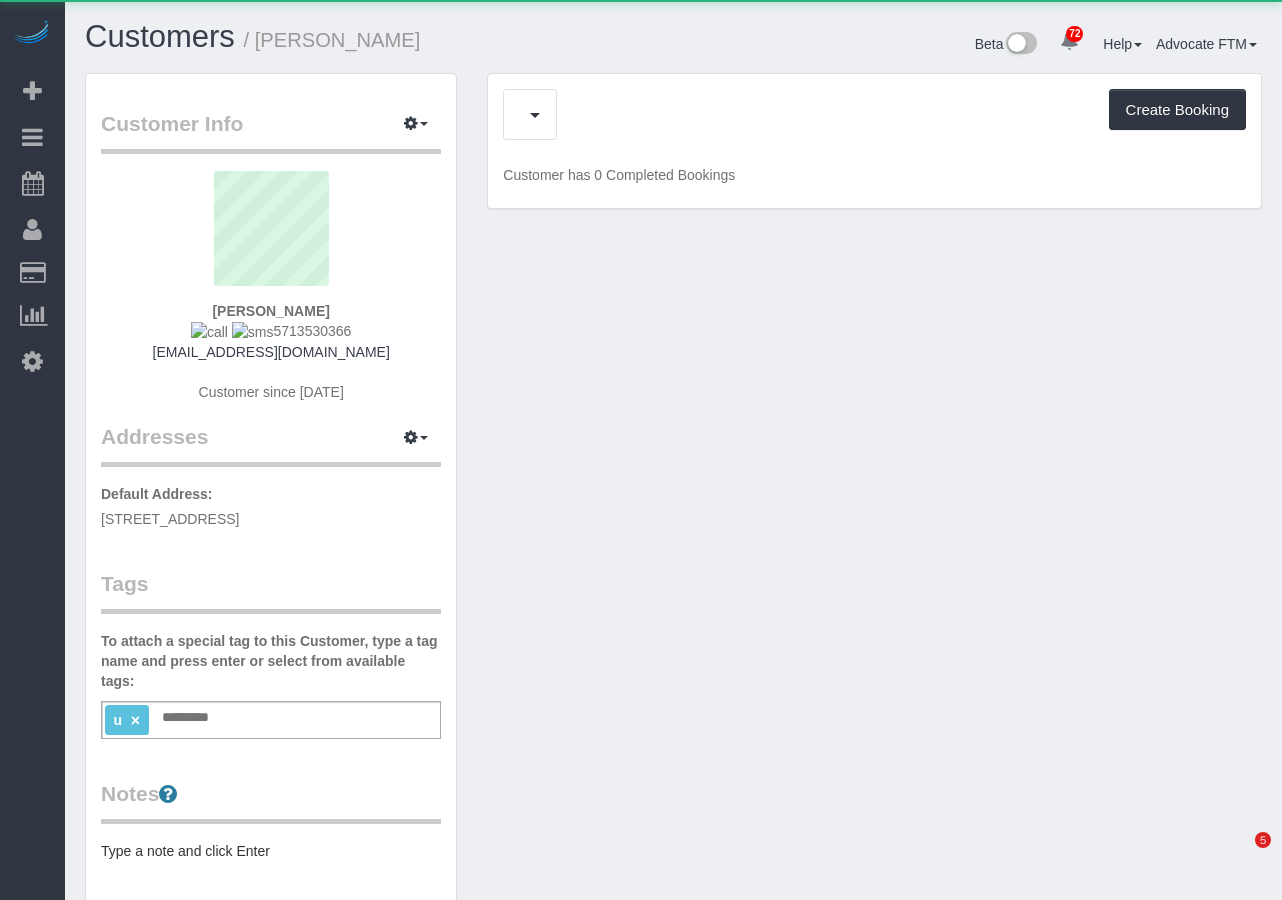 scroll, scrollTop: 0, scrollLeft: 0, axis: both 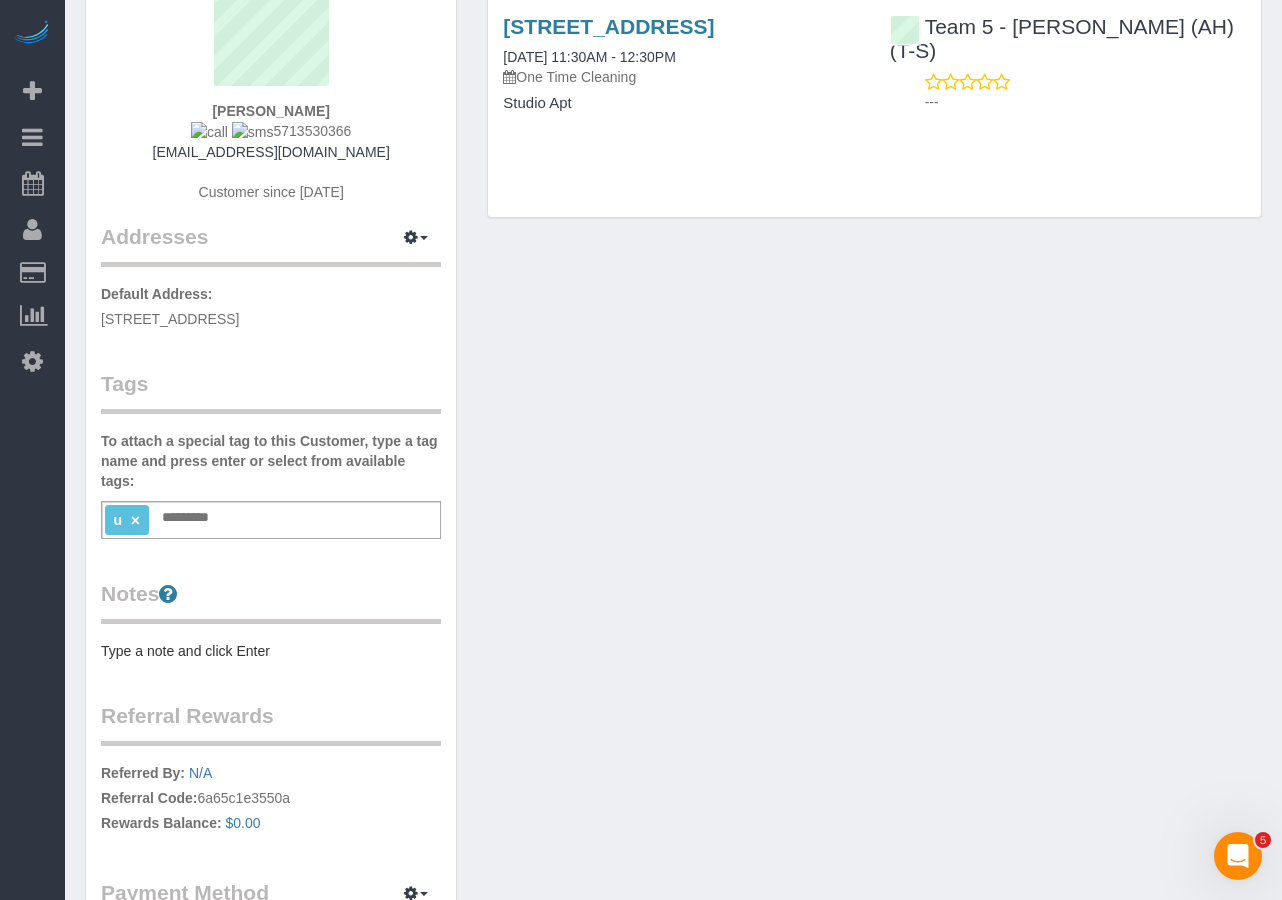 click on "u   × Add a tag" at bounding box center [271, 520] 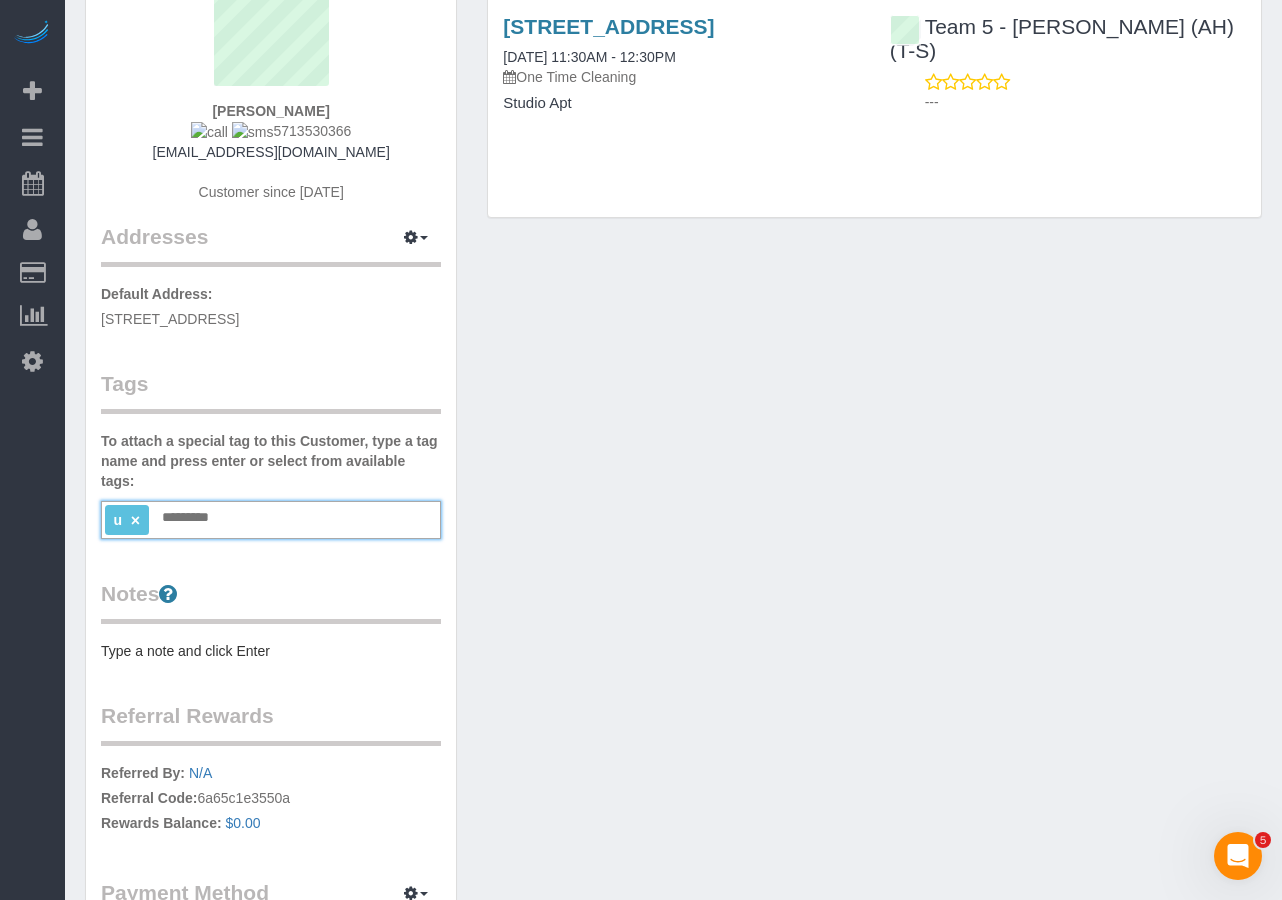 type on "*" 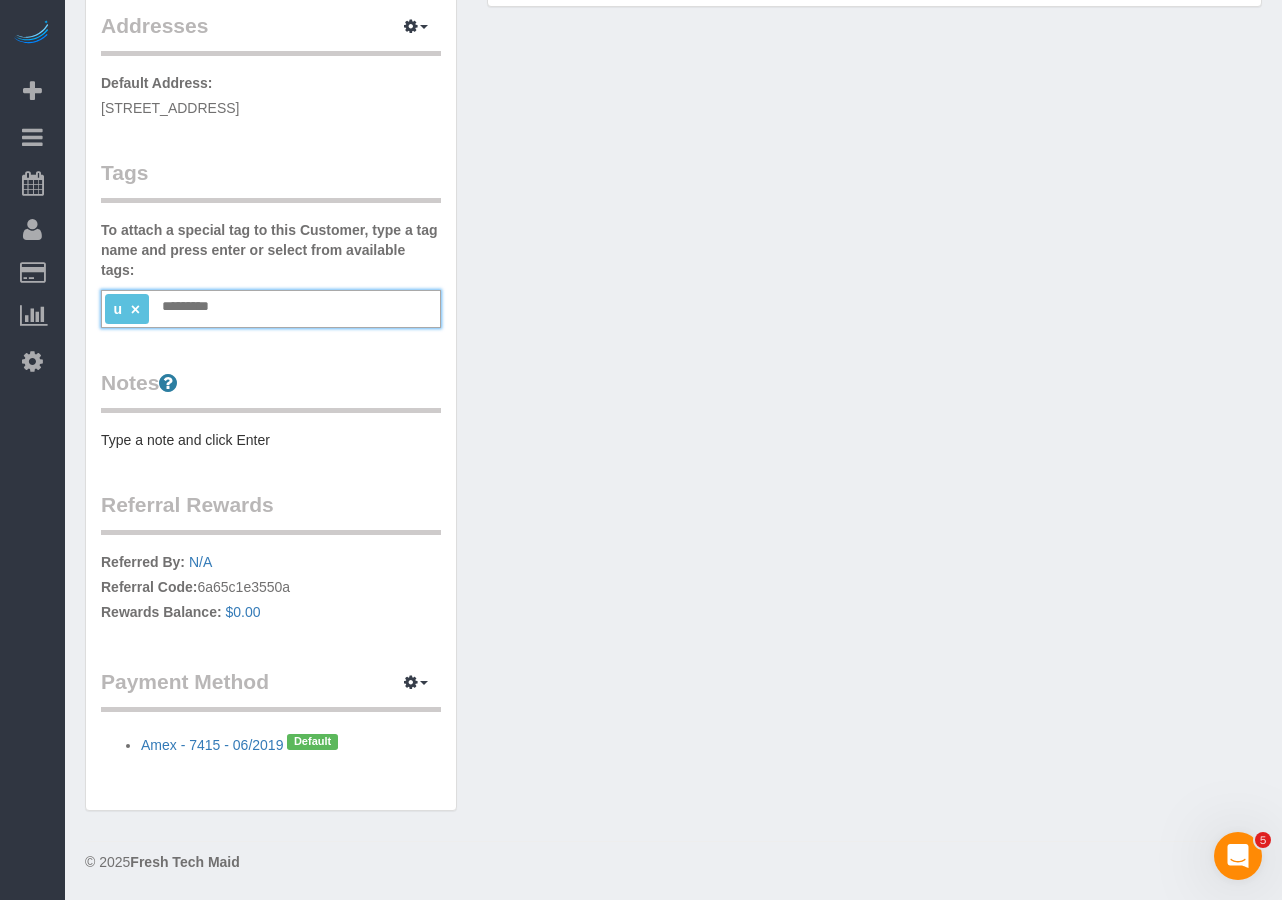 click at bounding box center (191, 307) 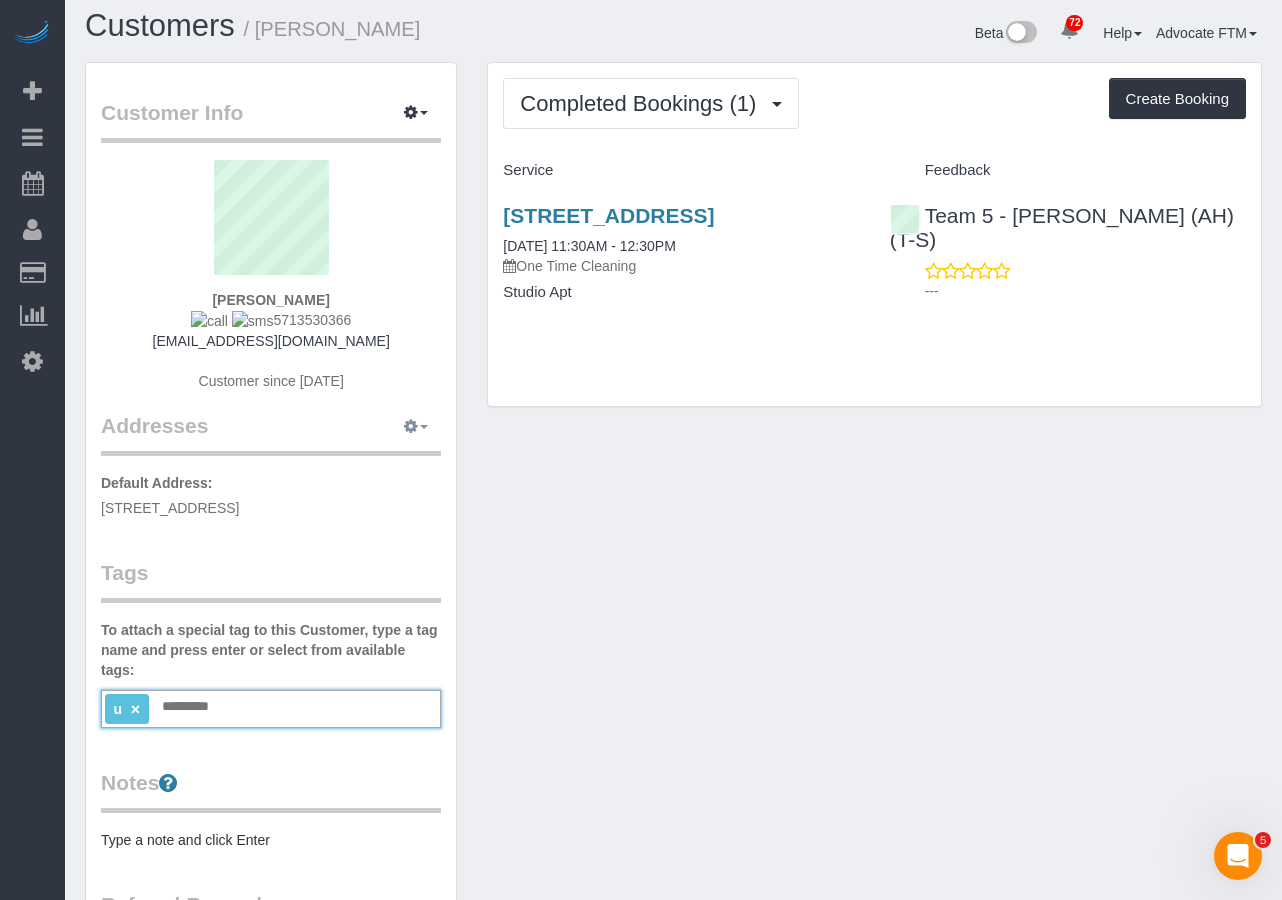 scroll, scrollTop: 0, scrollLeft: 0, axis: both 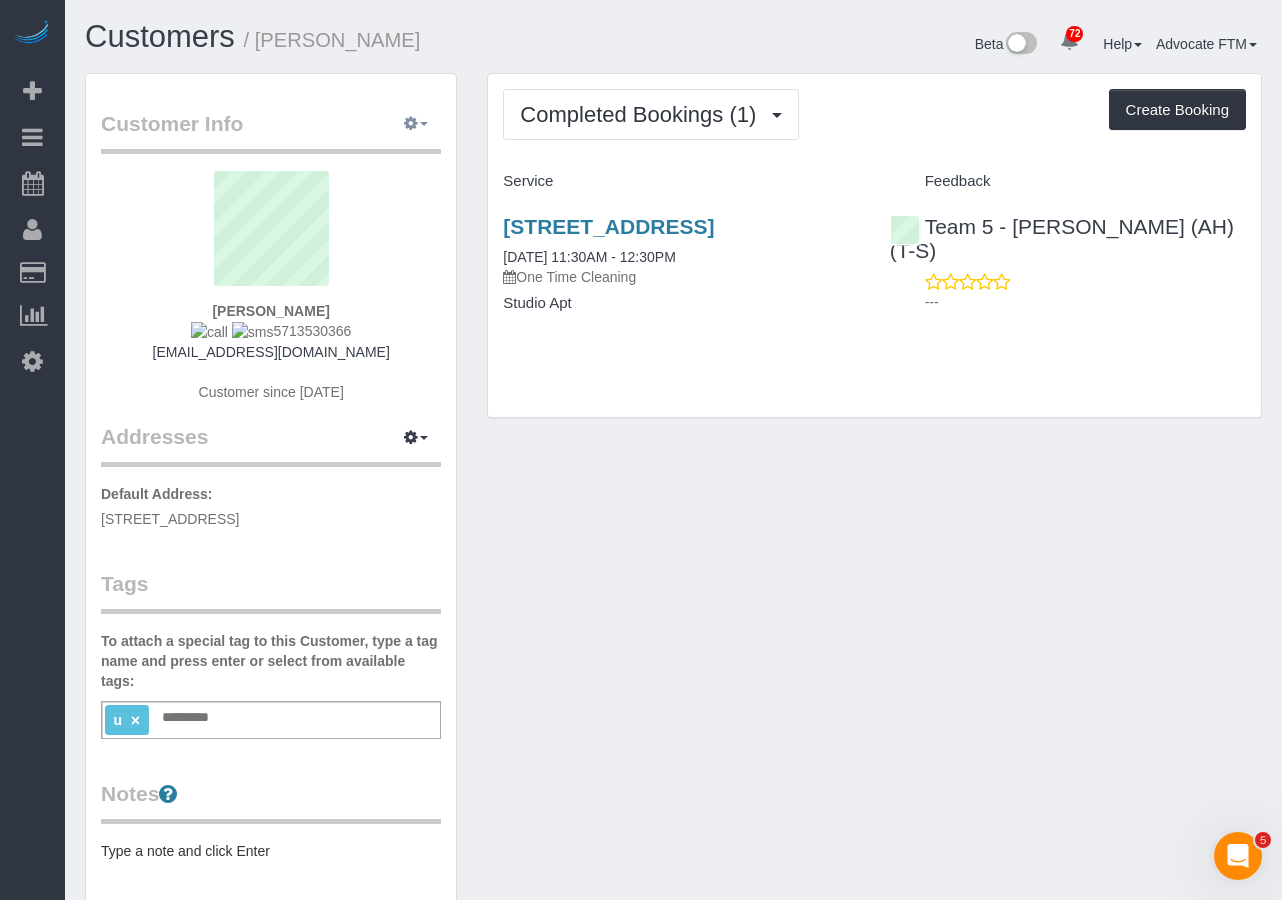 click at bounding box center [416, 124] 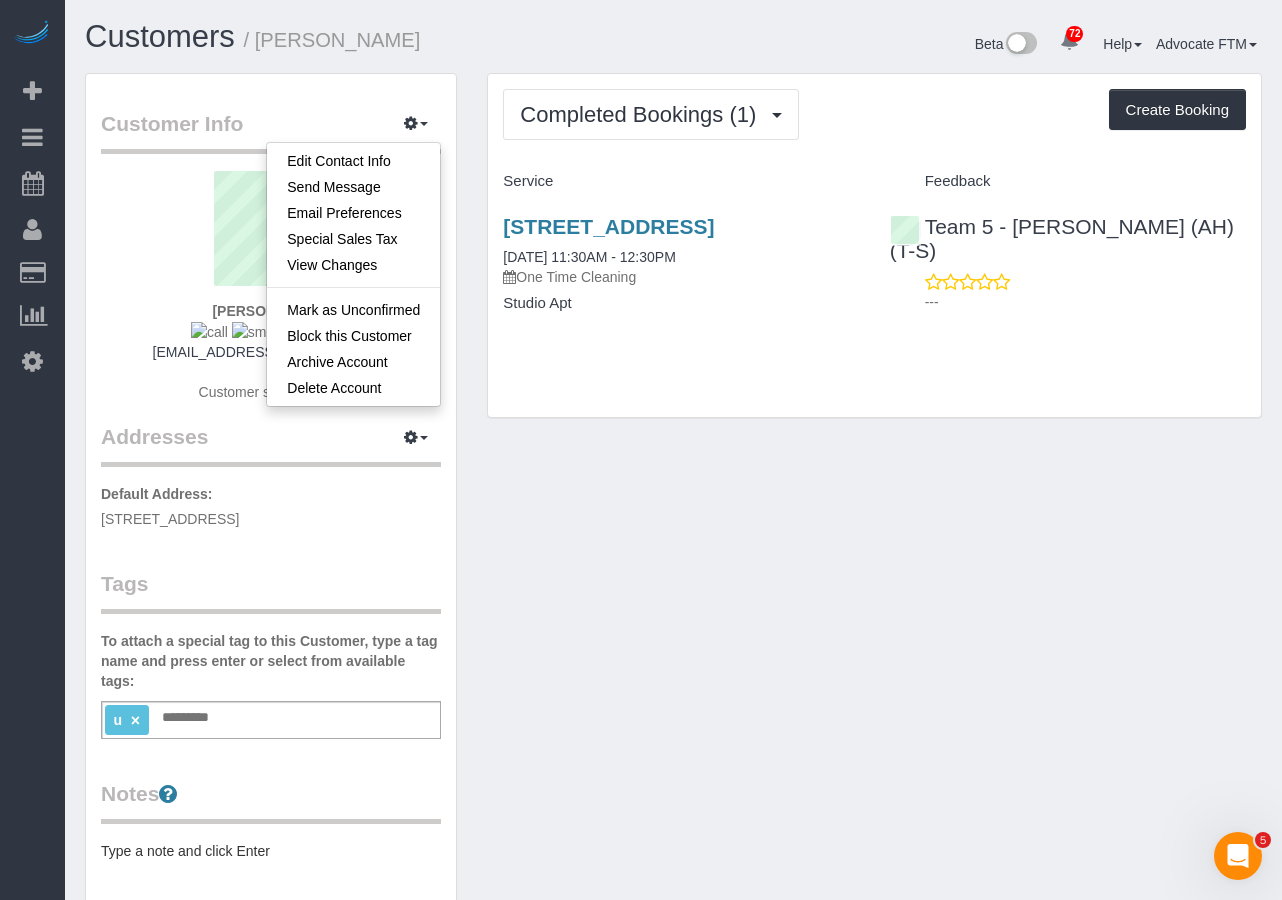 click on "Customer Info
Edit Contact Info
Send Message
Email Preferences
Special Sales Tax
View Changes
Mark as Unconfirmed
Block this Customer
Archive Account
Delete Account
Aaron Bernstein
5713530366" at bounding box center (673, 658) 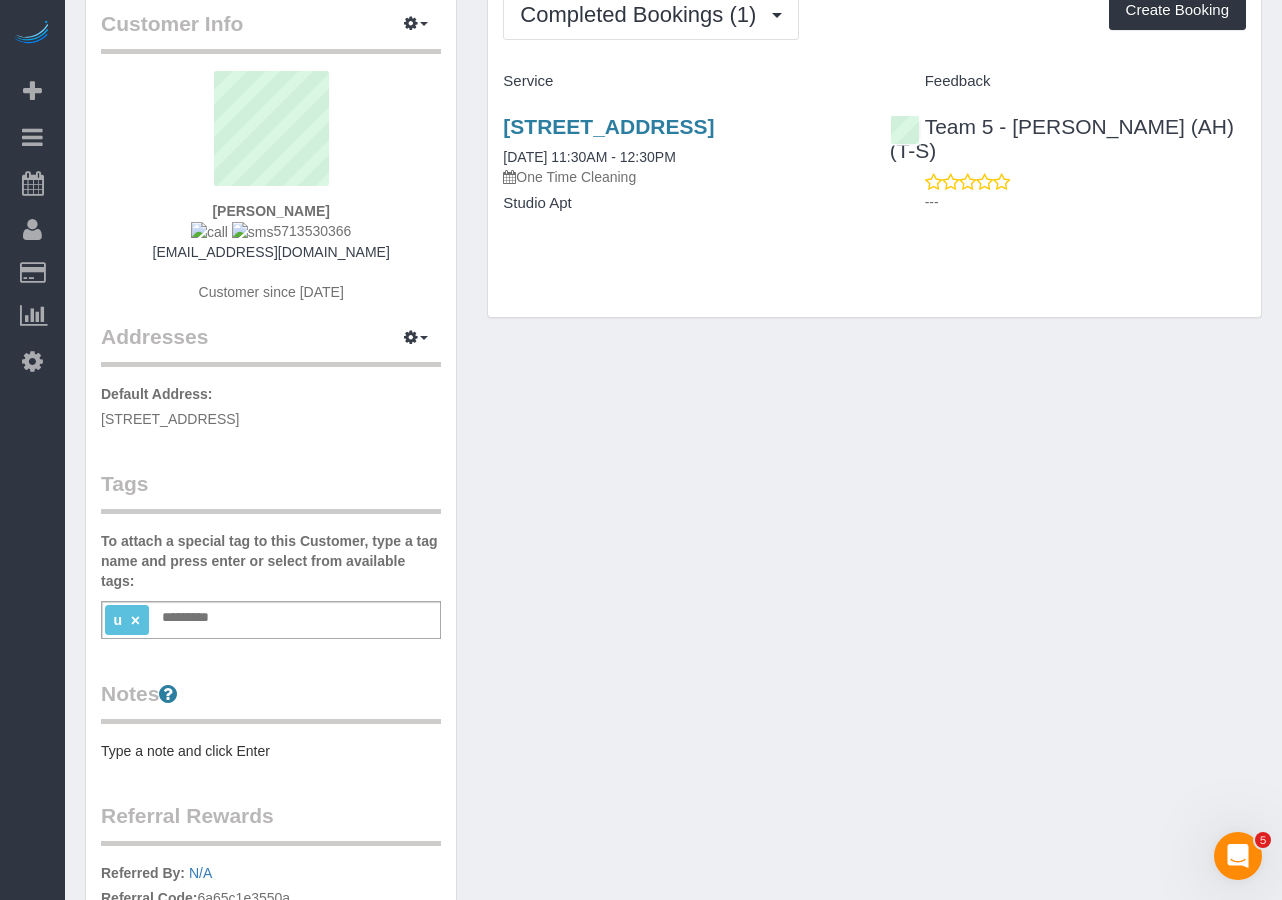 scroll, scrollTop: 200, scrollLeft: 0, axis: vertical 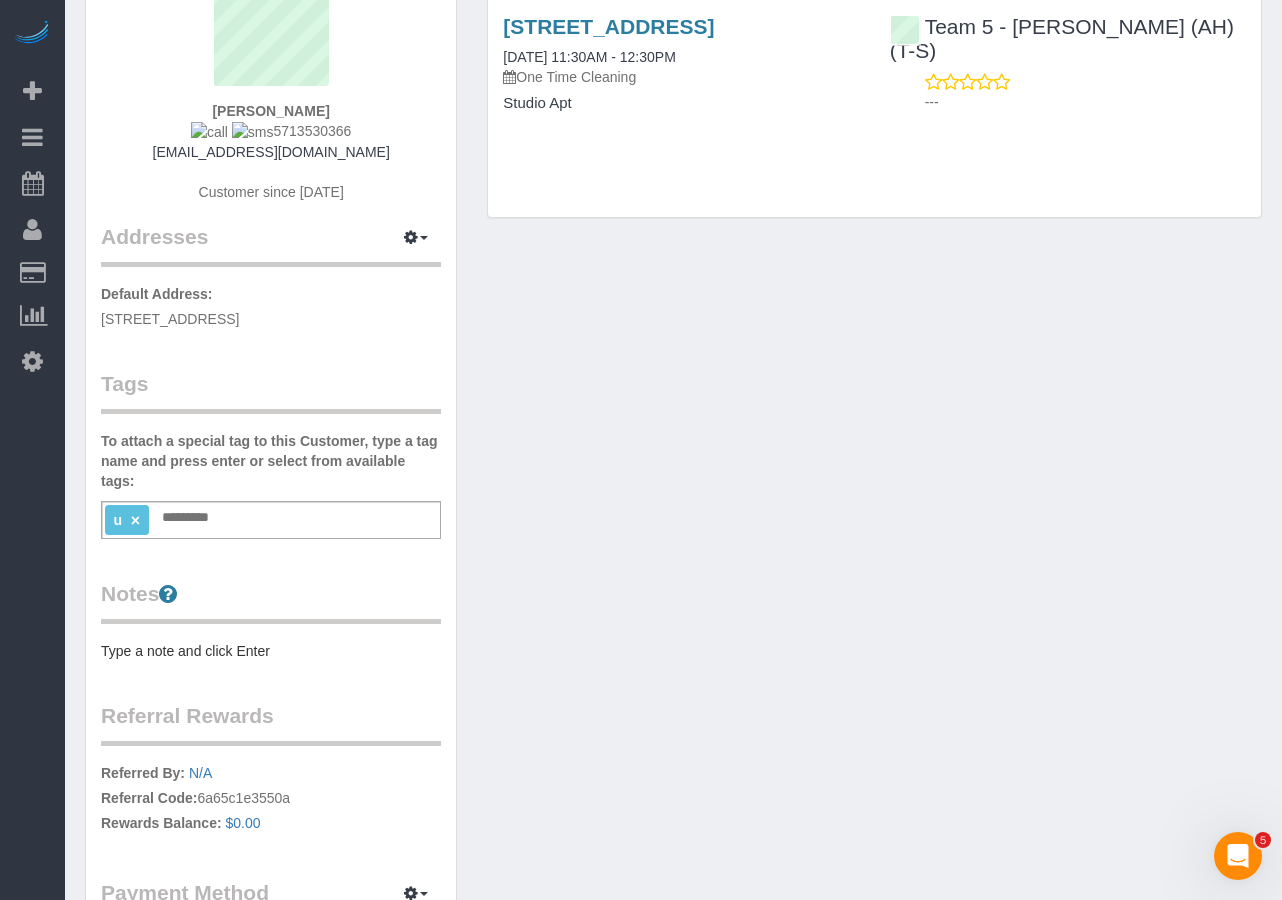 click on "u   × Add a tag" at bounding box center (271, 520) 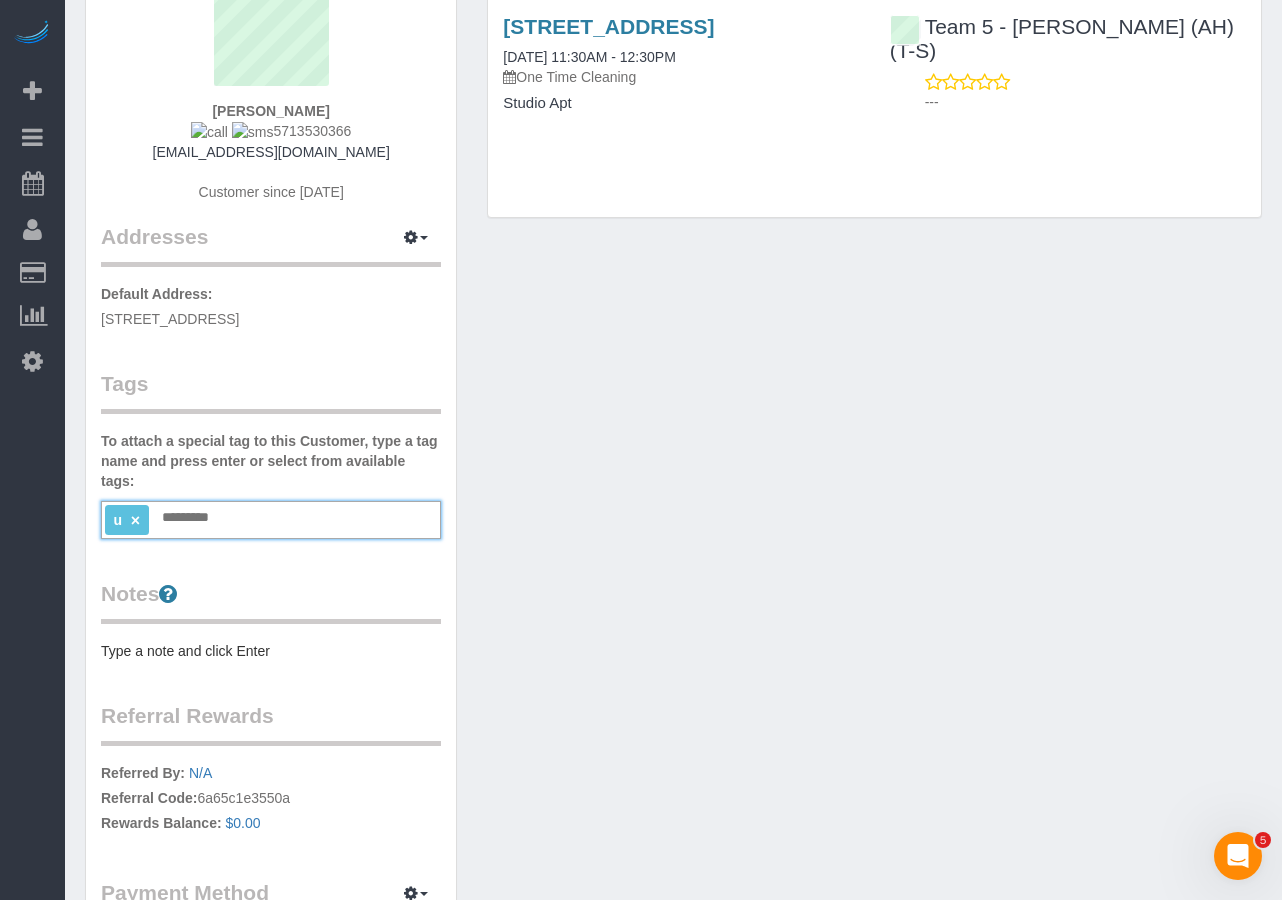 click on "Customer Info
Edit Contact Info
Send Message
Email Preferences
Special Sales Tax
View Changes
Mark as Unconfirmed
Block this Customer
Archive Account
Delete Account
Aaron Bernstein
5713530366" at bounding box center (673, 458) 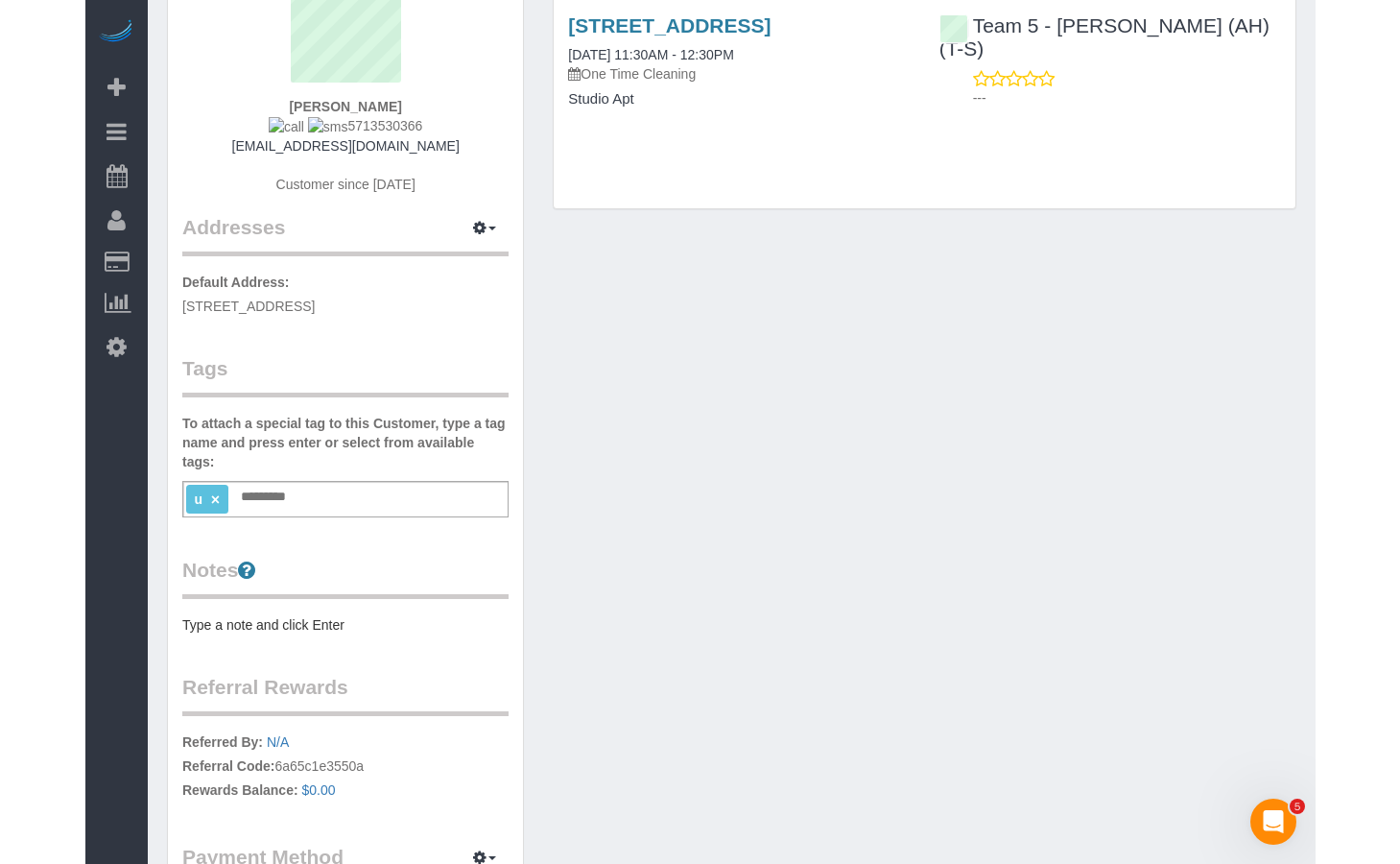 scroll, scrollTop: 0, scrollLeft: 0, axis: both 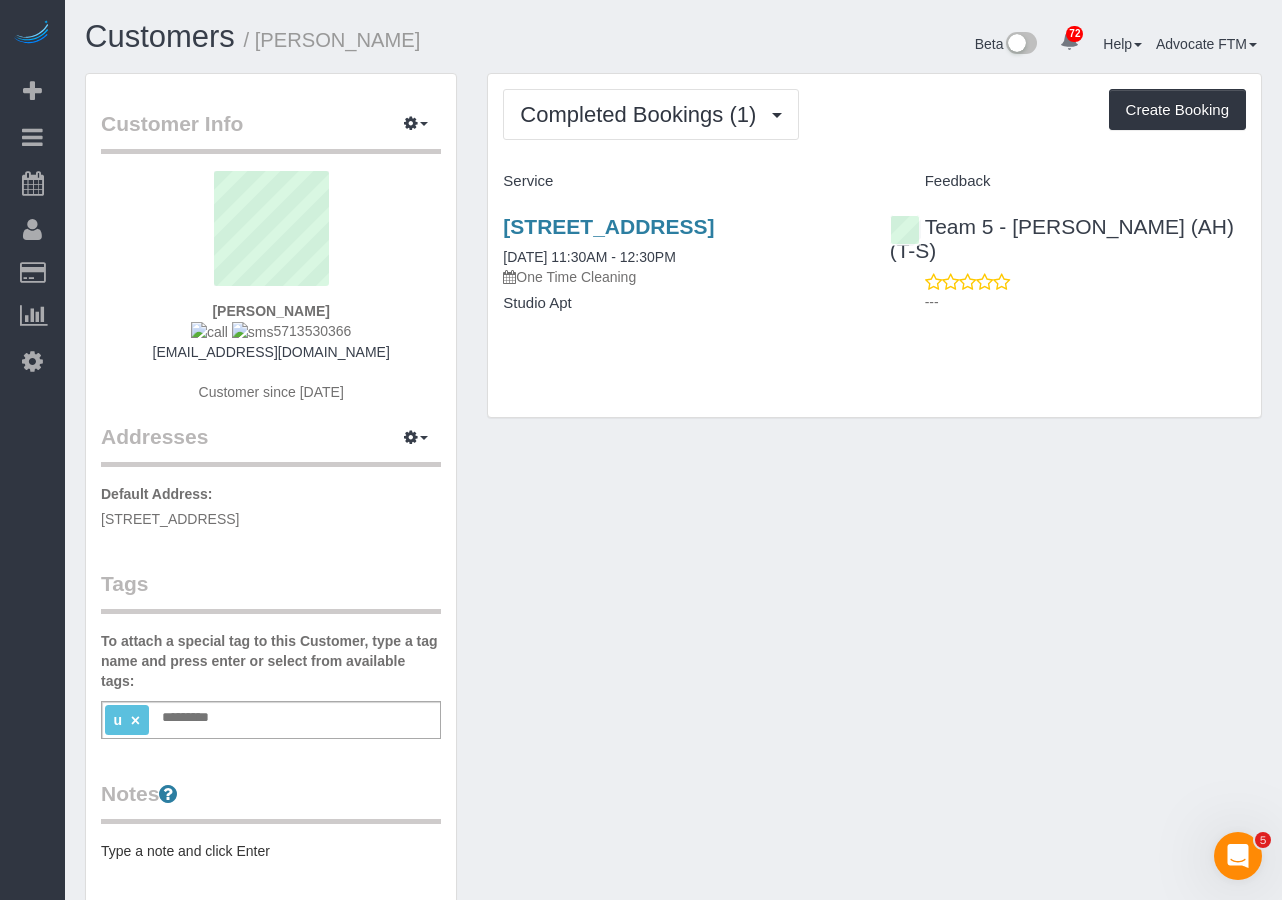click on "u   × Add a tag" at bounding box center (271, 720) 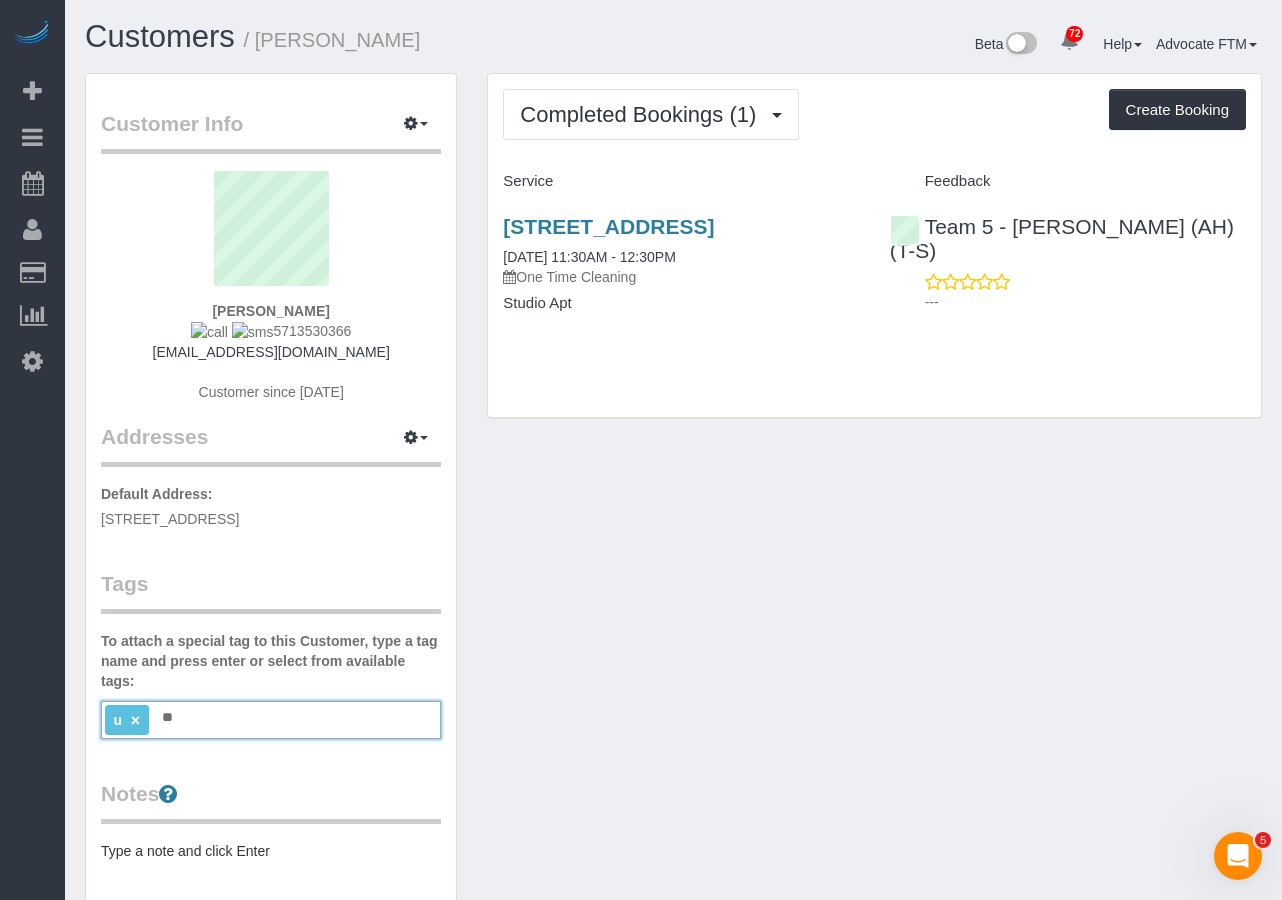 type on "*" 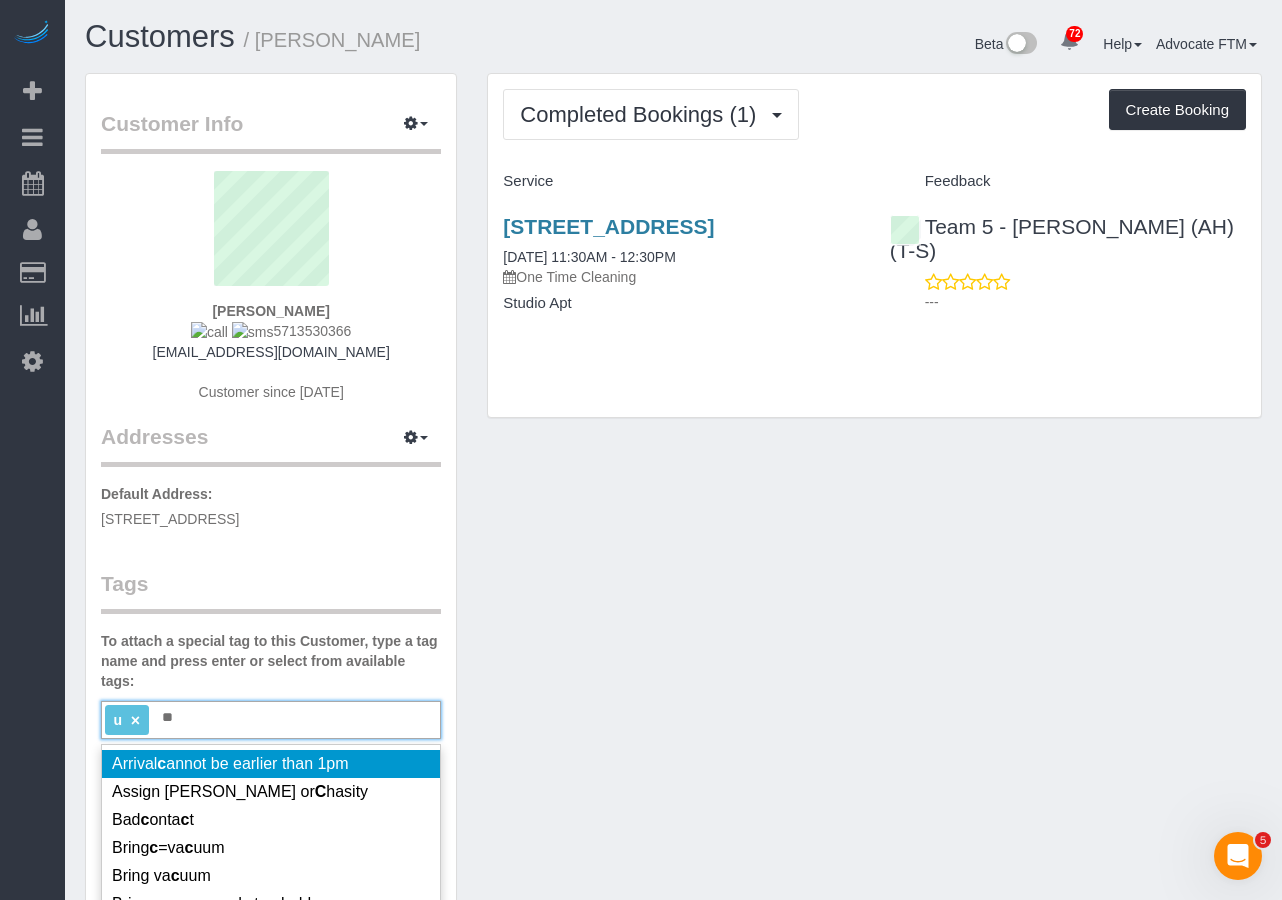 type on "*" 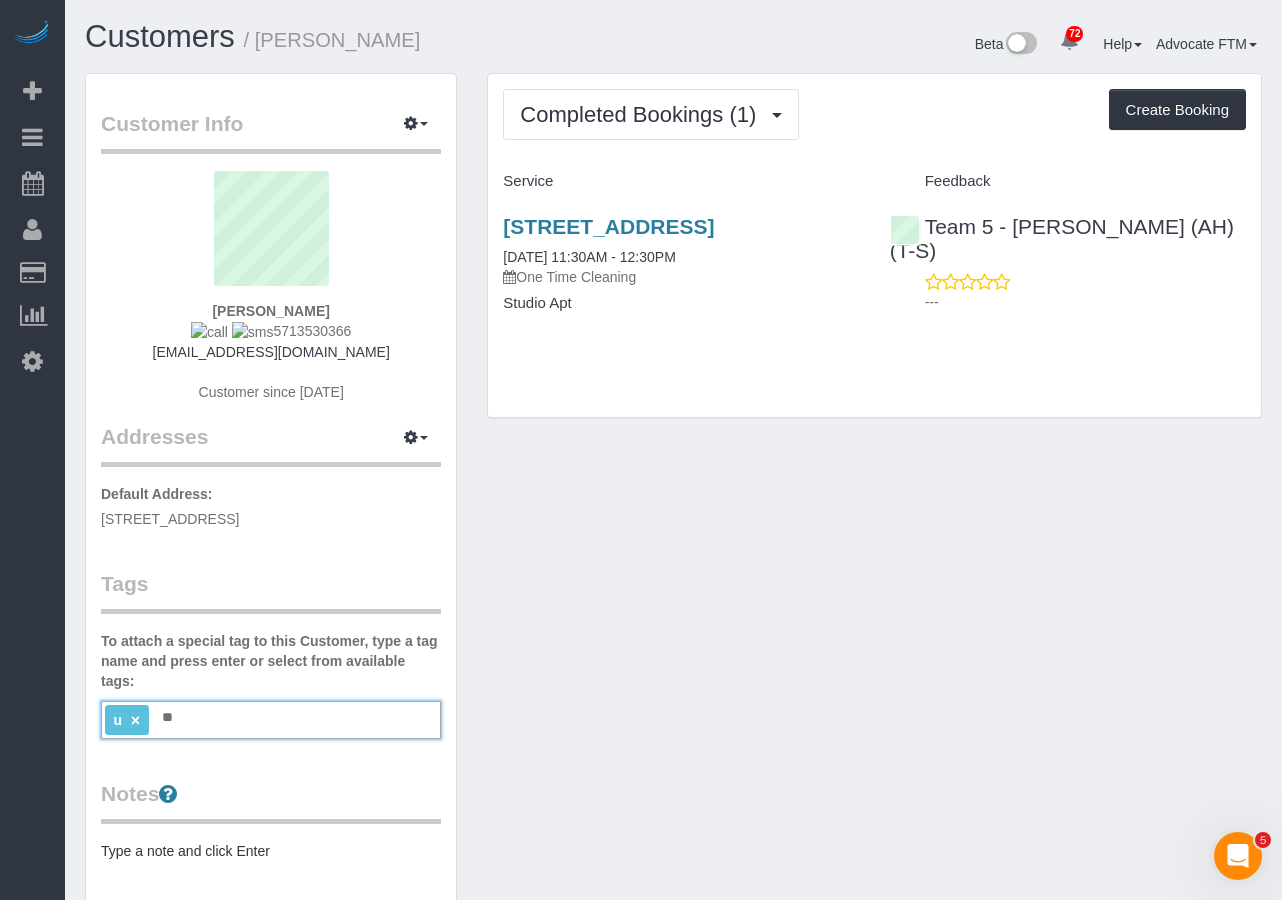 type on "*" 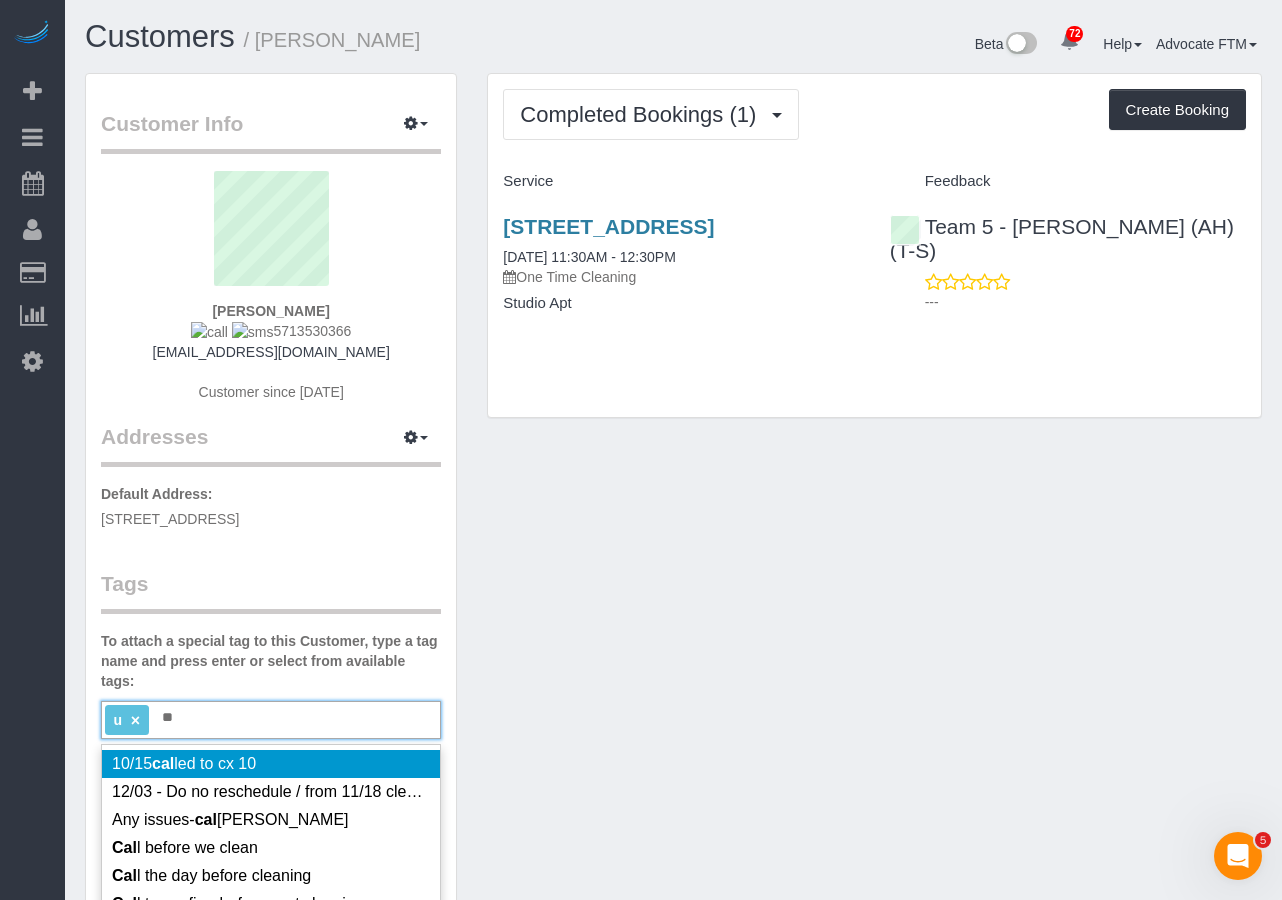 type on "*" 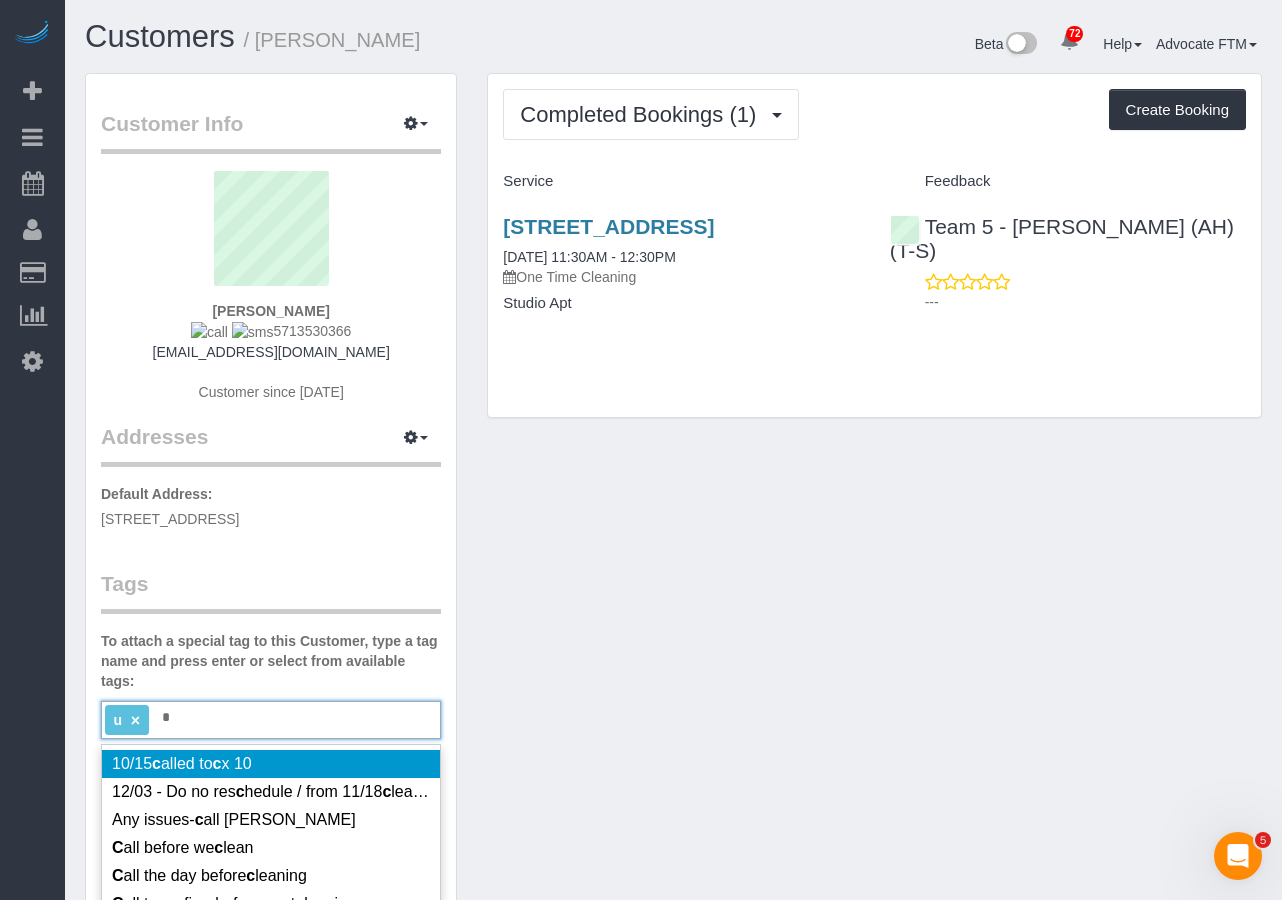 type 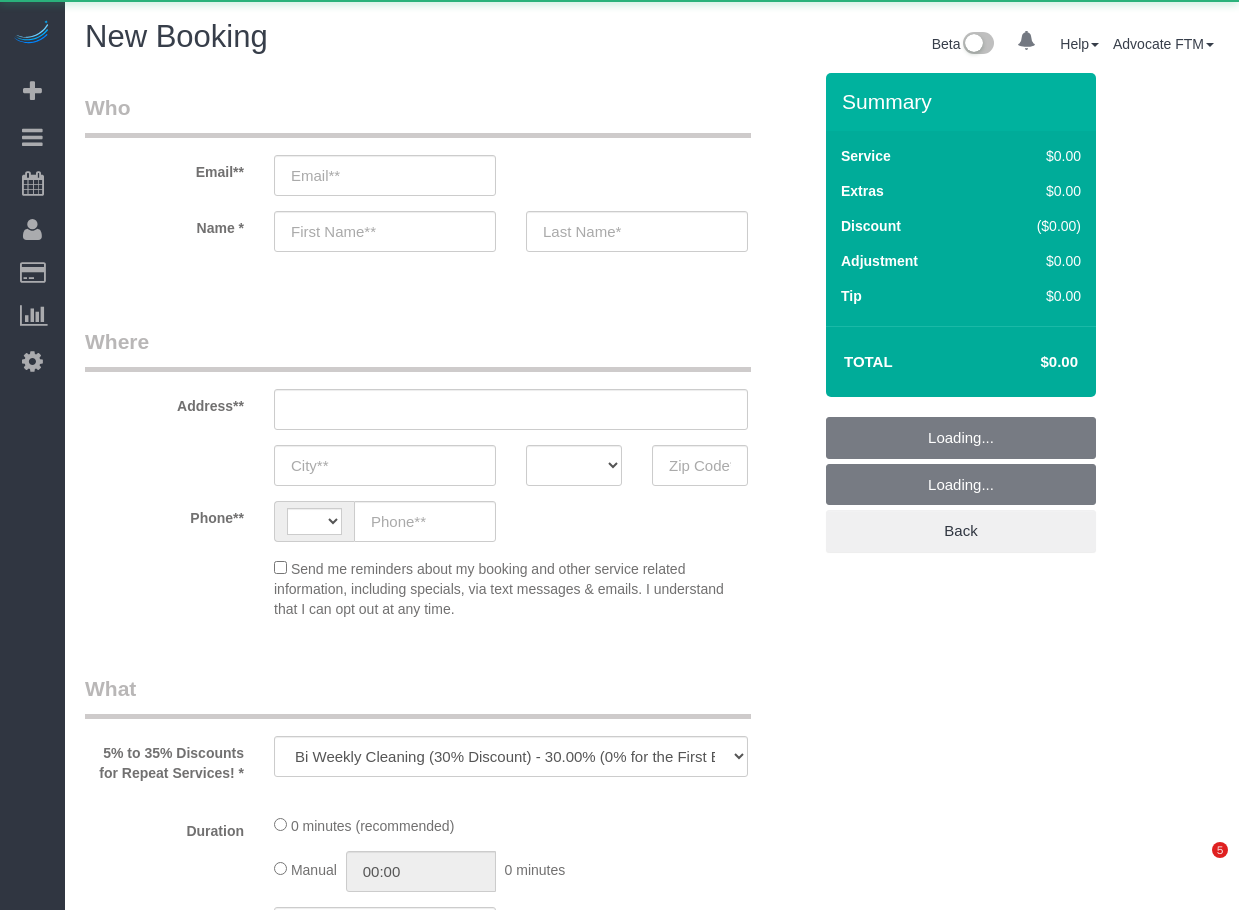 scroll, scrollTop: 0, scrollLeft: 0, axis: both 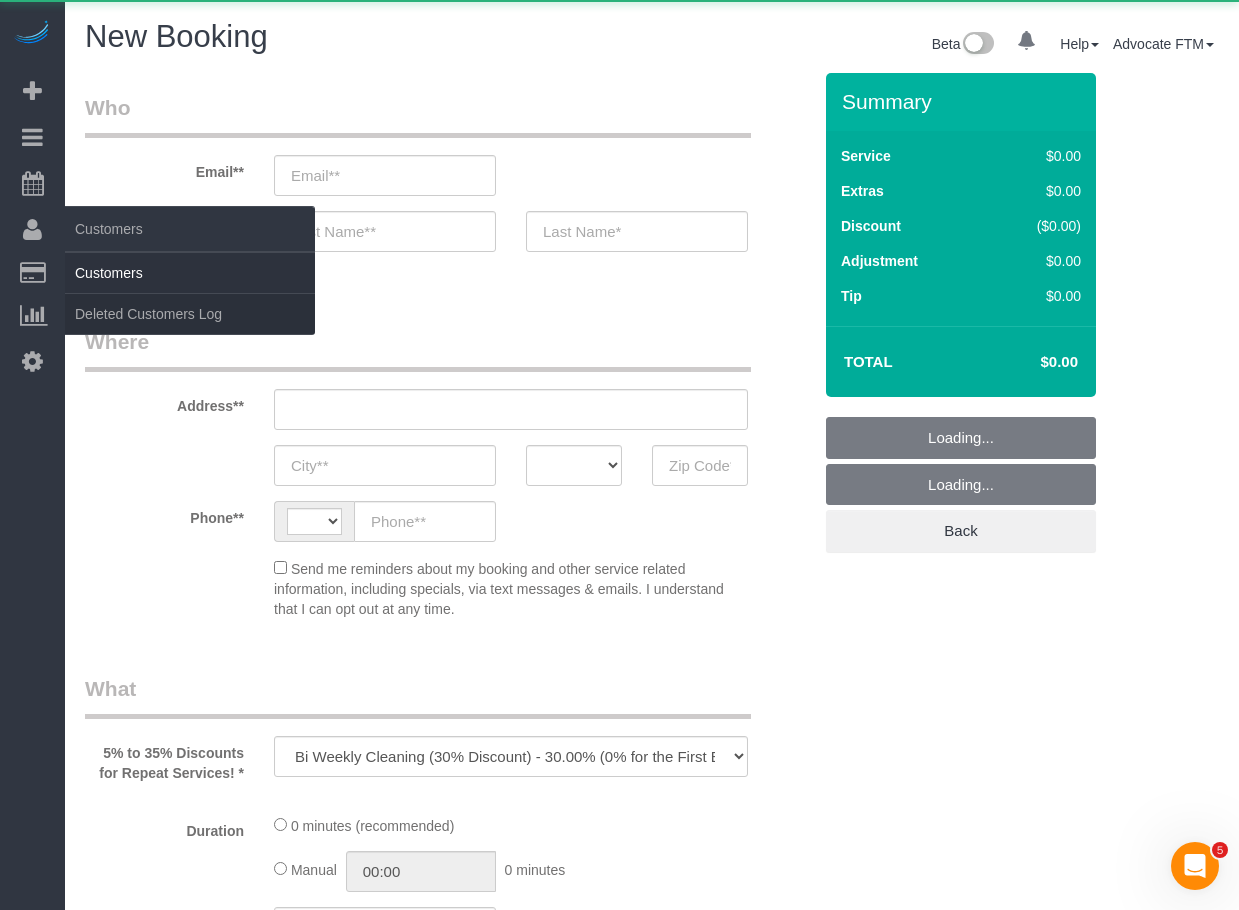 select on "string:[GEOGRAPHIC_DATA]" 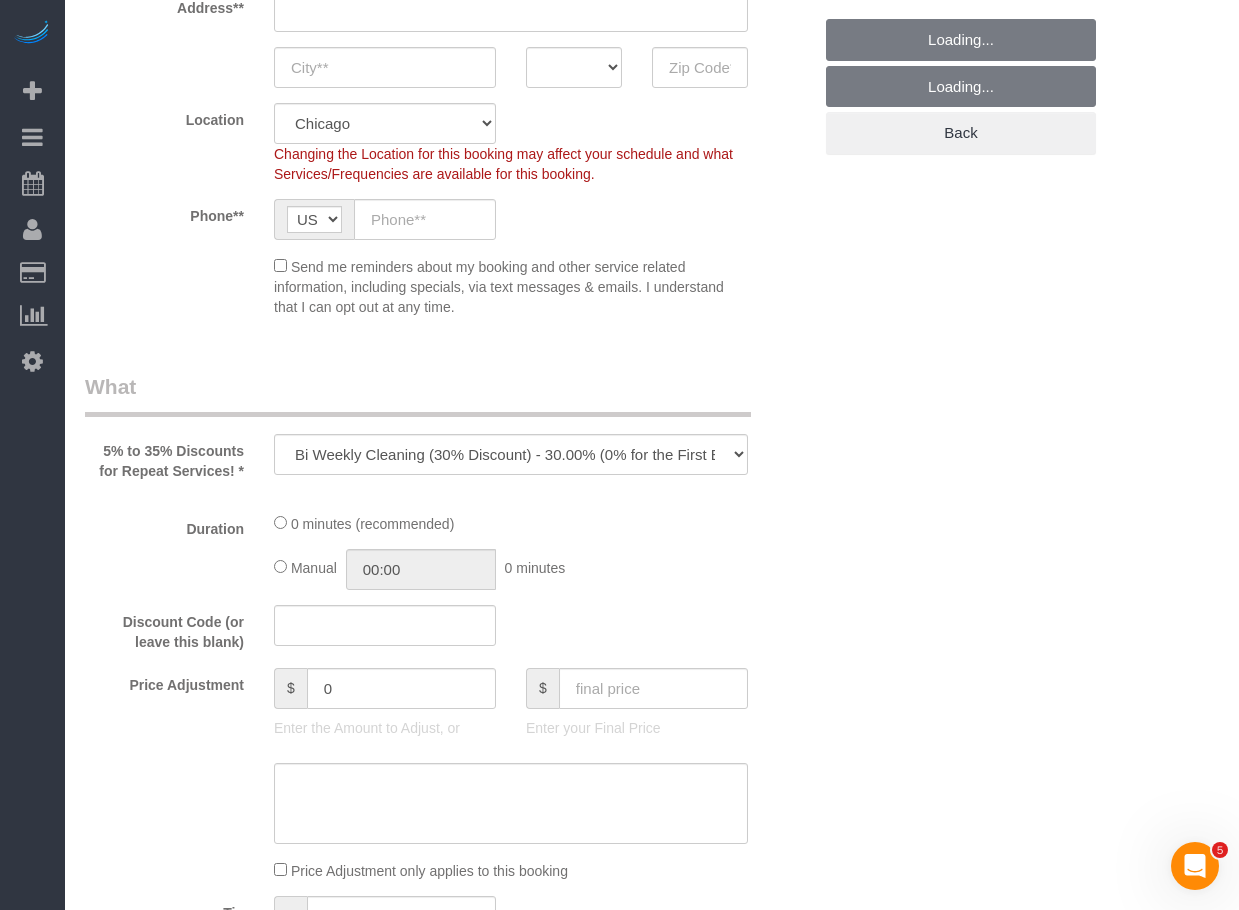 select on "object:1147" 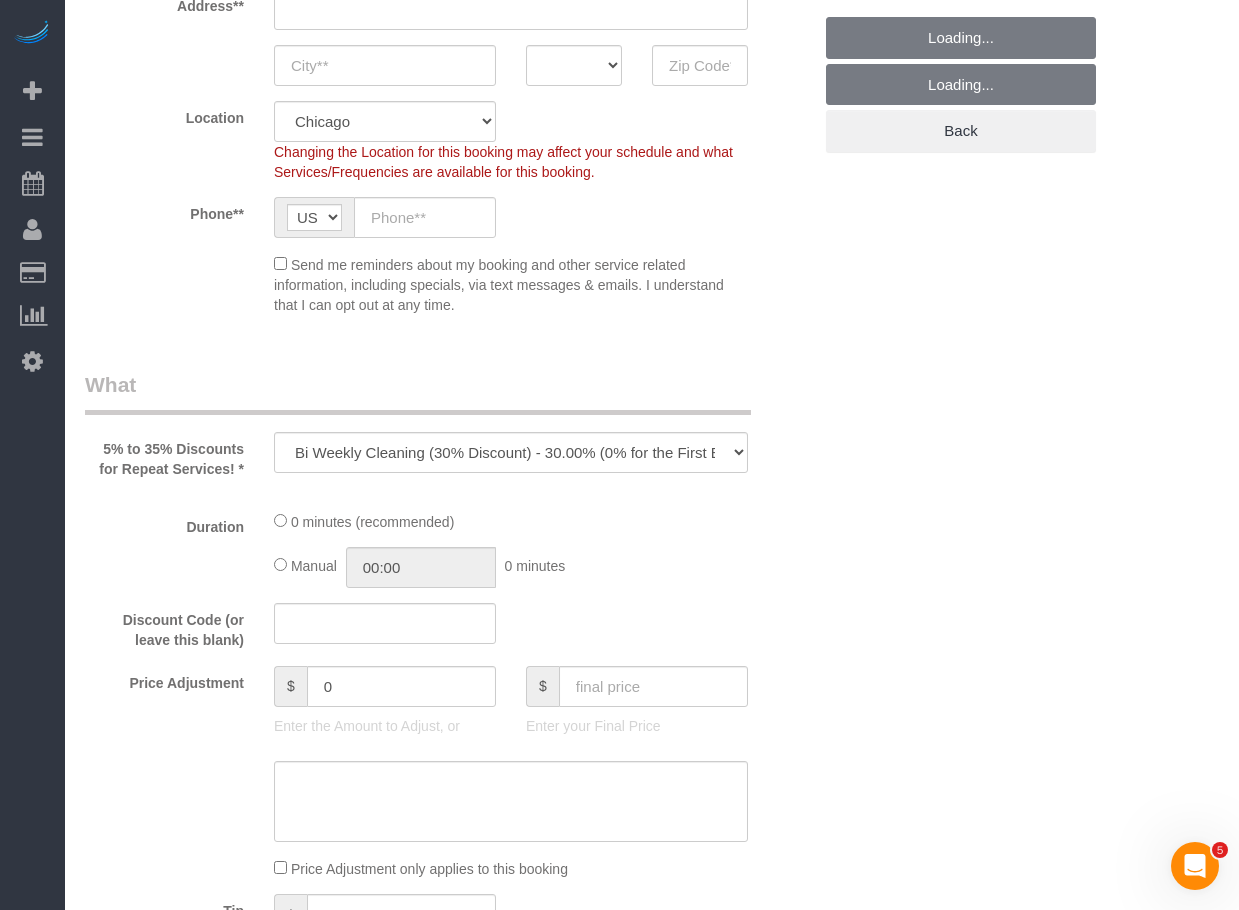 select on "512" 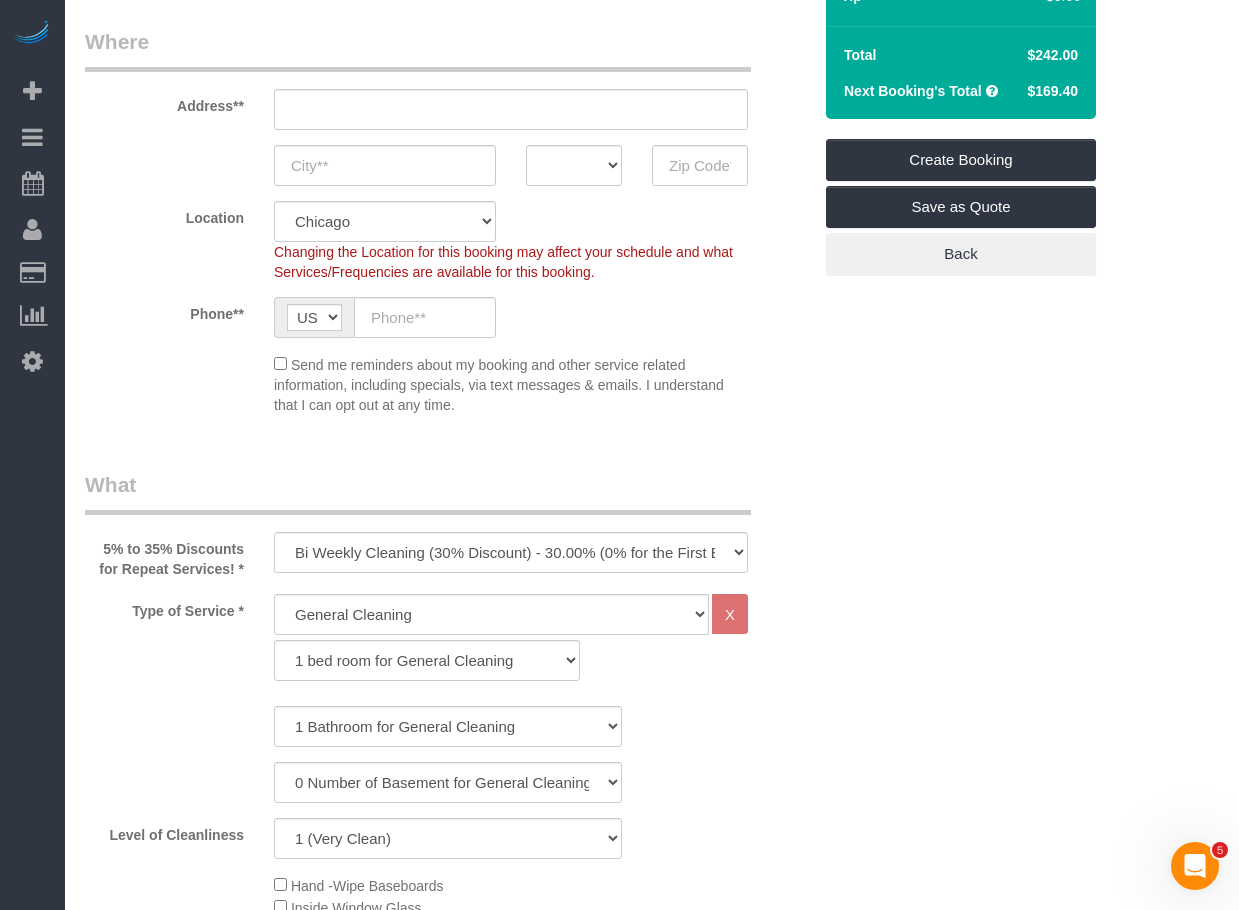 scroll, scrollTop: 600, scrollLeft: 0, axis: vertical 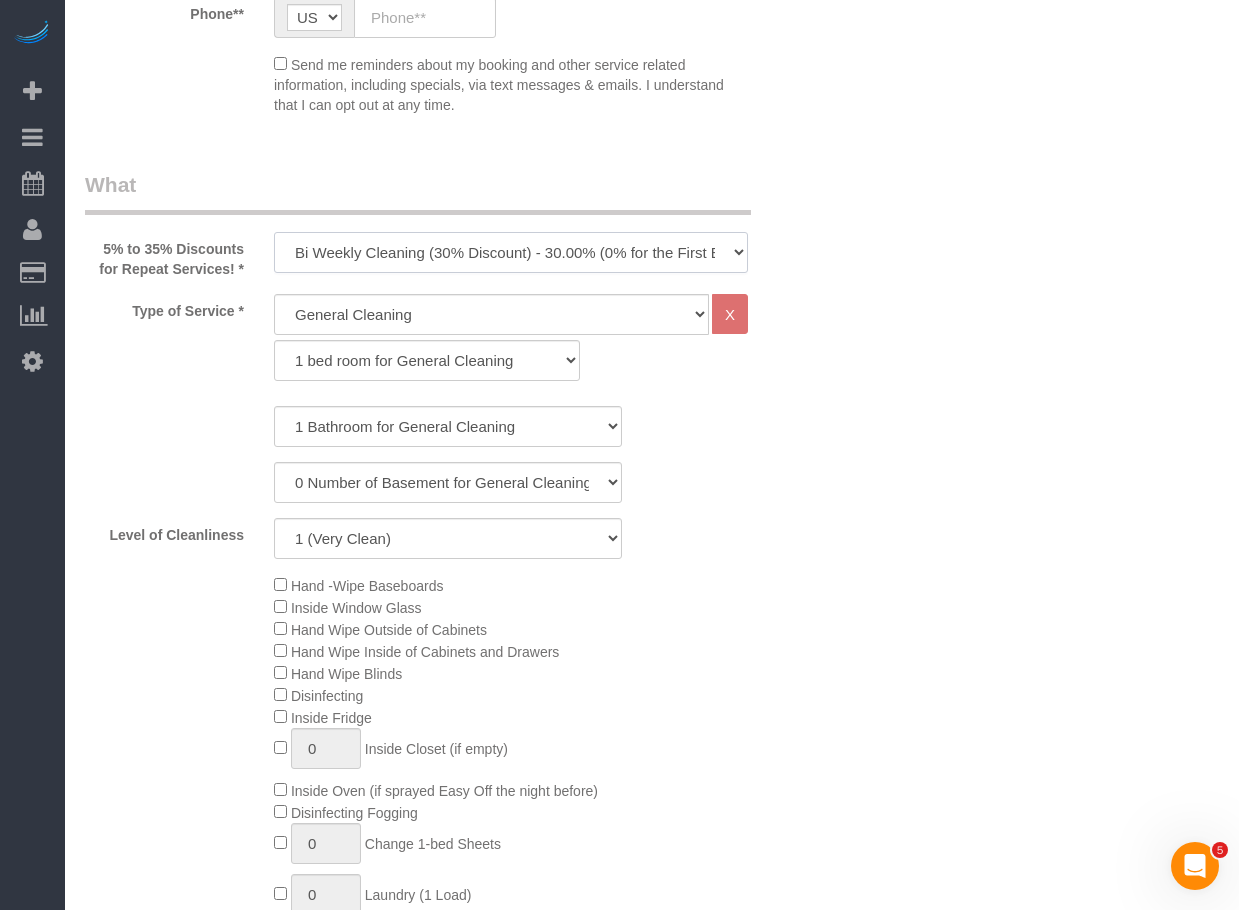 click on "One Time Cleaning Weekly Cleaning (35% Discount) - 35.00% (0% for the First Booking) Bi Weekly Cleaning (30% Discount) - 30.00% (0% for the First Booking) Monthly Cleaning (5% Discount) - 5.00% (0% for the First Booking) COUNTS Cleaning" at bounding box center [511, 252] 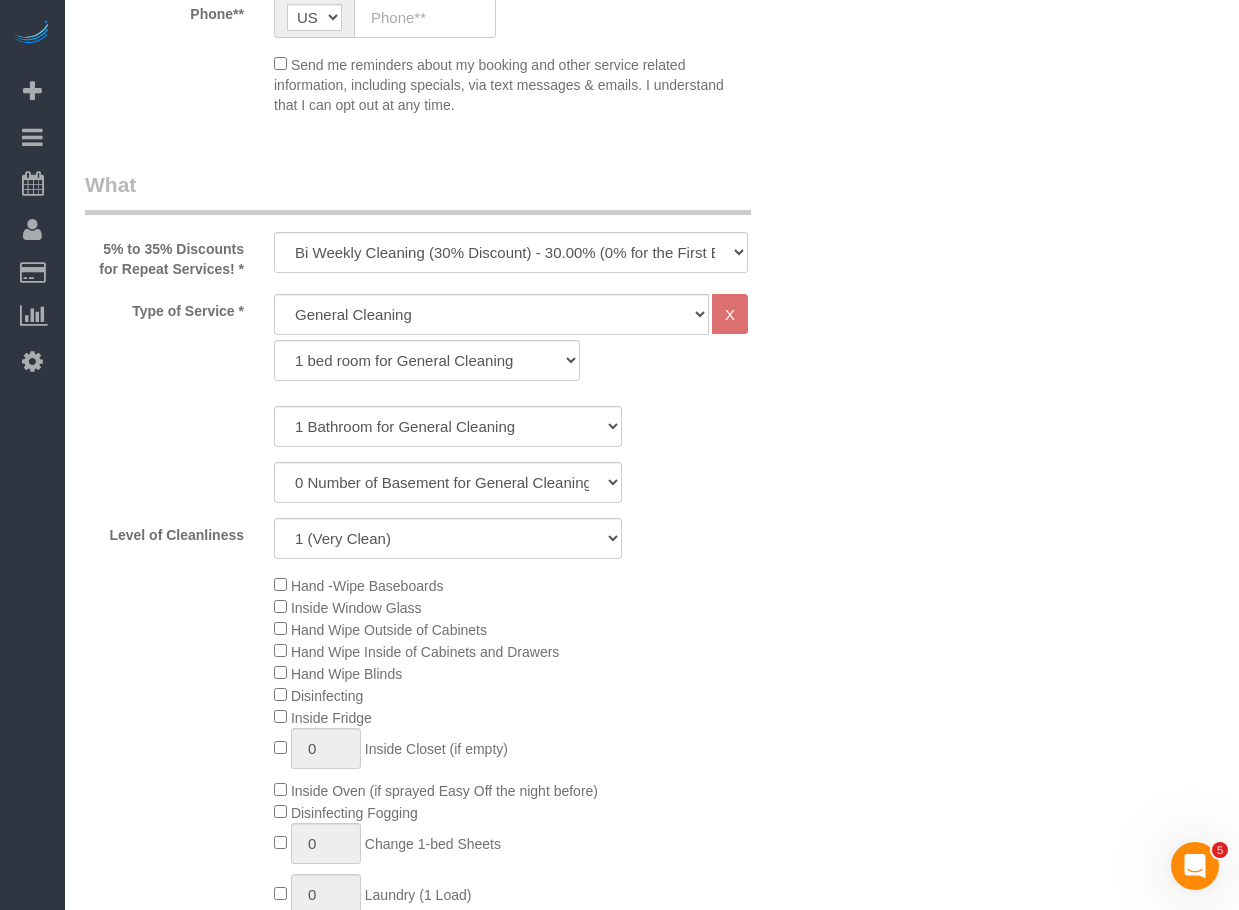 click on "Who
Email**
Name *
Where
Address**
AK
AL
AR
AZ
CA
CO
CT
DC
DE
FL
GA
HI
IA
ID
IL
IN
KS
KY
LA
MA
MD
ME
MI
MN
MO
MS
MT
NC
ND
NE
NH
NJ
NM
NV" at bounding box center (652, 1662) 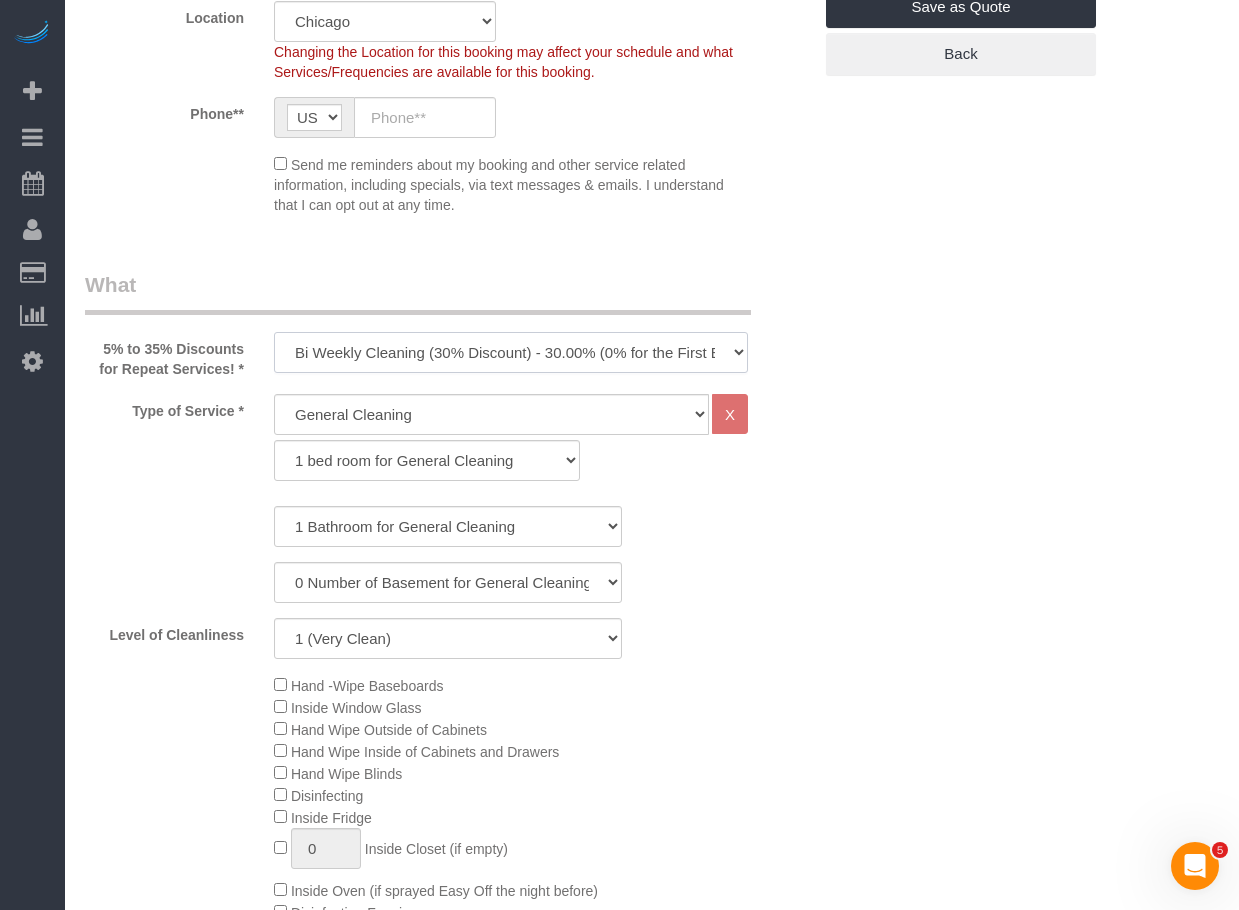 click on "One Time Cleaning Weekly Cleaning (35% Discount) - 35.00% (0% for the First Booking) Bi Weekly Cleaning (30% Discount) - 30.00% (0% for the First Booking) Monthly Cleaning (5% Discount) - 5.00% (0% for the First Booking) COUNTS Cleaning" at bounding box center [511, 352] 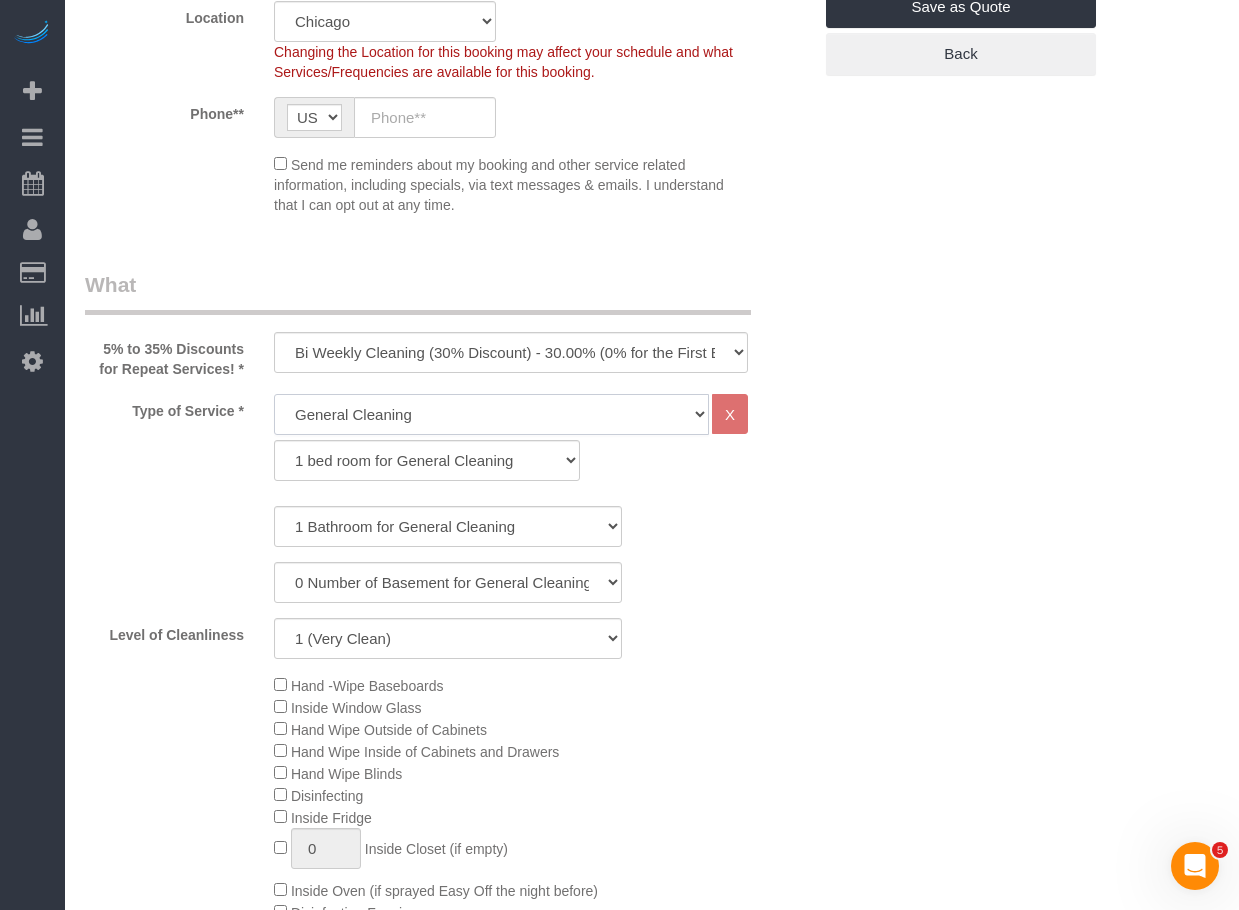 drag, startPoint x: 462, startPoint y: 394, endPoint x: 462, endPoint y: 369, distance: 25 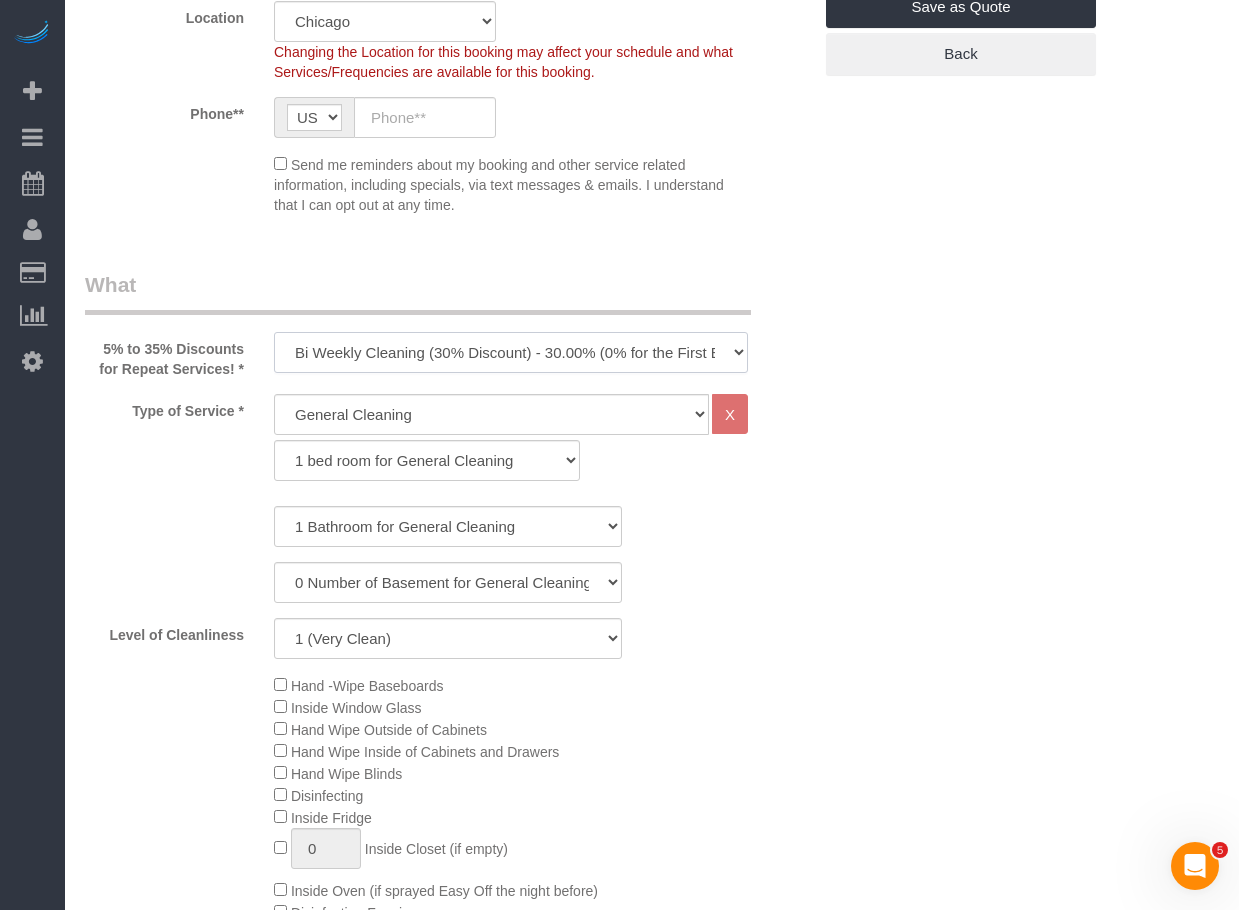 click on "One Time Cleaning Weekly Cleaning (35% Discount) - 35.00% (0% for the First Booking) Bi Weekly Cleaning (30% Discount) - 30.00% (0% for the First Booking) Monthly Cleaning (5% Discount) - 5.00% (0% for the First Booking) COUNTS Cleaning" at bounding box center [511, 352] 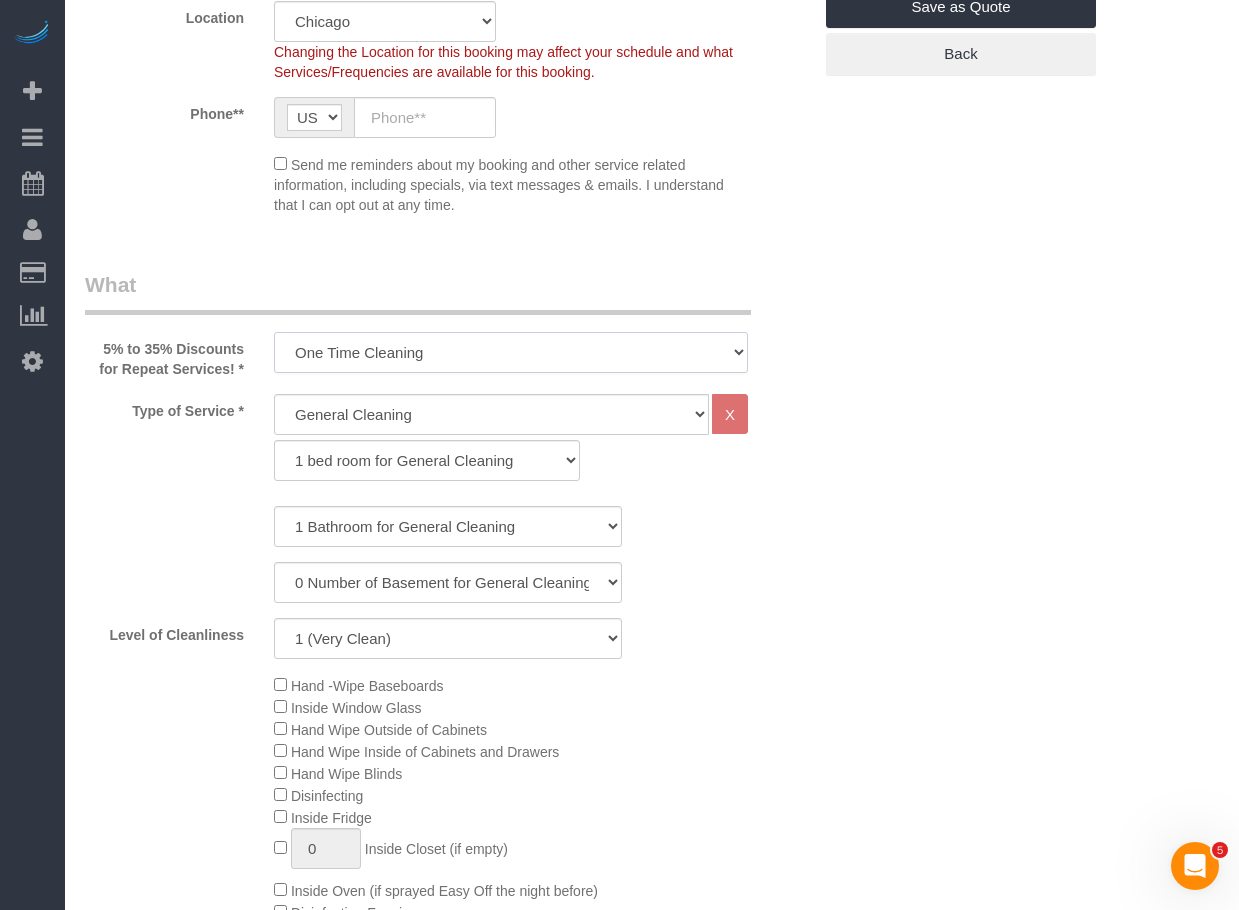click on "One Time Cleaning Weekly Cleaning (35% Discount) - 35.00% (0% for the First Booking) Bi Weekly Cleaning (30% Discount) - 30.00% (0% for the First Booking) Monthly Cleaning (5% Discount) - 5.00% (0% for the First Booking) COUNTS Cleaning" at bounding box center (511, 352) 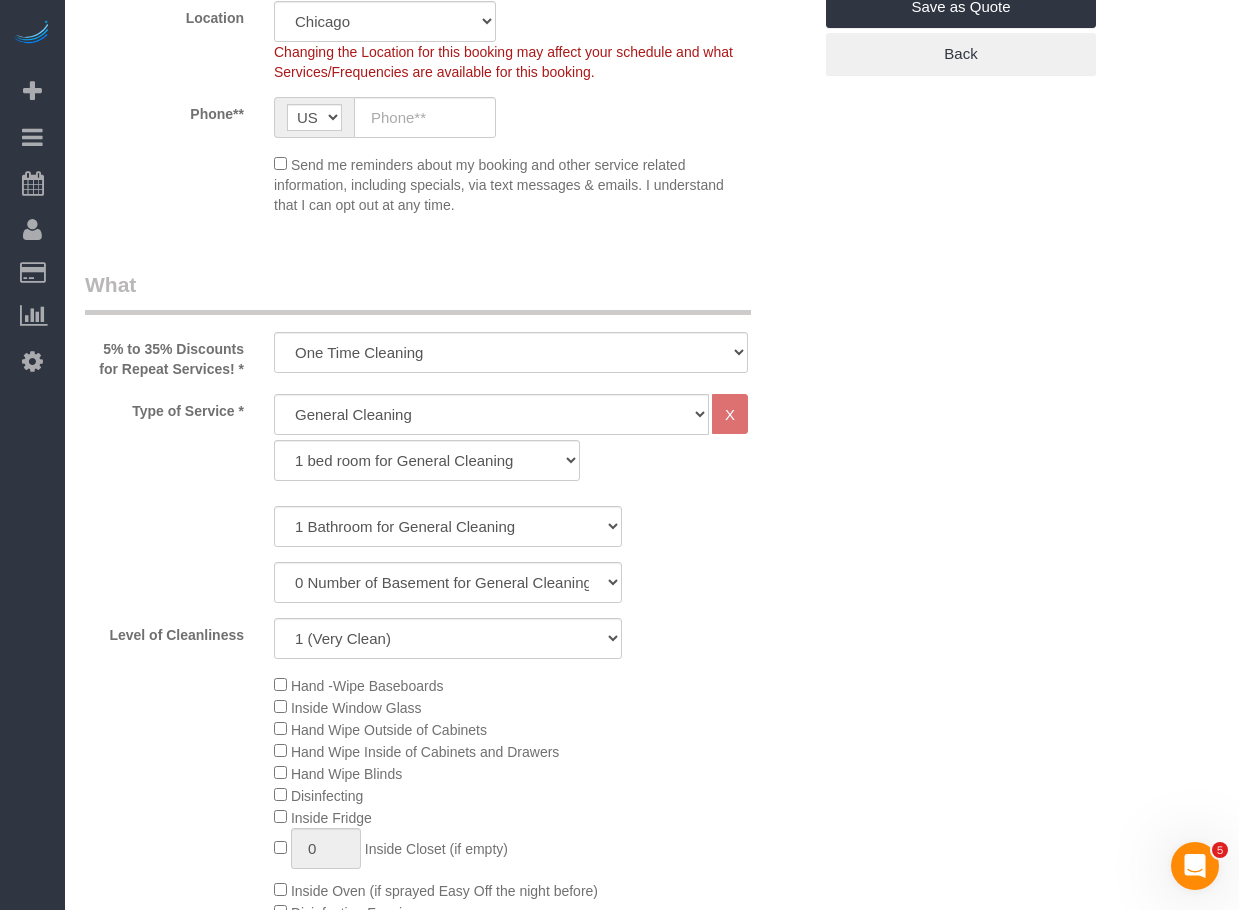 click on "Who
Email**
Name *
Where
Address**
AK
AL
AR
AZ
CA
CO
CT
DC
DE
FL
GA
HI
IA
ID
IL
IN
KS
KY
LA
MA
MD
ME
MI
MN
MO
MS
MT
NC
ND
NE
NH
NJ
NM
NV" at bounding box center (652, 1762) 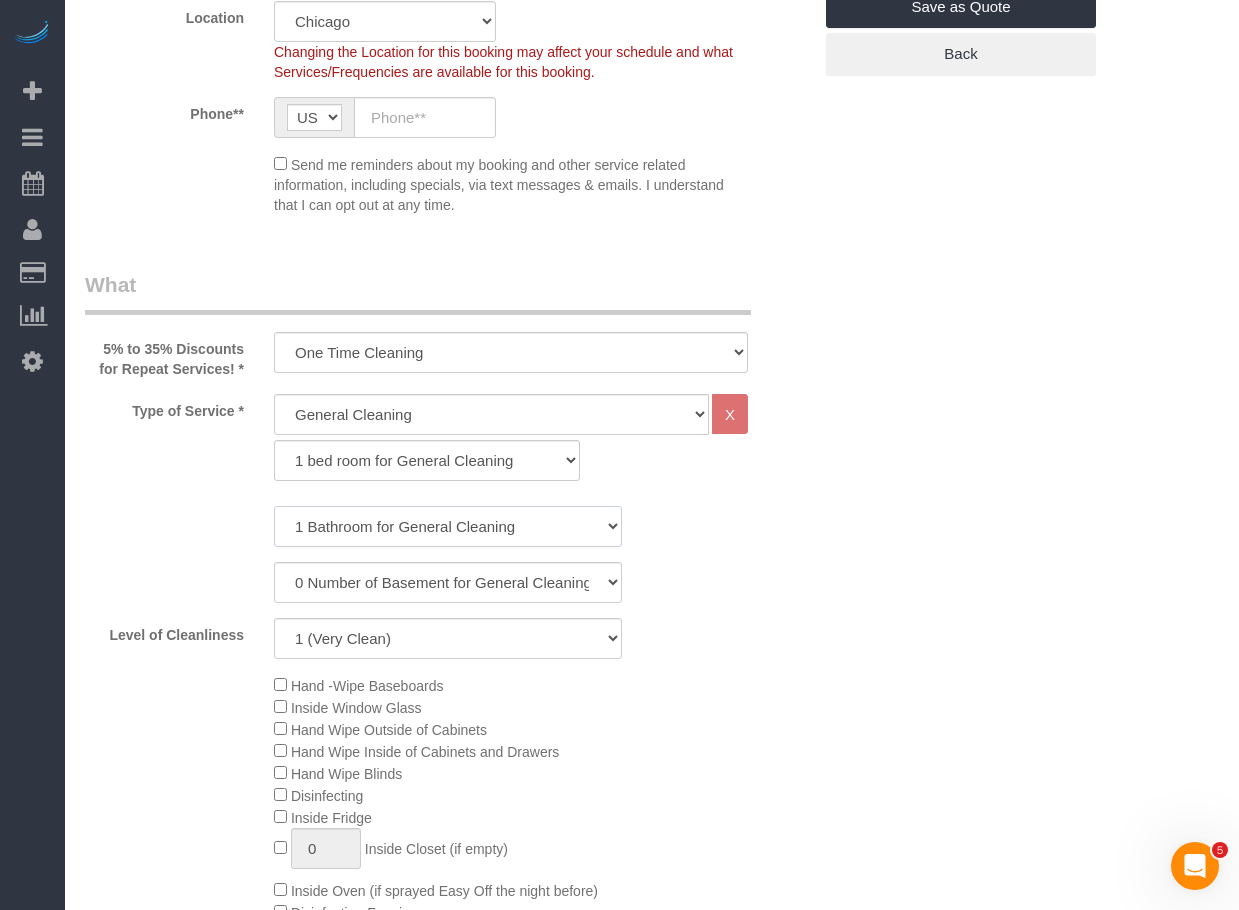 click on "1 Bathroom for General Cleaning
2 Bathroom for General Cleanings
3 Bathroom for General Cleanings
4 Bathroom for General Cleanings
5 Bathroom for General Cleanings
6 Bathroom for General Cleanings" 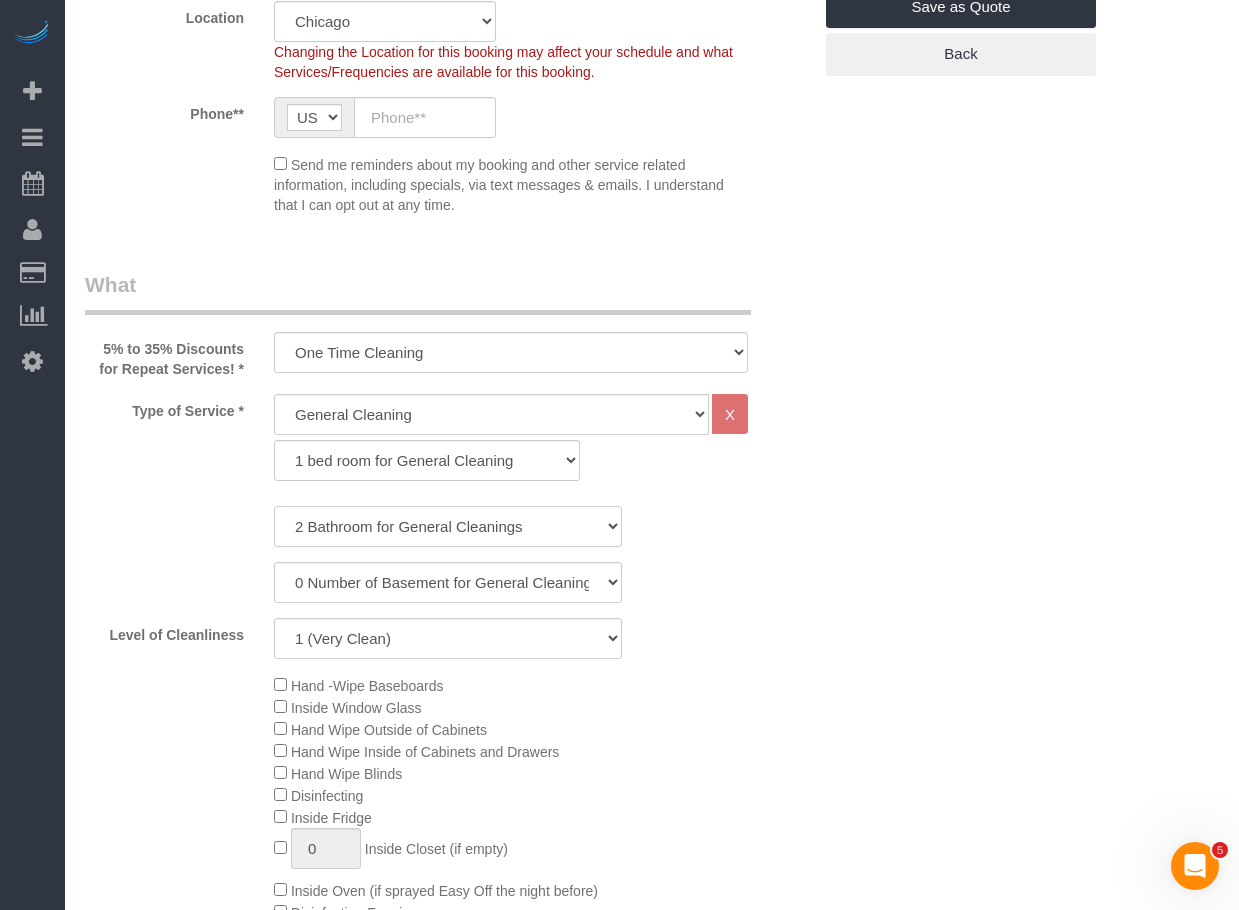 click on "1 Bathroom for General Cleaning
2 Bathroom for General Cleanings
3 Bathroom for General Cleanings
4 Bathroom for General Cleanings
5 Bathroom for General Cleanings
6 Bathroom for General Cleanings" 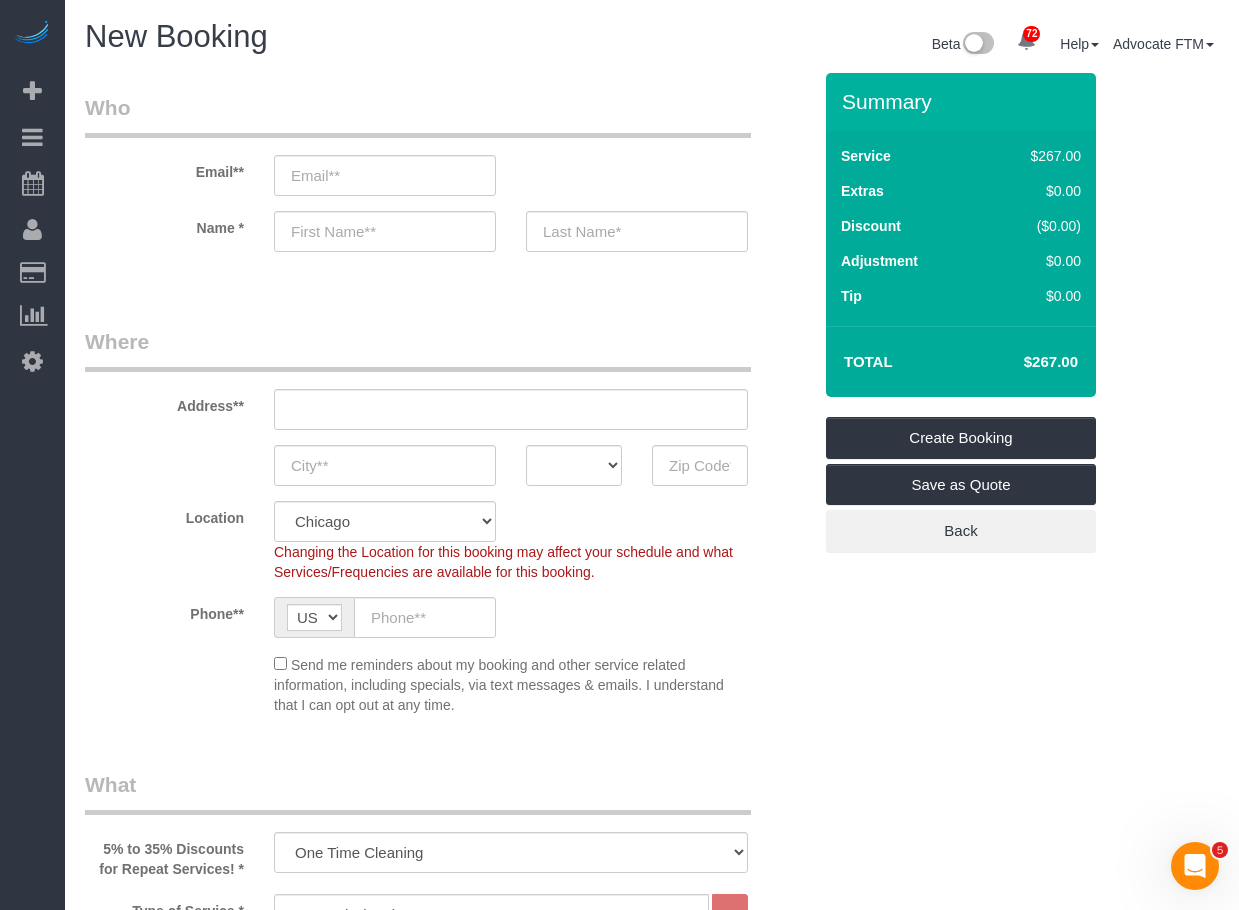 scroll, scrollTop: 500, scrollLeft: 0, axis: vertical 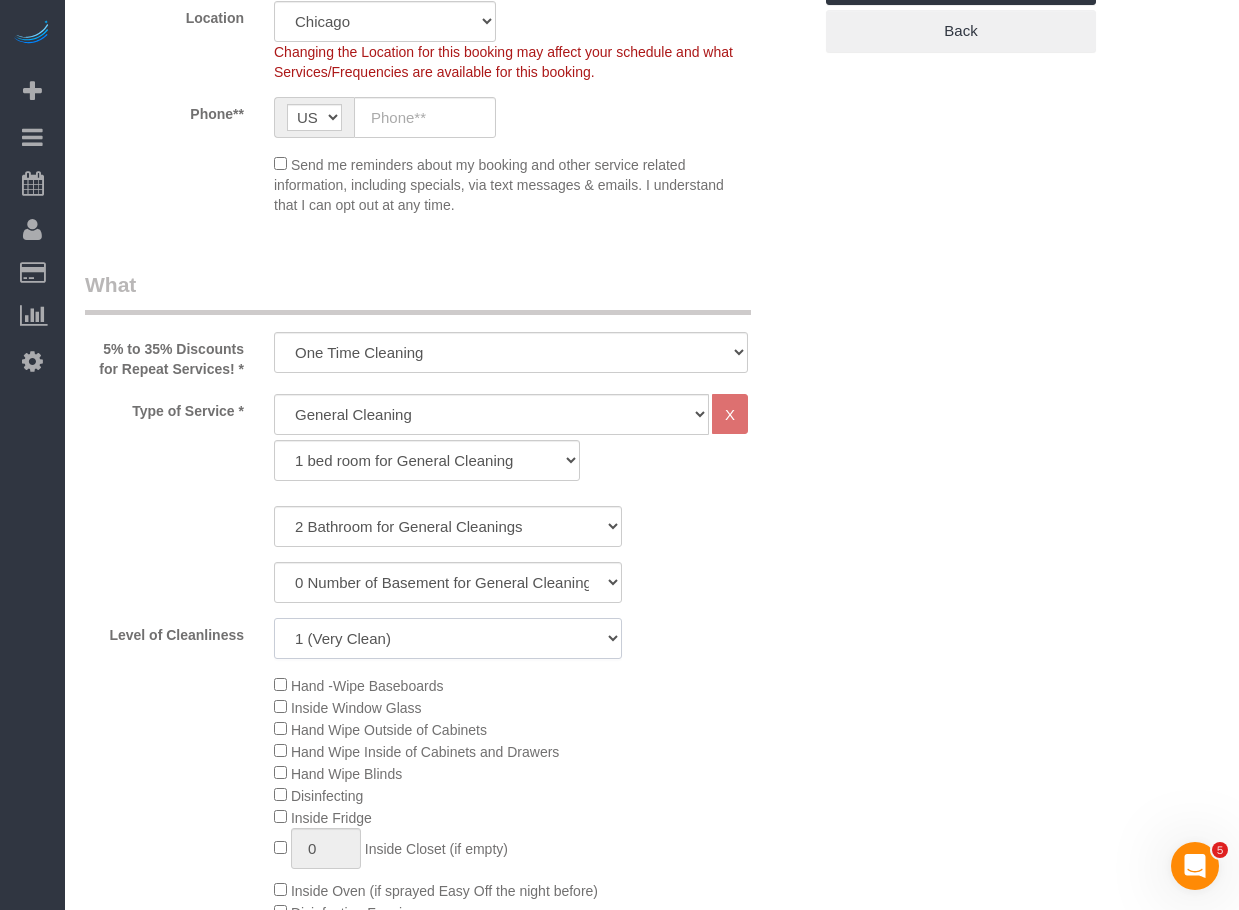 click on "1 (Very Clean)
2
3
4
5 (Average Condition)
6
7
8
9
10 (Extremely Dirty)" 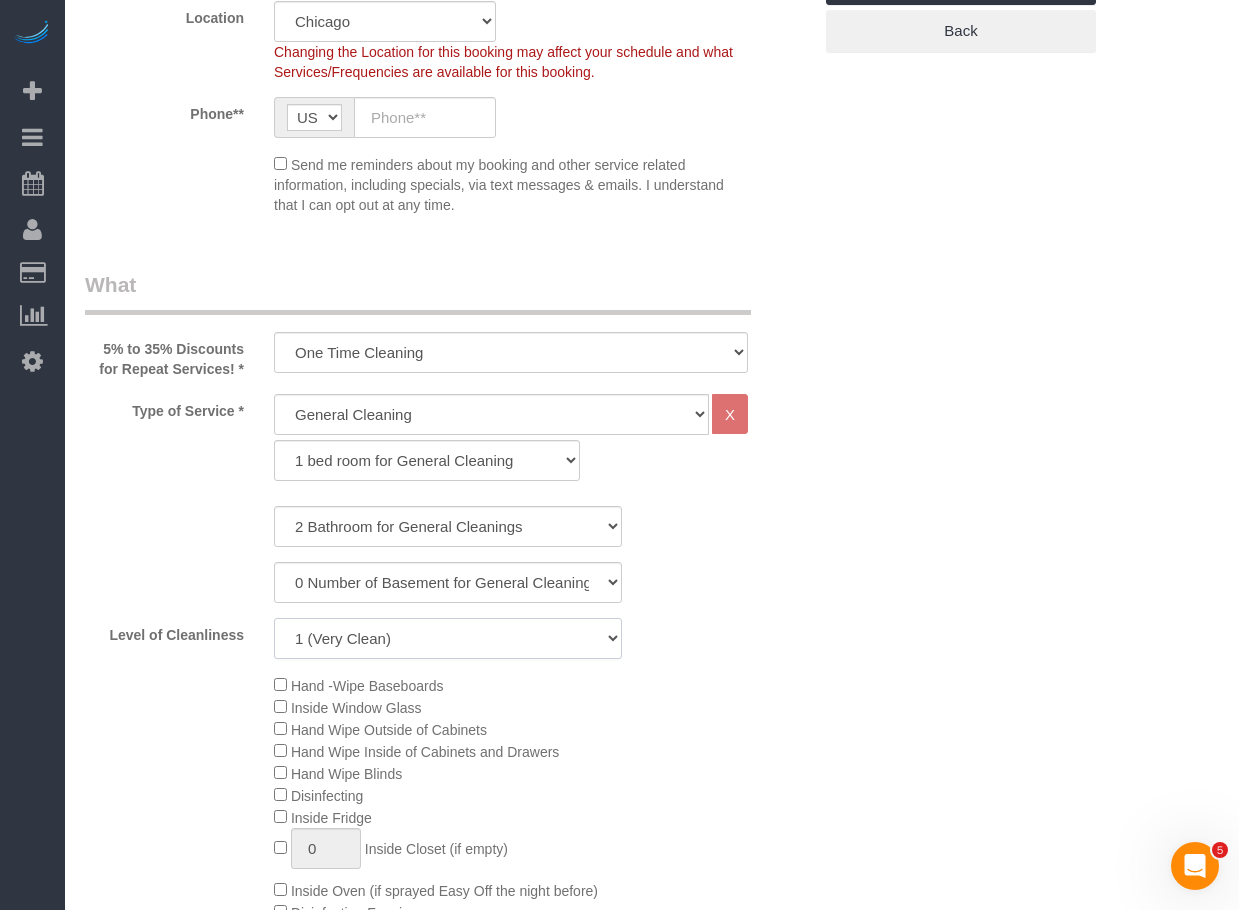 click on "1 (Very Clean)
2
3
4
5 (Average Condition)
6
7
8
9
10 (Extremely Dirty)" 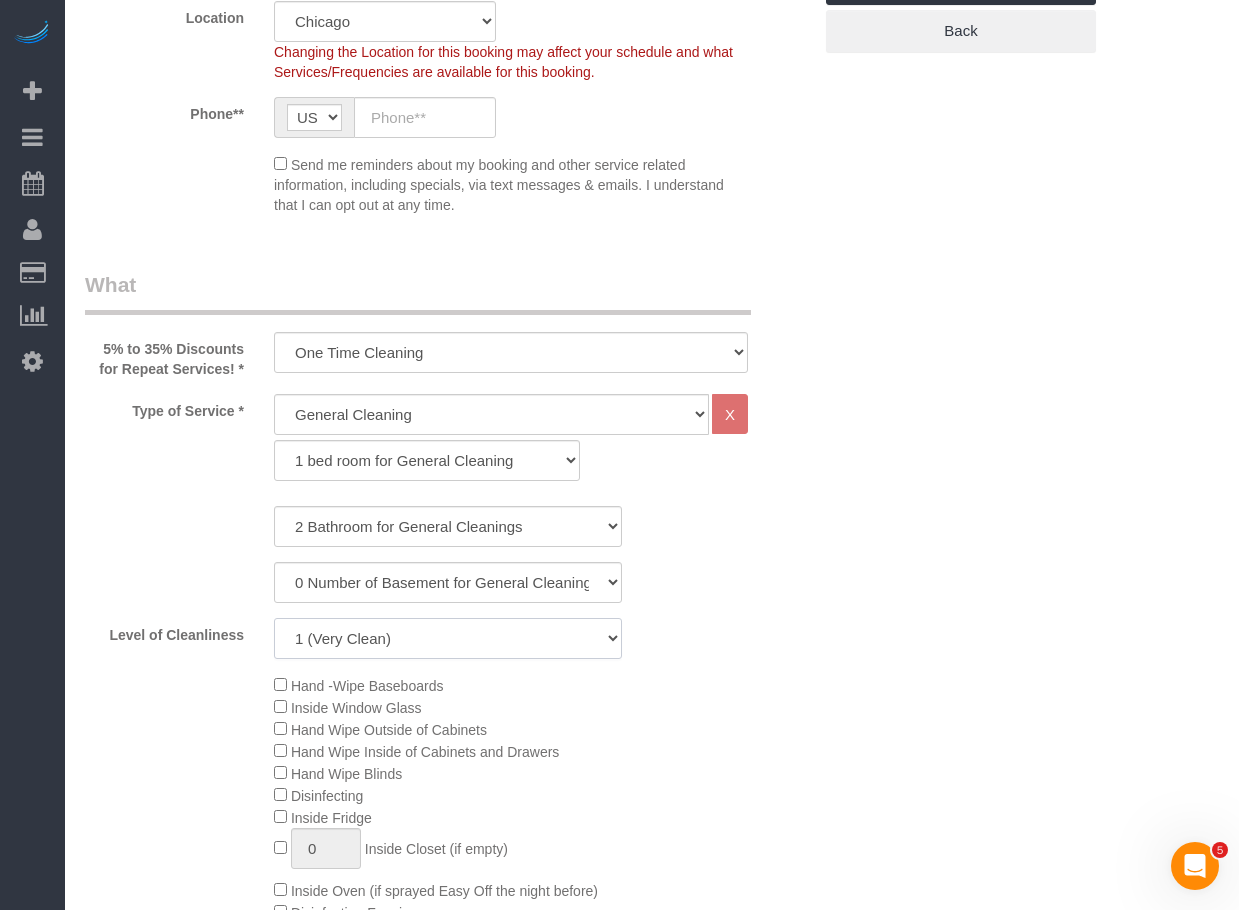 drag, startPoint x: 526, startPoint y: 620, endPoint x: 522, endPoint y: 630, distance: 10.770329 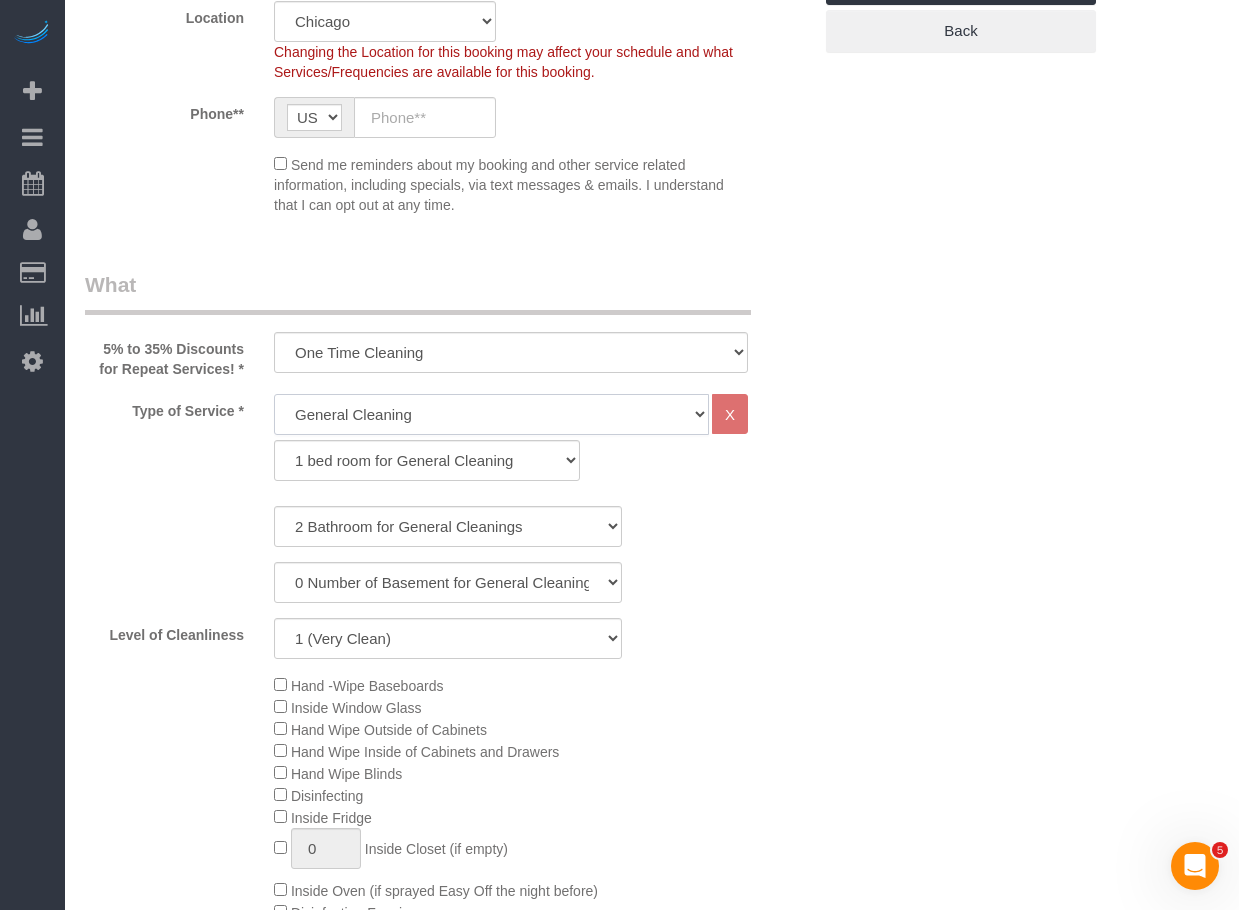 click on "General Cleaning Deep Cleaning Move-in / Move-out Cleaning COUNTS Cleaning" 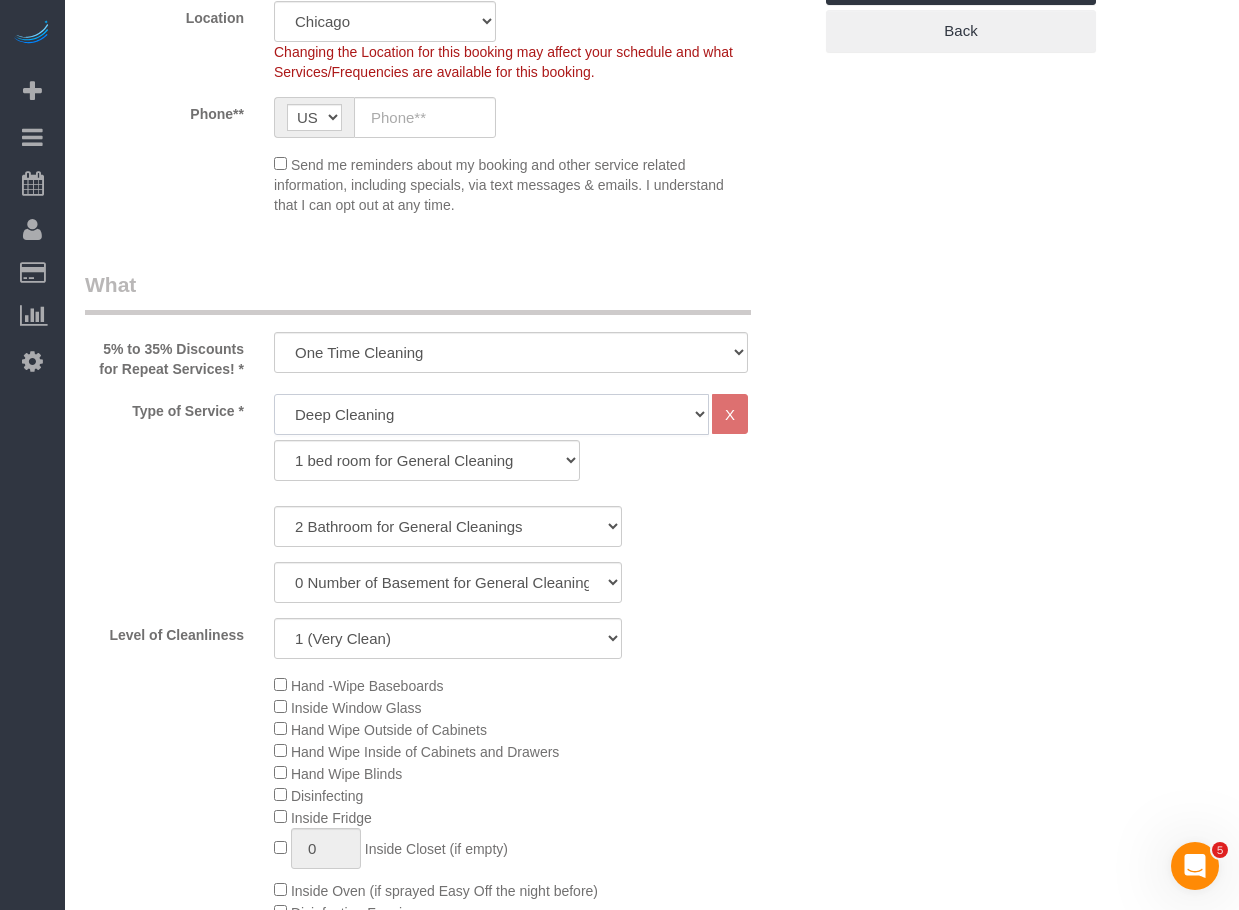 click on "General Cleaning Deep Cleaning Move-in / Move-out Cleaning COUNTS Cleaning" 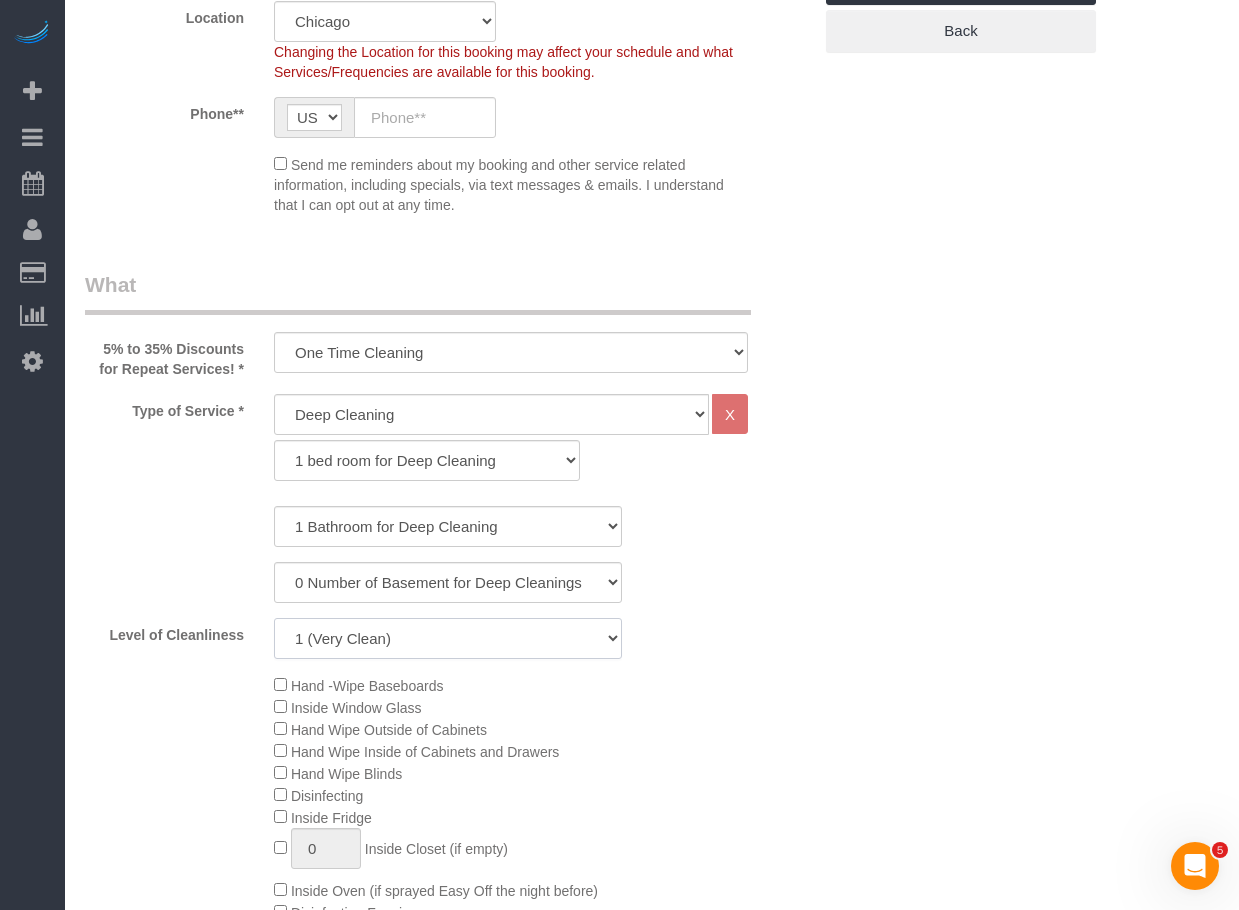 click on "1 (Very Clean)
2
3
4
5 (Average Condition)
6
7
8
9
10 (Extremely Dirty)" 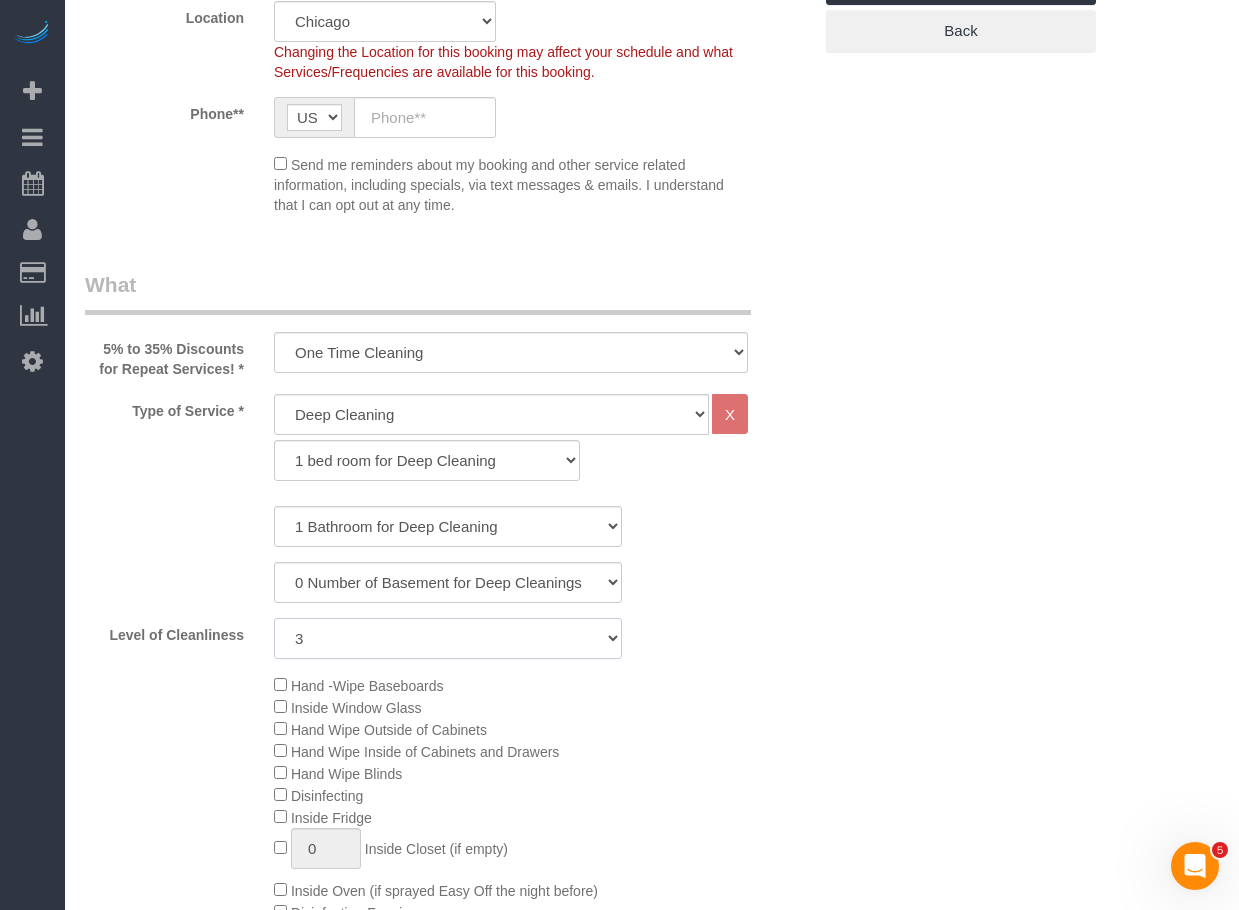 click on "1 (Very Clean)
2
3
4
5 (Average Condition)
6
7
8
9
10 (Extremely Dirty)" 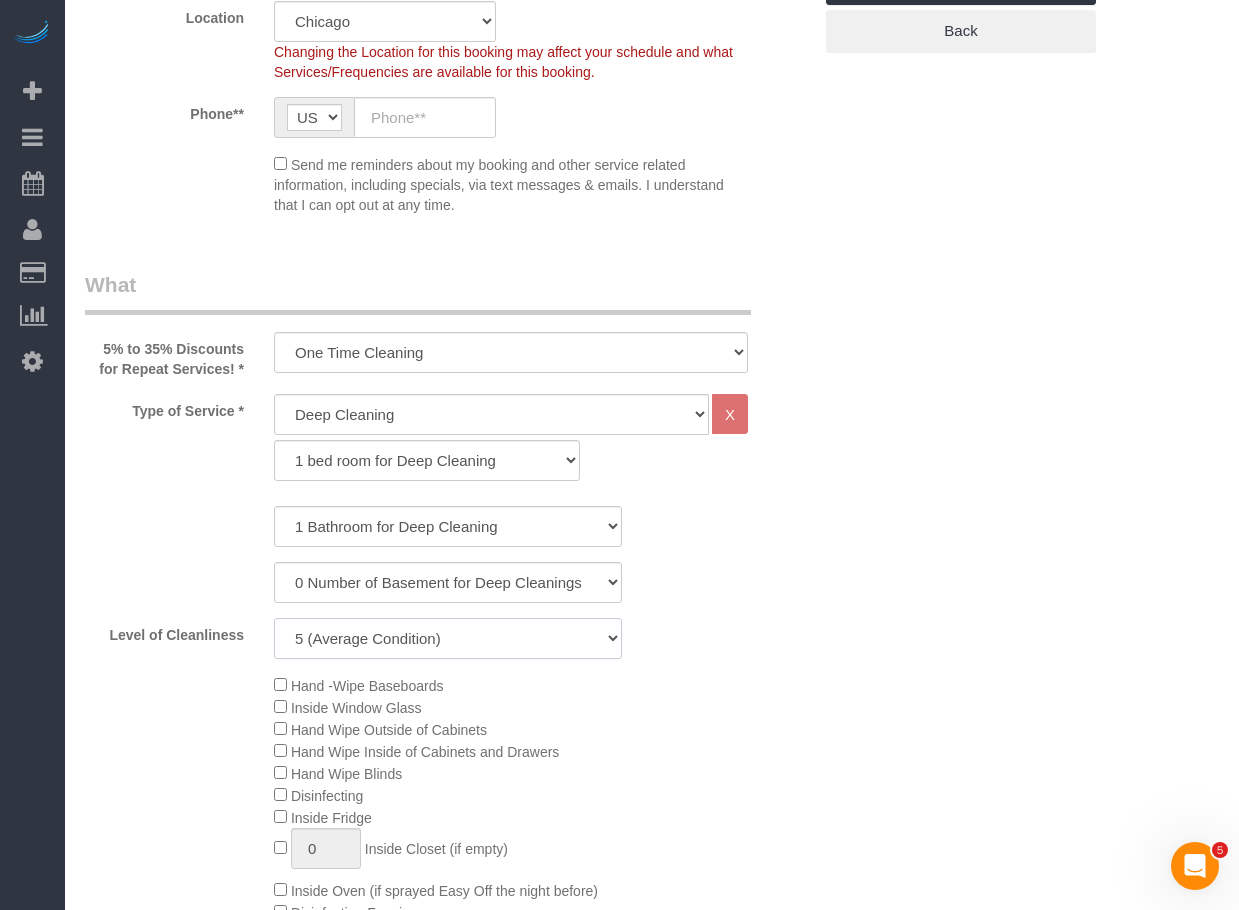 click on "1 (Very Clean)
2
3
4
5 (Average Condition)
6
7
8
9
10 (Extremely Dirty)" 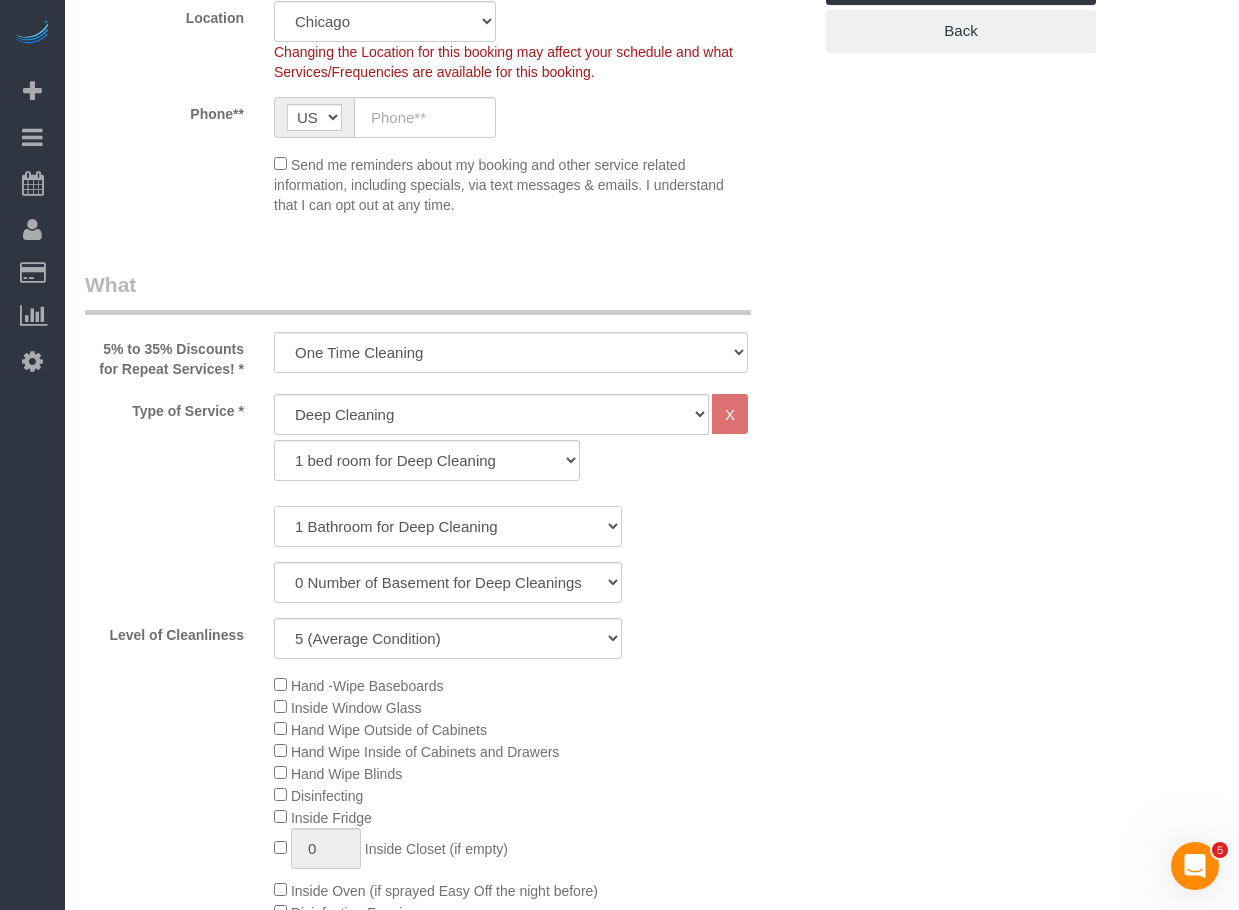 click on "1 Bathroom for Deep Cleaning
2 Bathroom for Deep Cleanings
3 Bathroom for Deep Cleanings
4 Bathroom for Deep Cleanings
5 Bathroom for Deep Cleanings
6 Bathroom for Deep Cleanings" 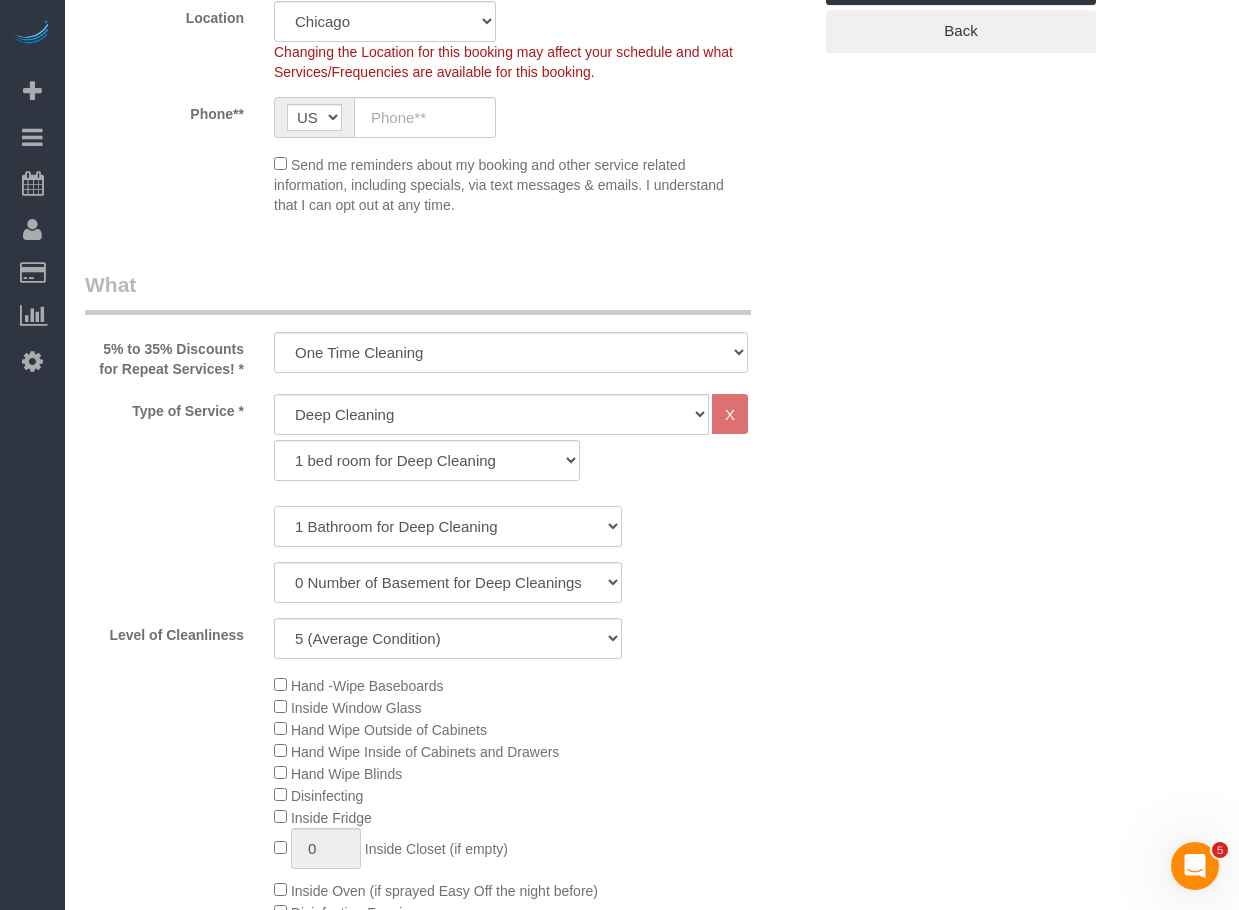 select on "2" 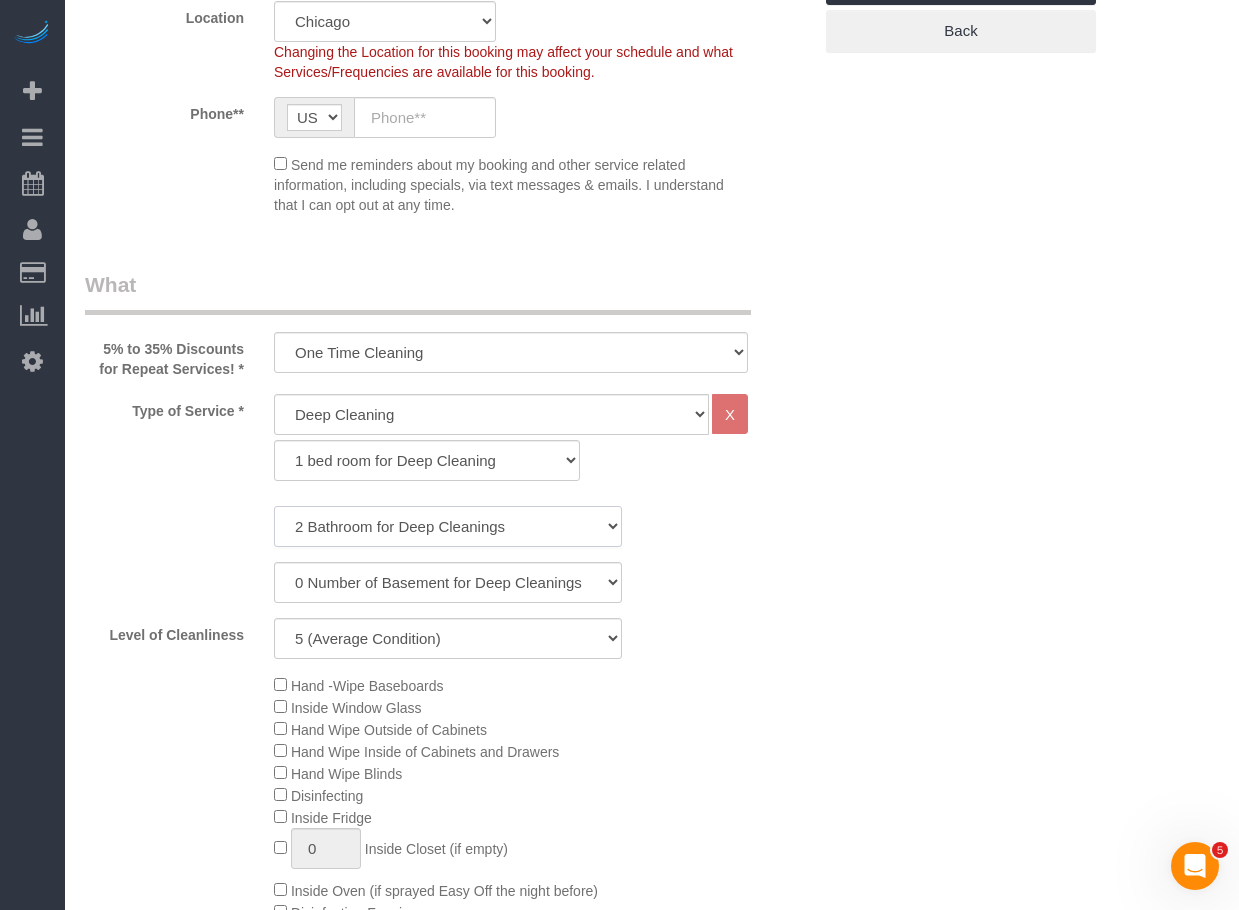 click on "1 Bathroom for Deep Cleaning
2 Bathroom for Deep Cleanings
3 Bathroom for Deep Cleanings
4 Bathroom for Deep Cleanings
5 Bathroom for Deep Cleanings
6 Bathroom for Deep Cleanings" 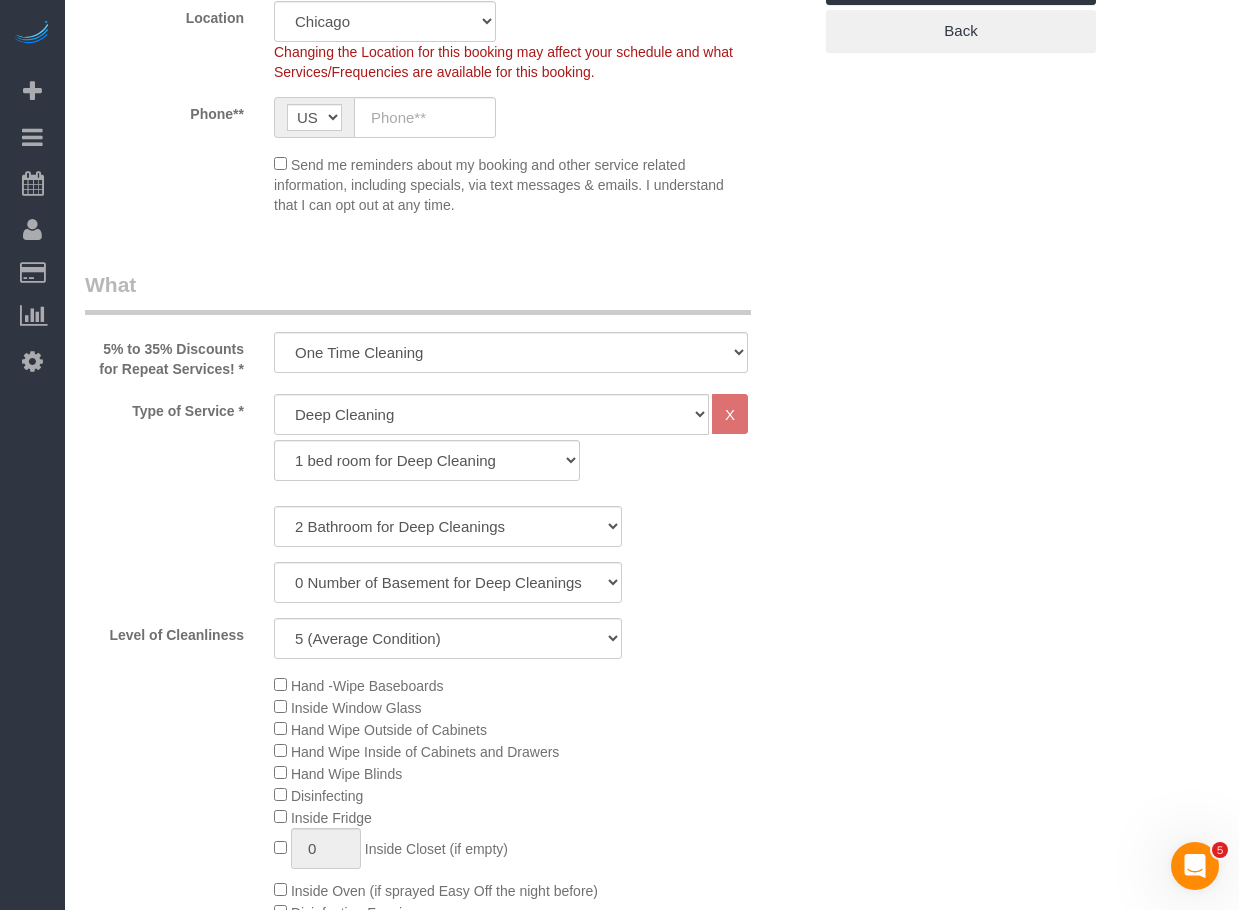 click on "0 Number of Basement for Deep Cleanings
1 Number of Basement for Deep Cleaning
2 Number of Basement for Deep Cleanings" 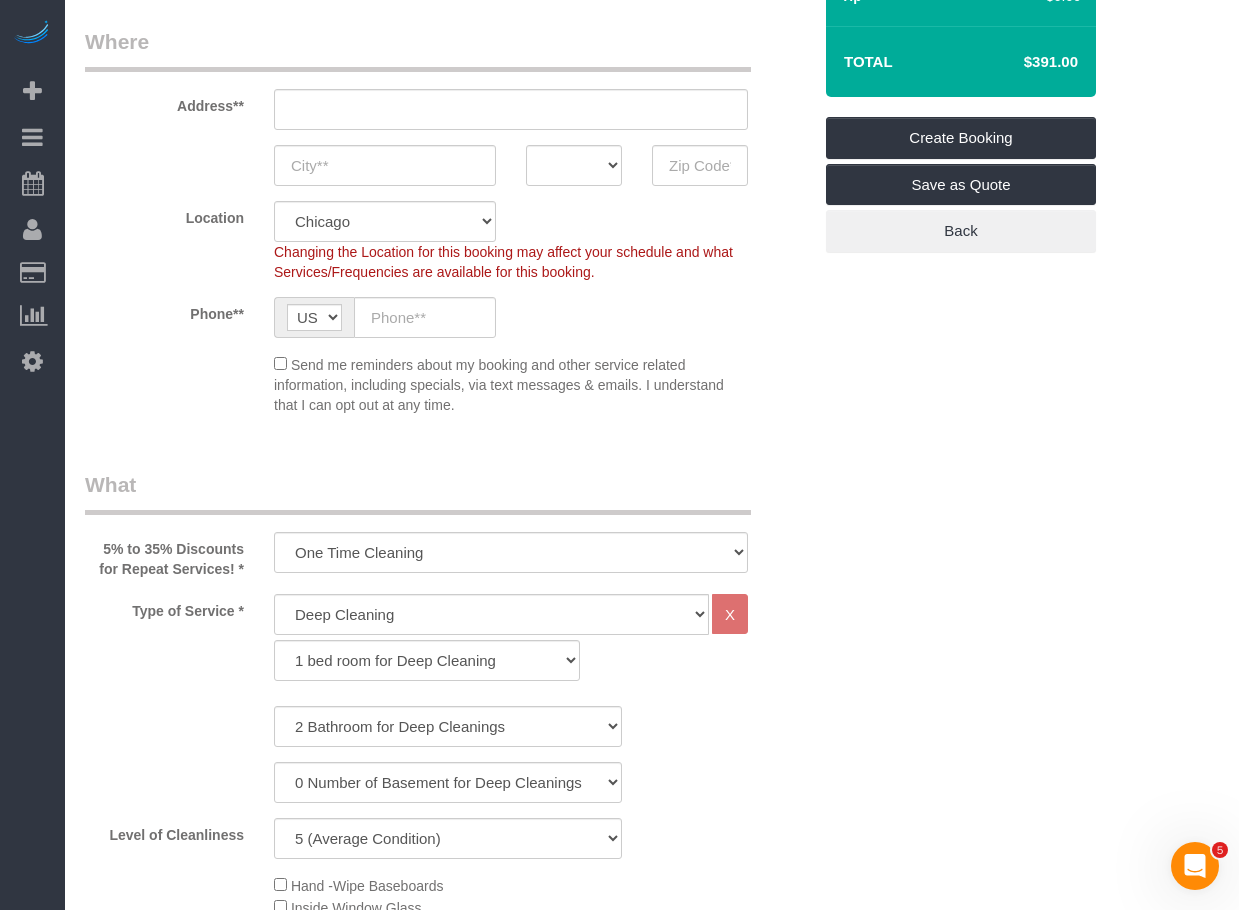 scroll, scrollTop: 0, scrollLeft: 0, axis: both 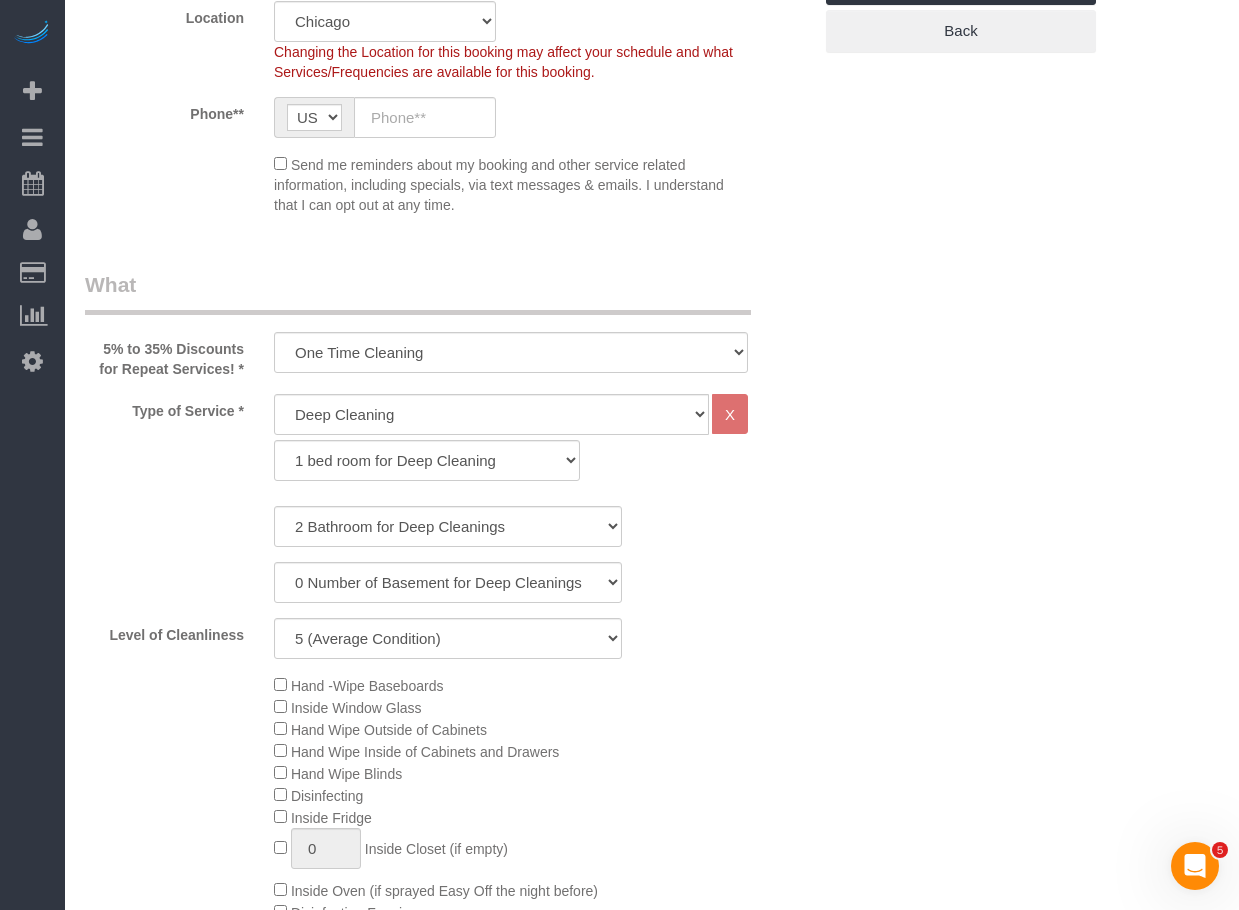 click on "Who
Email**
Name *
Where
Address**
AK
AL
AR
AZ
CA
CO
CT
DC
DE
FL
GA
HI
IA
ID
IL
IN
KS
KY
LA
MA
MD
ME
MI
MN
MO
MS
MT
NC
ND
NE
NH
NJ
NM
NV" at bounding box center (652, 1762) 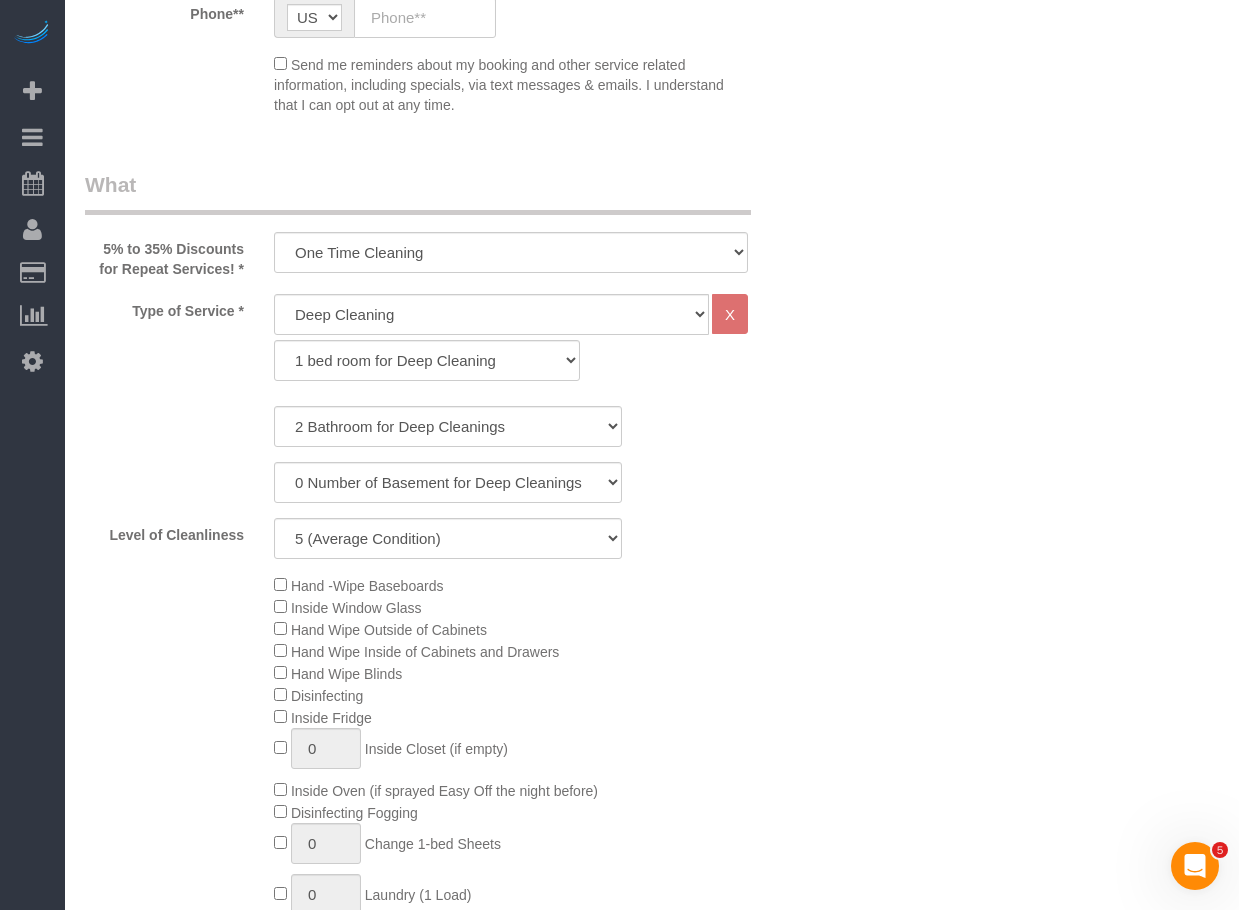 click on "Who
Email**
Name *
Where
Address**
AK
AL
AR
AZ
CA
CO
CT
DC
DE
FL
GA
HI
IA
ID
IL
IN
KS
KY
LA
MA
MD
ME
MI
MN
MO
MS
MT
NC
ND
NE
NH
NJ
NM
NV" at bounding box center (652, 1662) 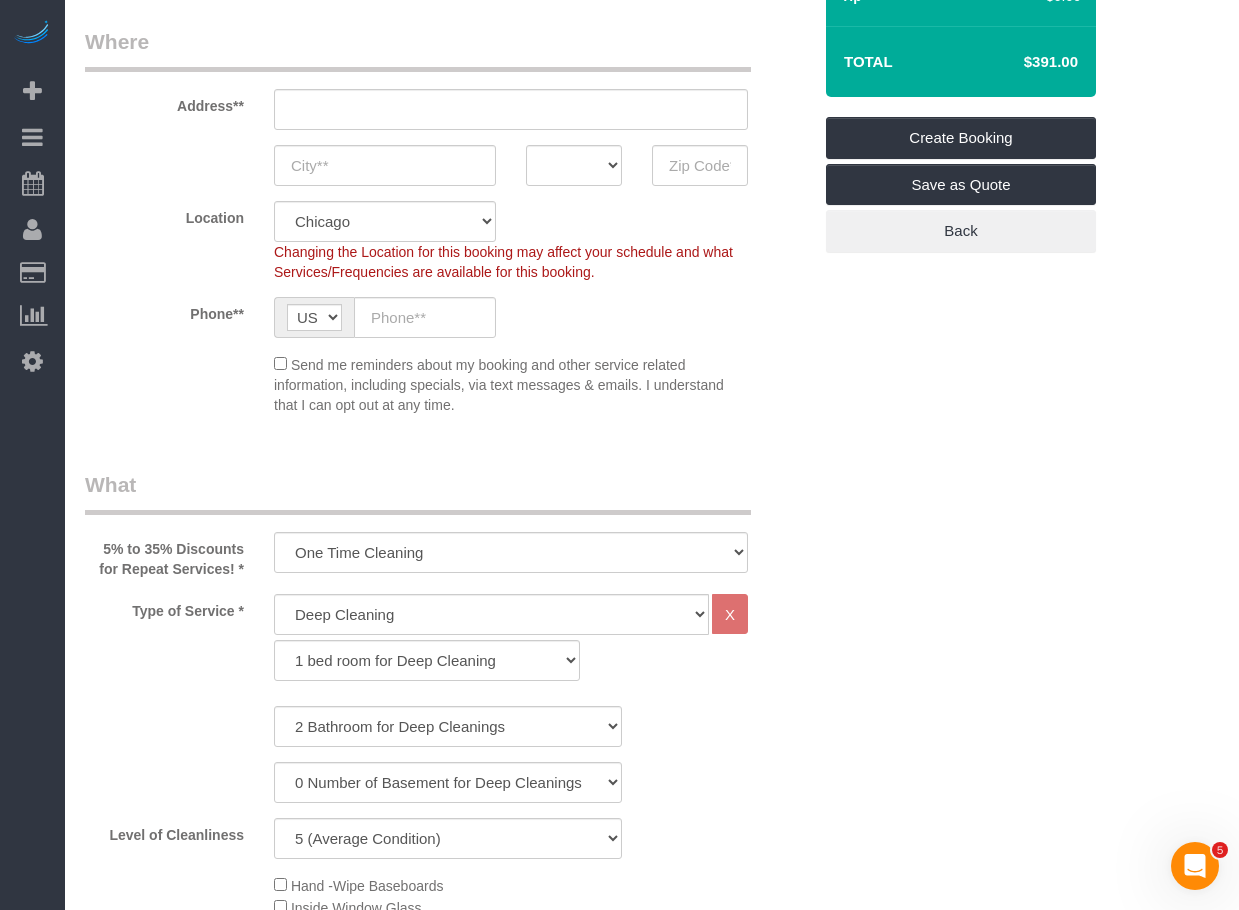 scroll, scrollTop: 200, scrollLeft: 0, axis: vertical 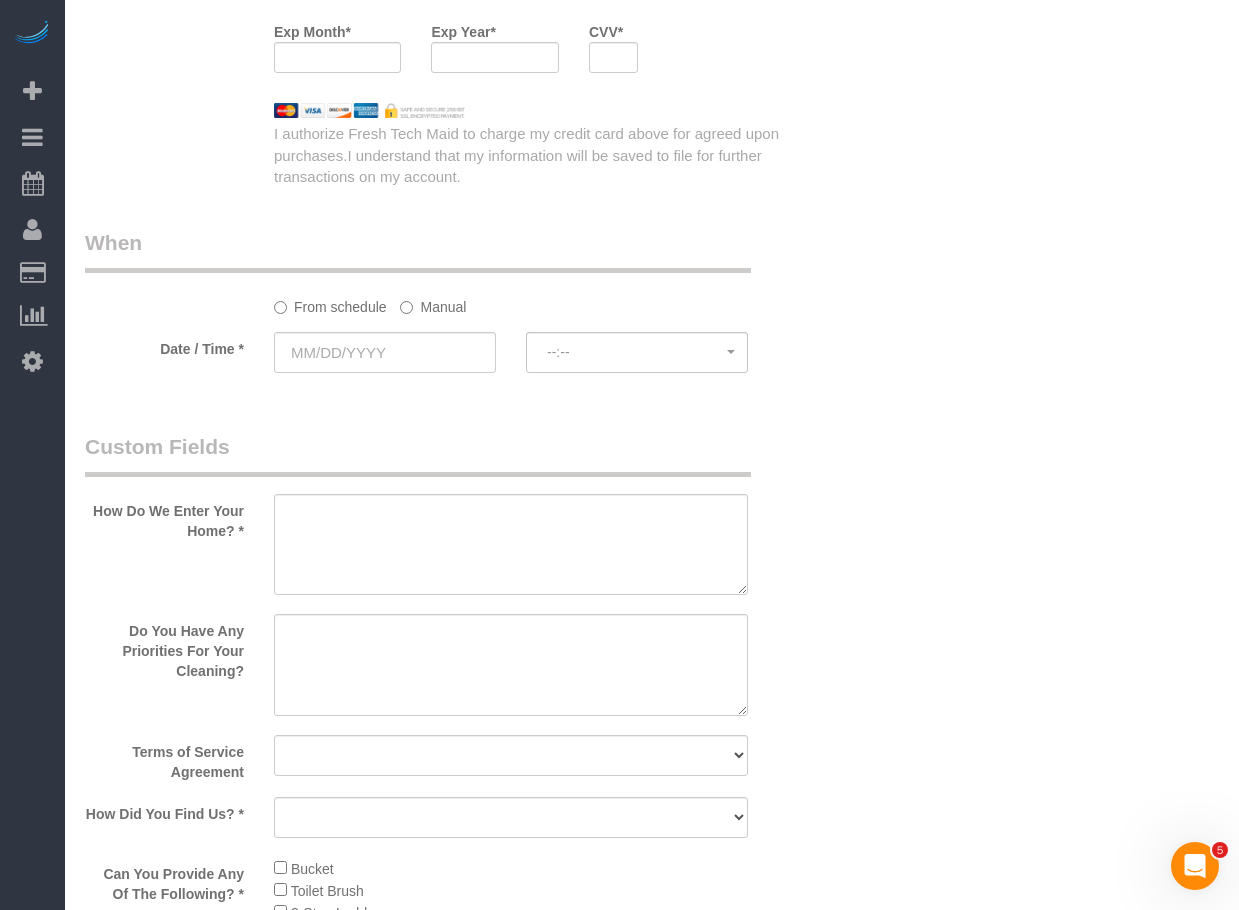click on "How Do We Enter Your Home? *
Do You Have Any Priorities For Your Cleaning?
Terms of Service Agreement
Yes, I agree to the Terms of Service and Privacy Policy. No.  I disagree with the Terms of Service and Privacy Policy
How Did You Find Us?                                                                                                                                                                                                   *
Yelp Google Facebook Pinterest Alternative Social Media SMS Message Email Best Pick Report Referral Angie's List" at bounding box center (448, 980) 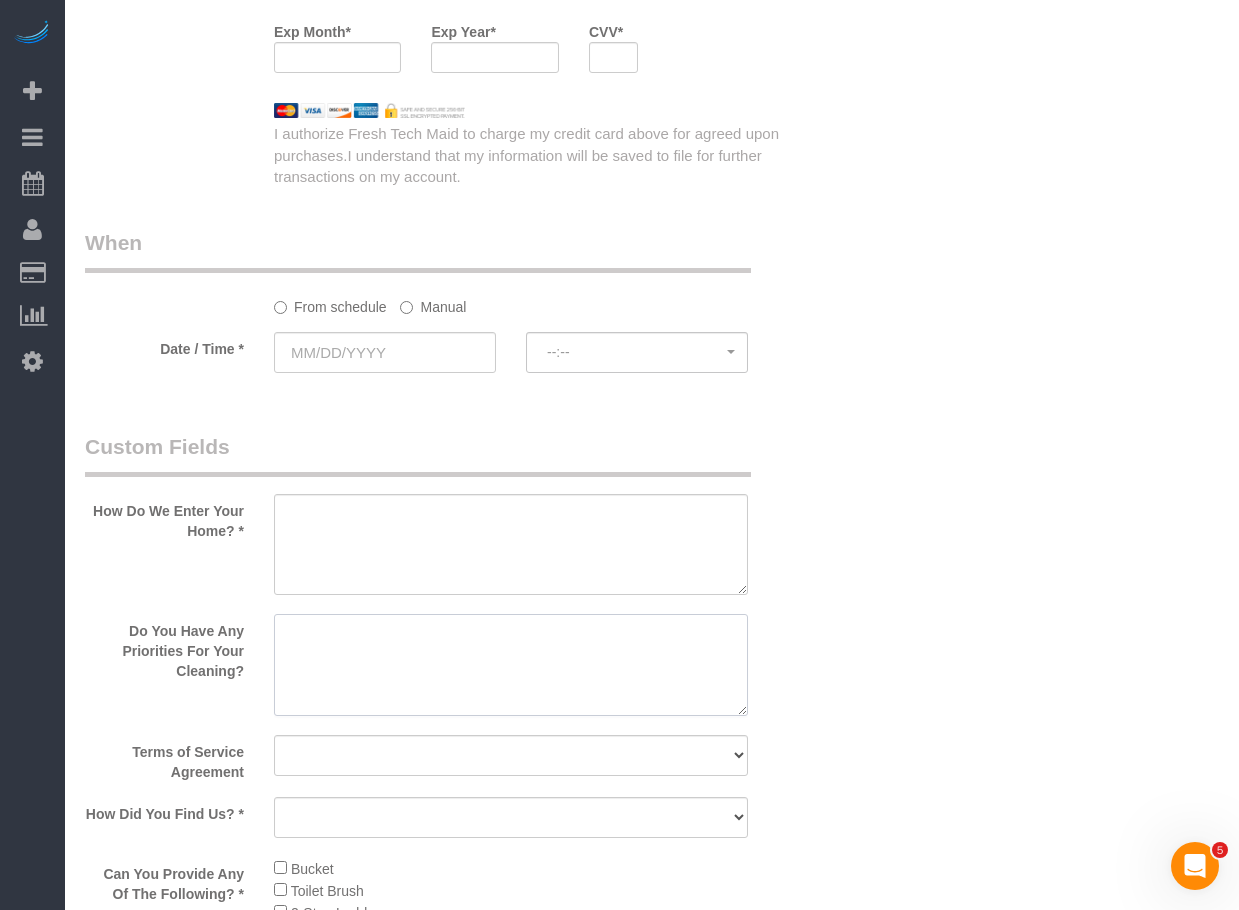 click at bounding box center [511, 665] 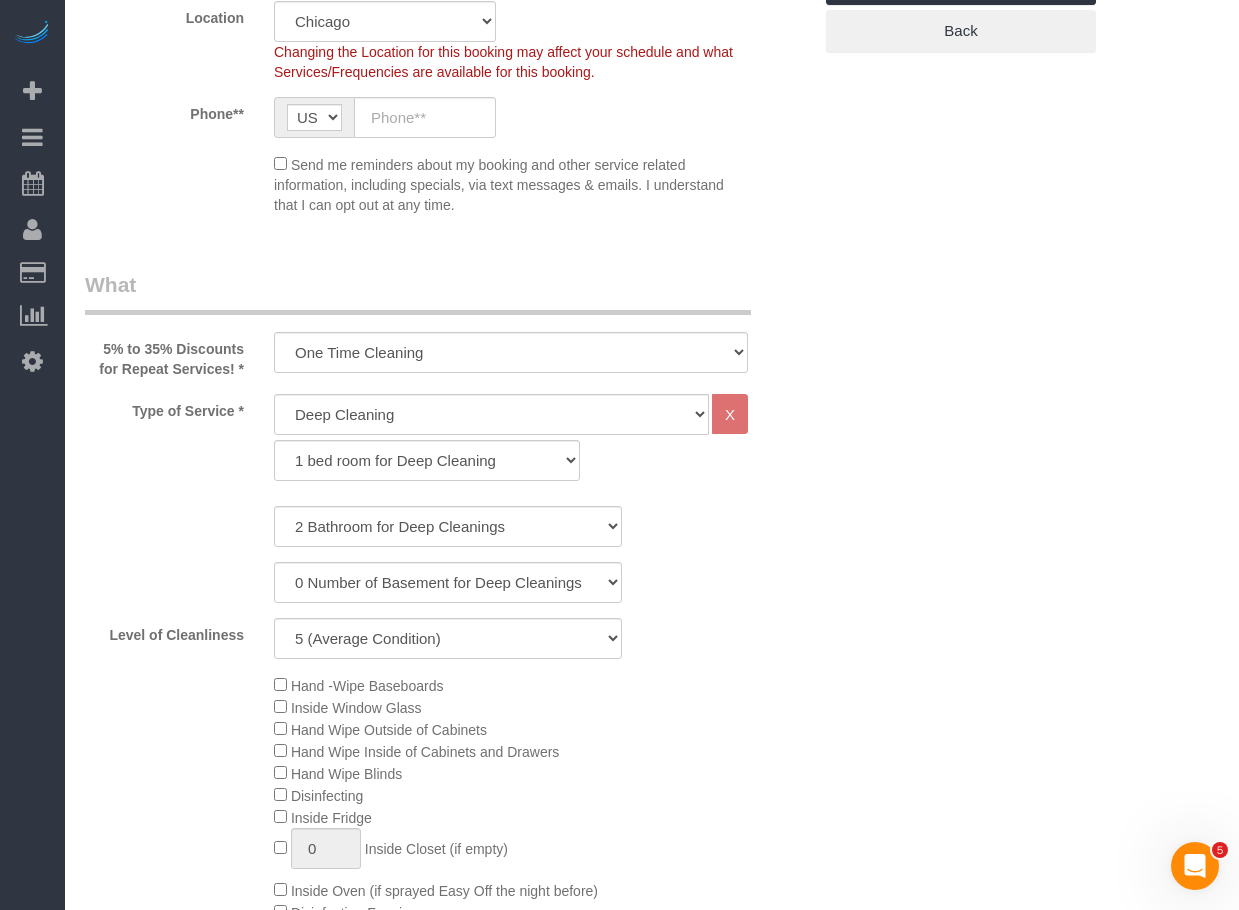 scroll, scrollTop: 0, scrollLeft: 0, axis: both 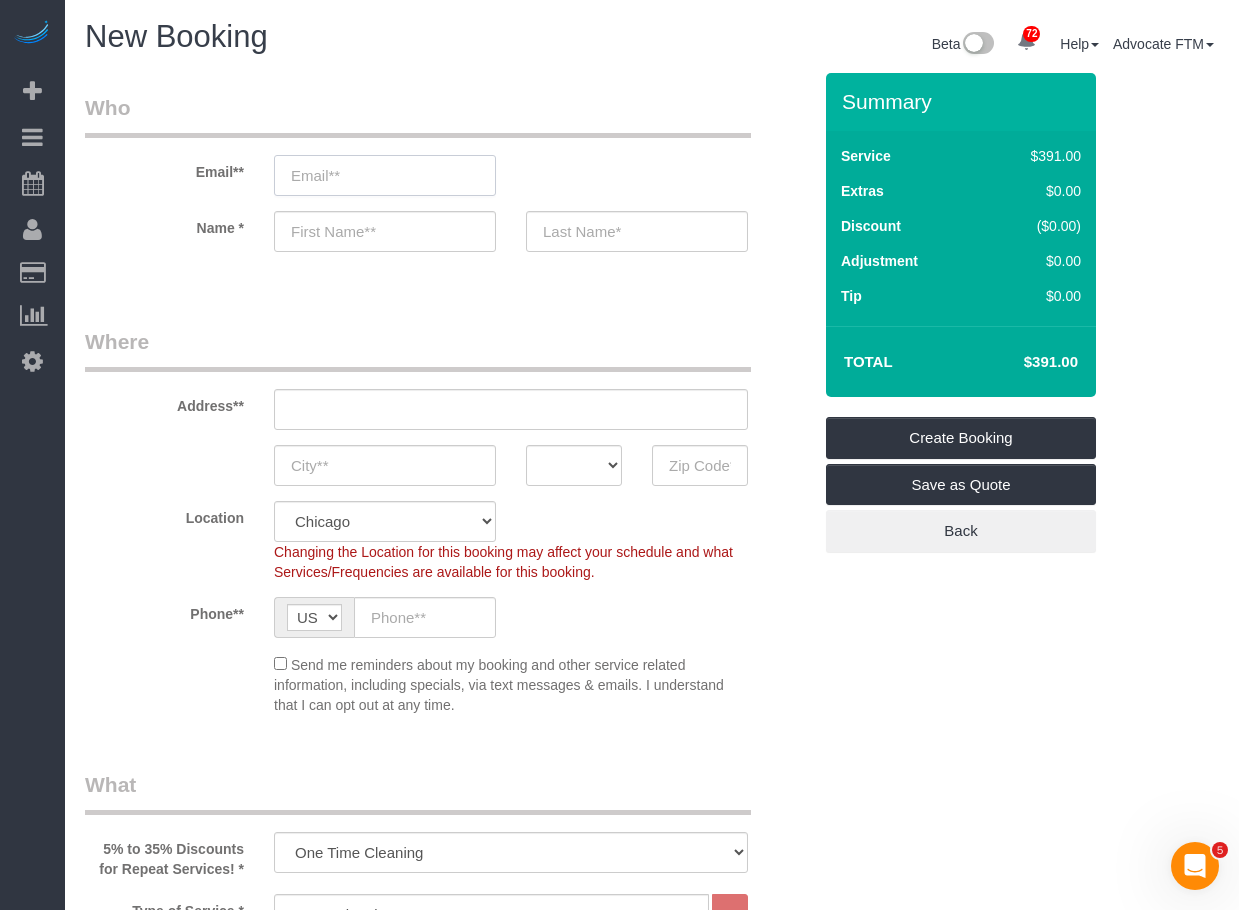 click at bounding box center (385, 175) 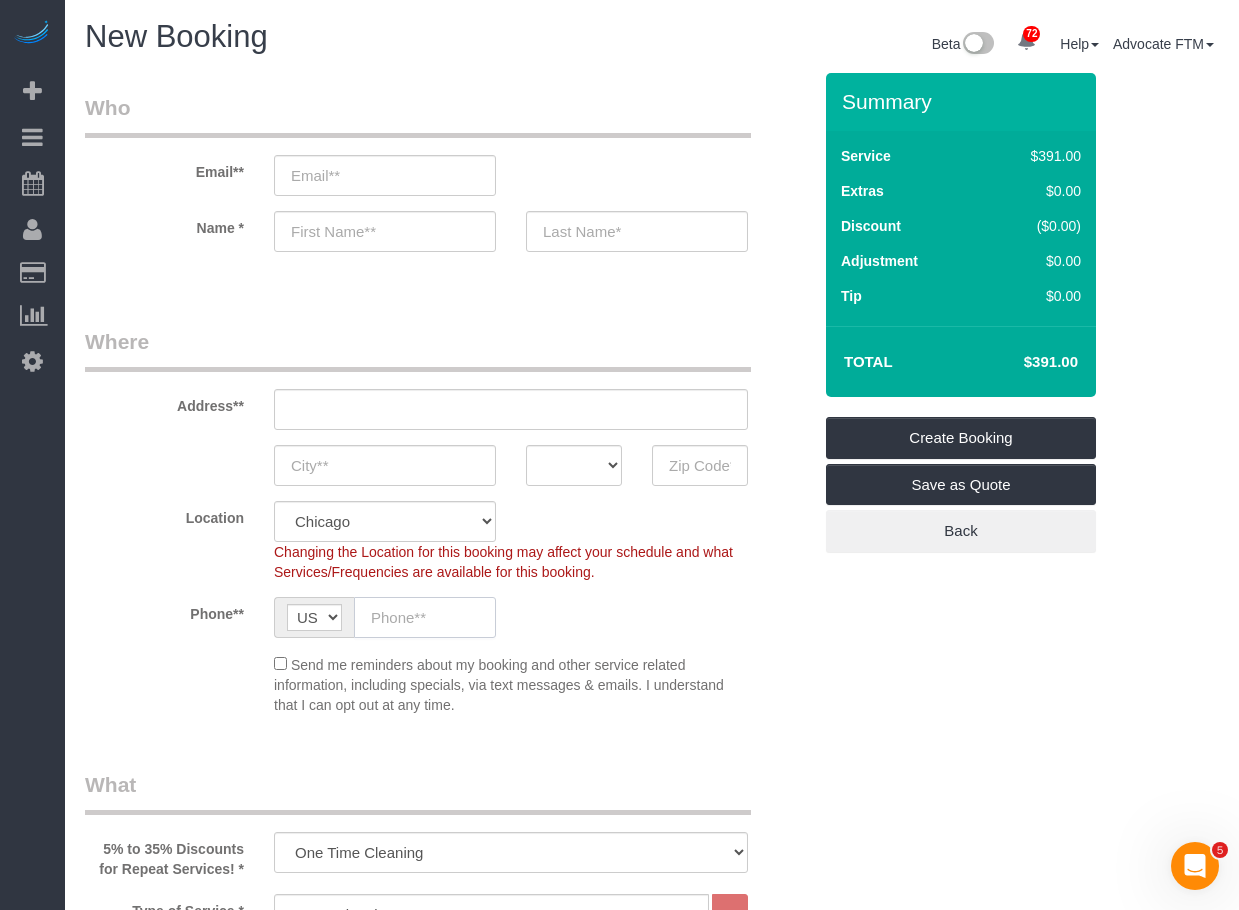 click 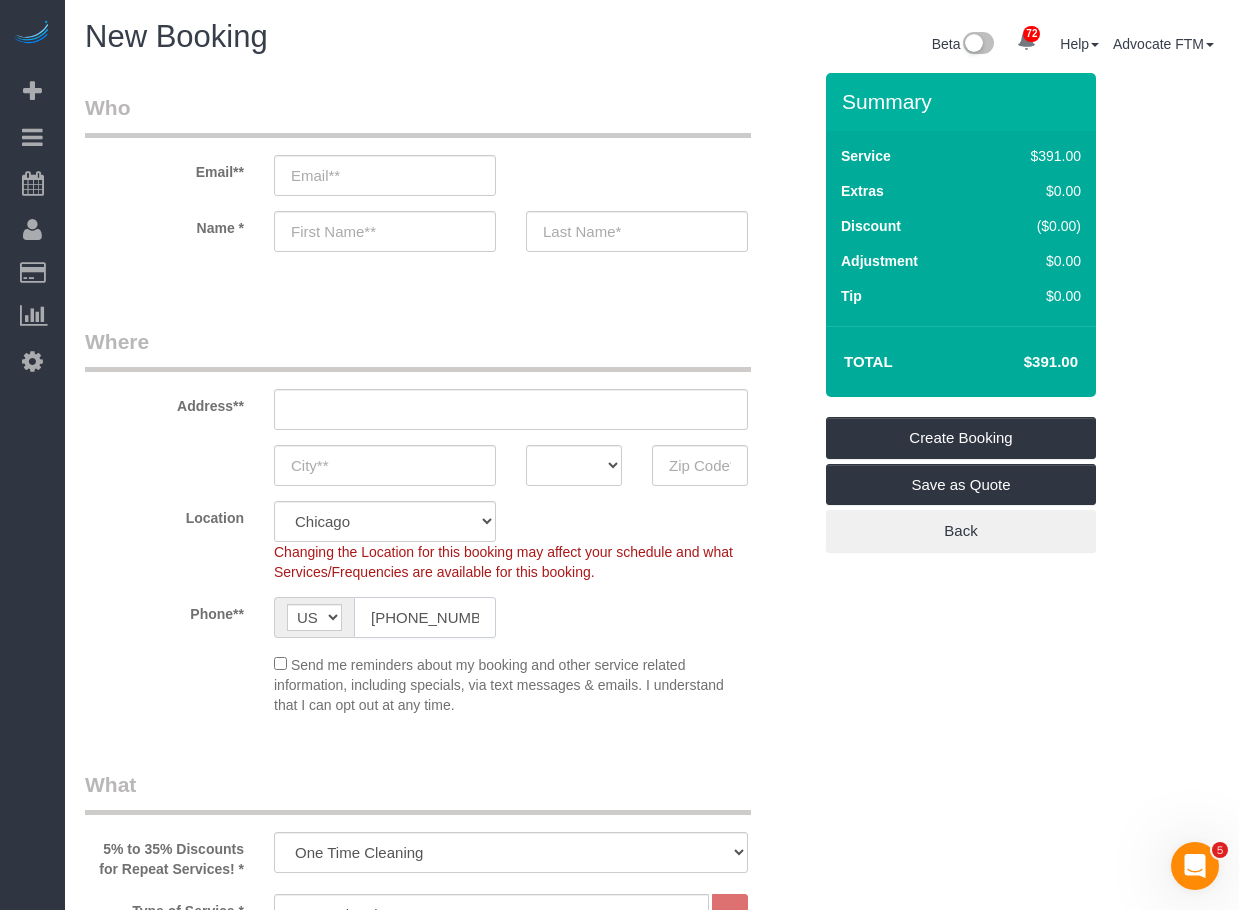 scroll, scrollTop: 0, scrollLeft: 1, axis: horizontal 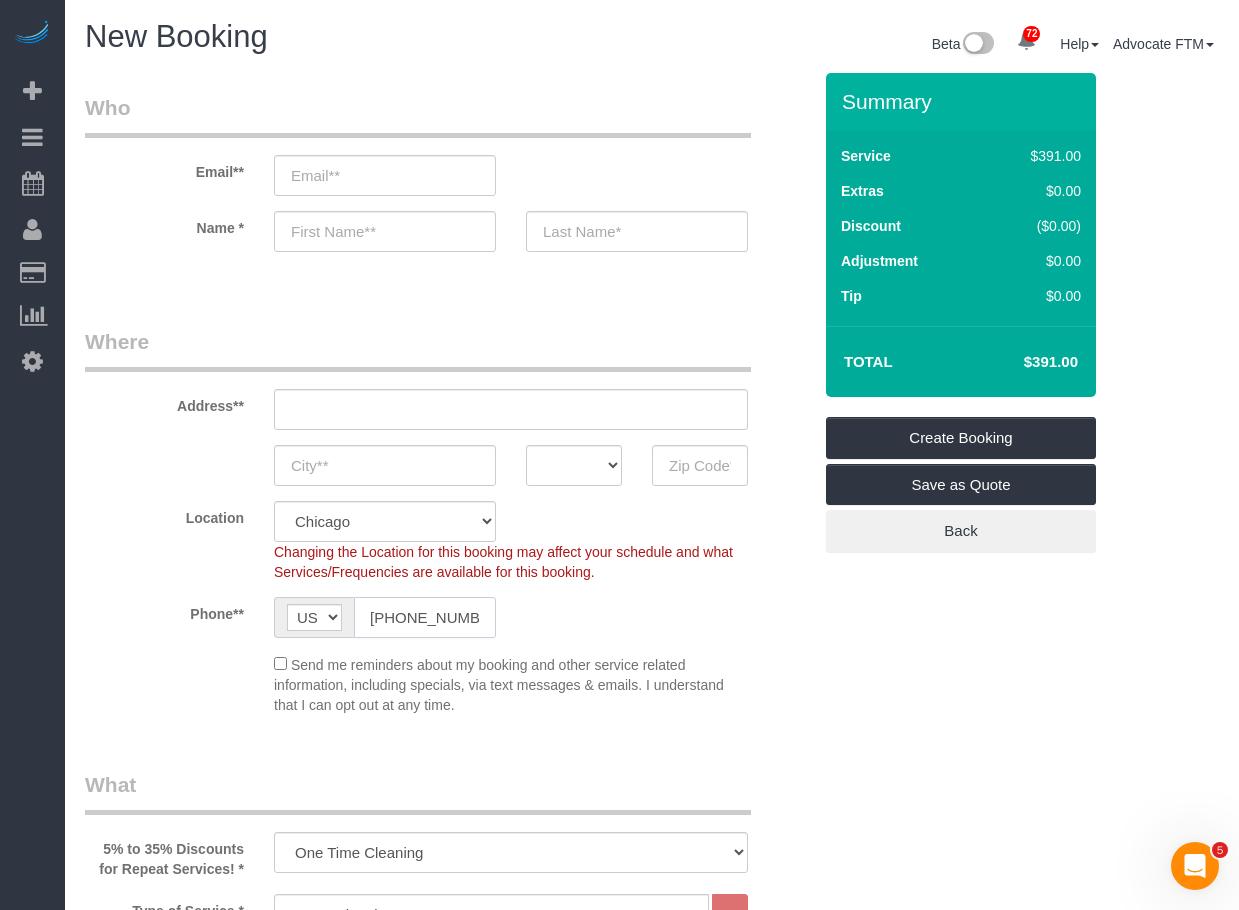 type on "+1 847 208 2192" 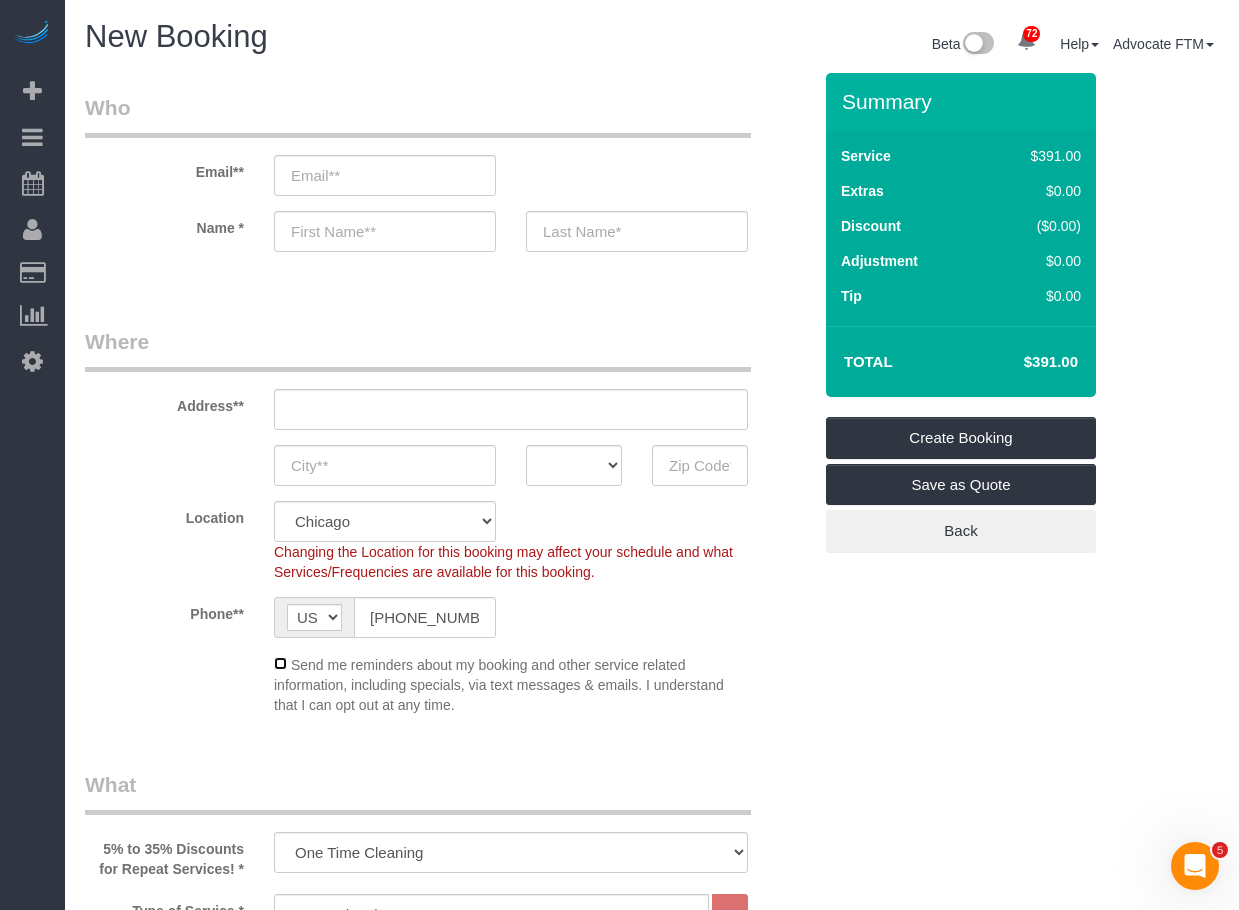scroll, scrollTop: 0, scrollLeft: 0, axis: both 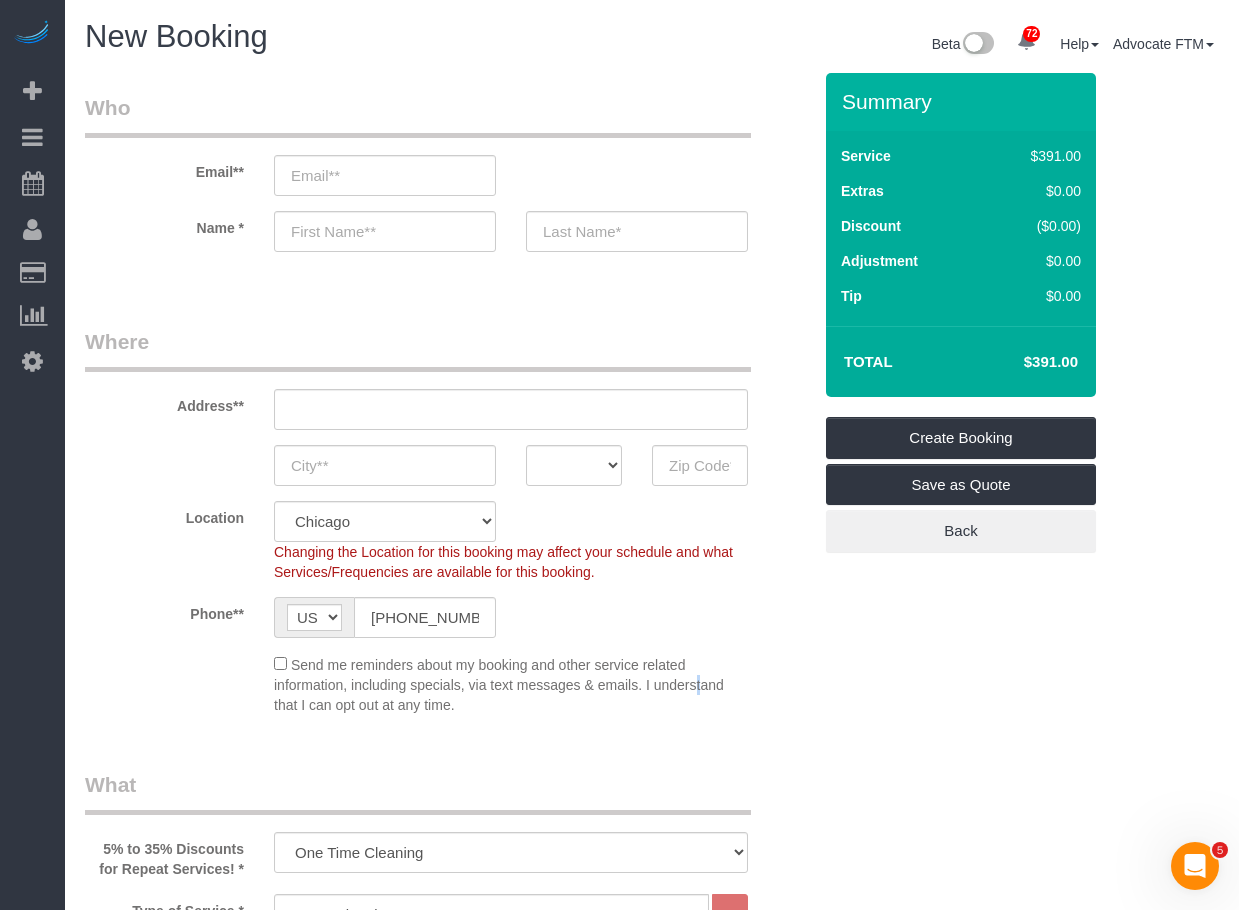 drag, startPoint x: 619, startPoint y: 680, endPoint x: 887, endPoint y: 607, distance: 277.76428 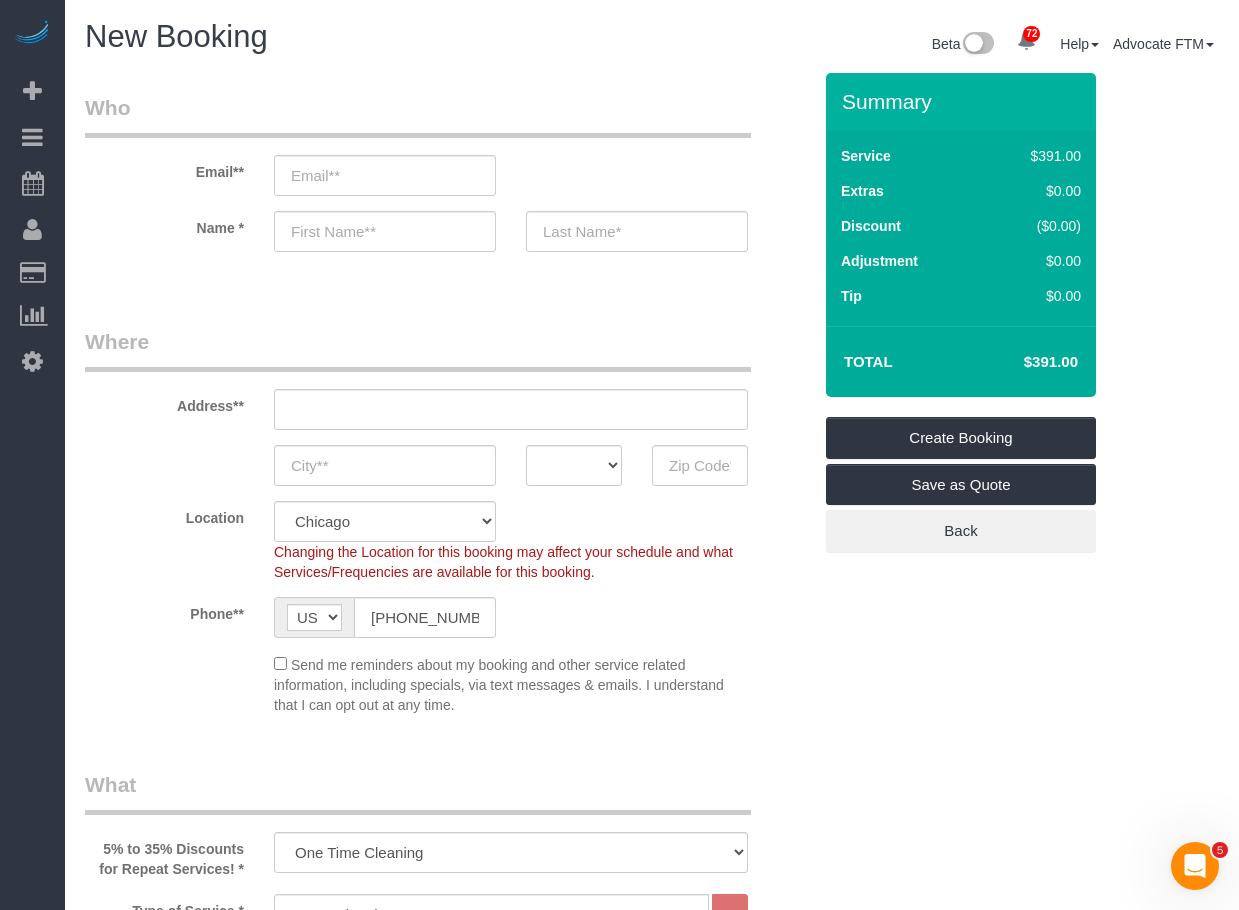 drag, startPoint x: 527, startPoint y: 311, endPoint x: 544, endPoint y: 315, distance: 17.464249 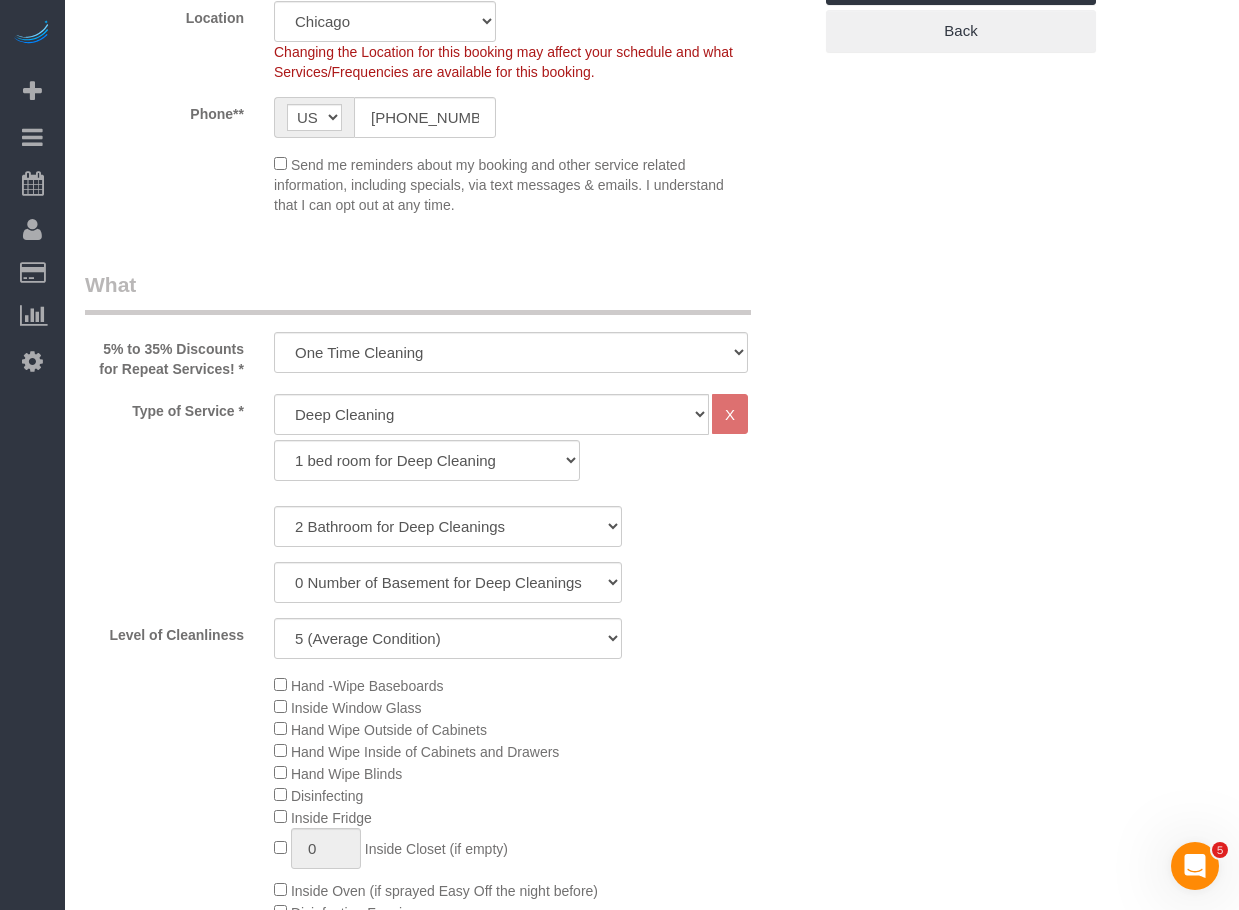 scroll, scrollTop: 0, scrollLeft: 0, axis: both 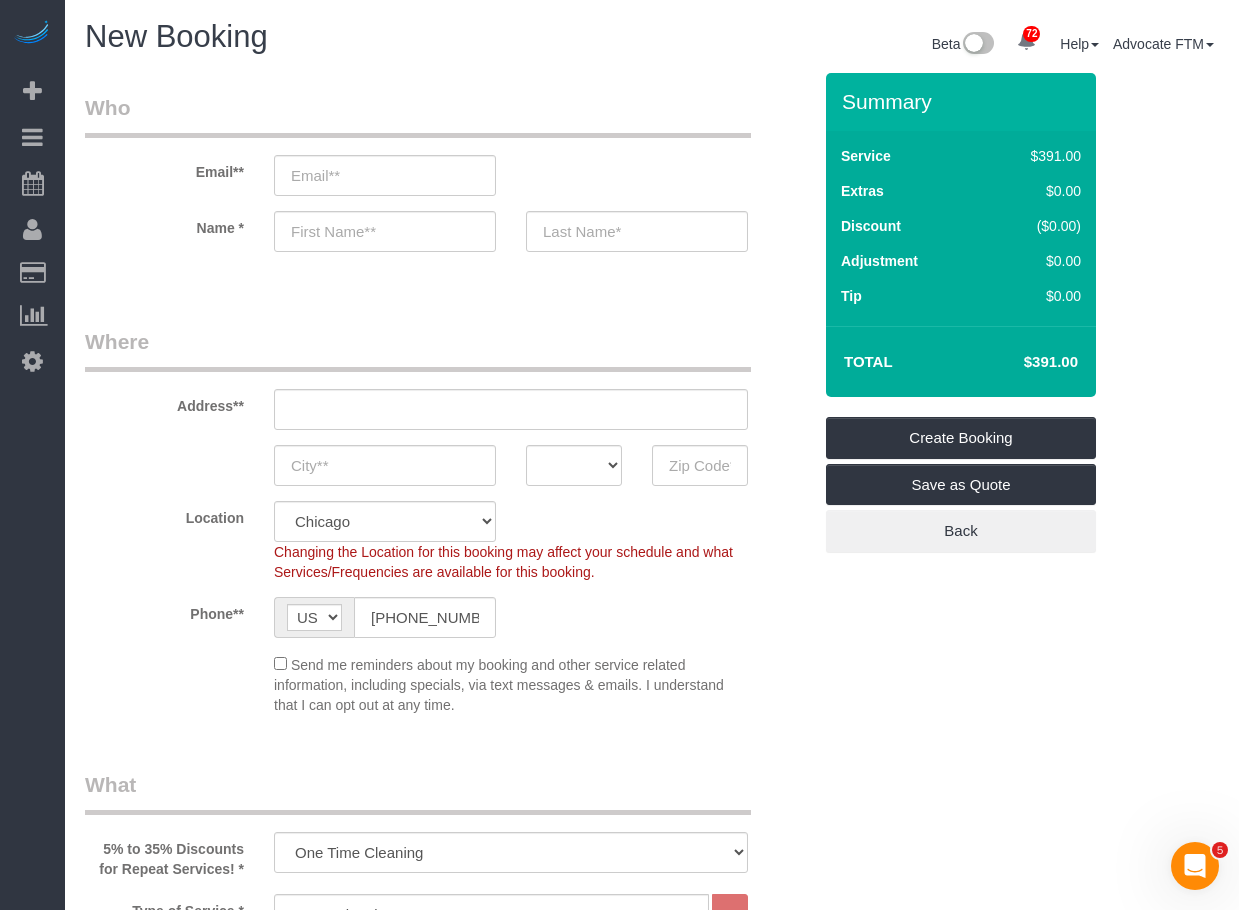 click on "Who
Email**
Name *
Where
Address**
AK
AL
AR
AZ
CA
CO
CT
DC
DE
FL
GA
HI
IA
ID
IL
IN
KS
KY
LA
MA
MD
ME
MI
MN
MO
MS
MT
NC
ND
NE
NH
NJ
NM
NV" at bounding box center (652, 2262) 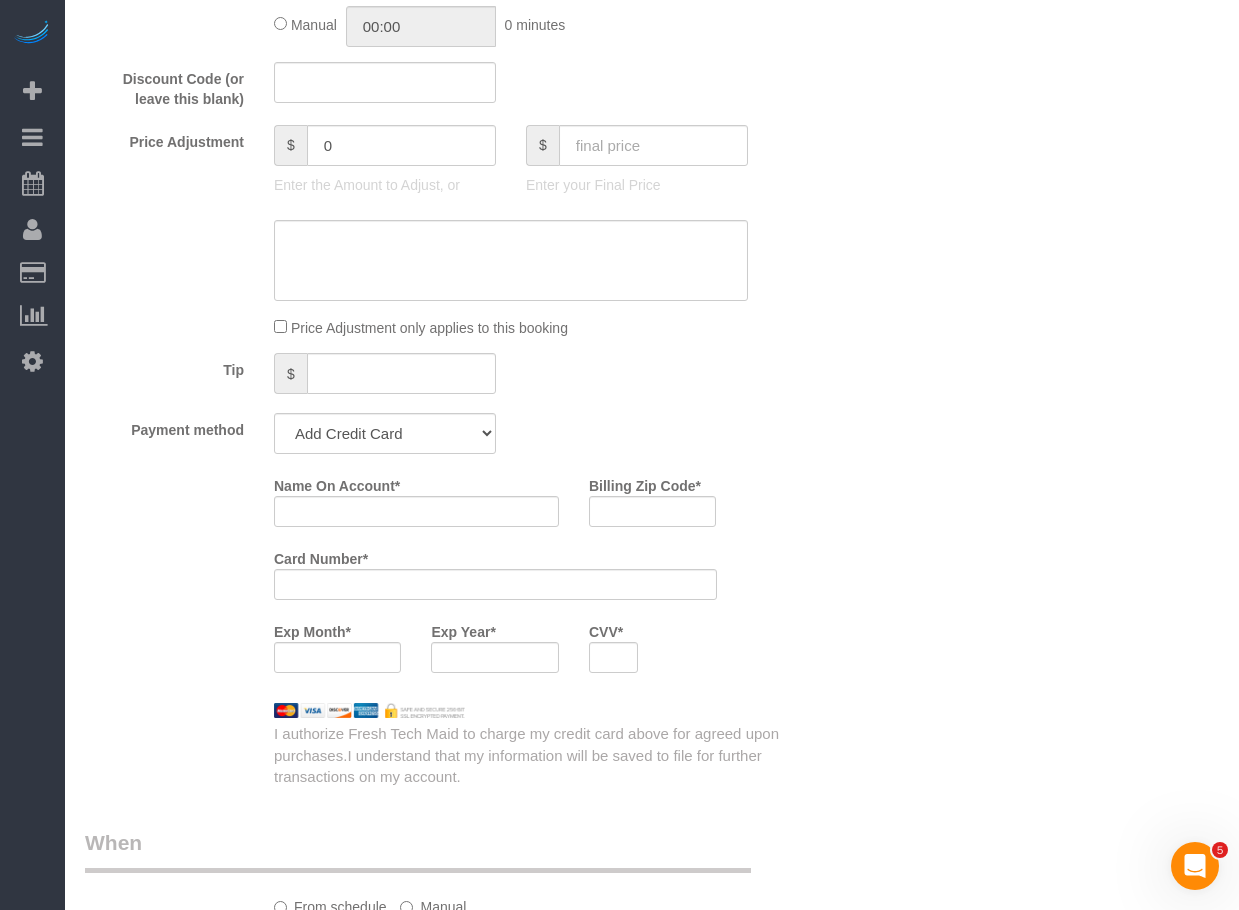 scroll, scrollTop: 2300, scrollLeft: 0, axis: vertical 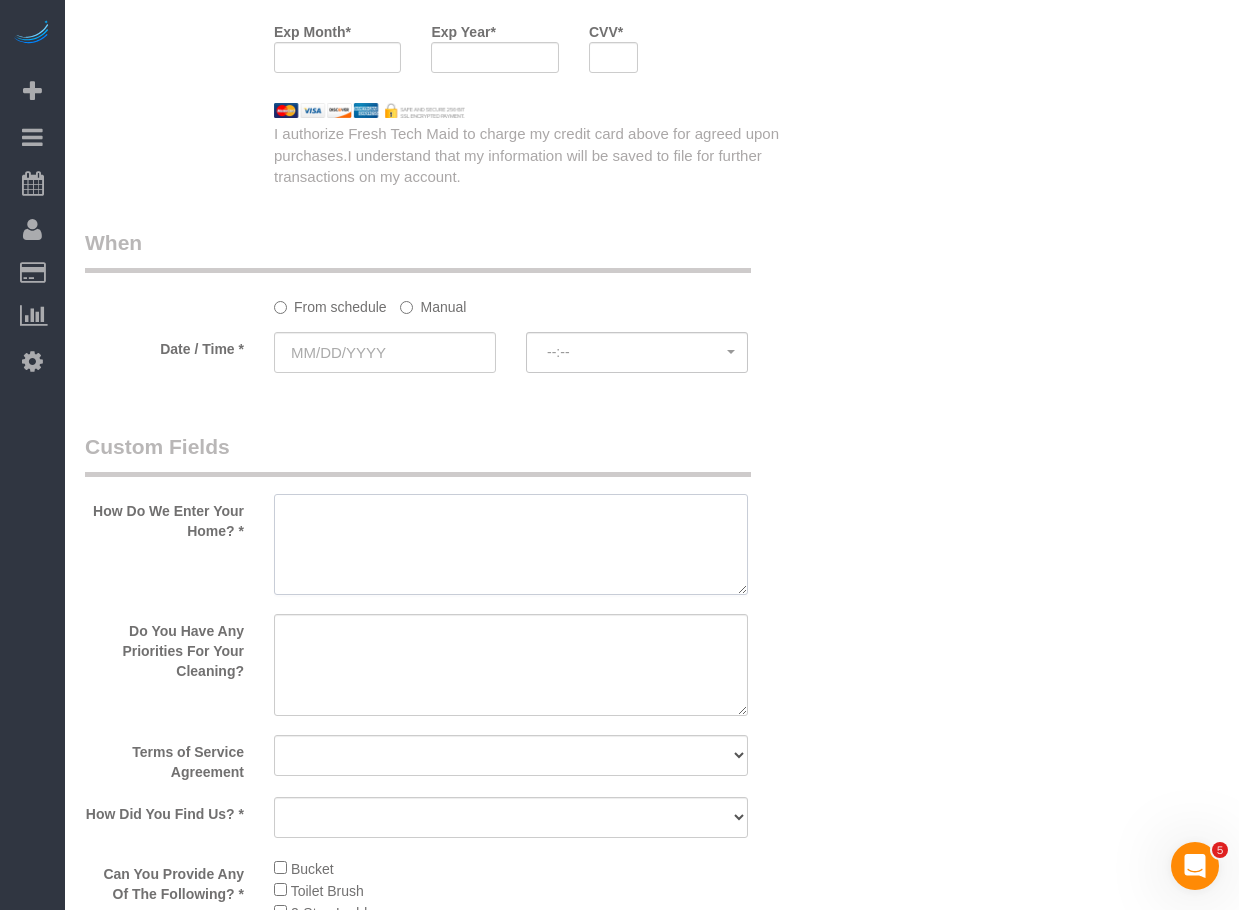 click at bounding box center [511, 545] 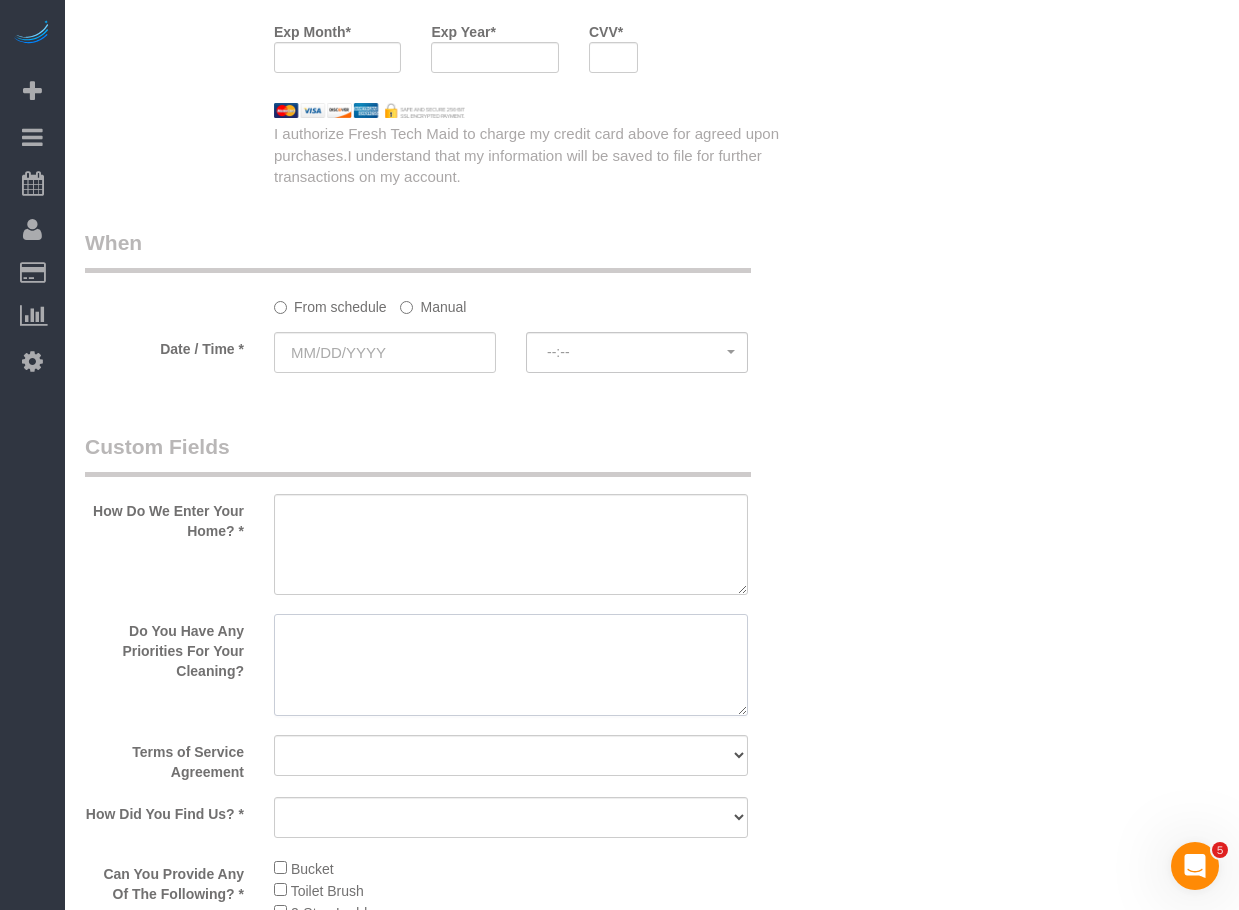 click at bounding box center [511, 665] 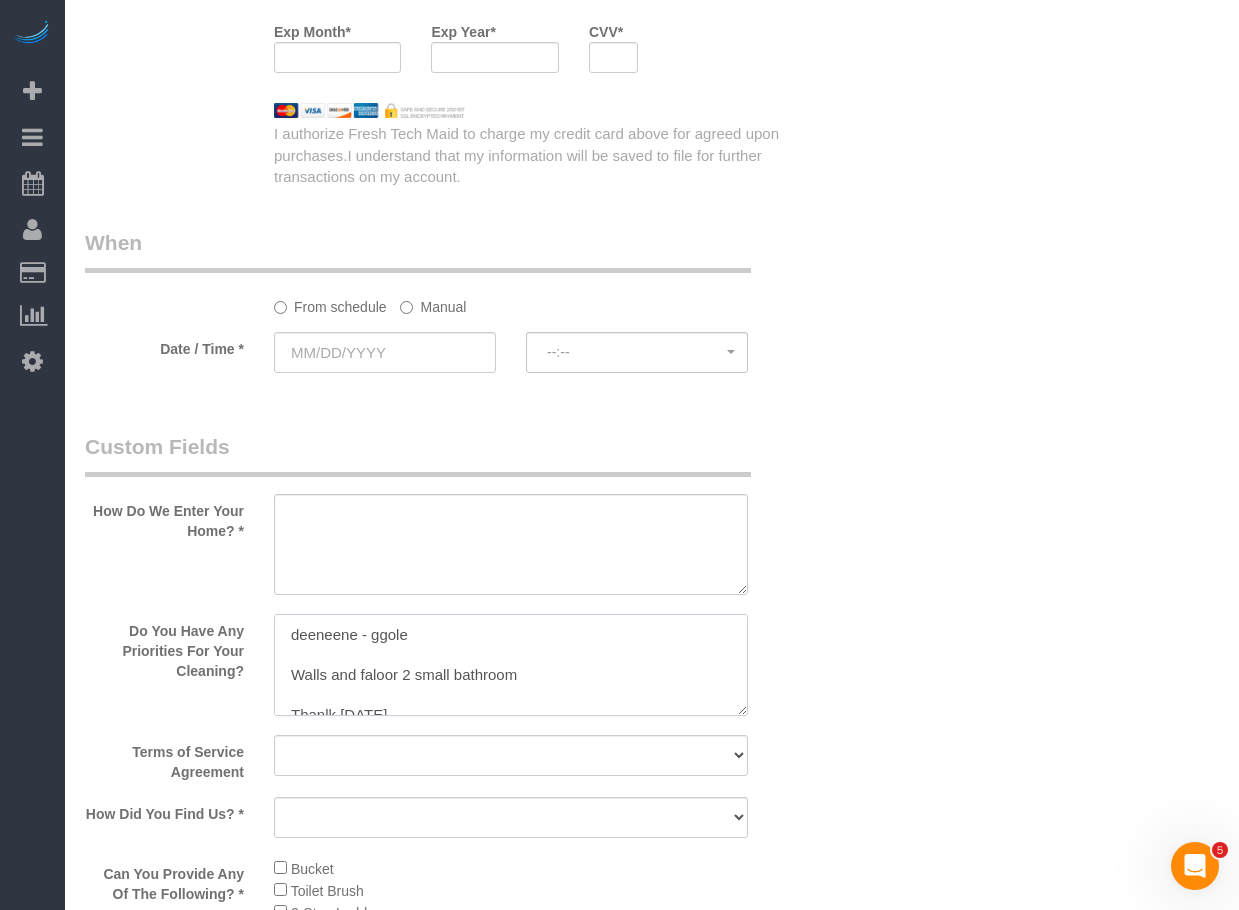 scroll, scrollTop: 168, scrollLeft: 0, axis: vertical 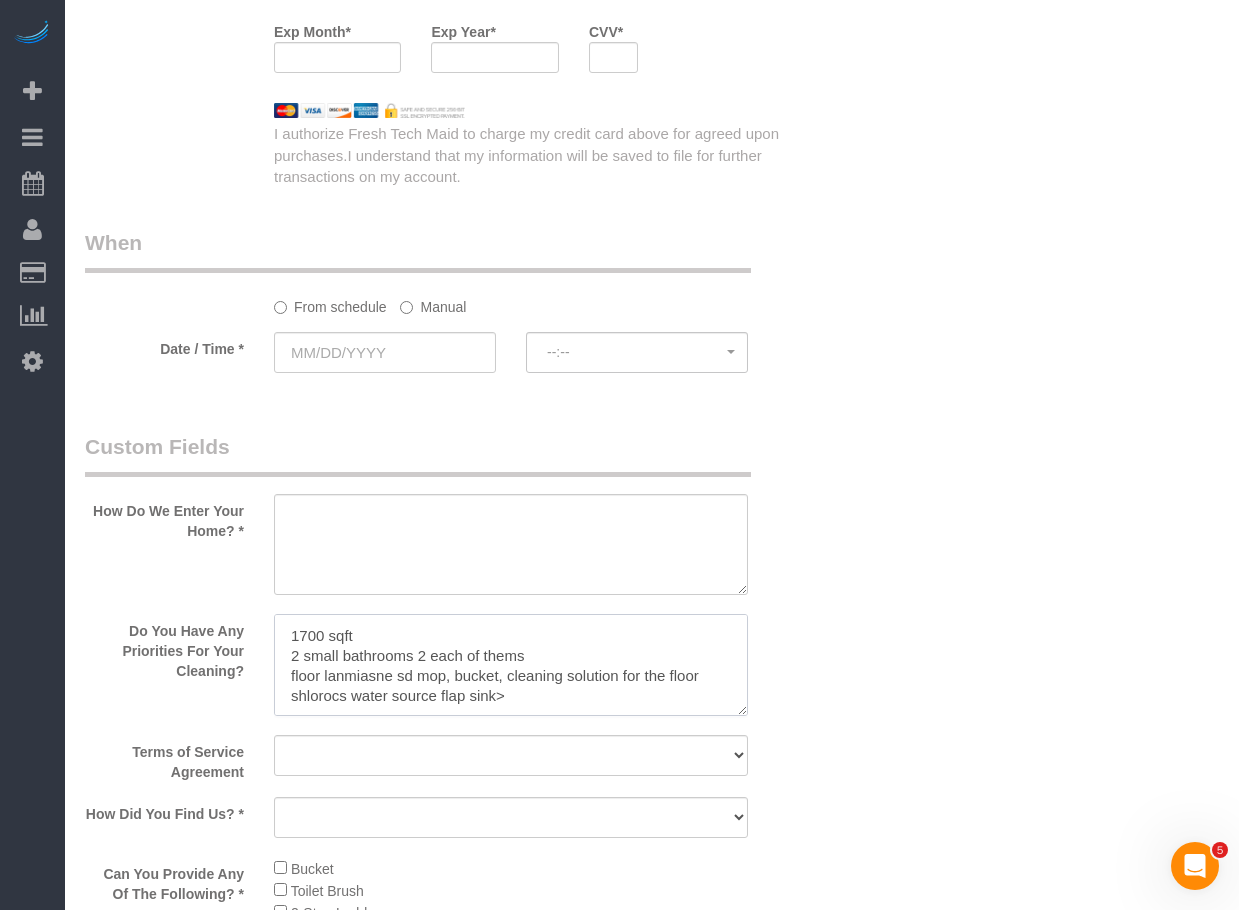 click at bounding box center (511, 667) 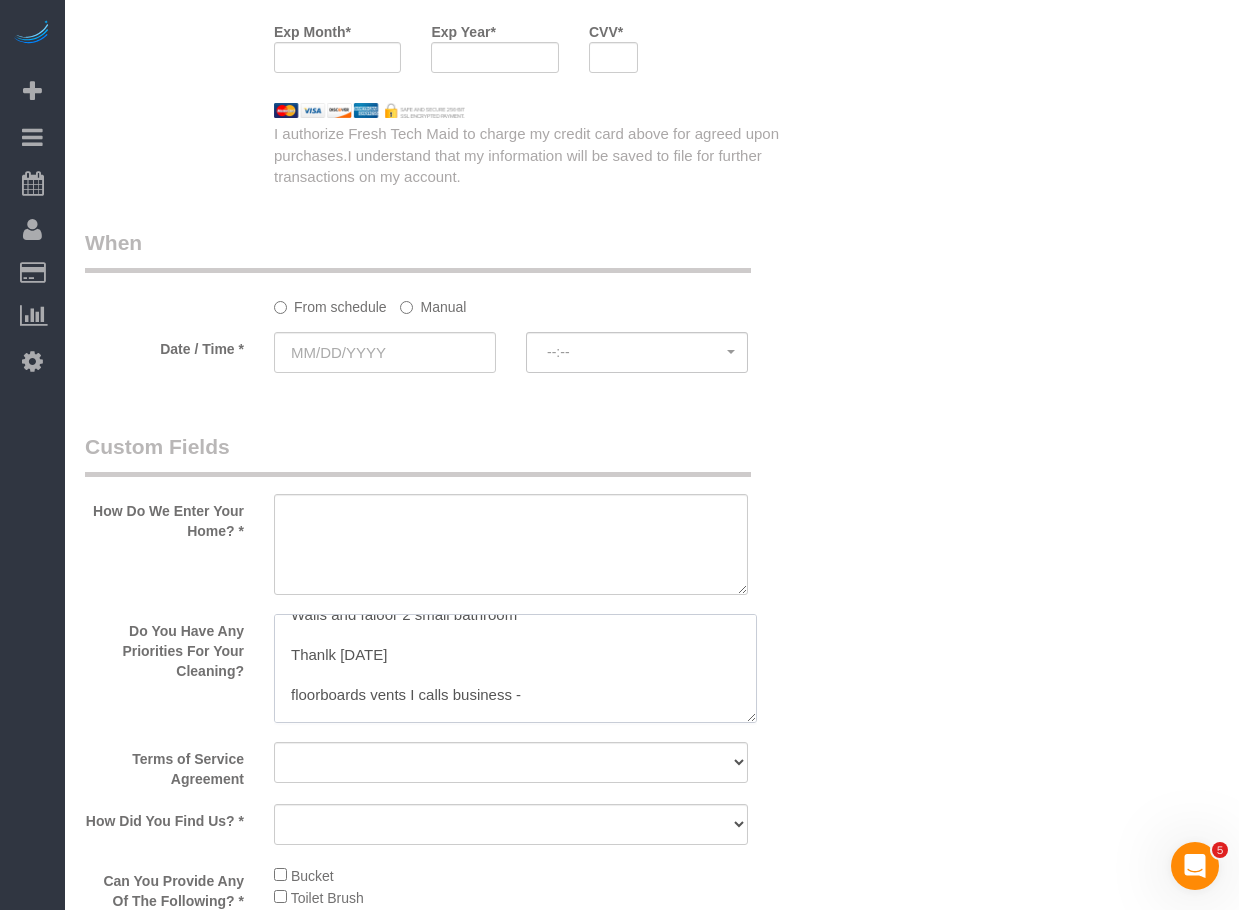 scroll, scrollTop: 0, scrollLeft: 0, axis: both 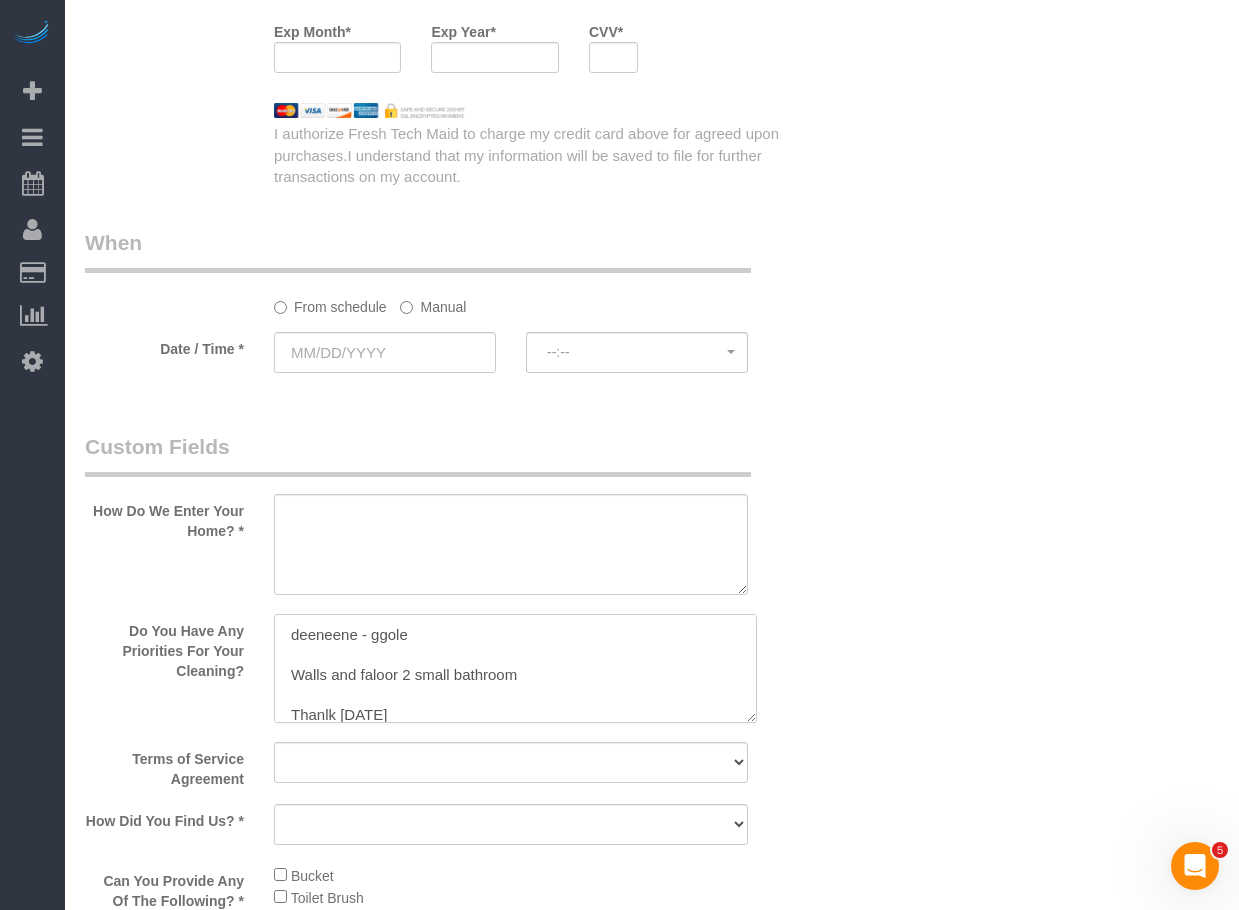 drag, startPoint x: 753, startPoint y: 719, endPoint x: 865, endPoint y: 907, distance: 218.83327 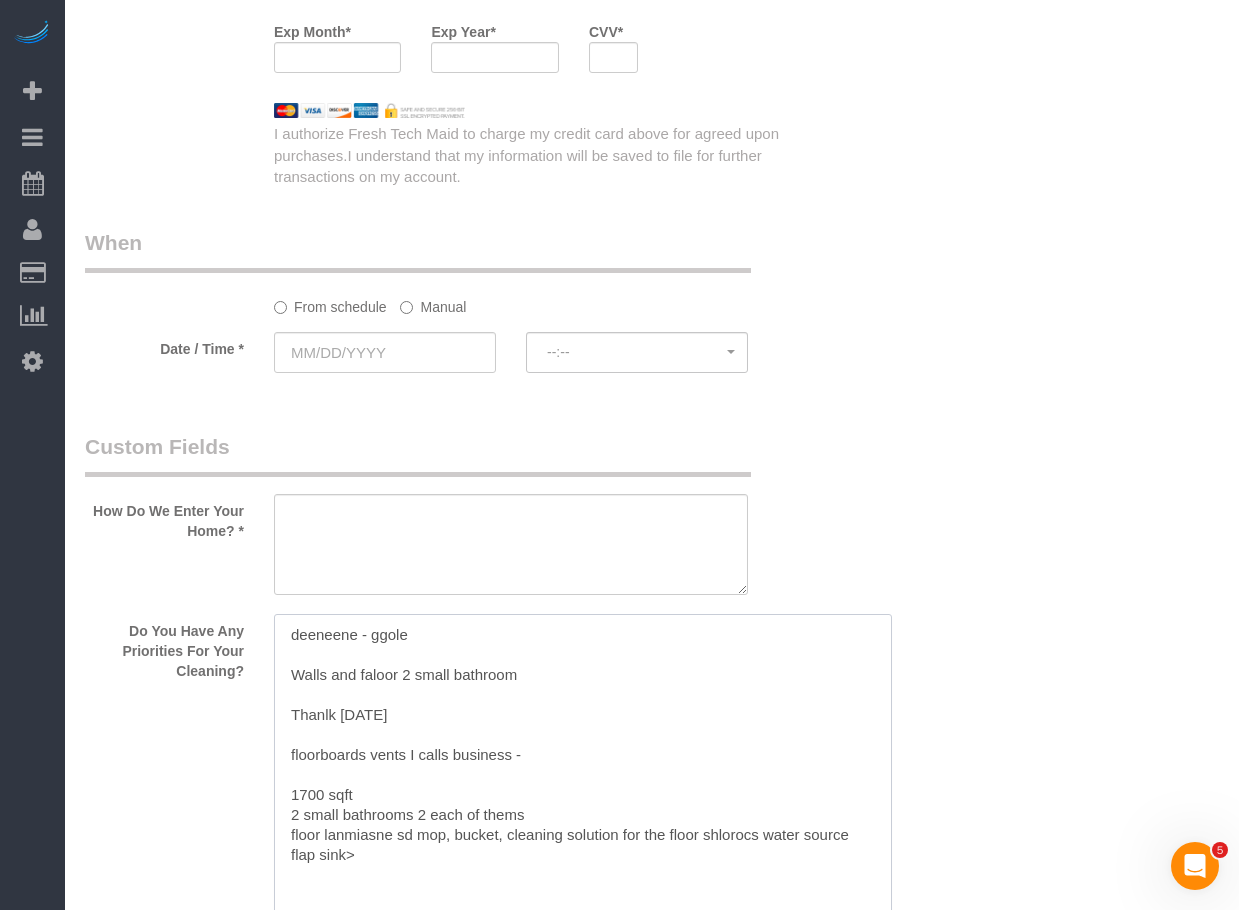 scroll, scrollTop: 2900, scrollLeft: 0, axis: vertical 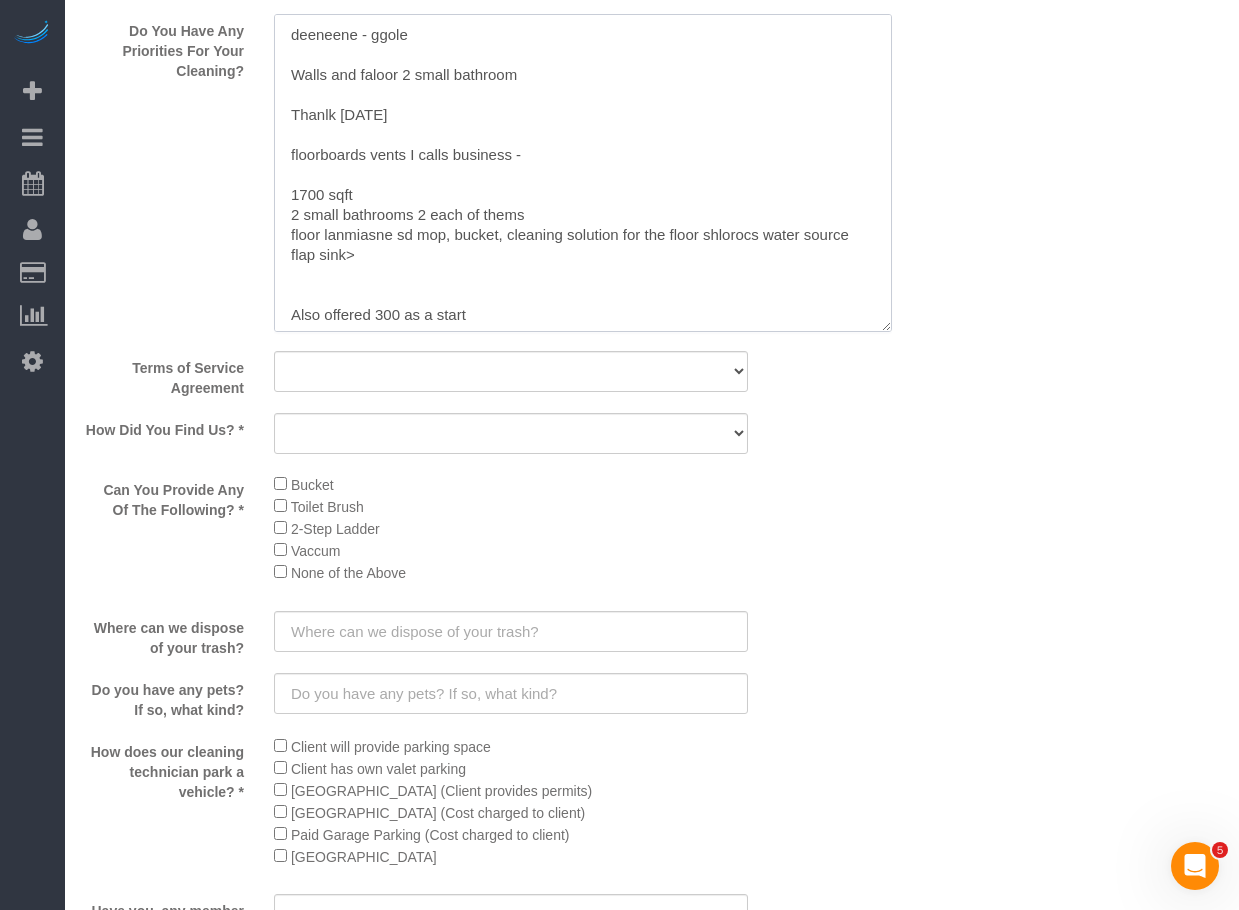 click at bounding box center [583, 173] 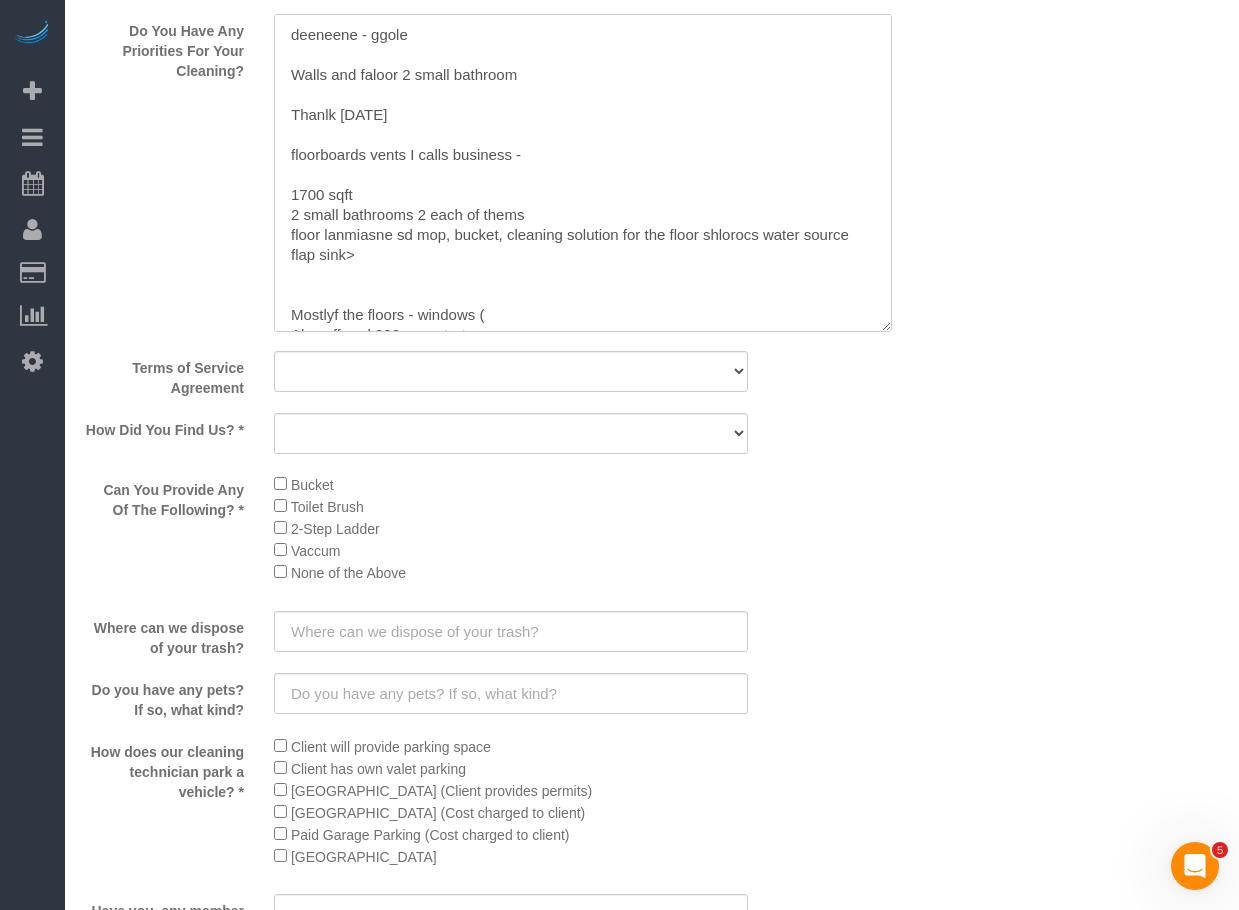click at bounding box center [583, 173] 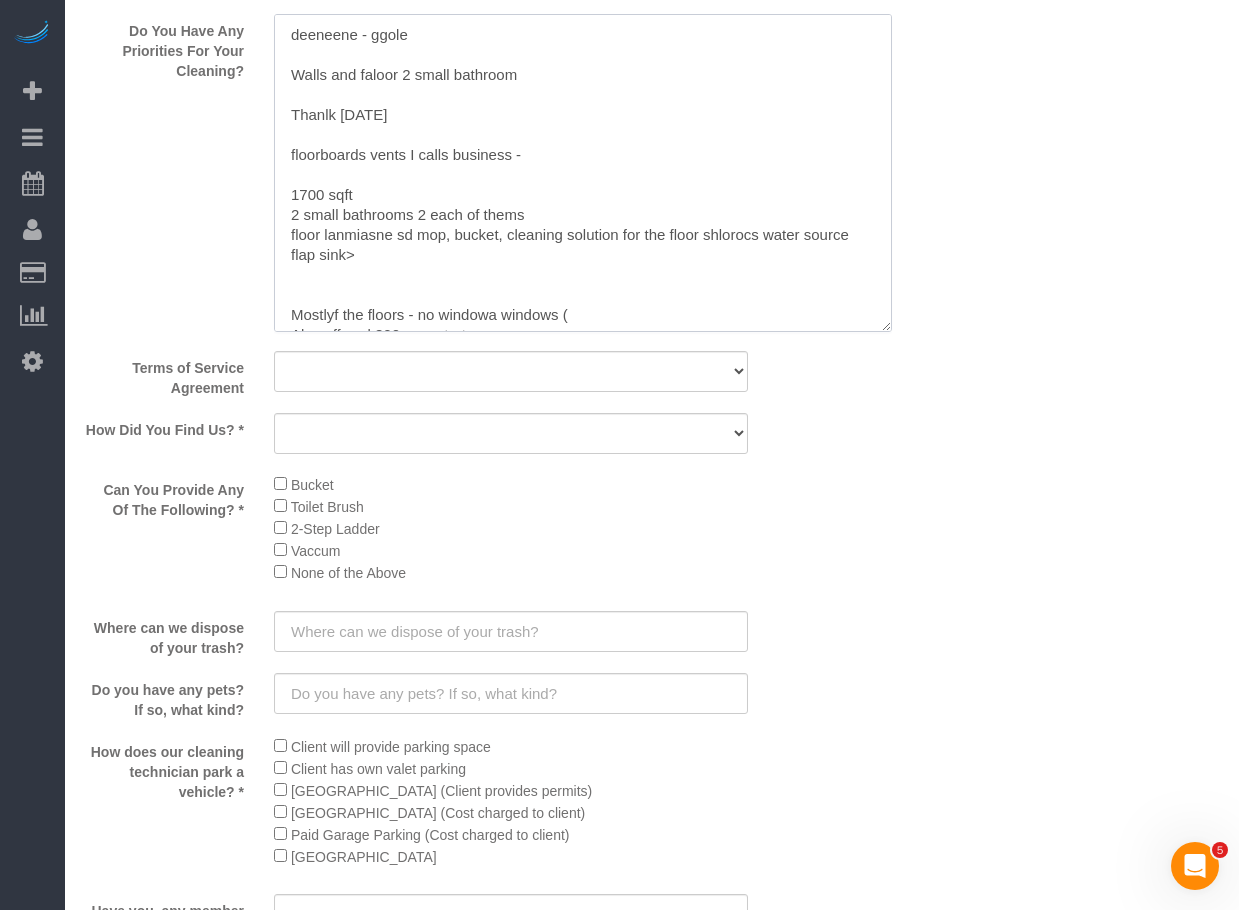 type on "deeneene - ggole
Walls and faloor 2 small bathroom
Thanlk 25th July
floorboards vents I calls business -
1700 sqft
2 small bathrooms 2 each of thems
floor lanmiasne sd mop, bucket, cleaning solution for the floor shlorocs water source flap sink>
Mostlyf the floors - no windowa windows (
Also offered 300 as a start" 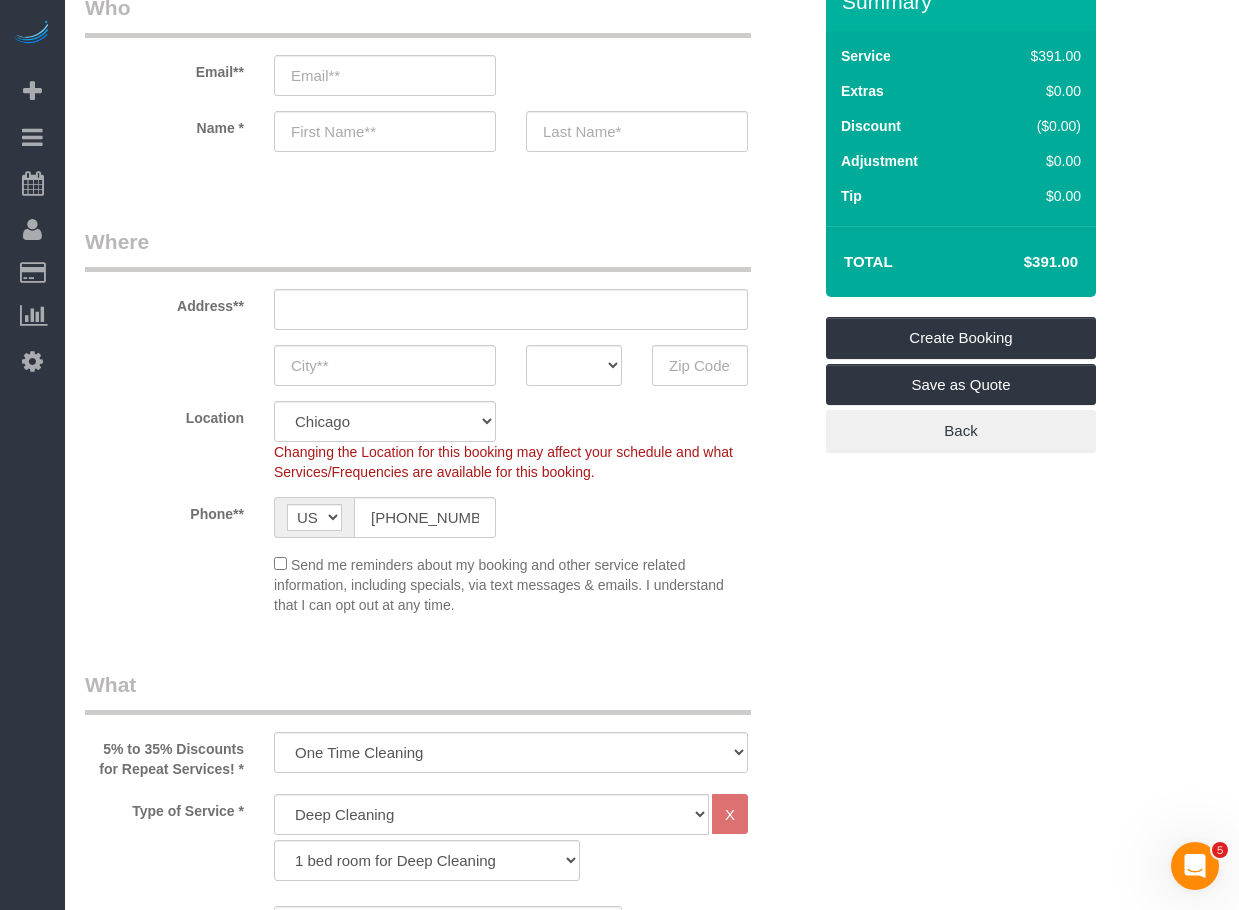 scroll, scrollTop: 0, scrollLeft: 0, axis: both 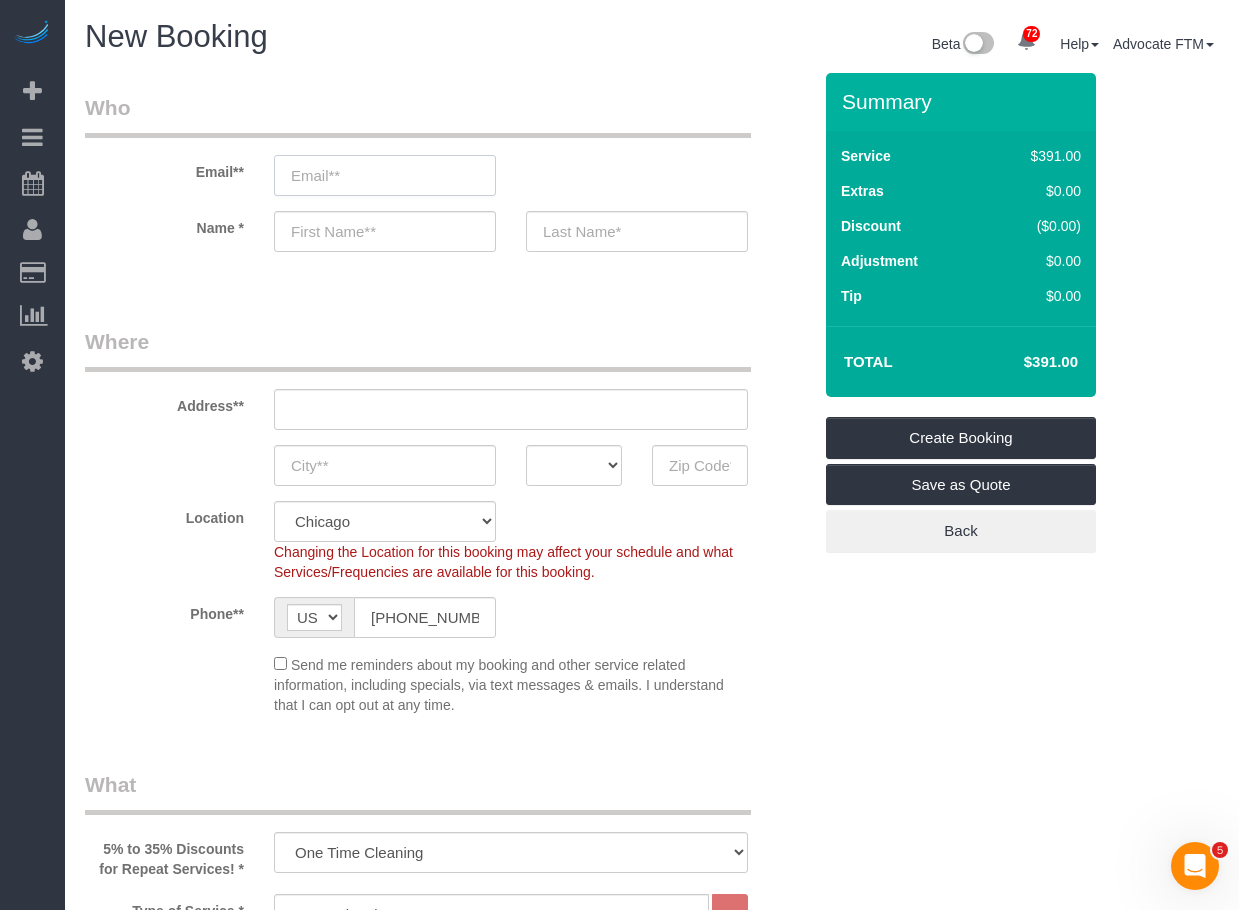 click at bounding box center [385, 175] 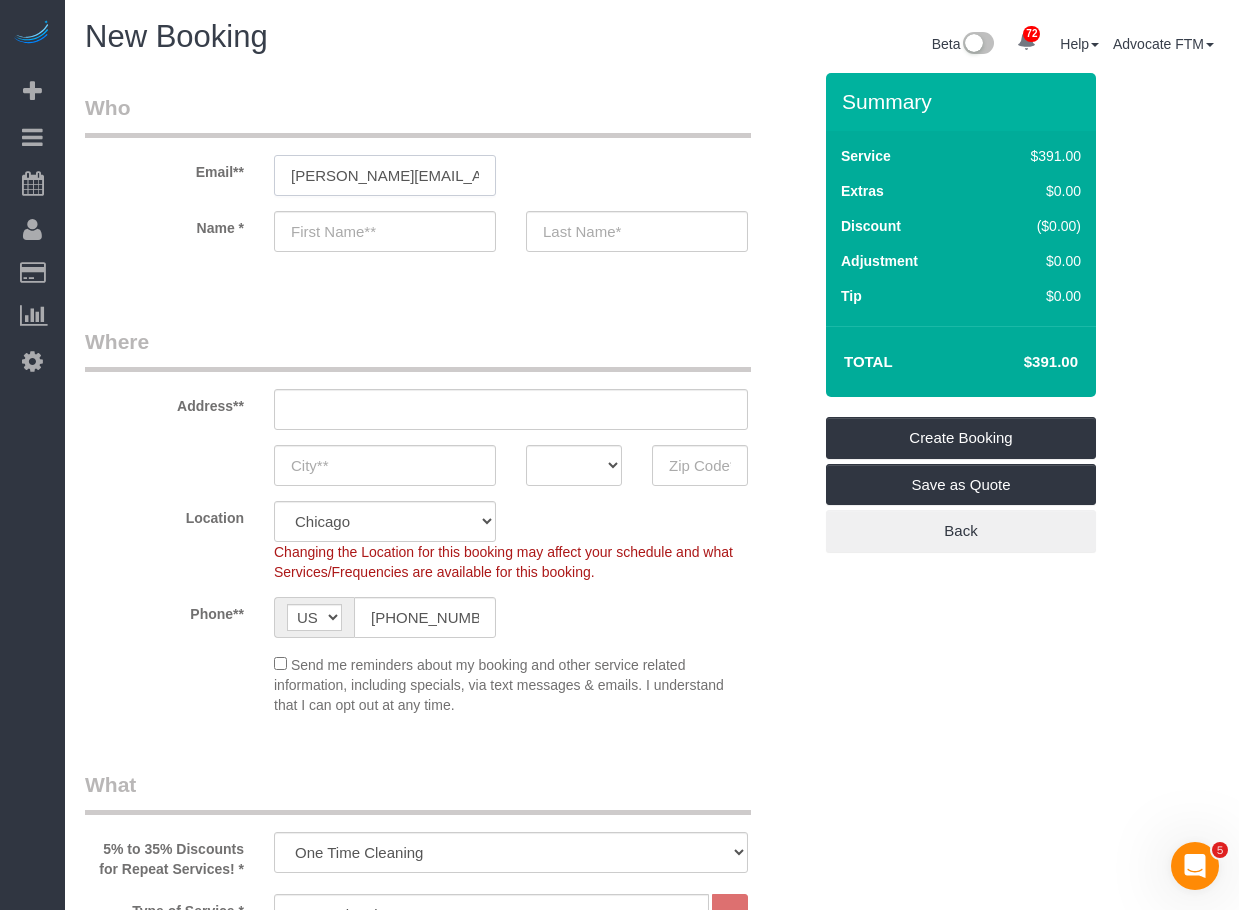 type on "deneene.florino@gmail.com" 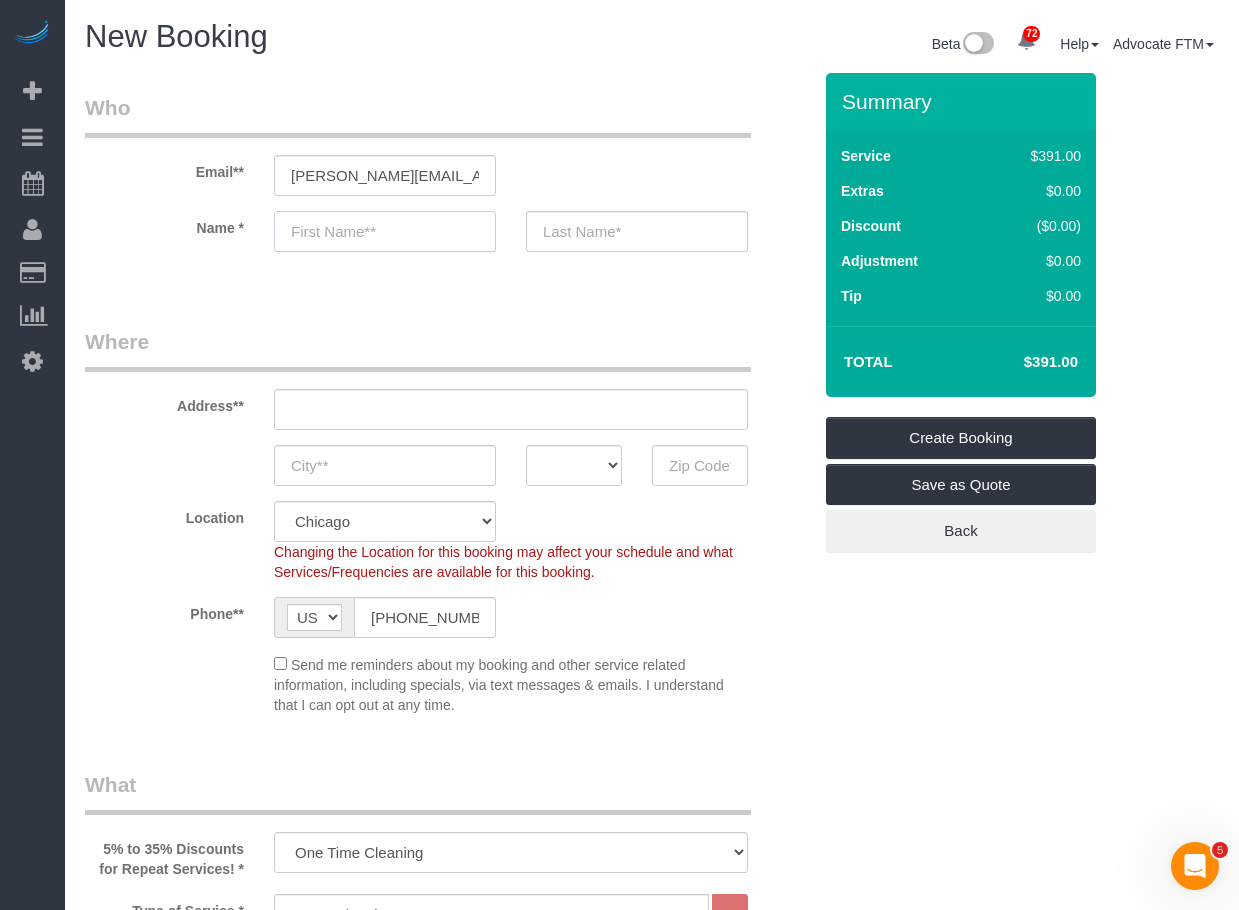 click at bounding box center (385, 231) 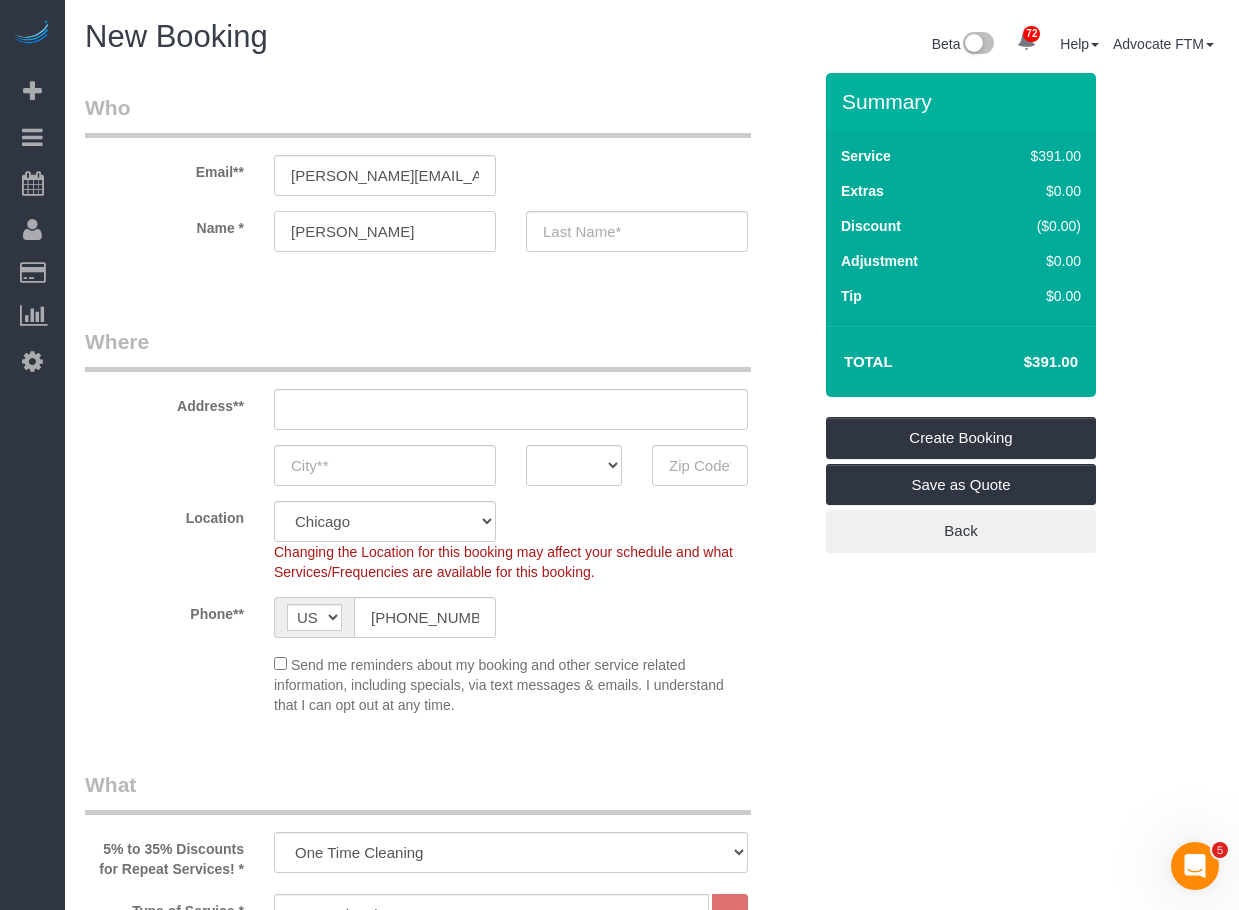drag, startPoint x: 297, startPoint y: 227, endPoint x: 221, endPoint y: 225, distance: 76.02631 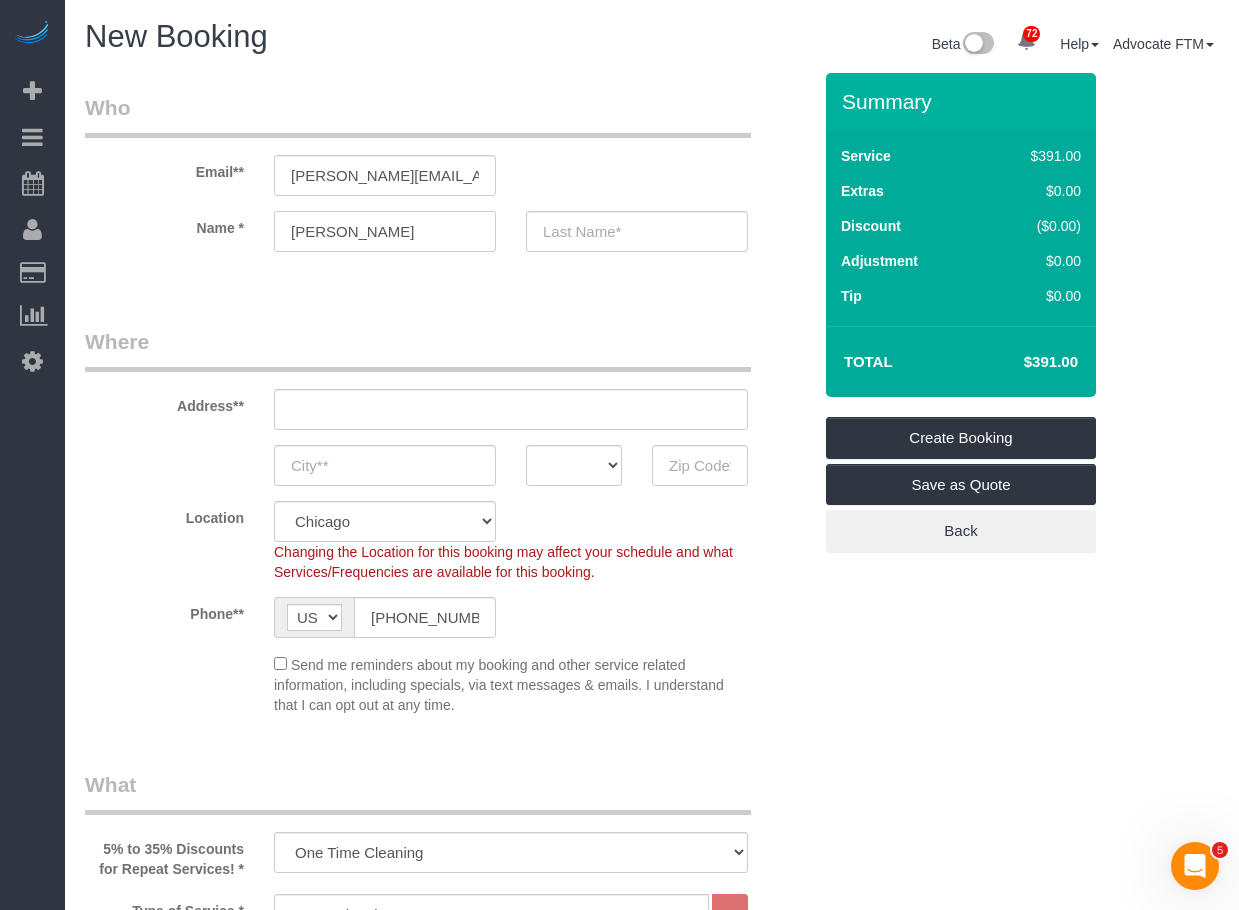 type on "Deneene" 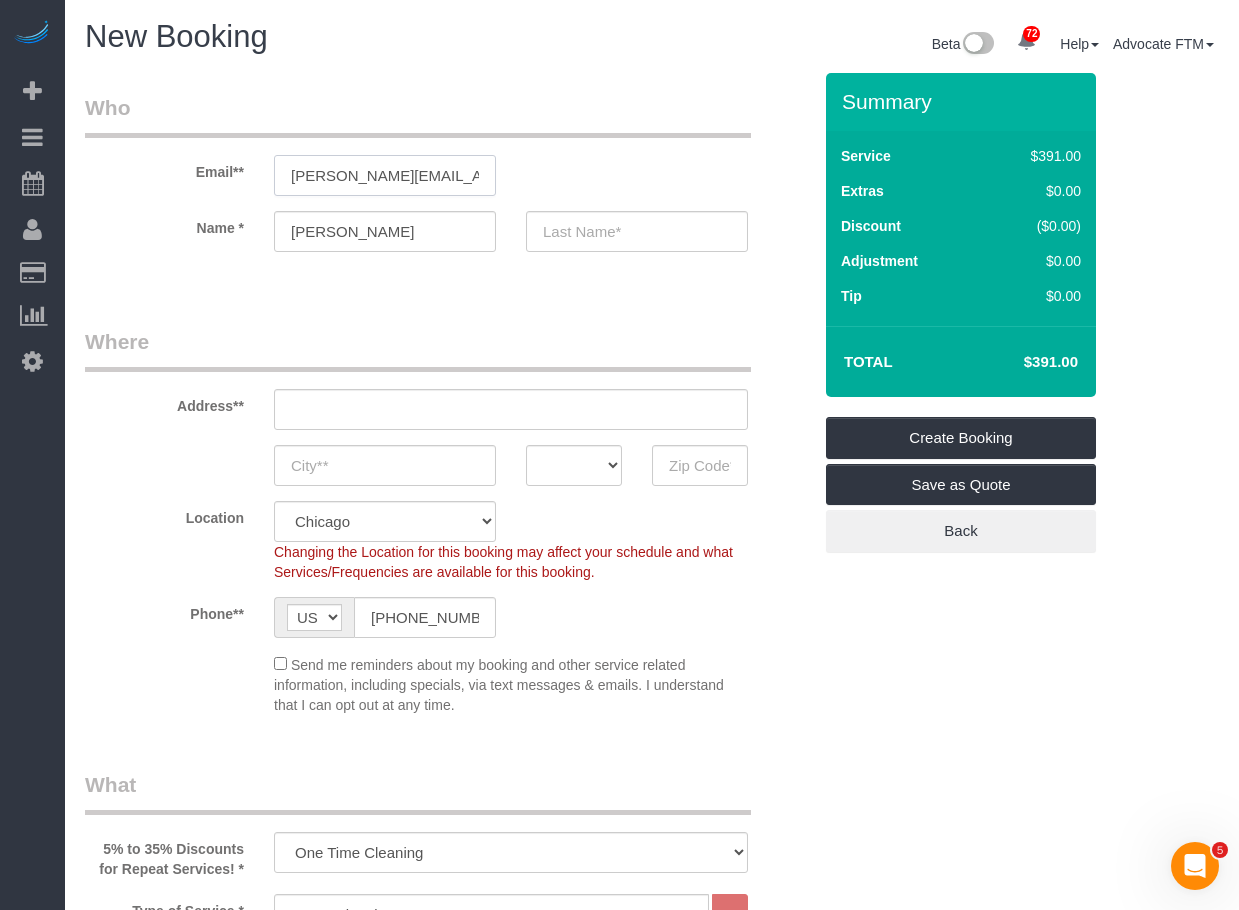 click on "deneene.florino@gmail.com" at bounding box center (385, 175) 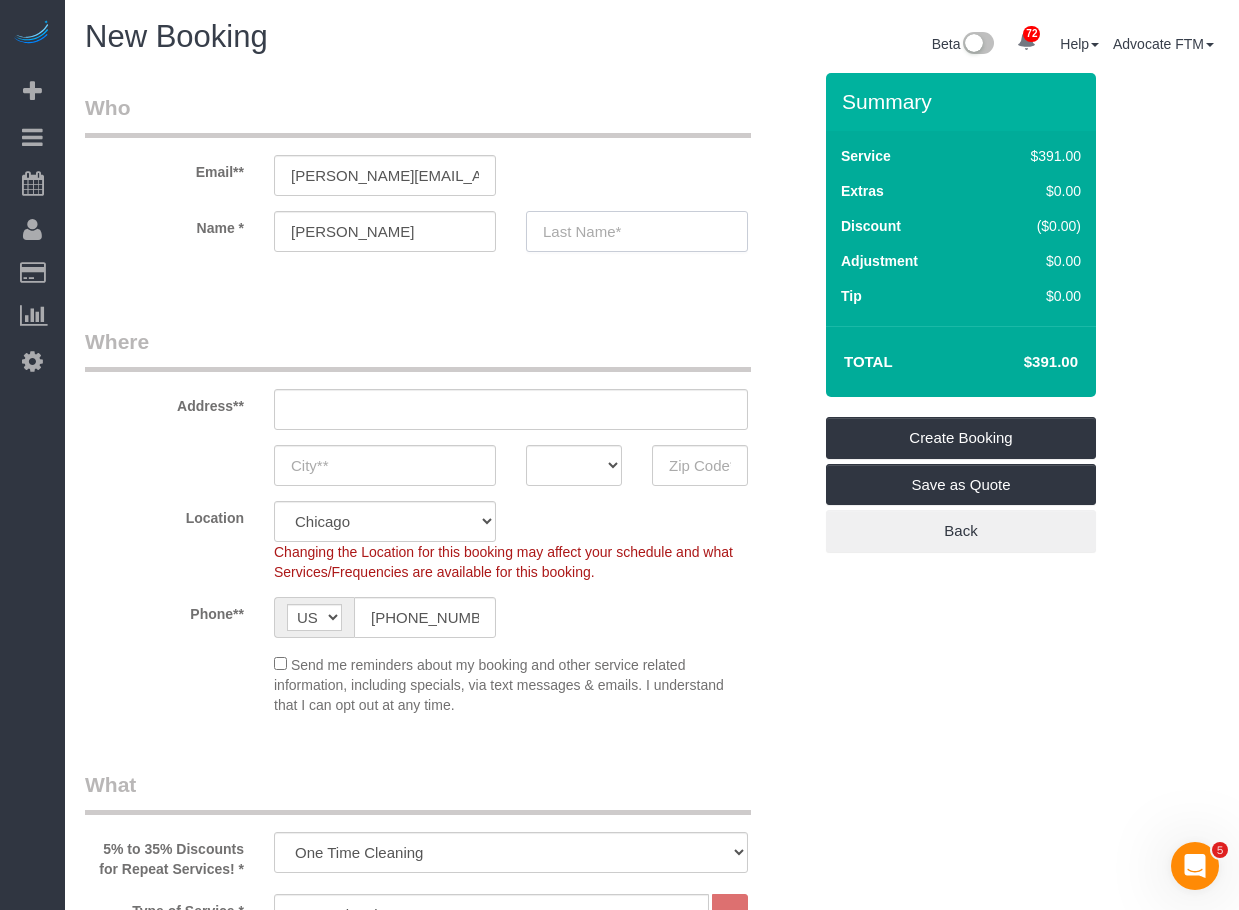 click at bounding box center [637, 231] 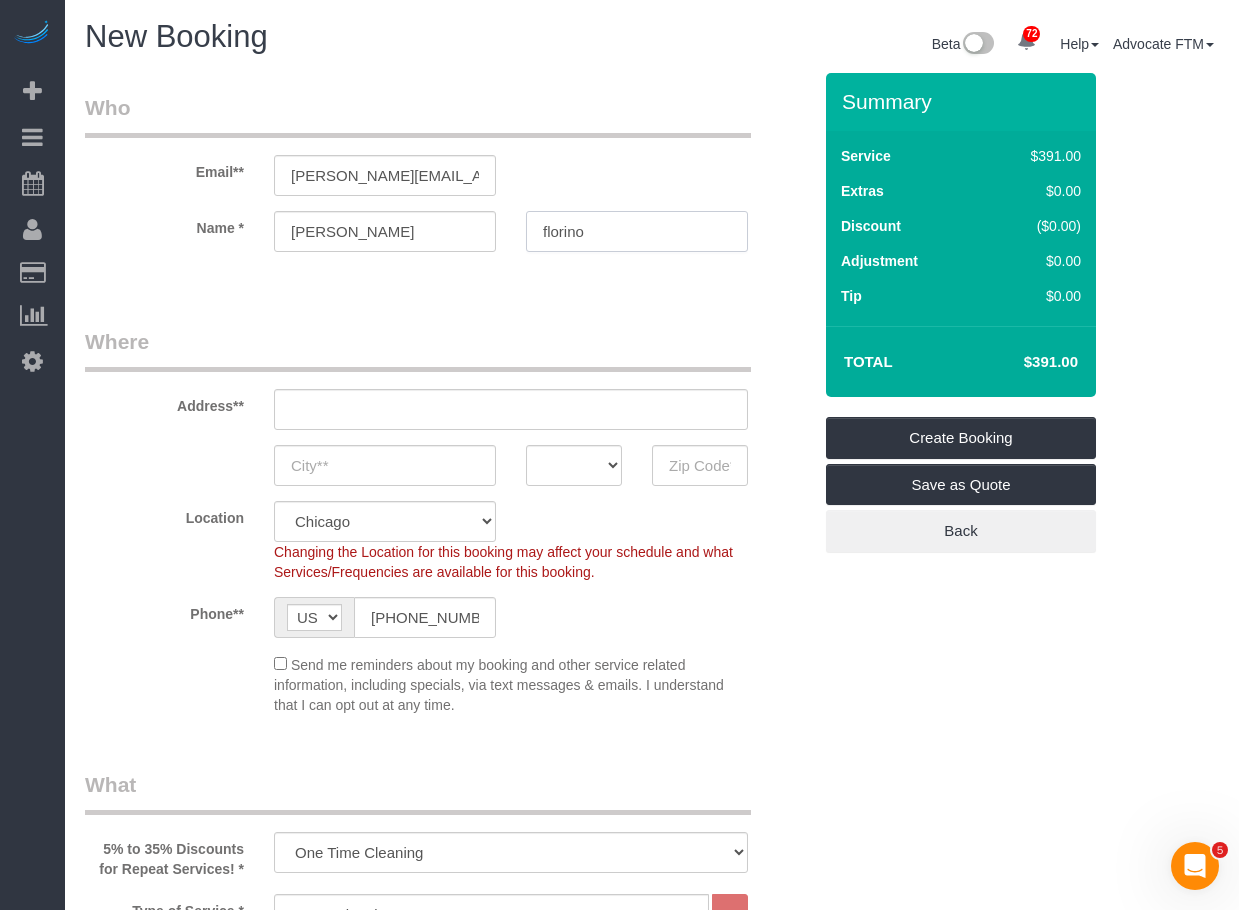 click on "florino" at bounding box center [637, 231] 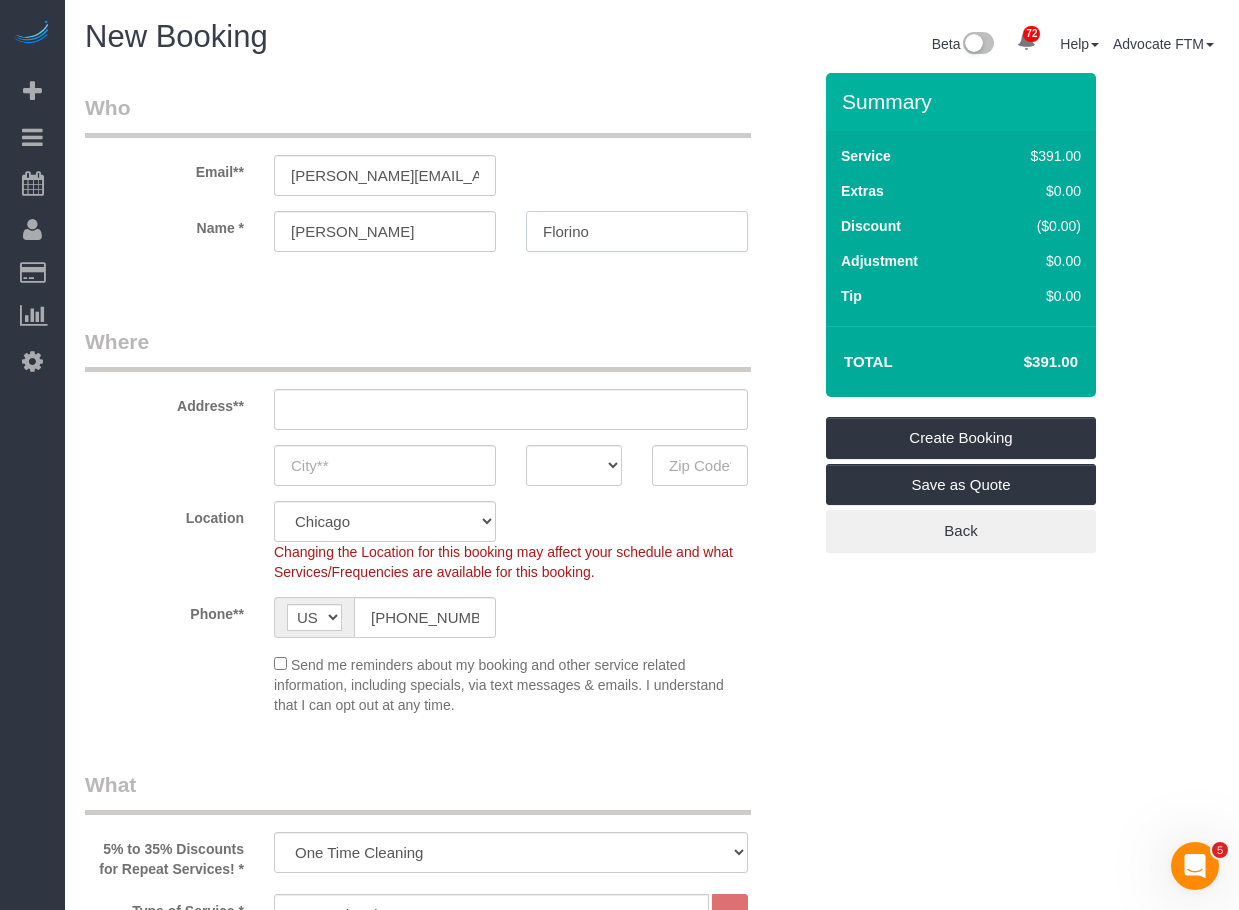 type on "Florino" 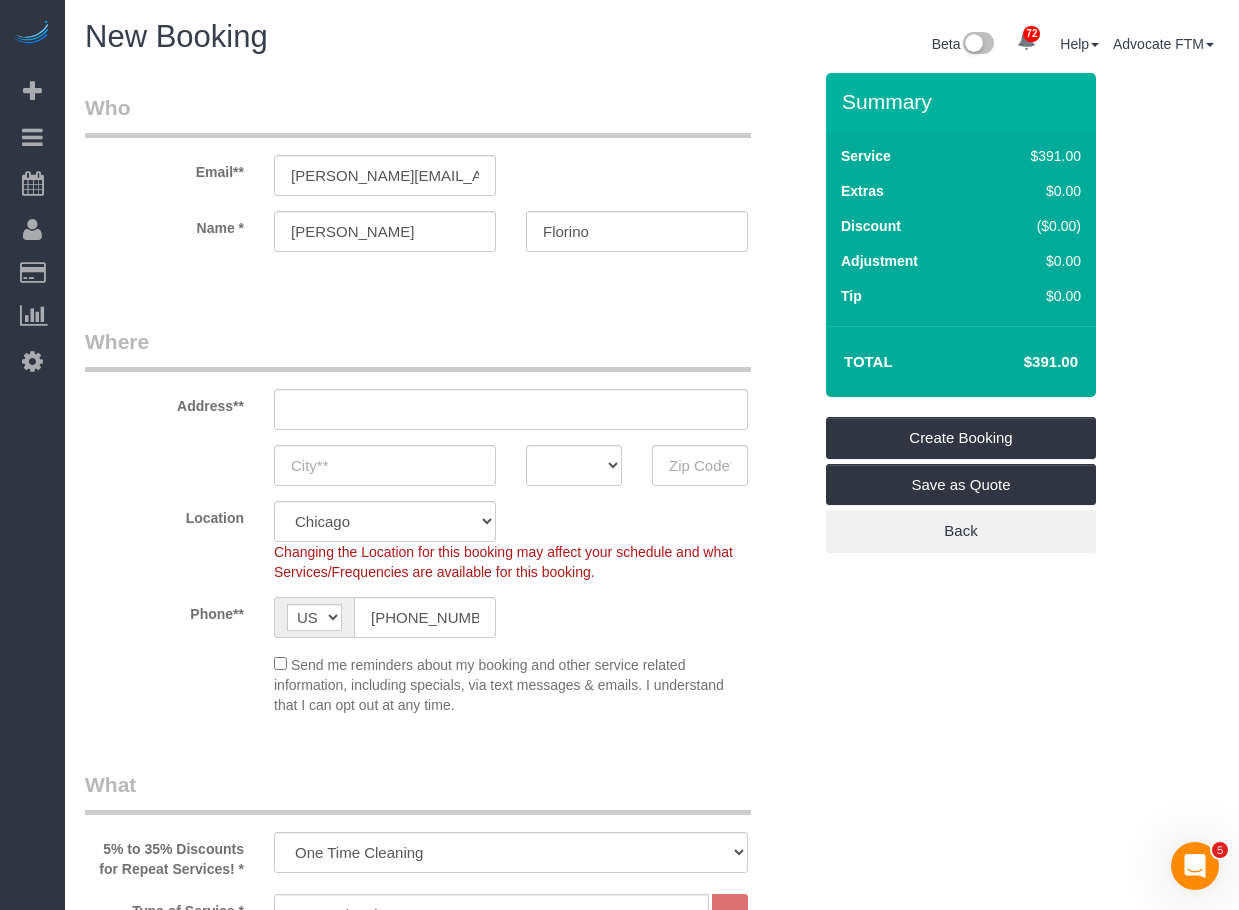 click on "Email**
deneene.florino@gmail.com
Name *
Deneene
Florino" at bounding box center [448, 182] 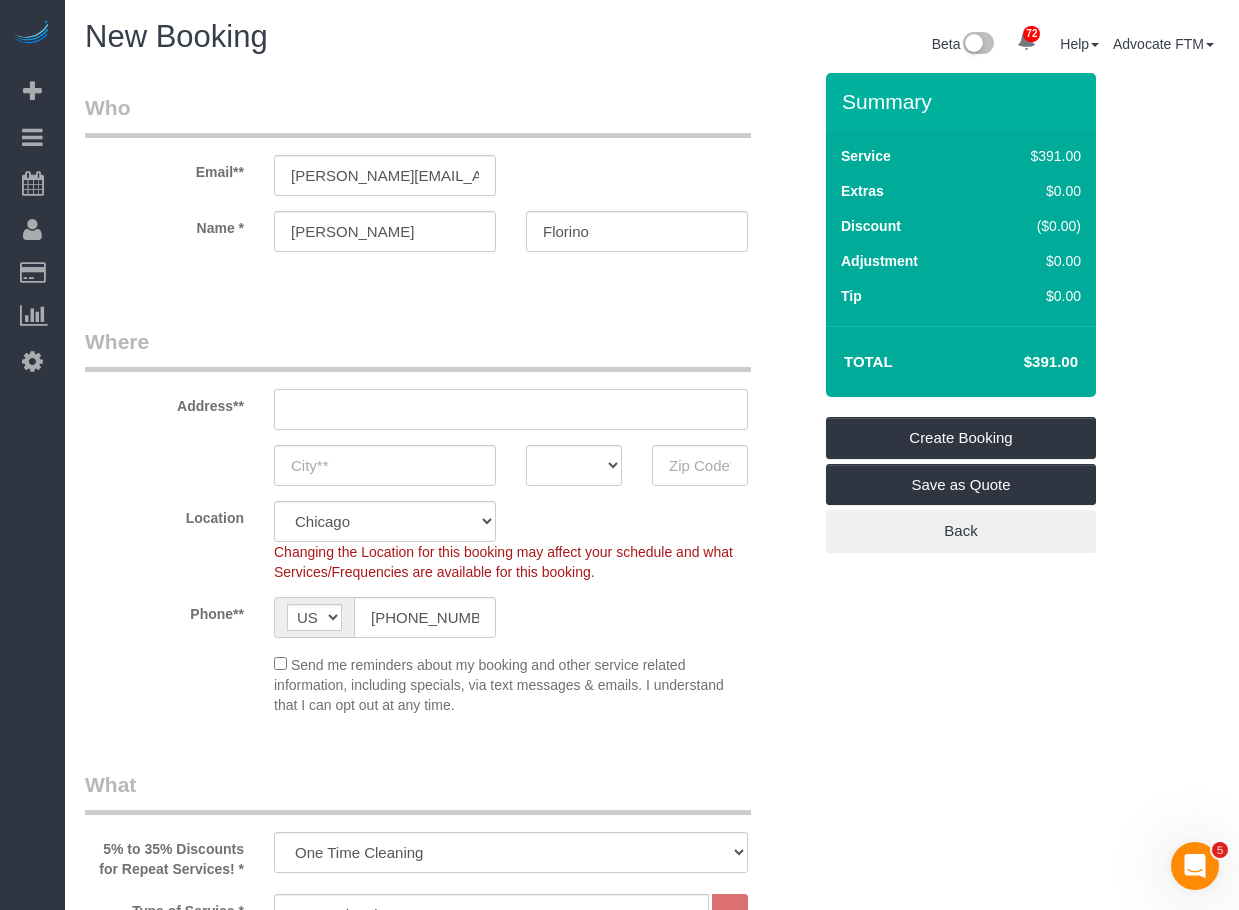 click at bounding box center [511, 409] 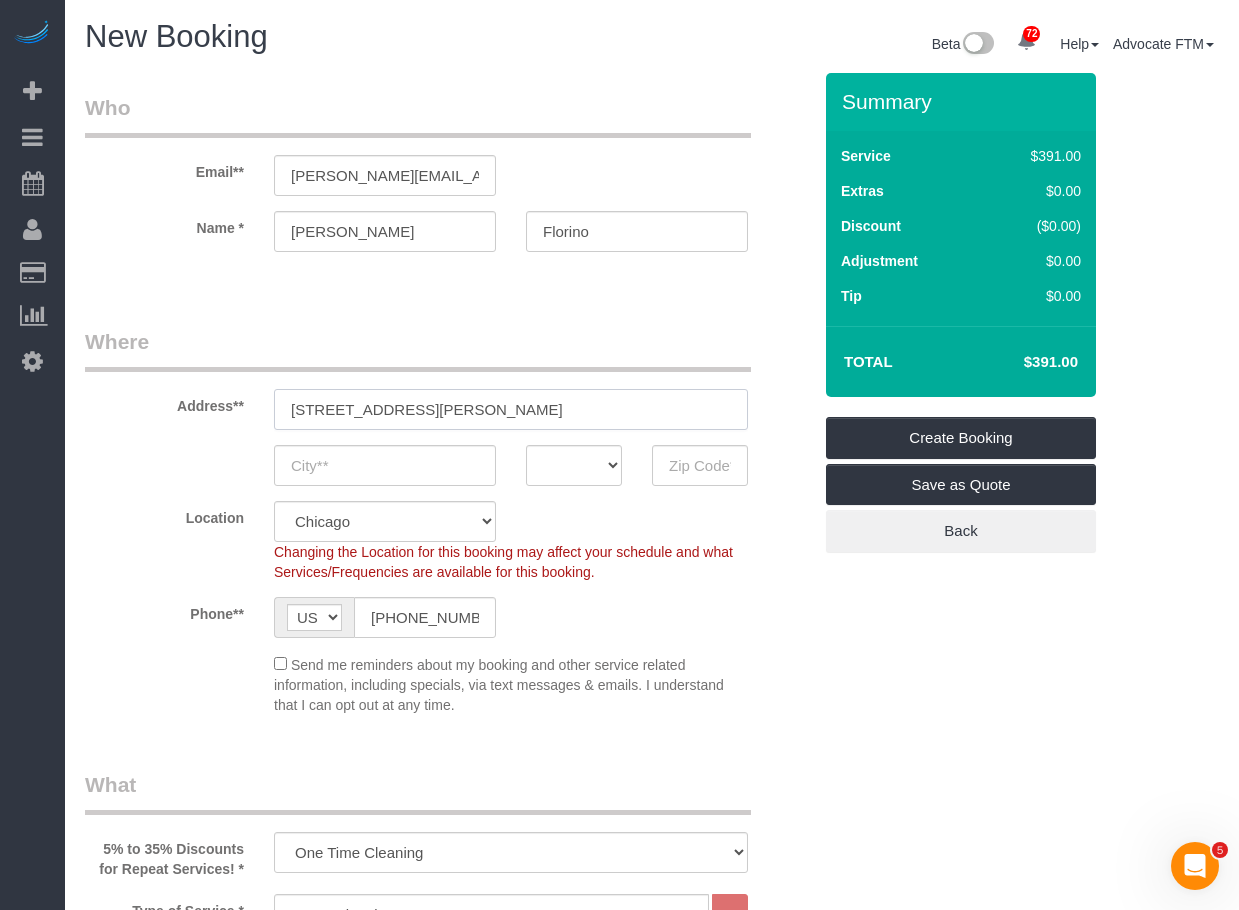 drag, startPoint x: 423, startPoint y: 411, endPoint x: 533, endPoint y: 410, distance: 110.00455 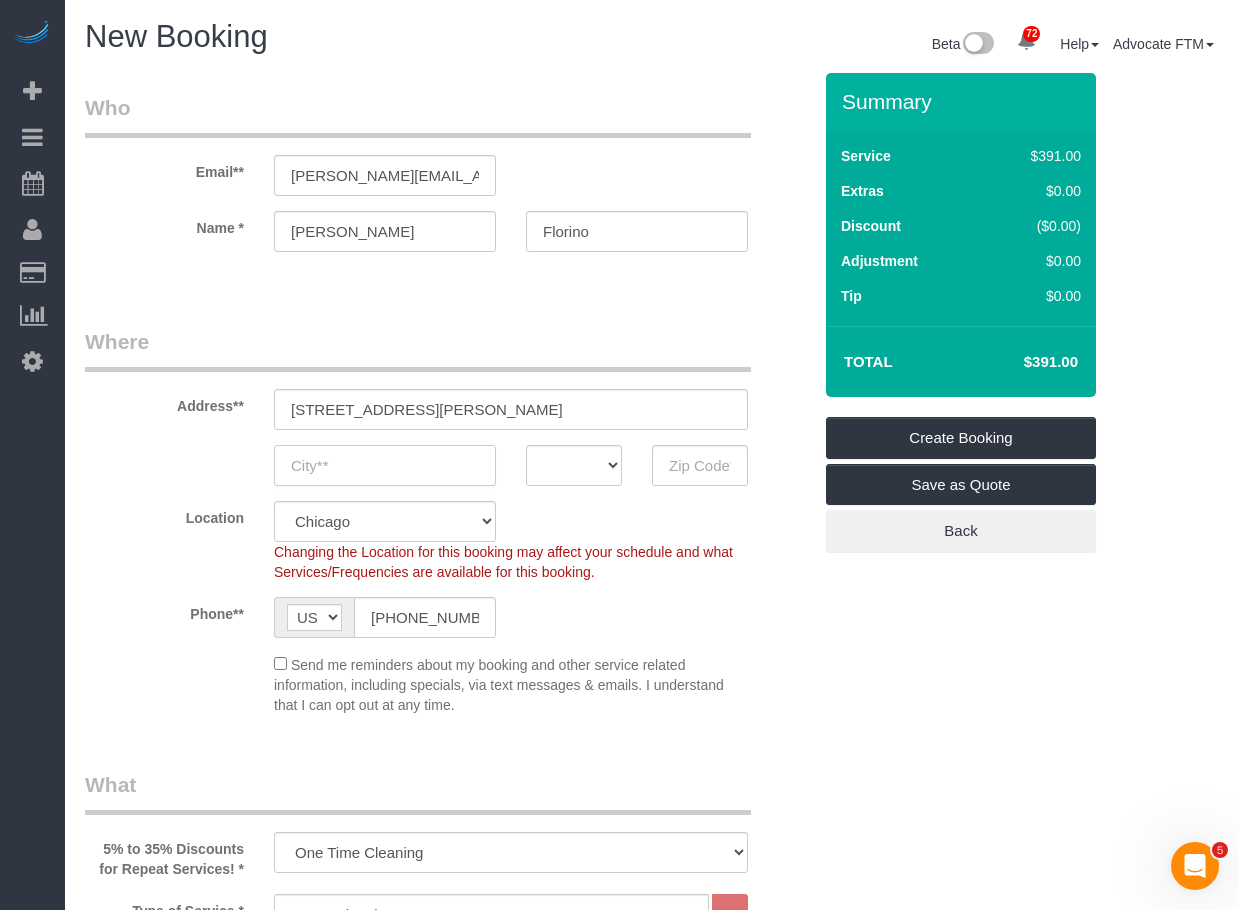 click at bounding box center (385, 465) 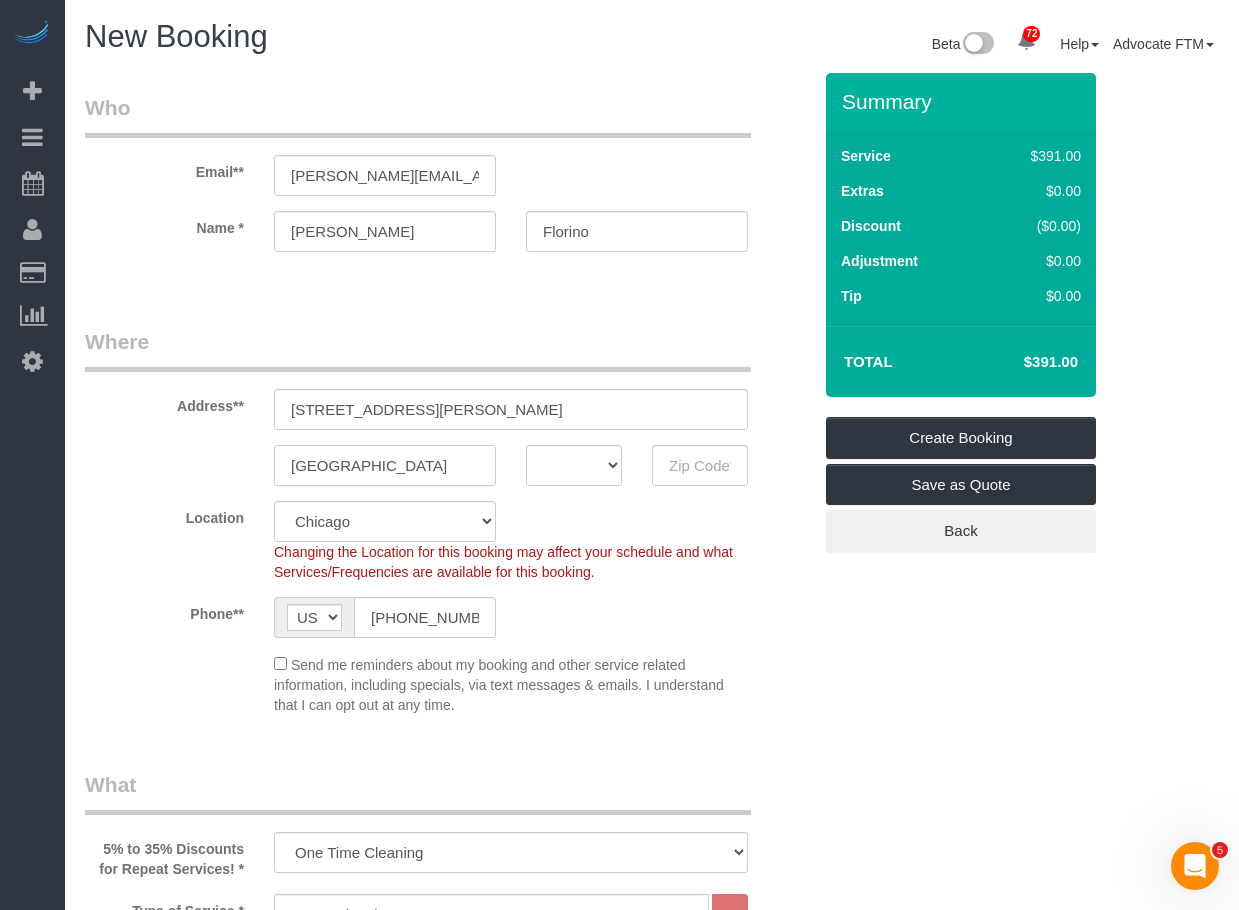 type on "[GEOGRAPHIC_DATA]" 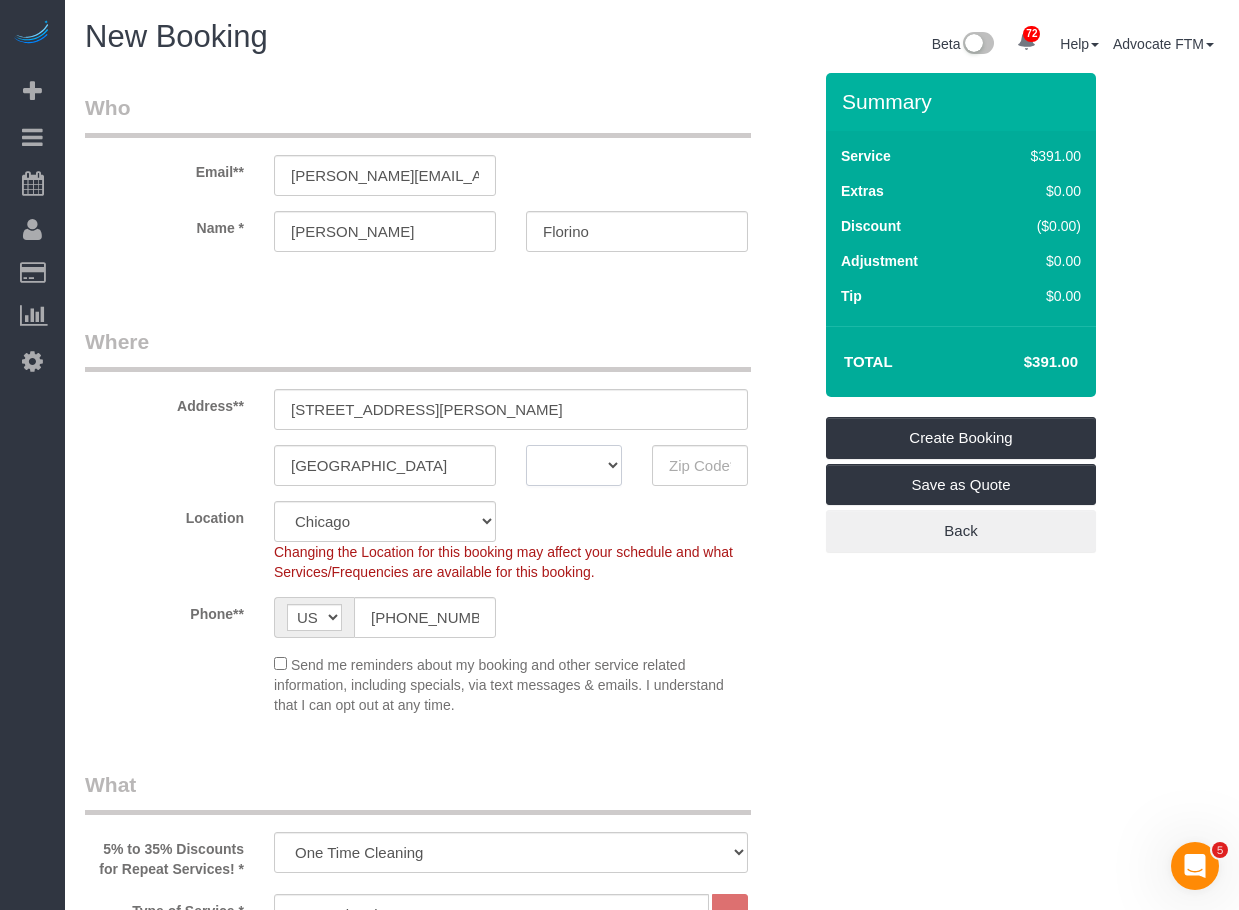 click on "AK
AL
AR
AZ
CA
CO
CT
DC
DE
FL
GA
HI
IA
ID
IL
IN
KS
KY
LA
MA
MD
ME
MI
MN
MO
MS
MT
NC
ND
NE
NH
NJ
NM
NV
NY
OH
OK
OR
PA
RI
SC
SD
TN
TX
UT
VA
VT
WA
WI
WV
WY" at bounding box center (574, 465) 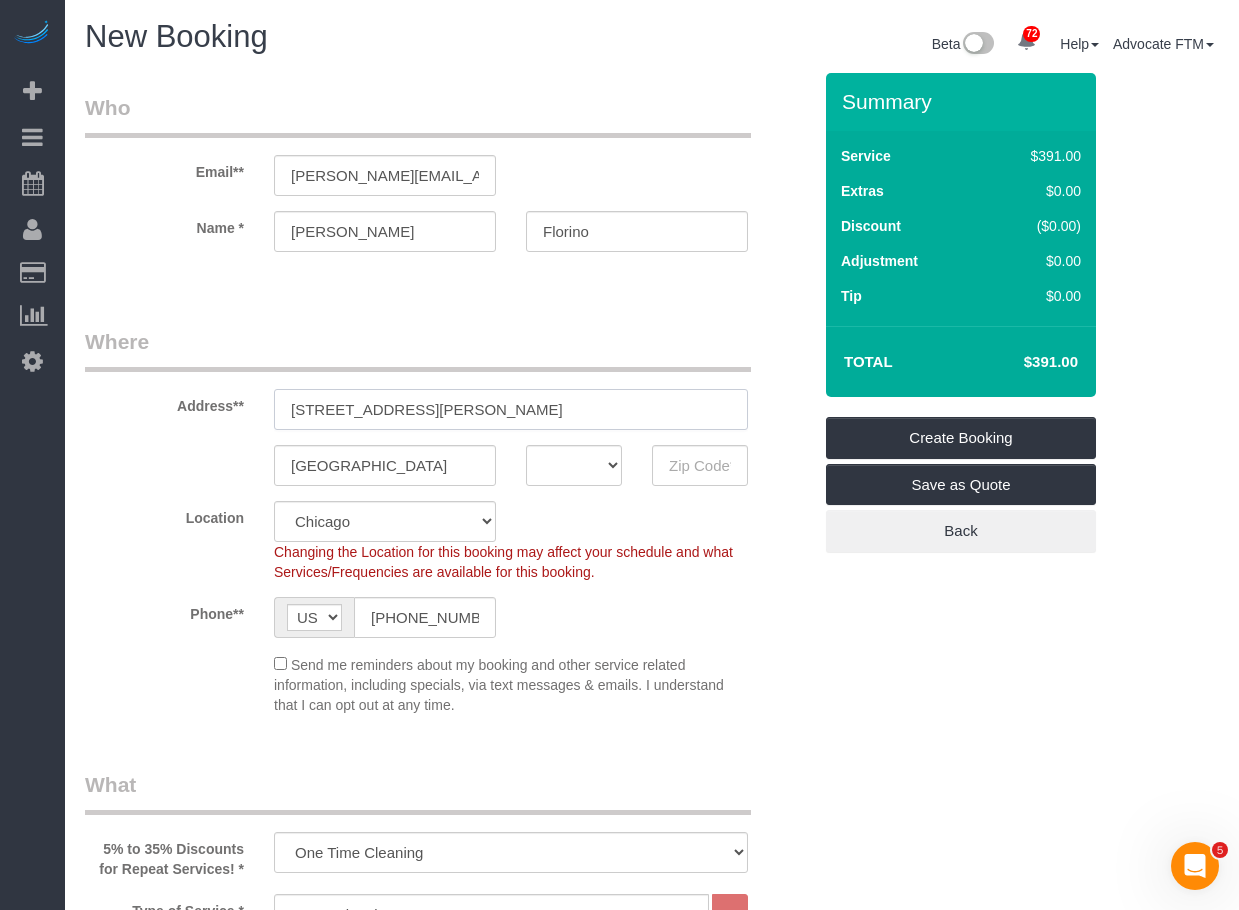 click on "160 W Campbell St,, IL 60005, USA" at bounding box center [511, 409] 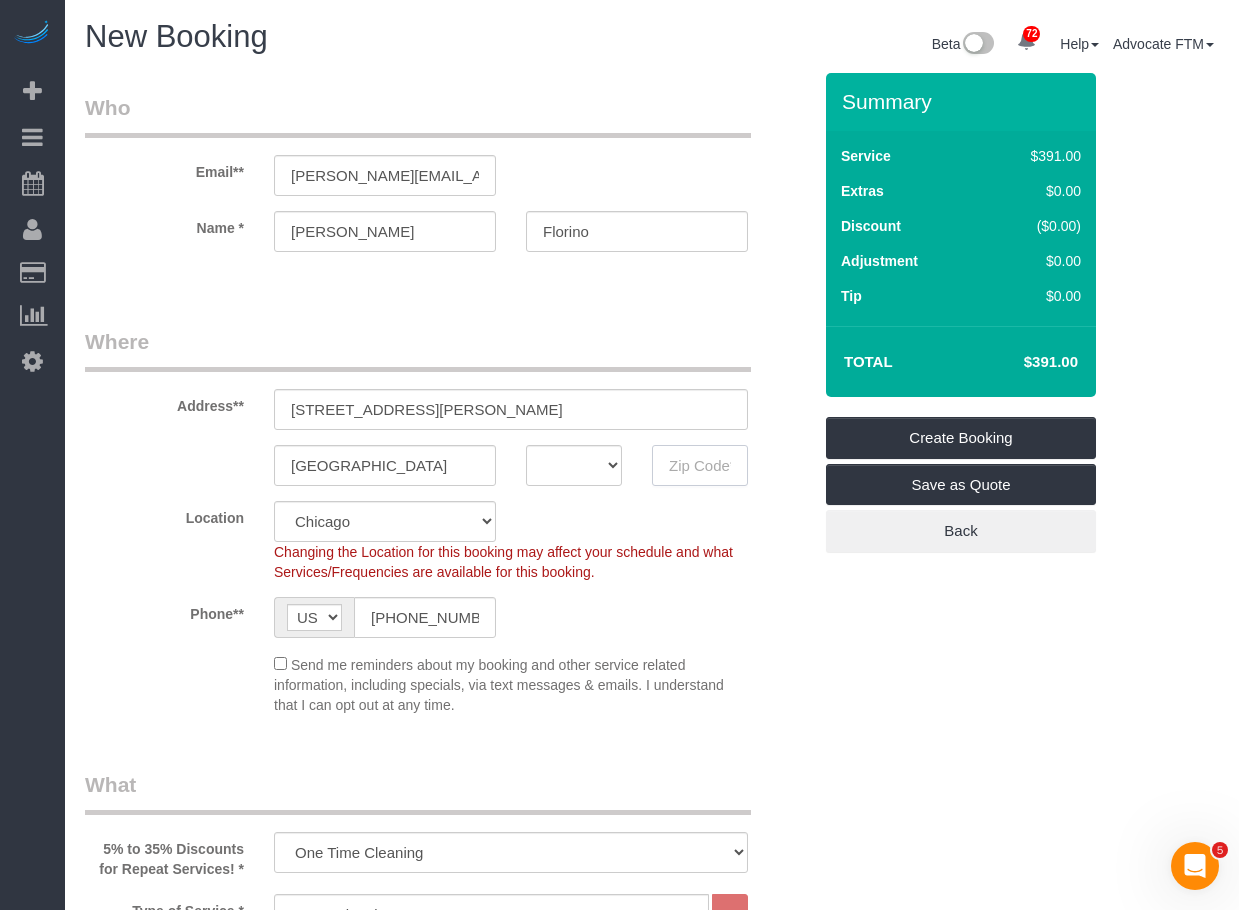 click at bounding box center [700, 465] 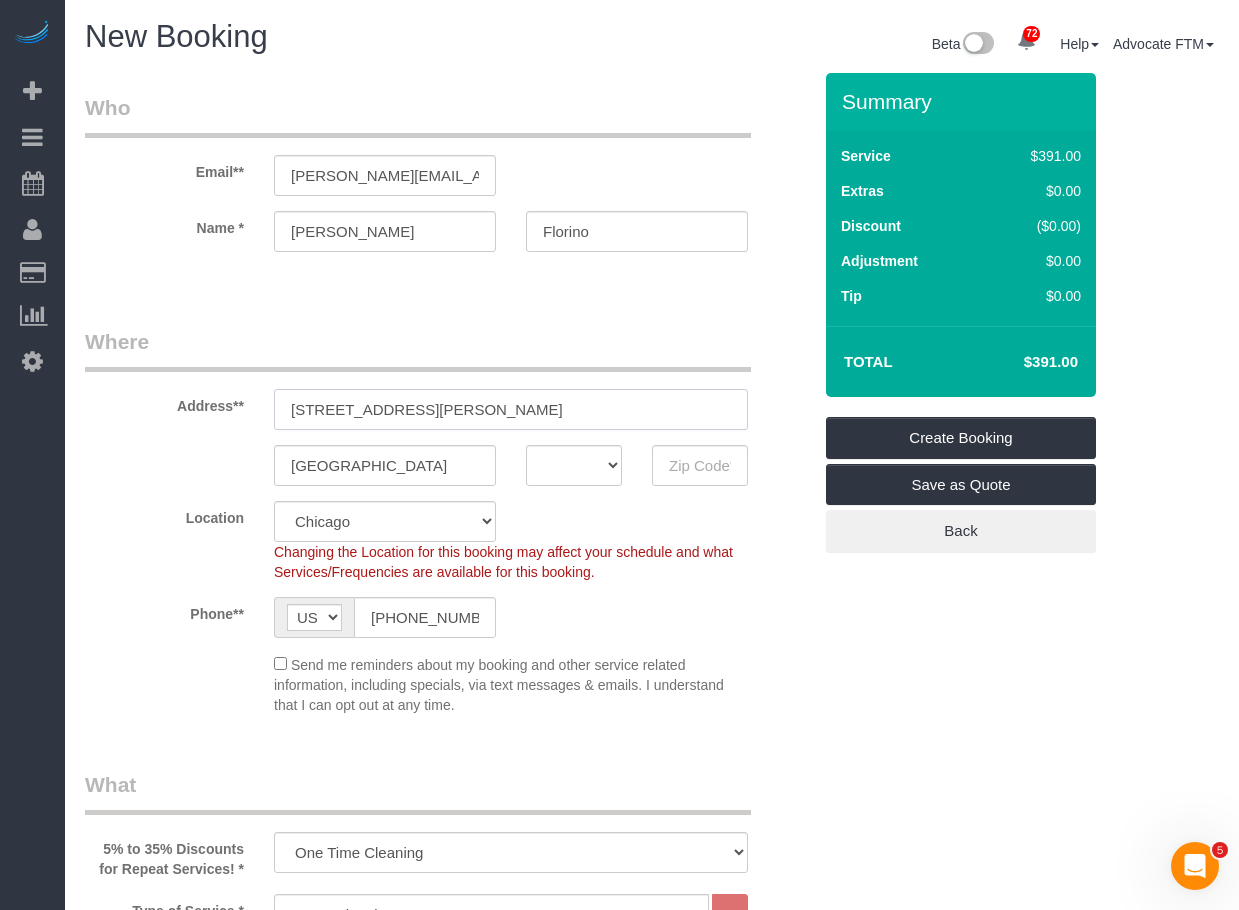 click on "160 W Campbell St,, IL 60005, USA" at bounding box center (511, 409) 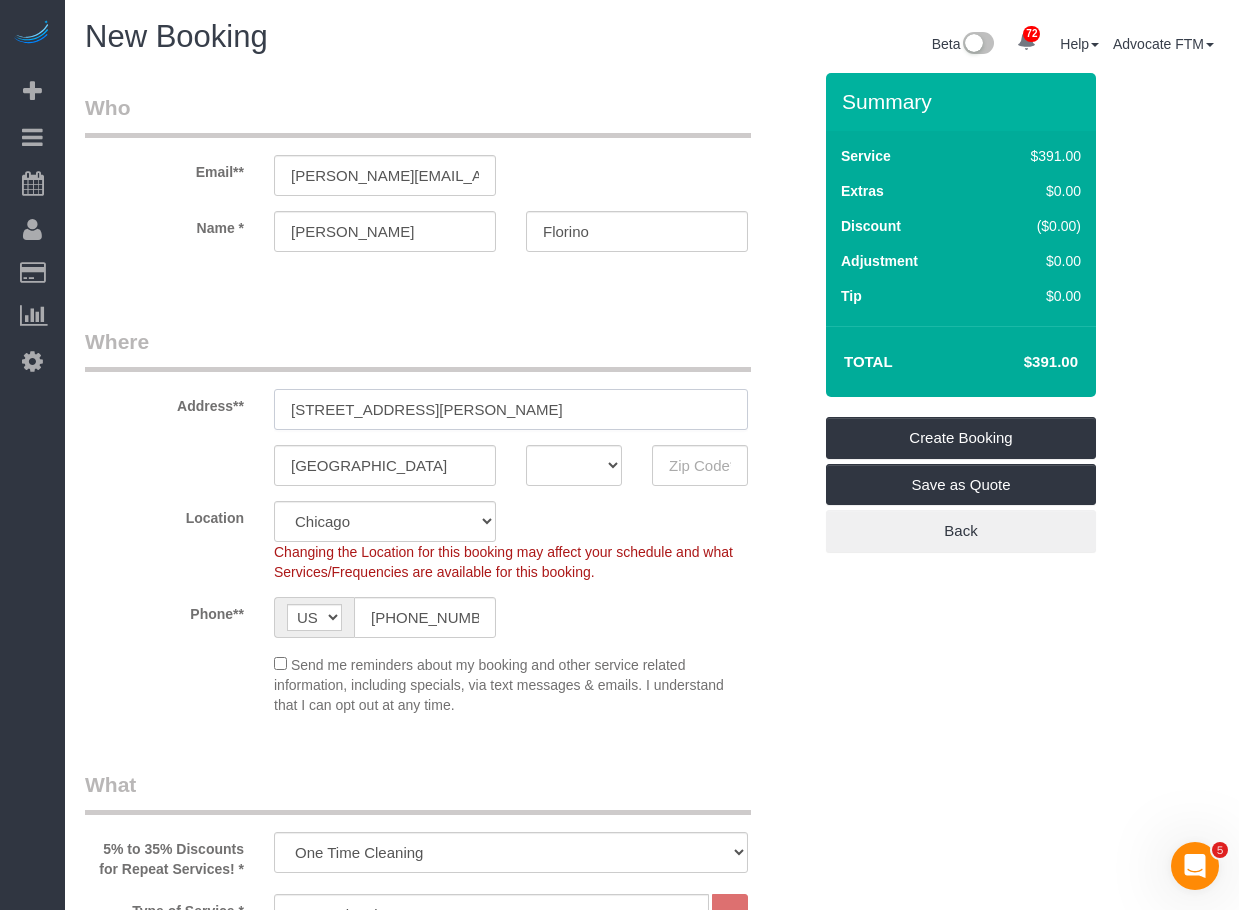 type on "160 W Campbell St,, IL , USA" 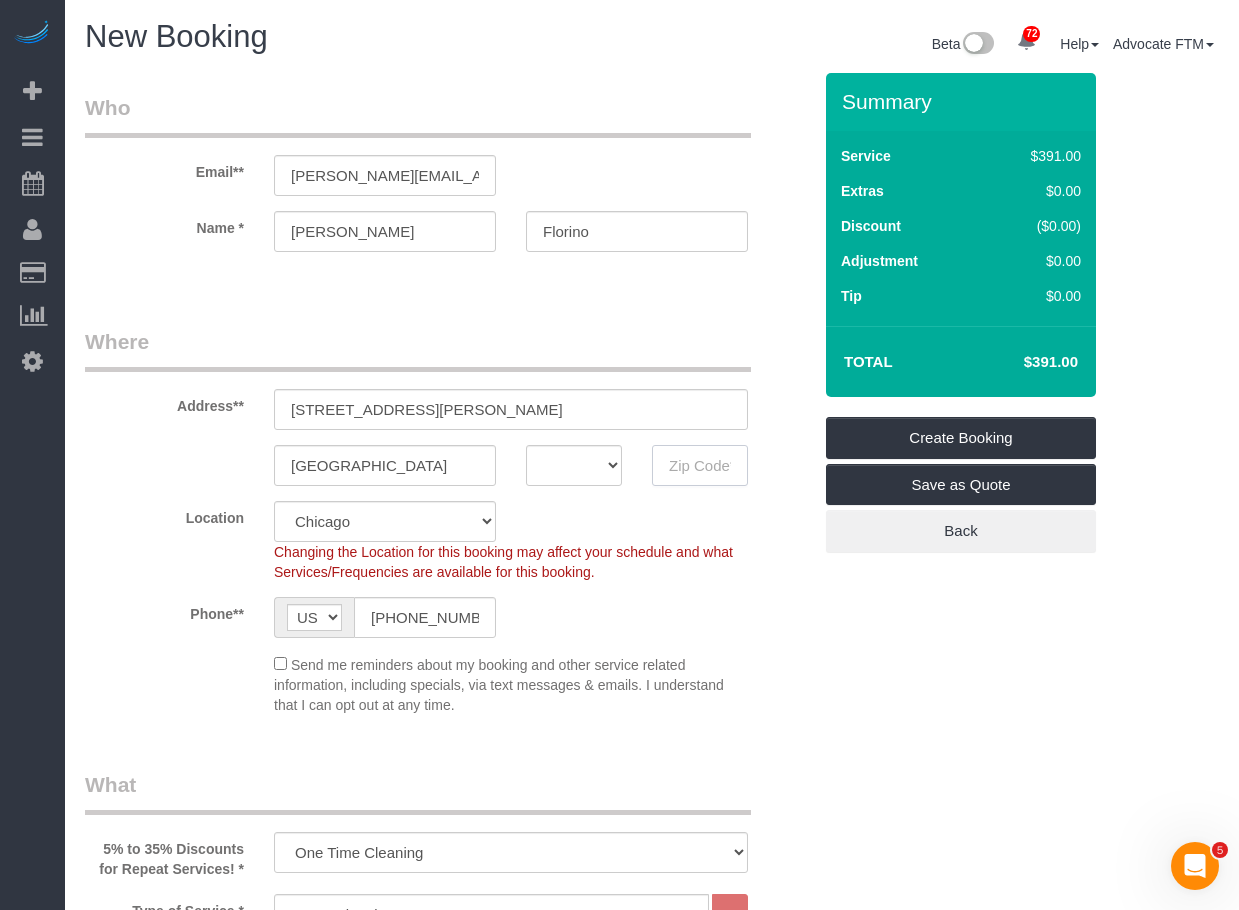 click at bounding box center (700, 465) 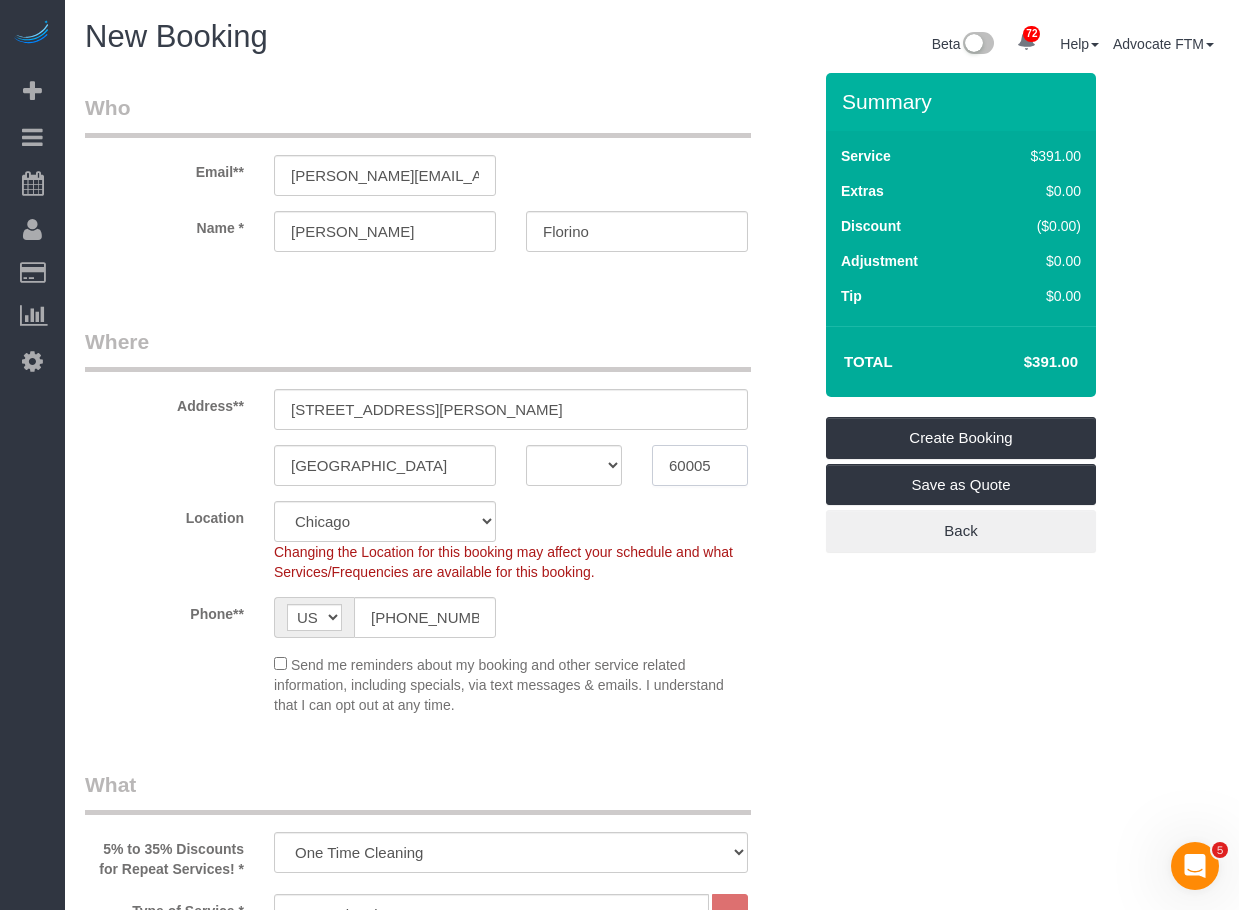 type on "60005" 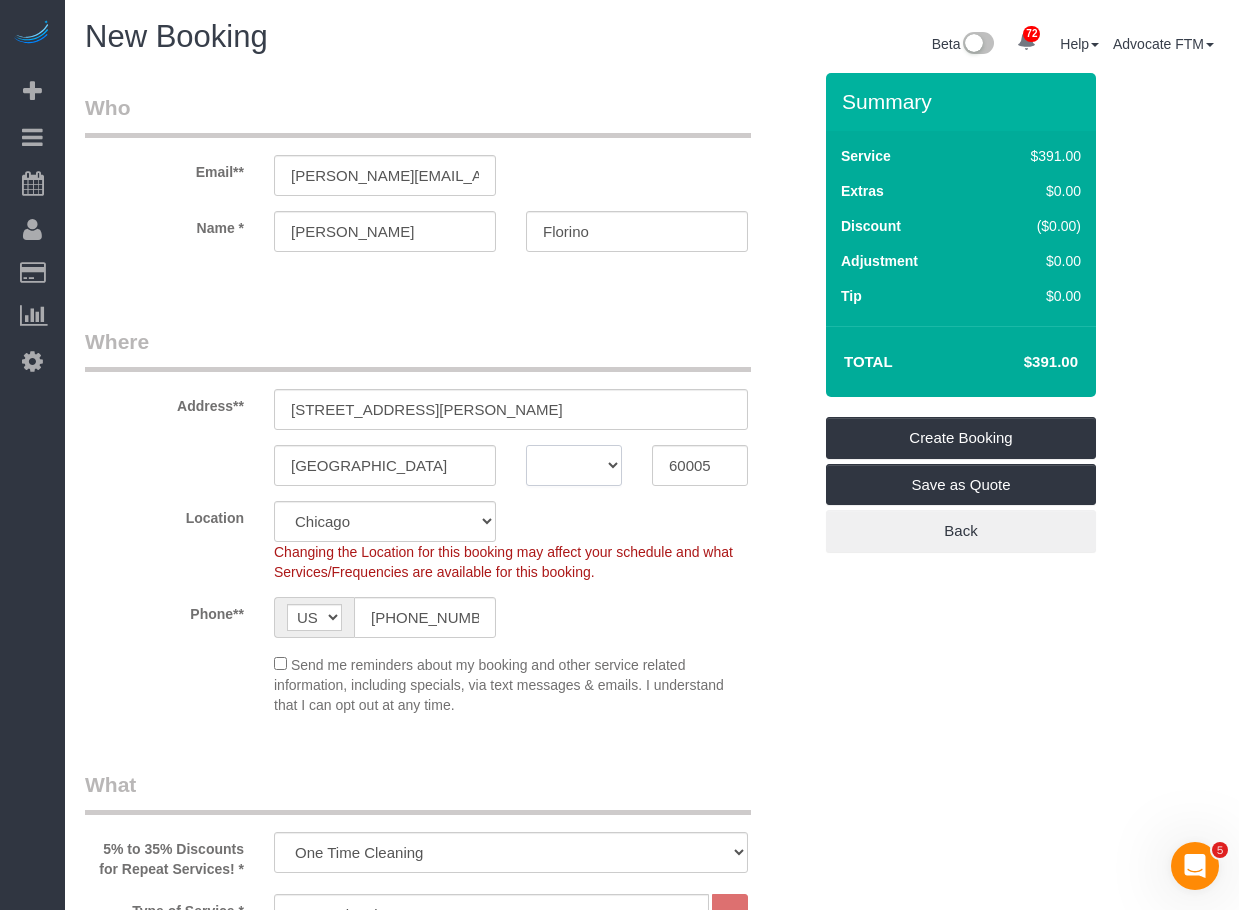 click on "AK
AL
AR
AZ
CA
CO
CT
DC
DE
FL
GA
HI
IA
ID
IL
IN
KS
KY
LA
MA
MD
ME
MI
MN
MO
MS
MT
NC
ND
NE
NH
NJ
NM
NV
NY
OH
OK
OR
PA
RI
SC
SD
TN
TX
UT
VA
VT
WA
WI
WV
WY" at bounding box center [574, 465] 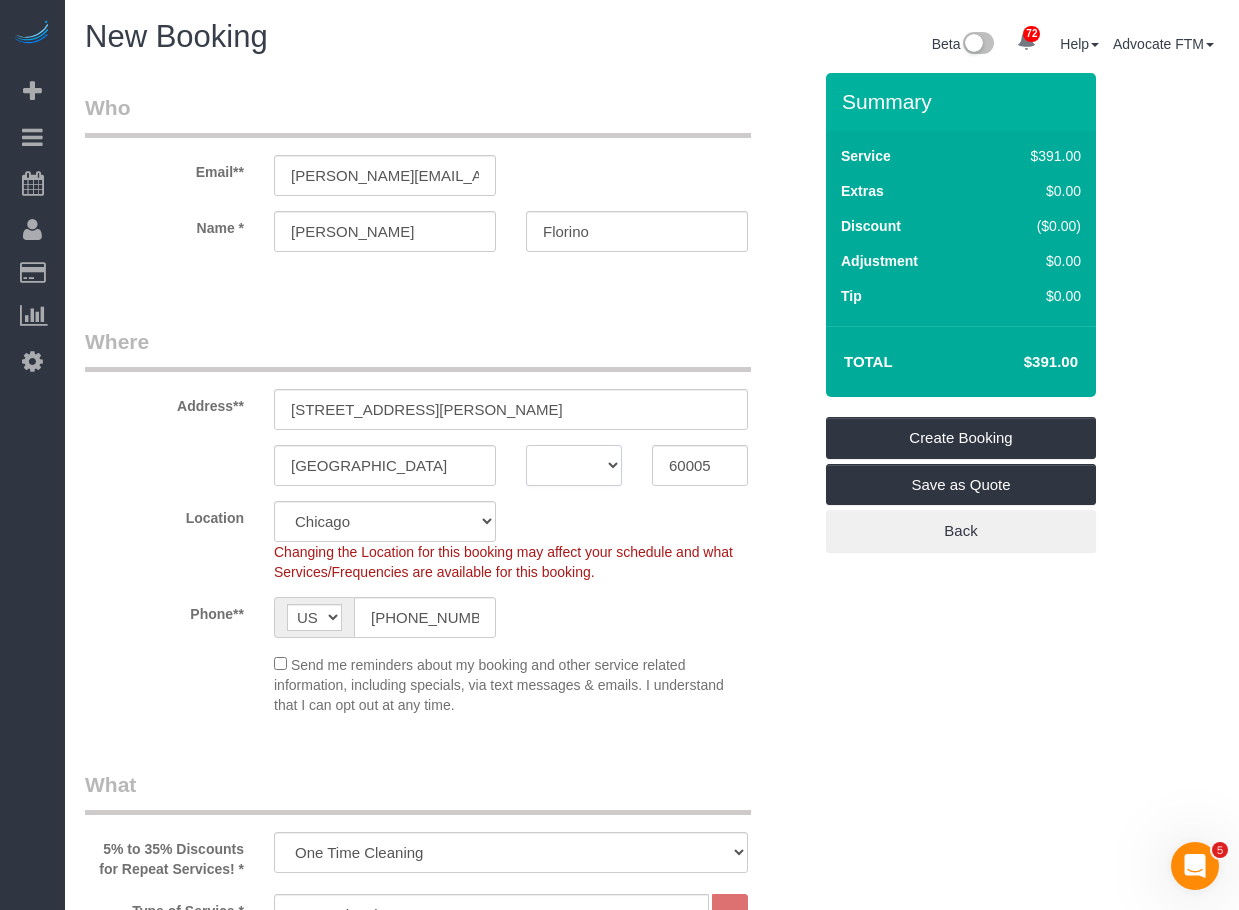 select on "3" 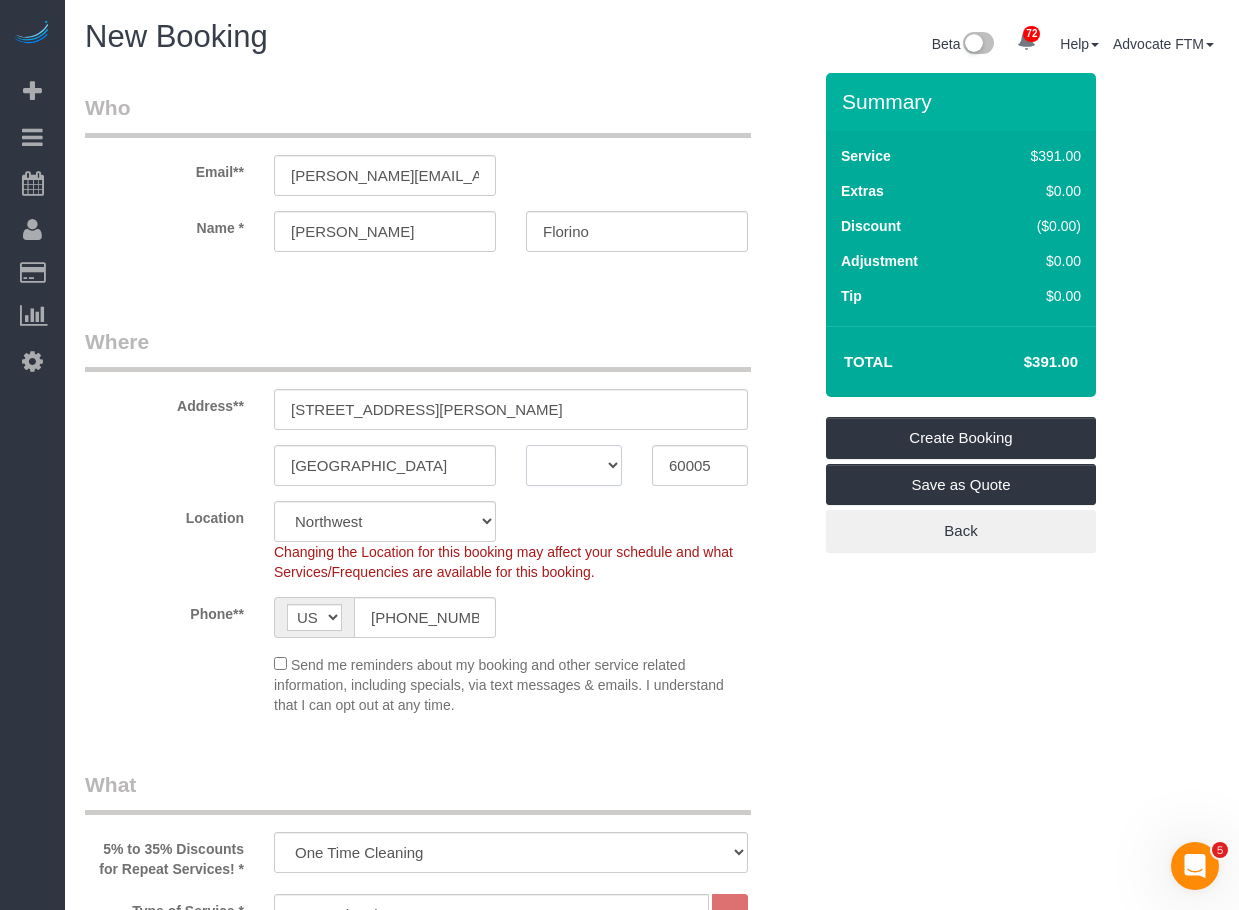 select on "IL" 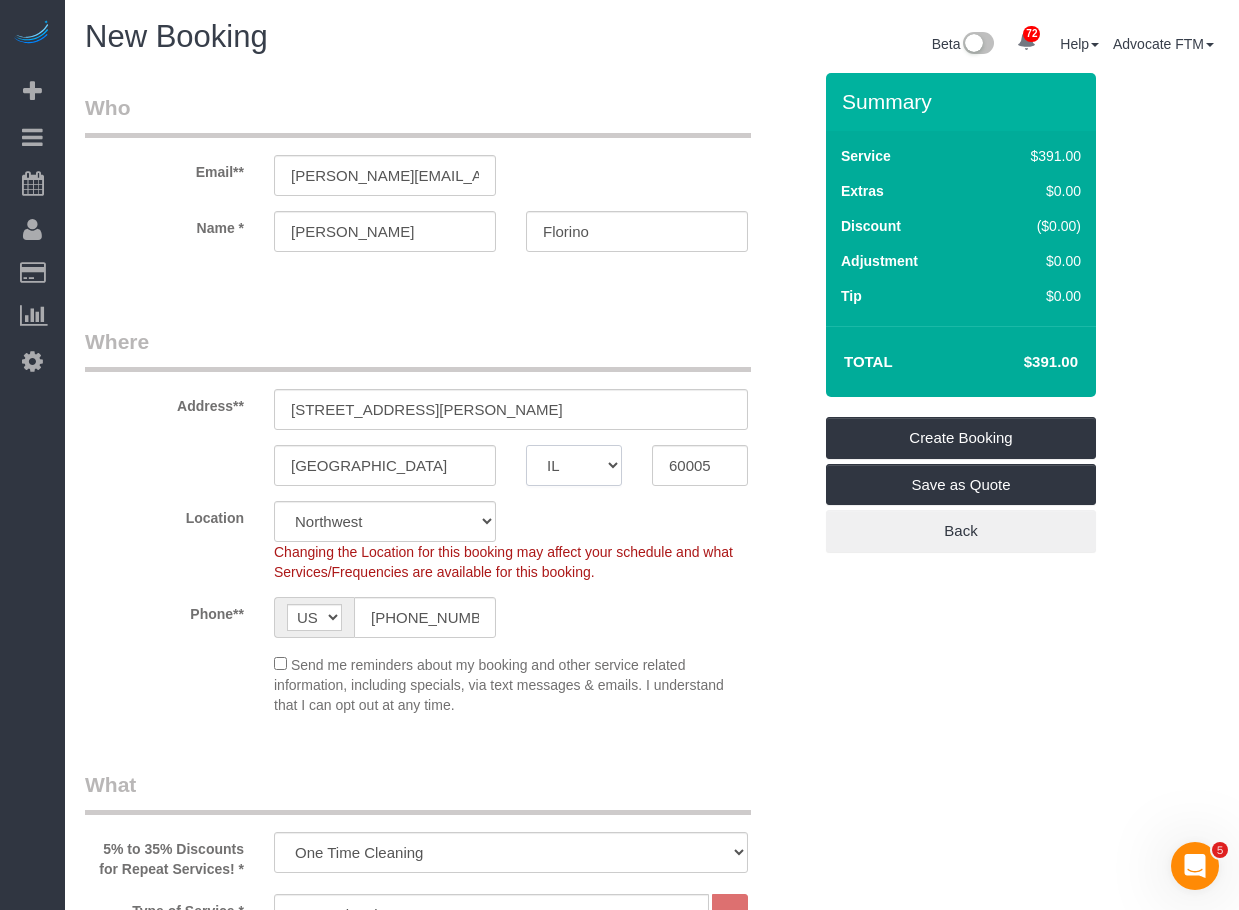 click on "AK
AL
AR
AZ
CA
CO
CT
DC
DE
FL
GA
HI
IA
ID
IL
IN
KS
KY
LA
MA
MD
ME
MI
MN
MO
MS
MT
NC
ND
NE
NH
NJ
NM
NV
NY
OH
OK
OR
PA
RI
SC
SD
TN
TX
UT
VA
VT
WA
WI
WV
WY" at bounding box center [574, 465] 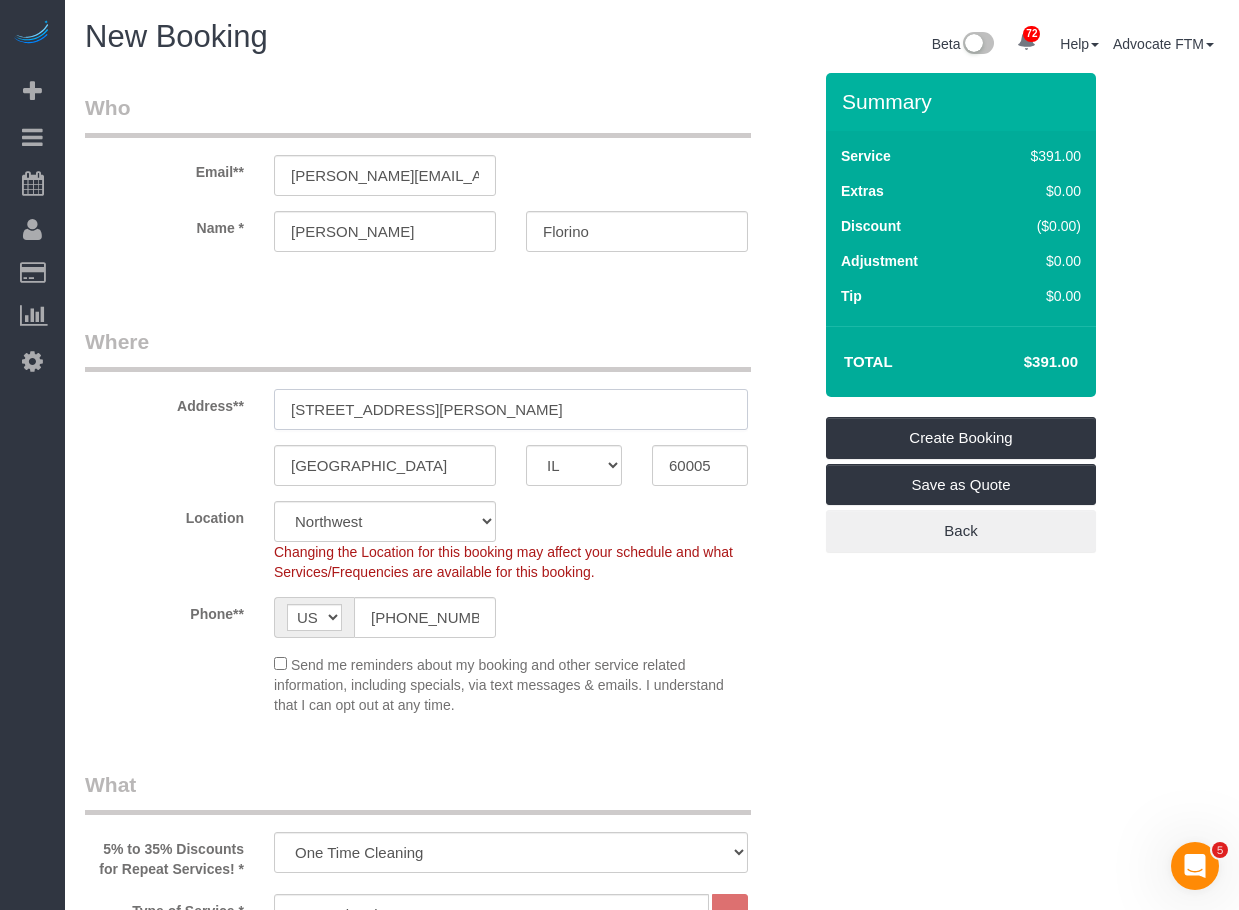 select on "2" 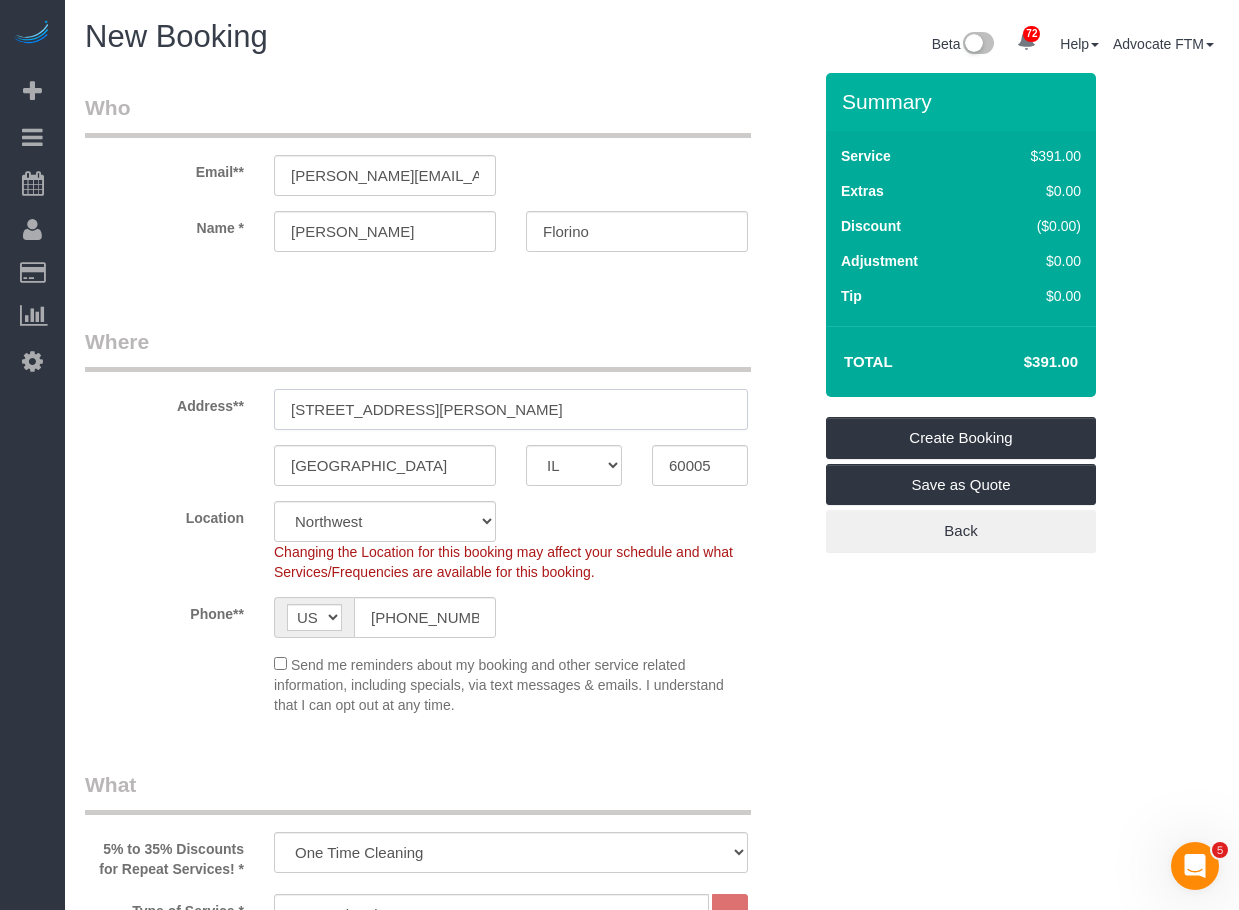 drag, startPoint x: 546, startPoint y: 408, endPoint x: 425, endPoint y: 413, distance: 121.103264 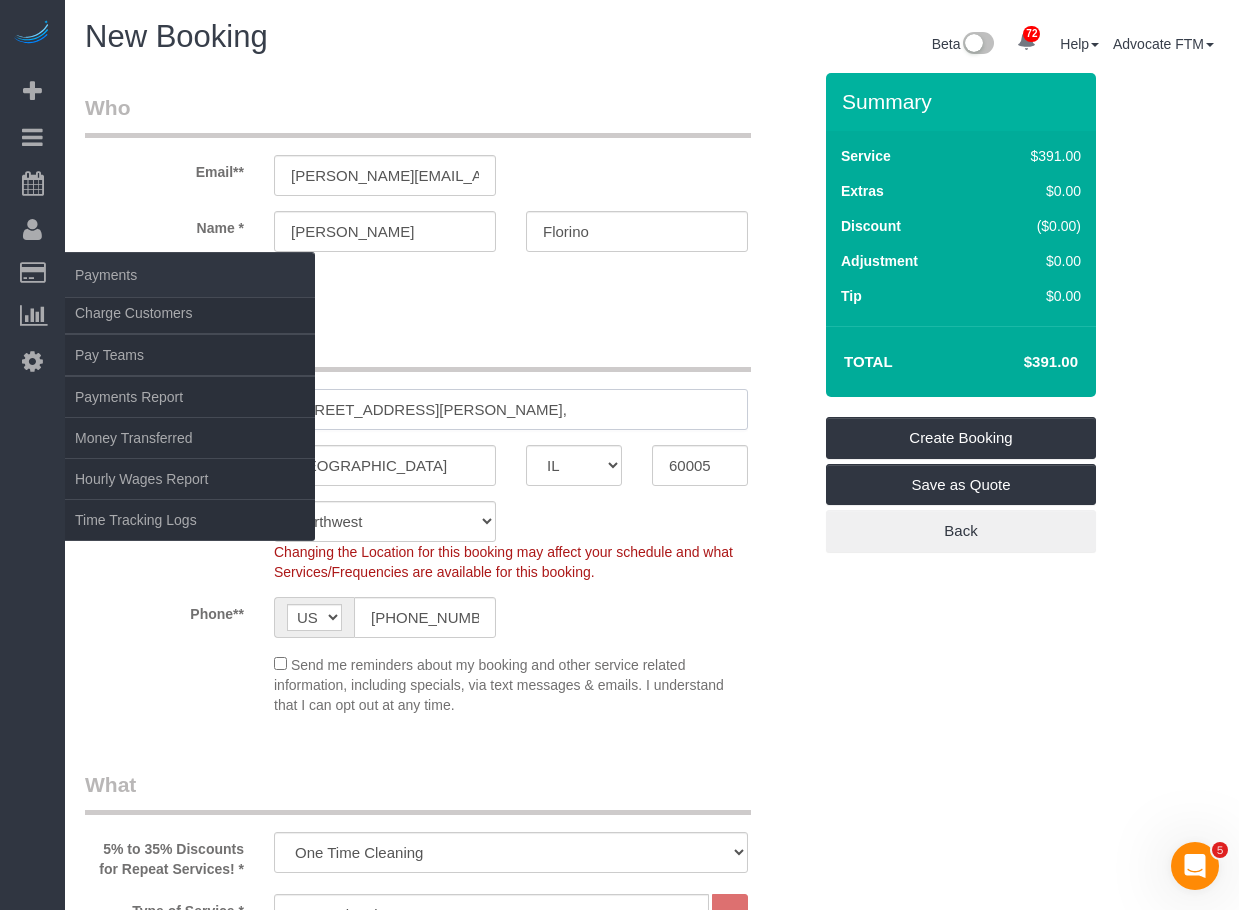 type on "160 W Campbell St," 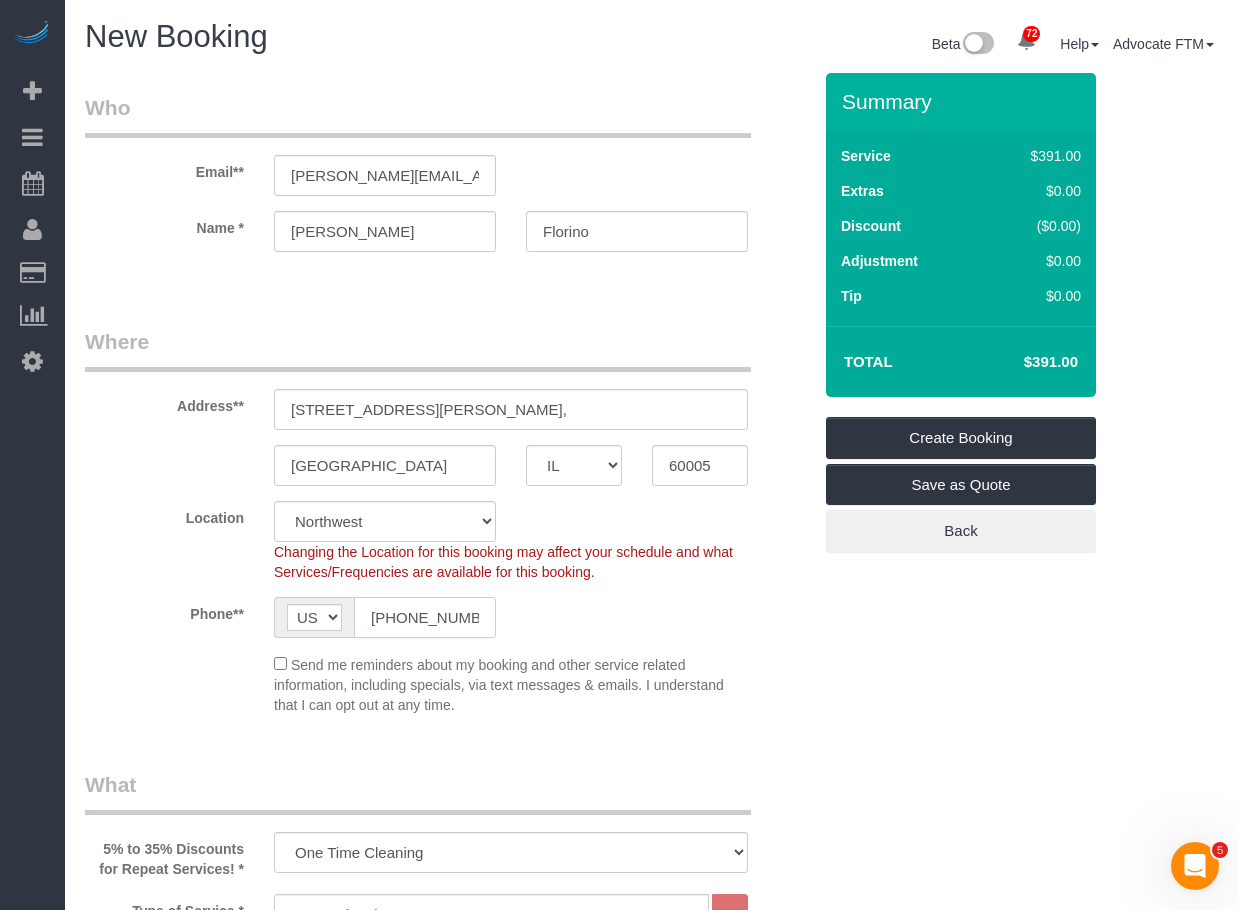click on "+1 847 208 2192" 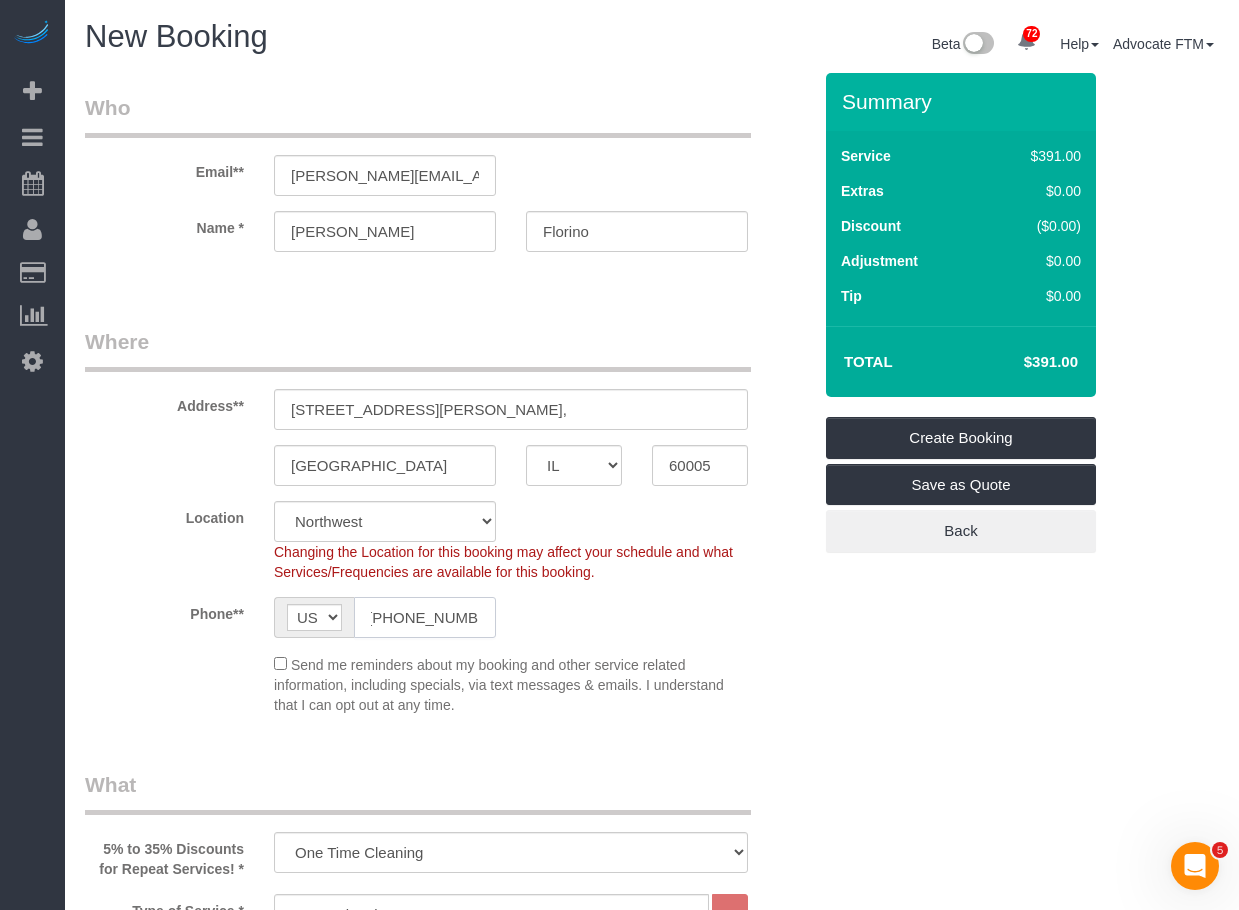 type on "1 (847) 208-2192" 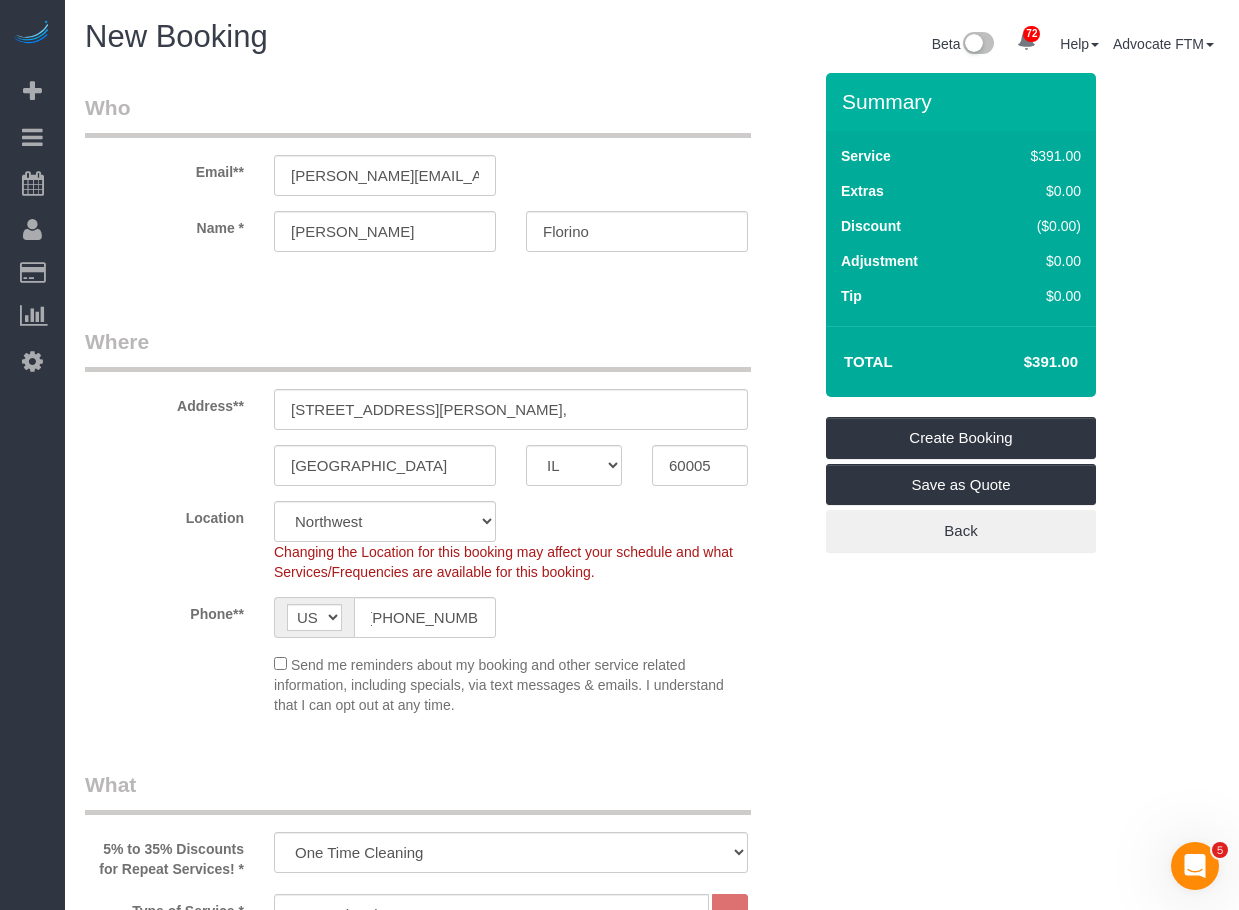 scroll, scrollTop: 0, scrollLeft: 0, axis: both 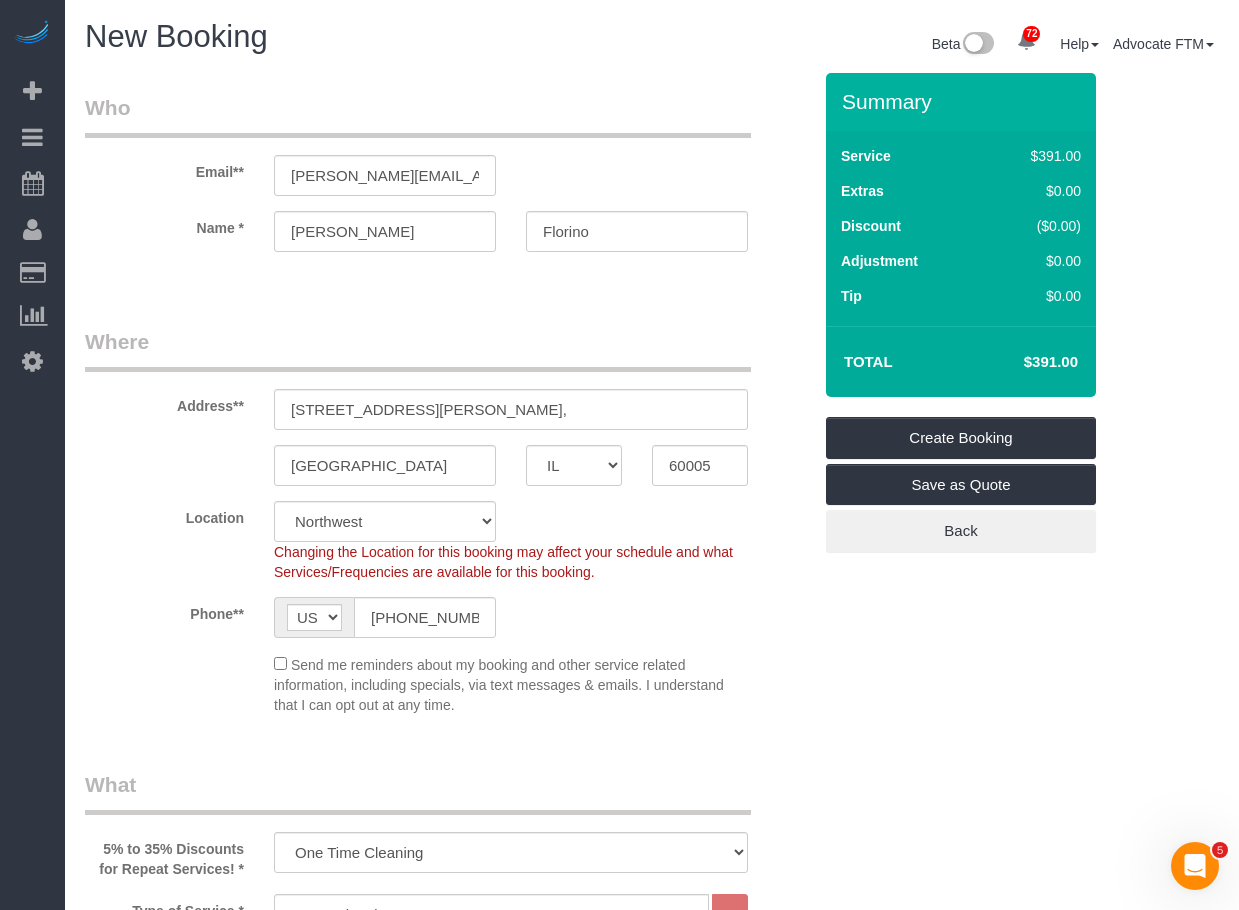 click on "Send me reminders about my booking and other service related information, including specials, via text messages & emails. I understand that I can opt out at any time." 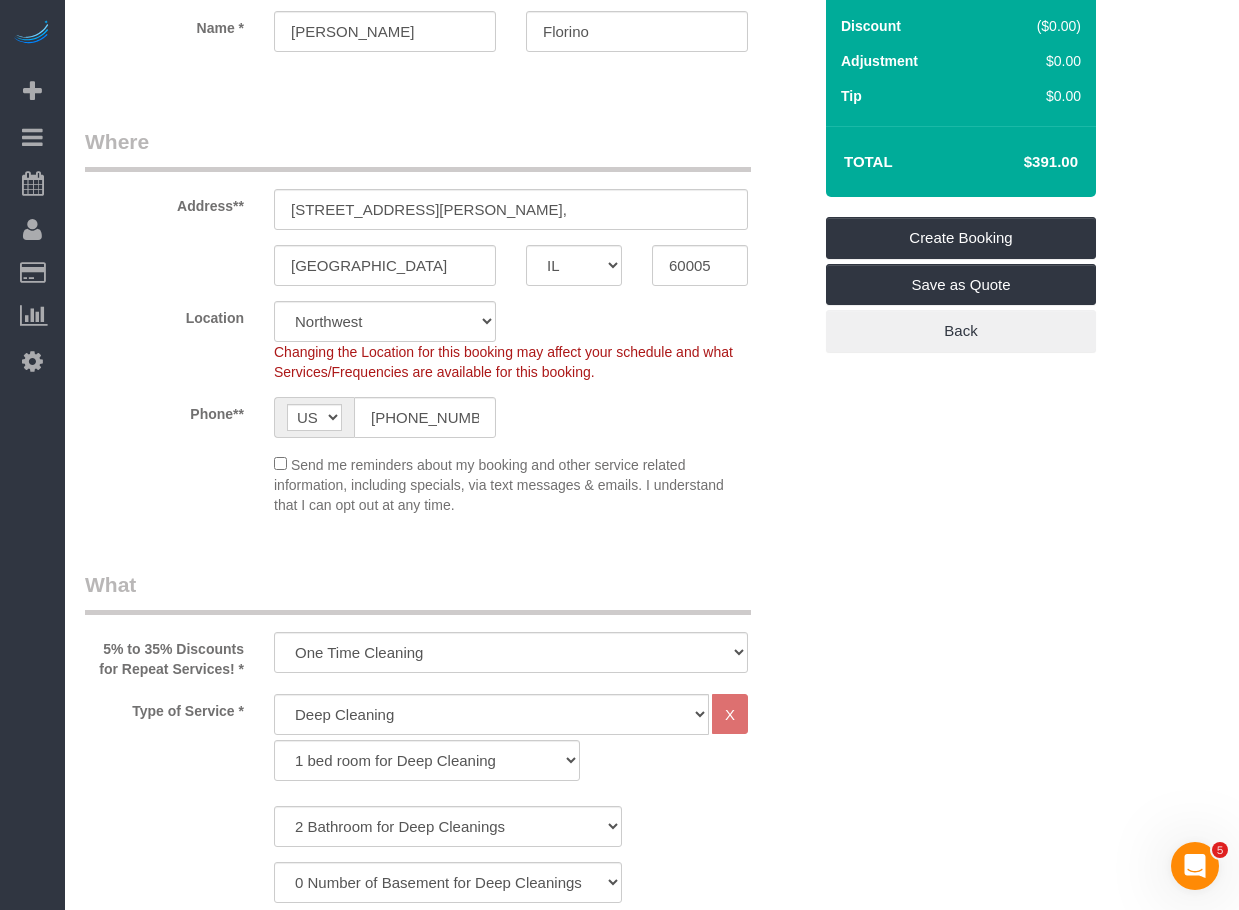 scroll, scrollTop: 100, scrollLeft: 0, axis: vertical 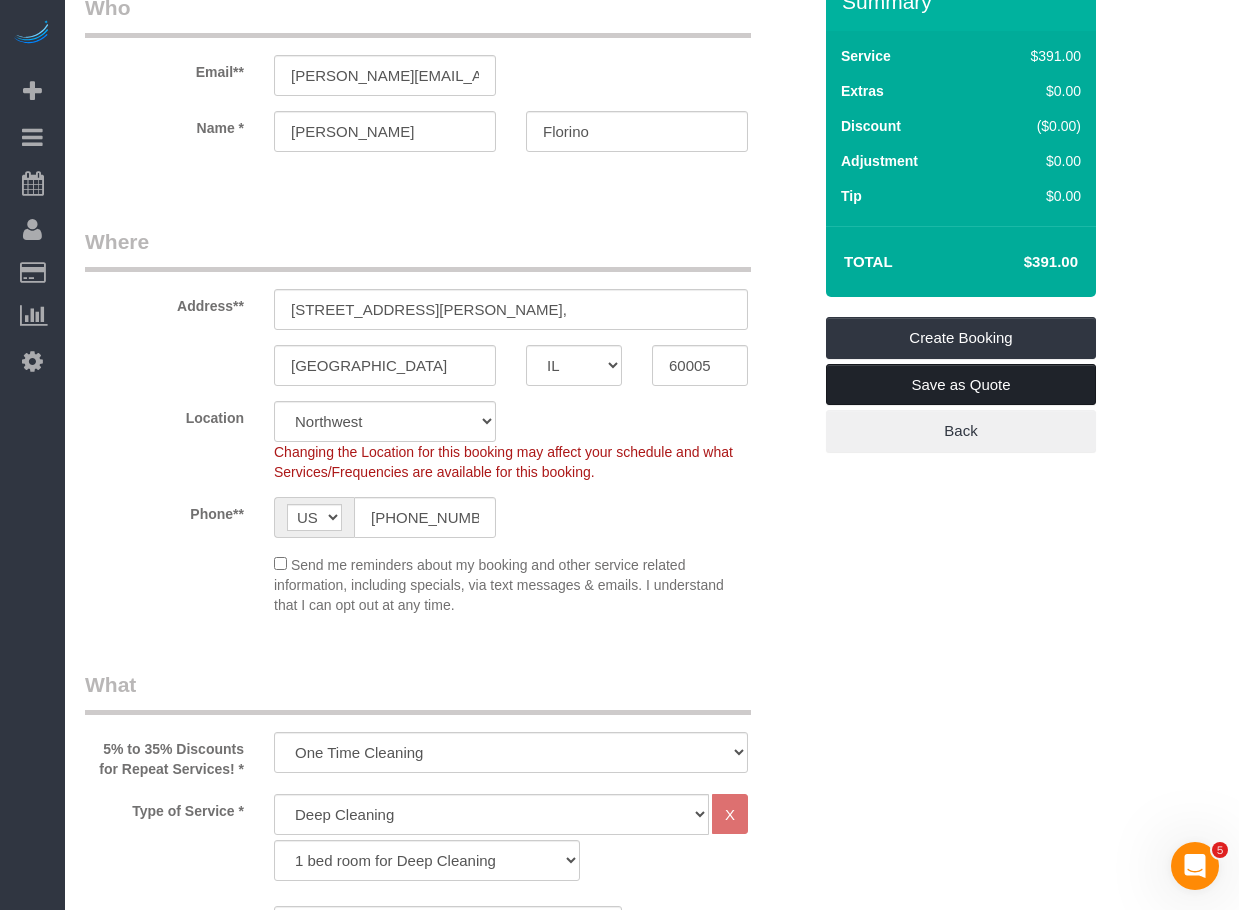 click on "Save as Quote" at bounding box center [961, 385] 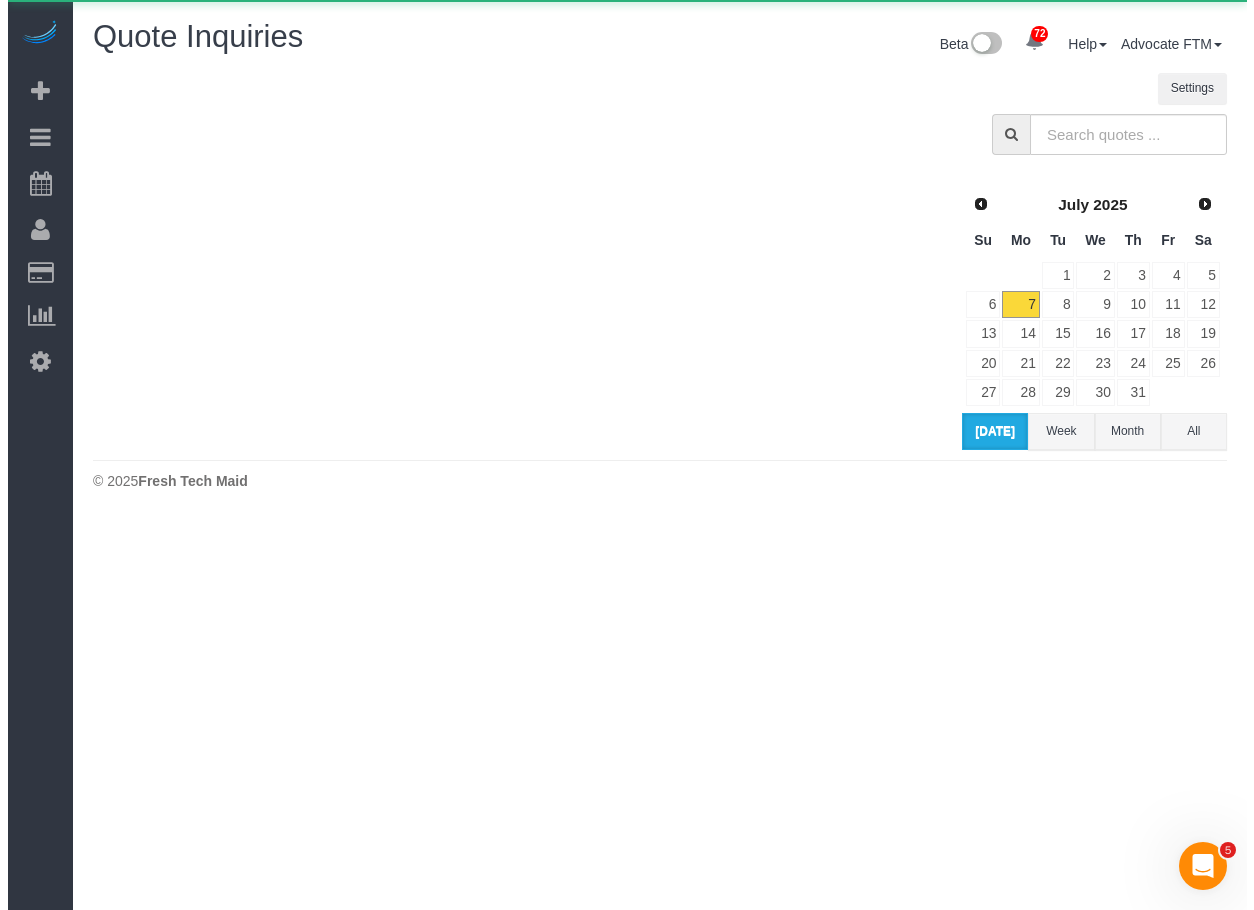 scroll, scrollTop: 0, scrollLeft: 0, axis: both 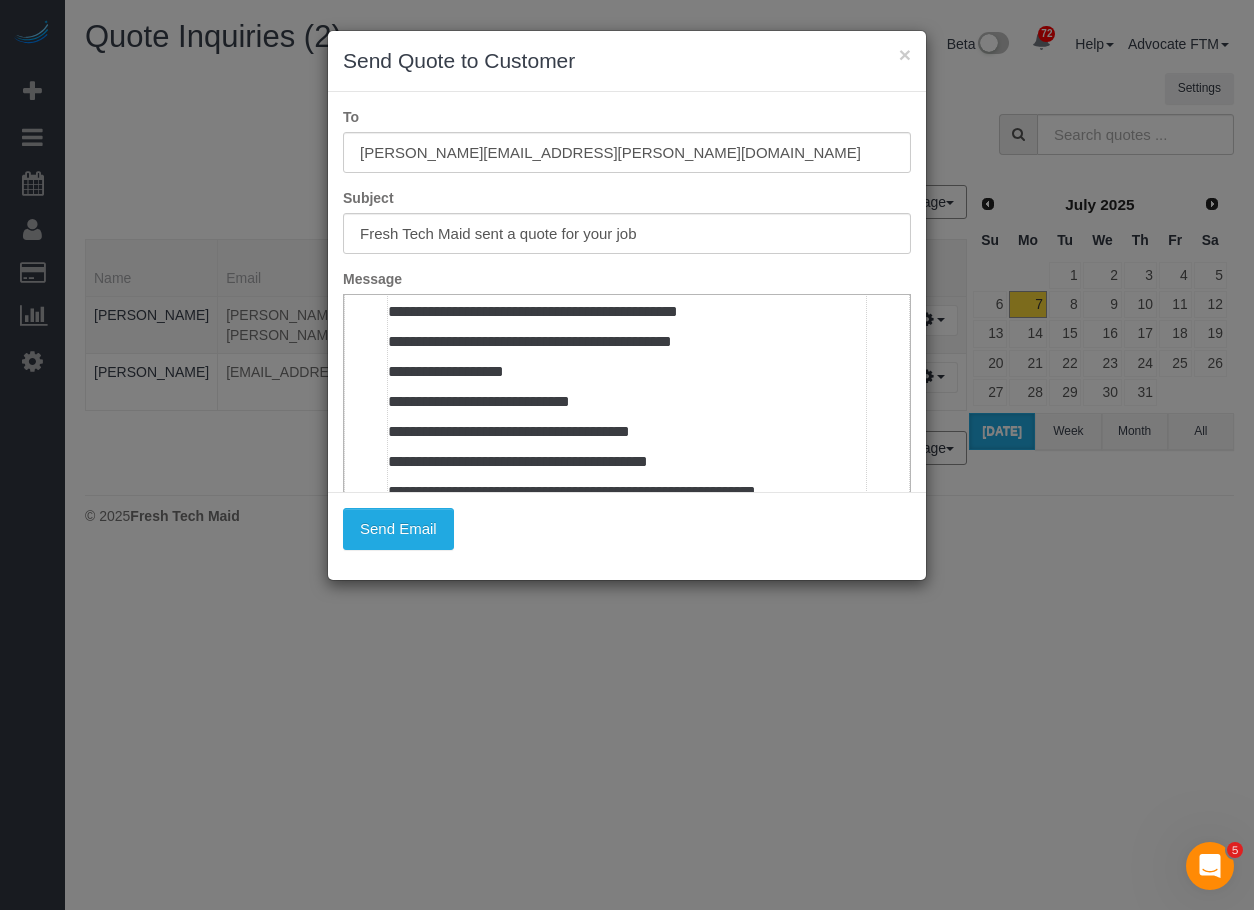 click on "**********" at bounding box center (627, 302) 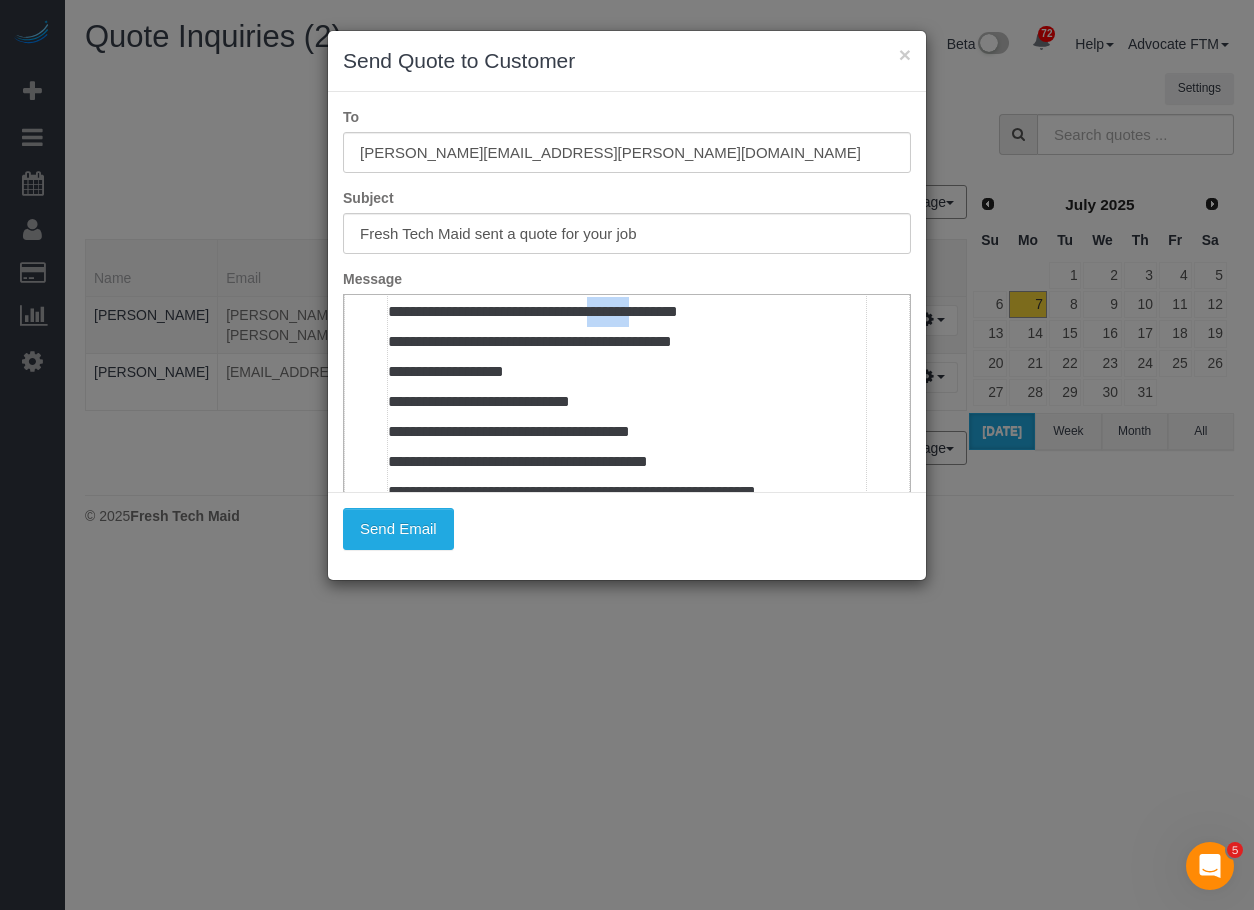click on "**********" at bounding box center (627, 302) 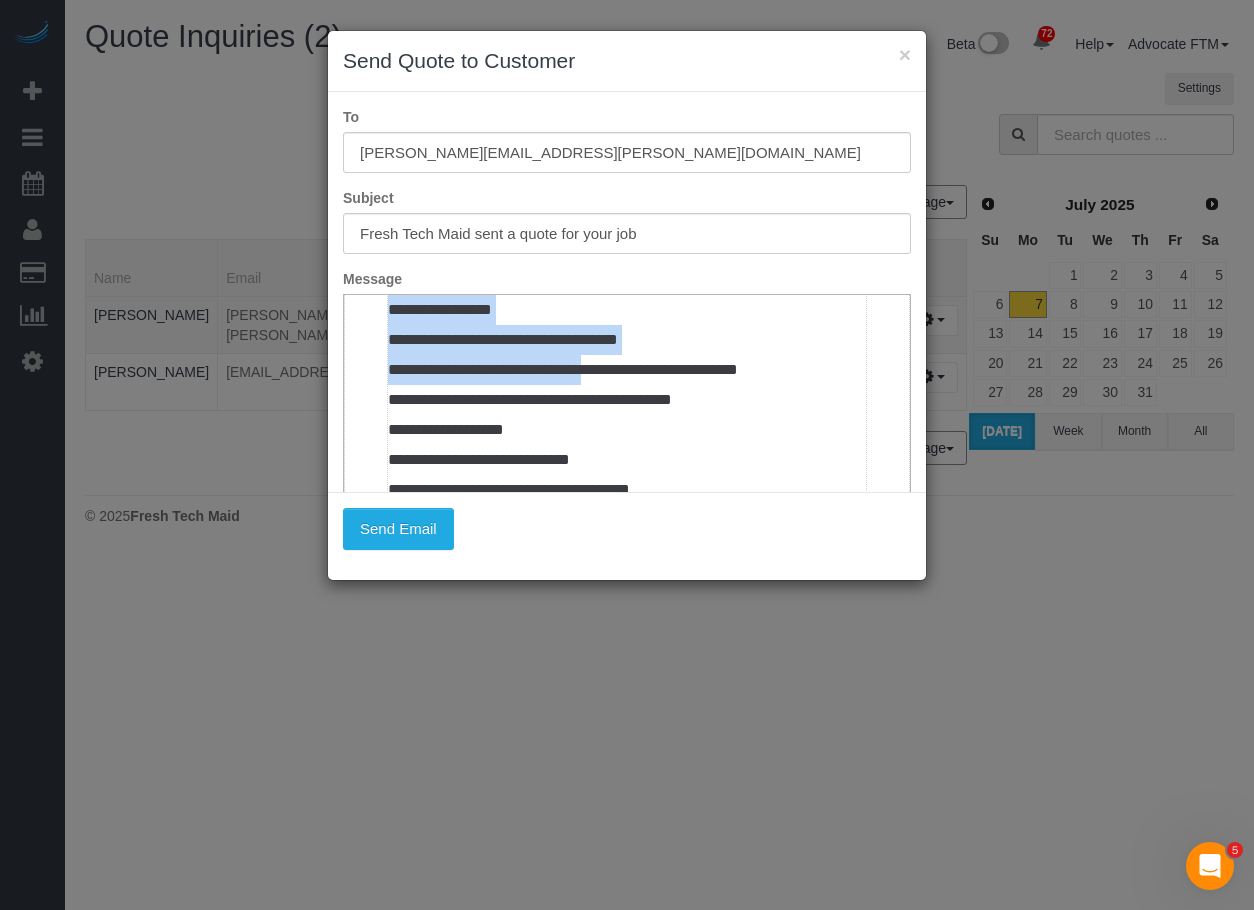 scroll, scrollTop: 696, scrollLeft: 0, axis: vertical 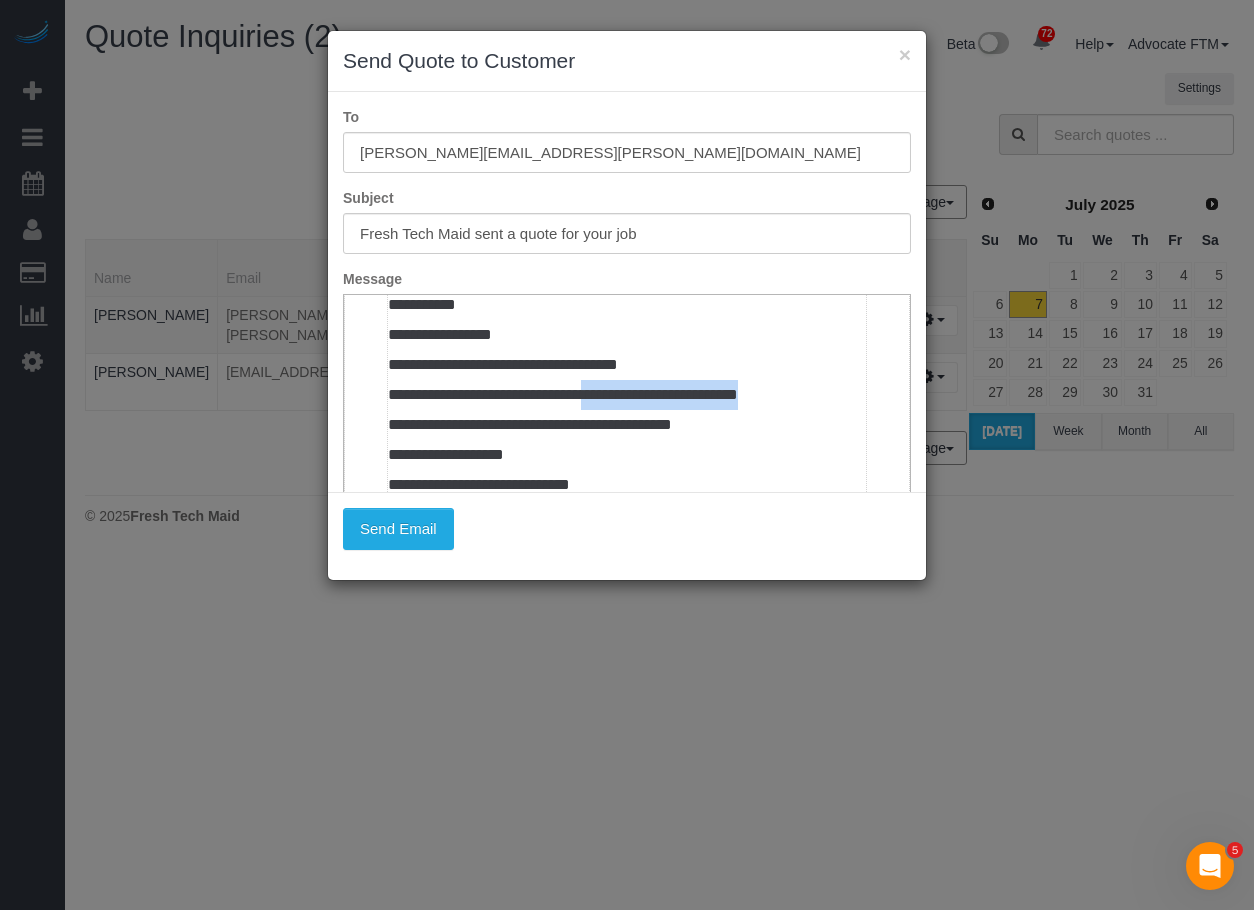 drag, startPoint x: 622, startPoint y: 305, endPoint x: 838, endPoint y: 479, distance: 277.36618 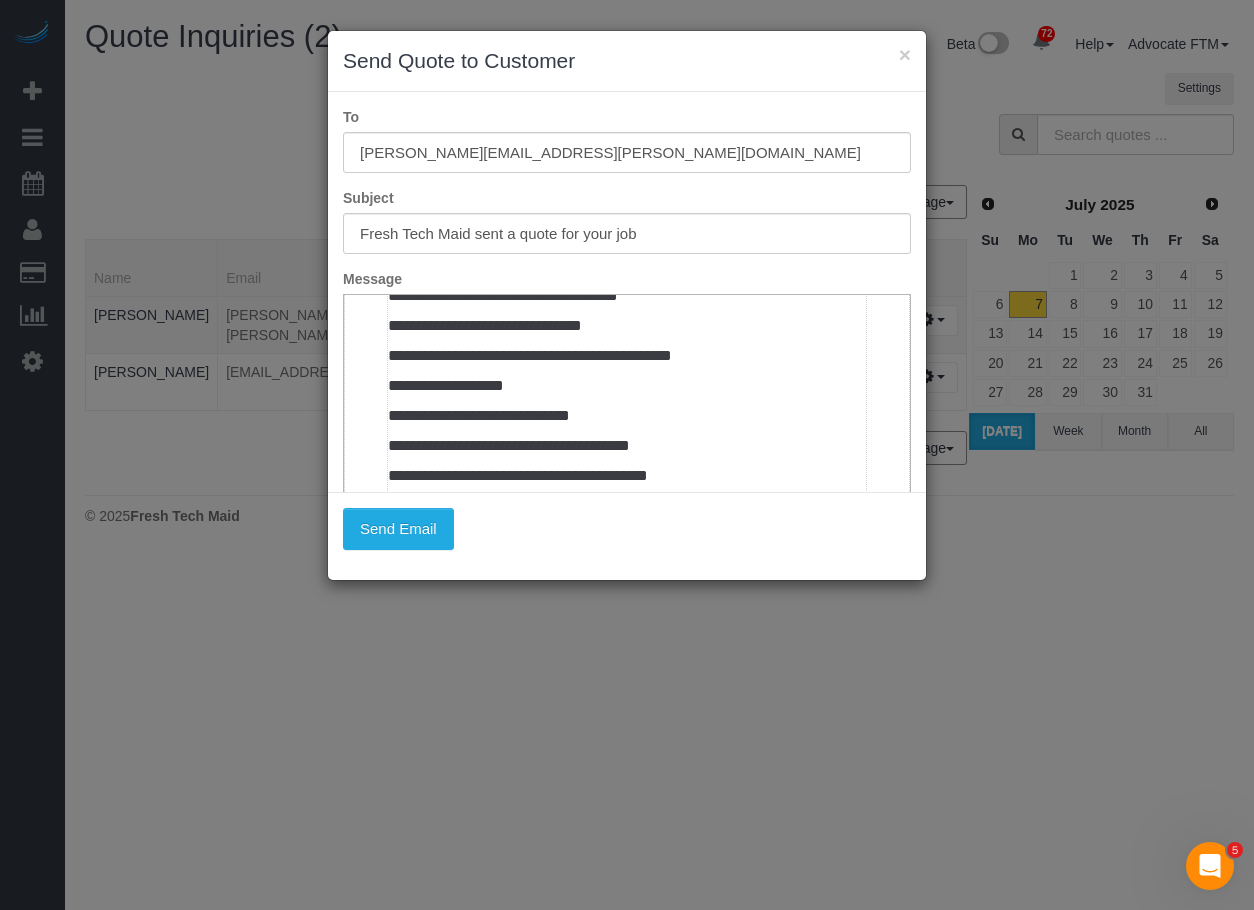 scroll, scrollTop: 806, scrollLeft: 0, axis: vertical 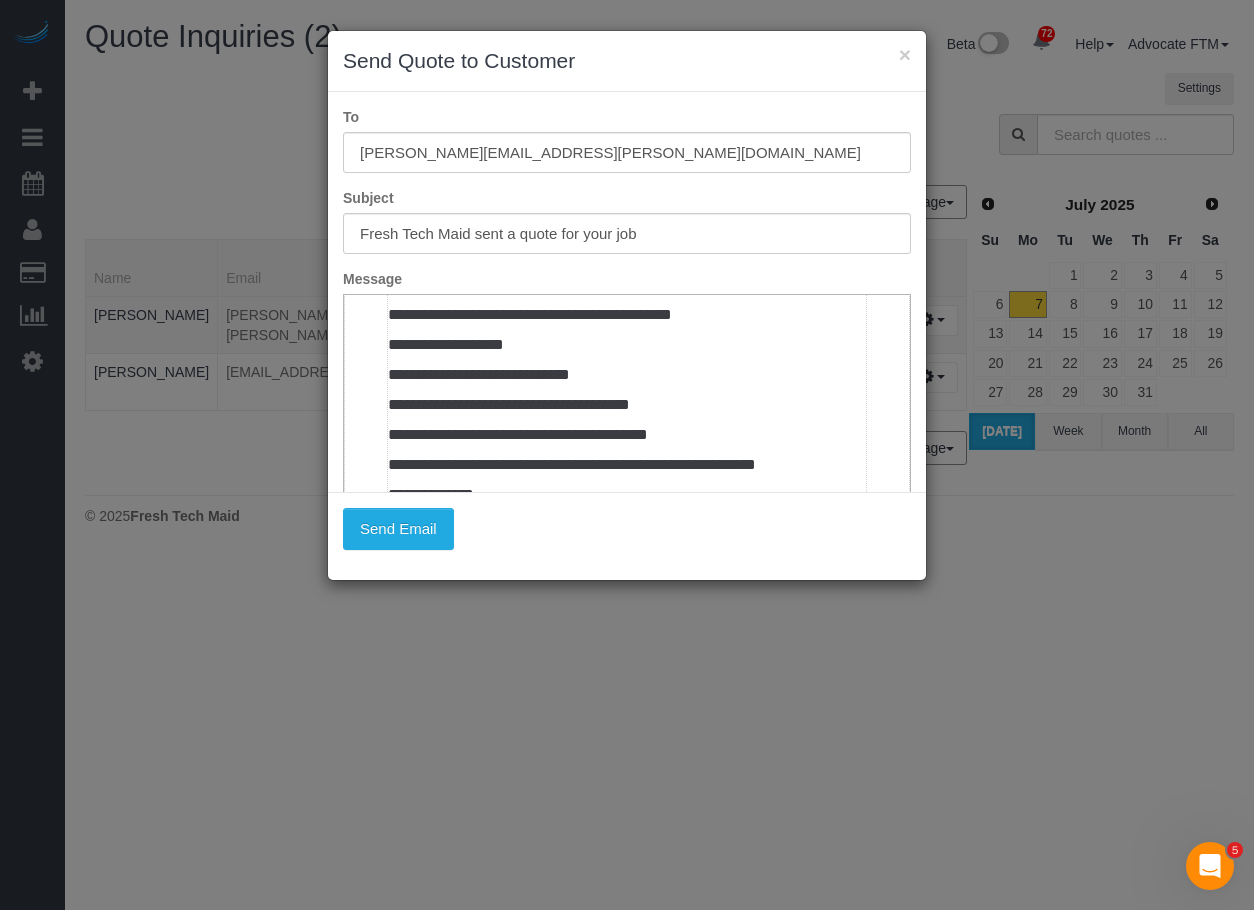 click on "**********" at bounding box center [627, 275] 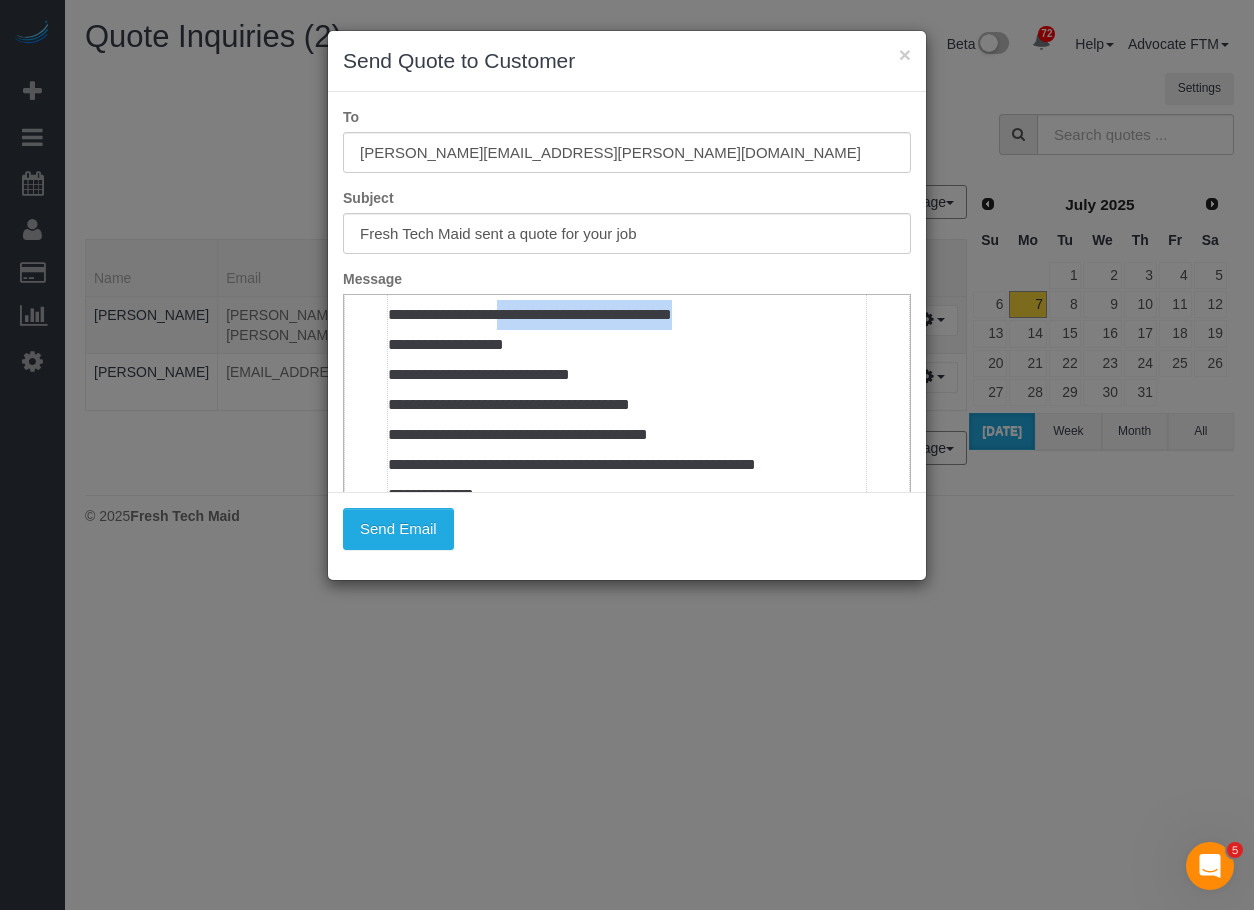 drag, startPoint x: 730, startPoint y: 409, endPoint x: 509, endPoint y: 417, distance: 221.14474 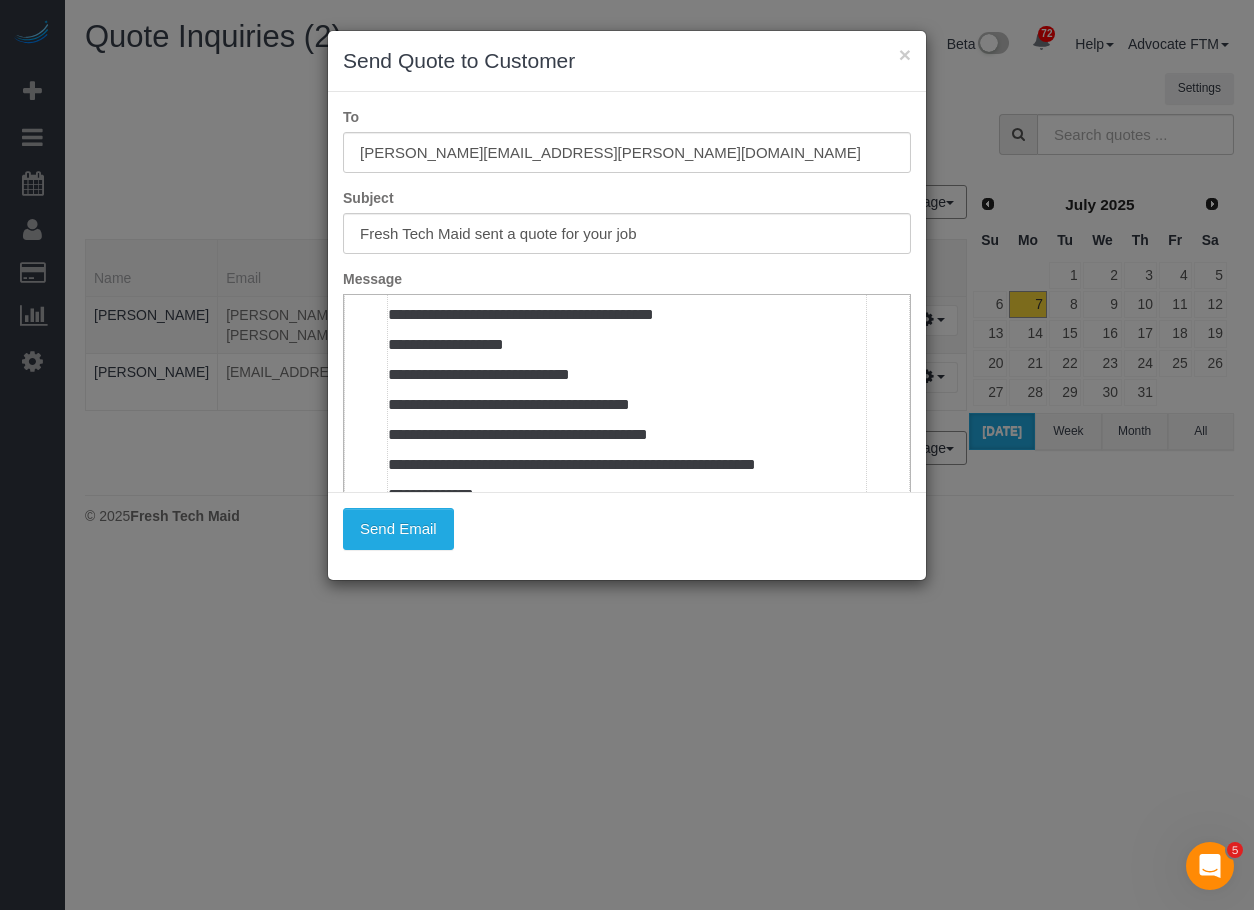 click on "**********" at bounding box center (627, 275) 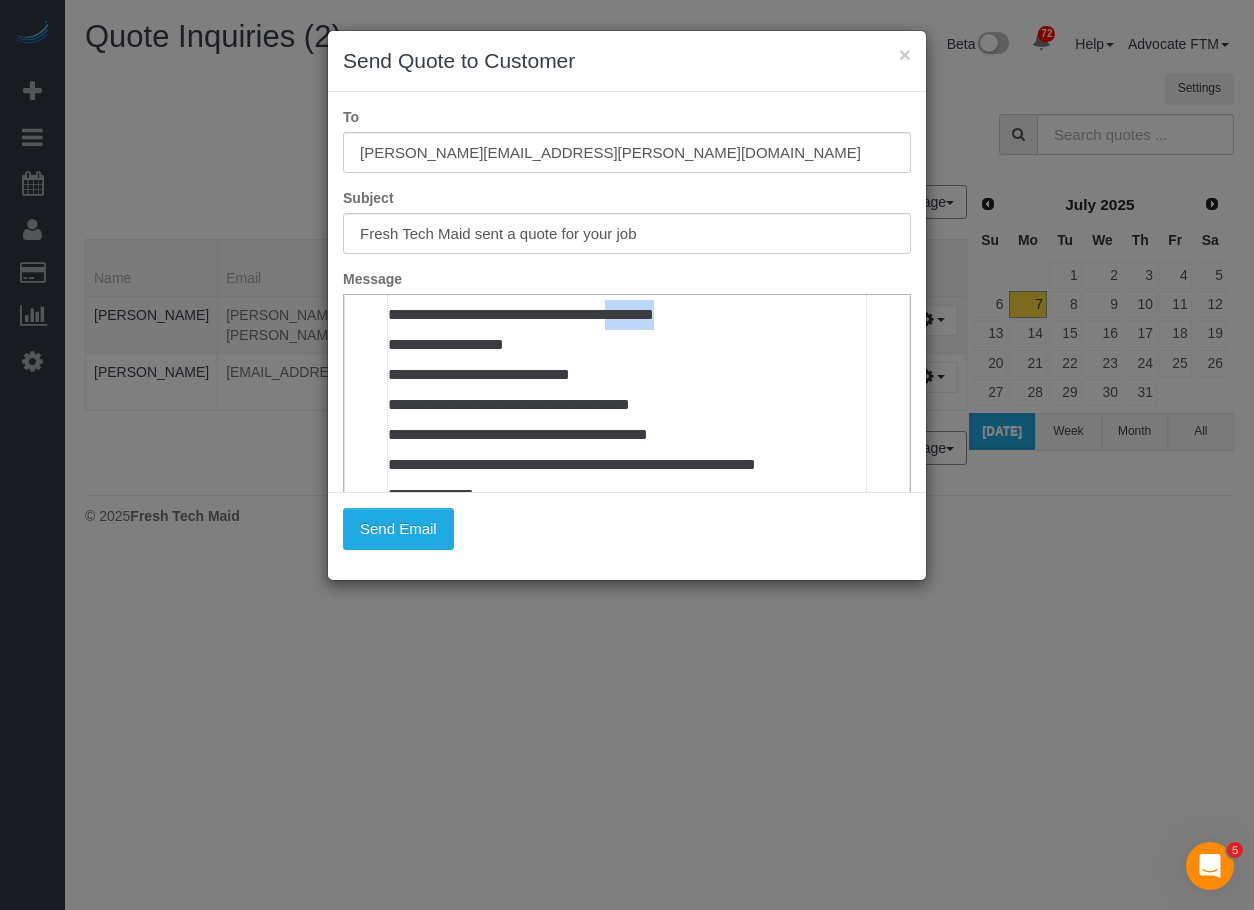 click on "**********" at bounding box center (627, 275) 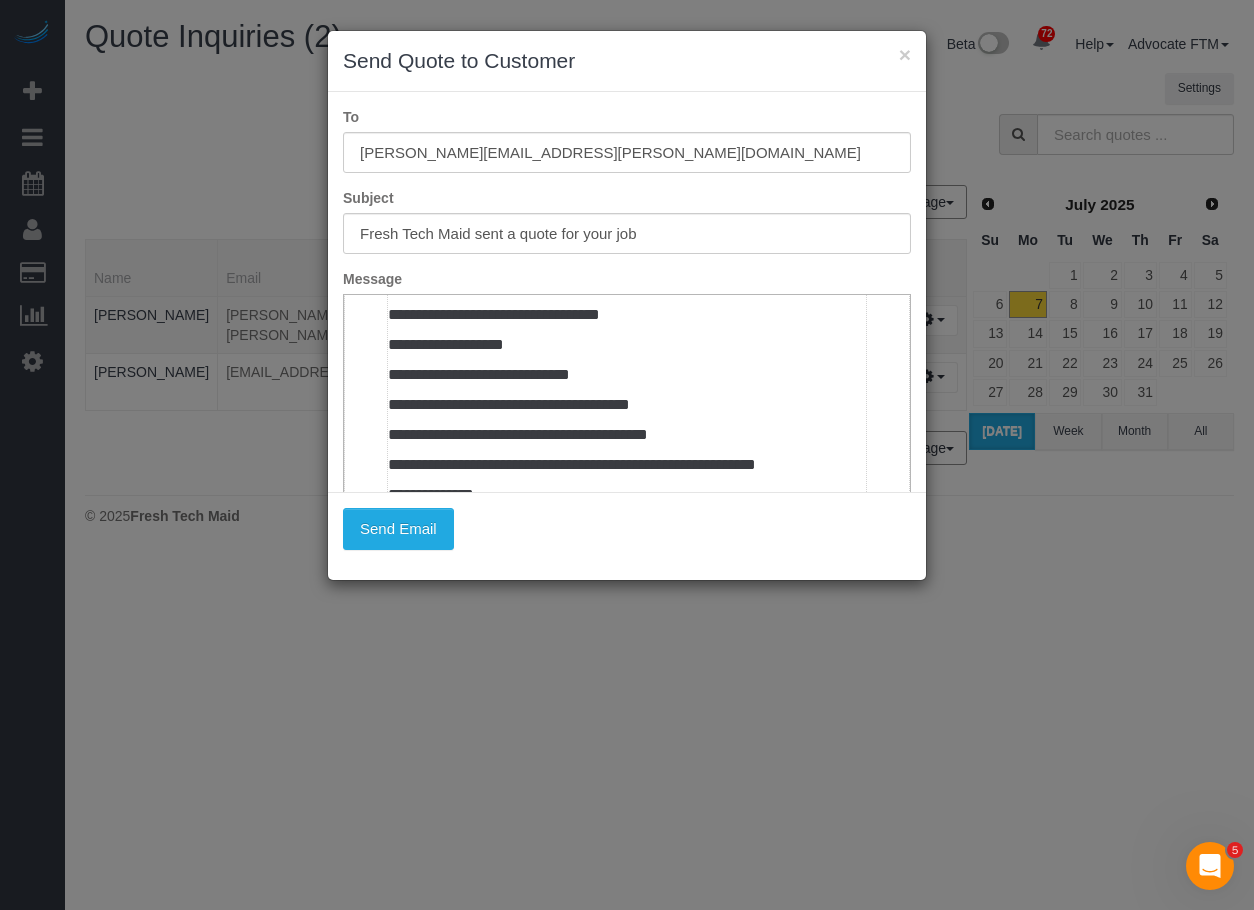 drag, startPoint x: 573, startPoint y: 409, endPoint x: 964, endPoint y: 585, distance: 428.7855 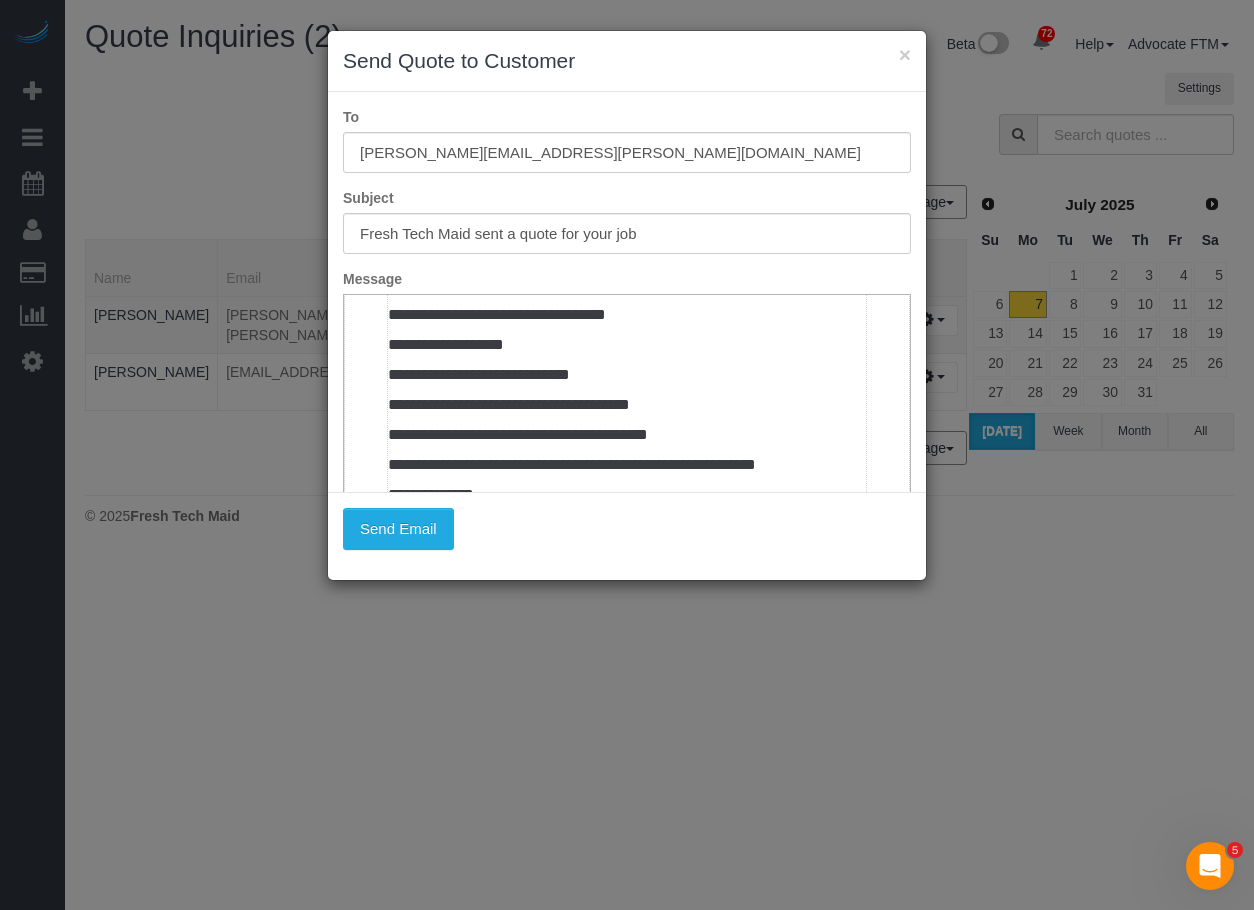 click on "**********" at bounding box center (627, 275) 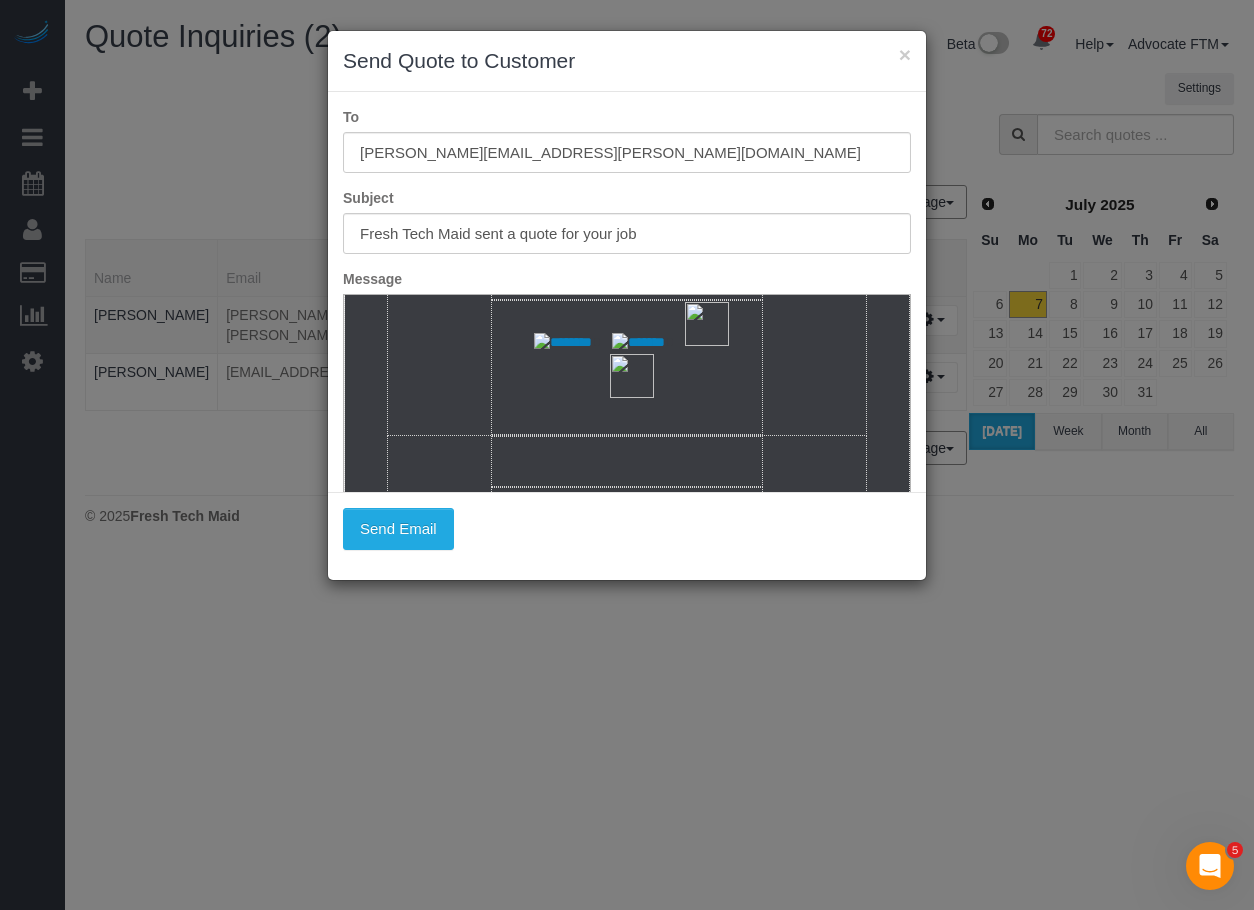 drag, startPoint x: 888, startPoint y: 453, endPoint x: 1095, endPoint y: 796, distance: 400.622 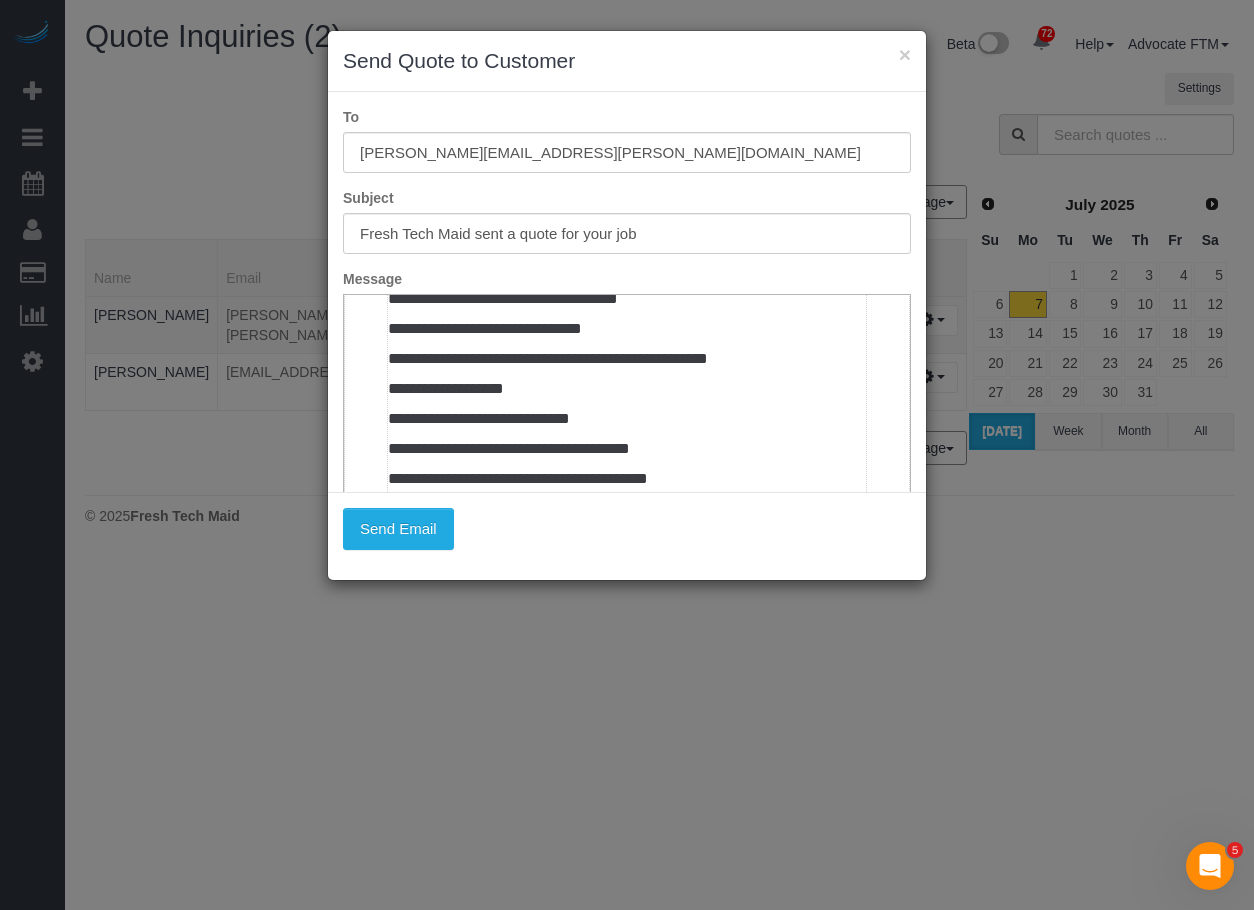 scroll, scrollTop: 776, scrollLeft: 0, axis: vertical 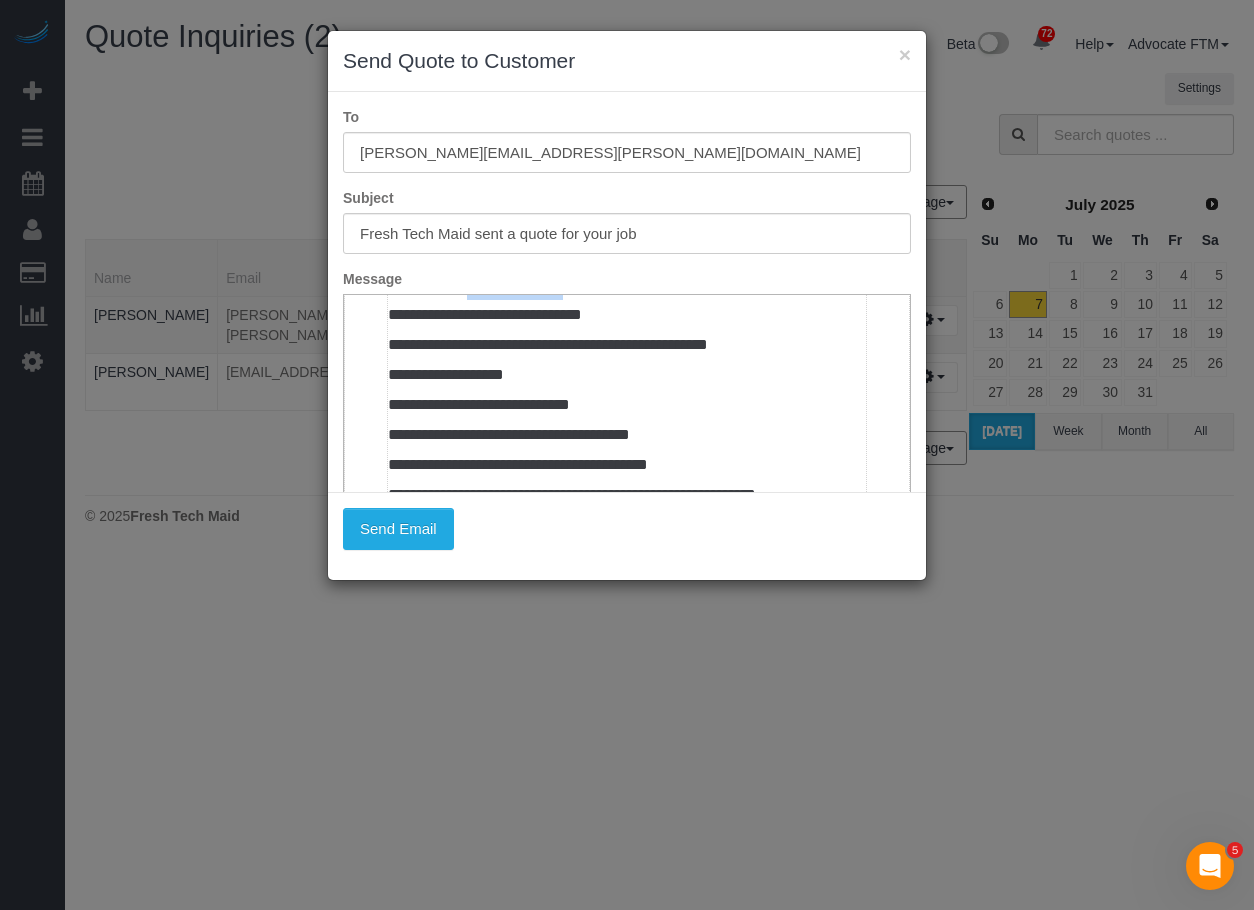 drag, startPoint x: 479, startPoint y: 379, endPoint x: 652, endPoint y: 395, distance: 173.73831 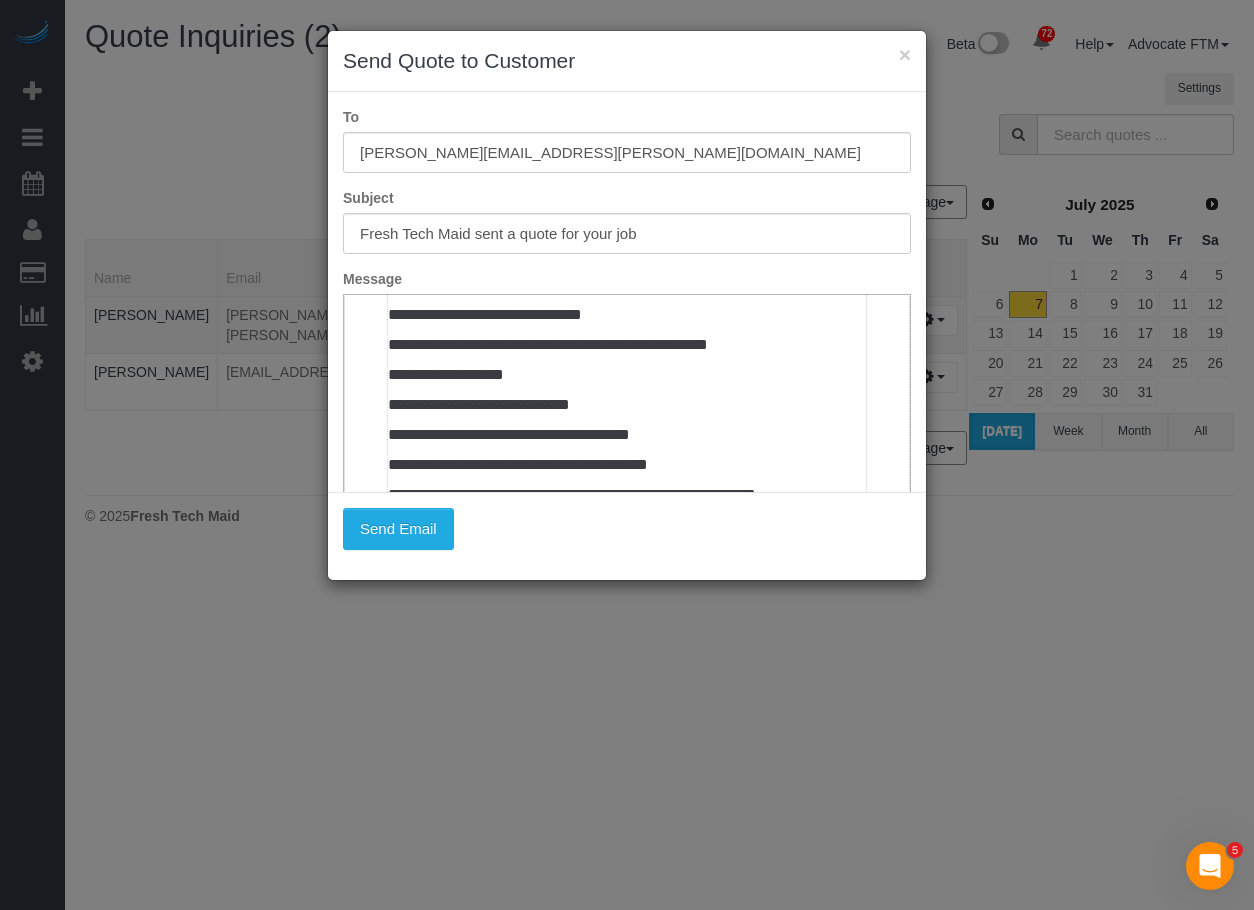 click on "**********" at bounding box center [627, 305] 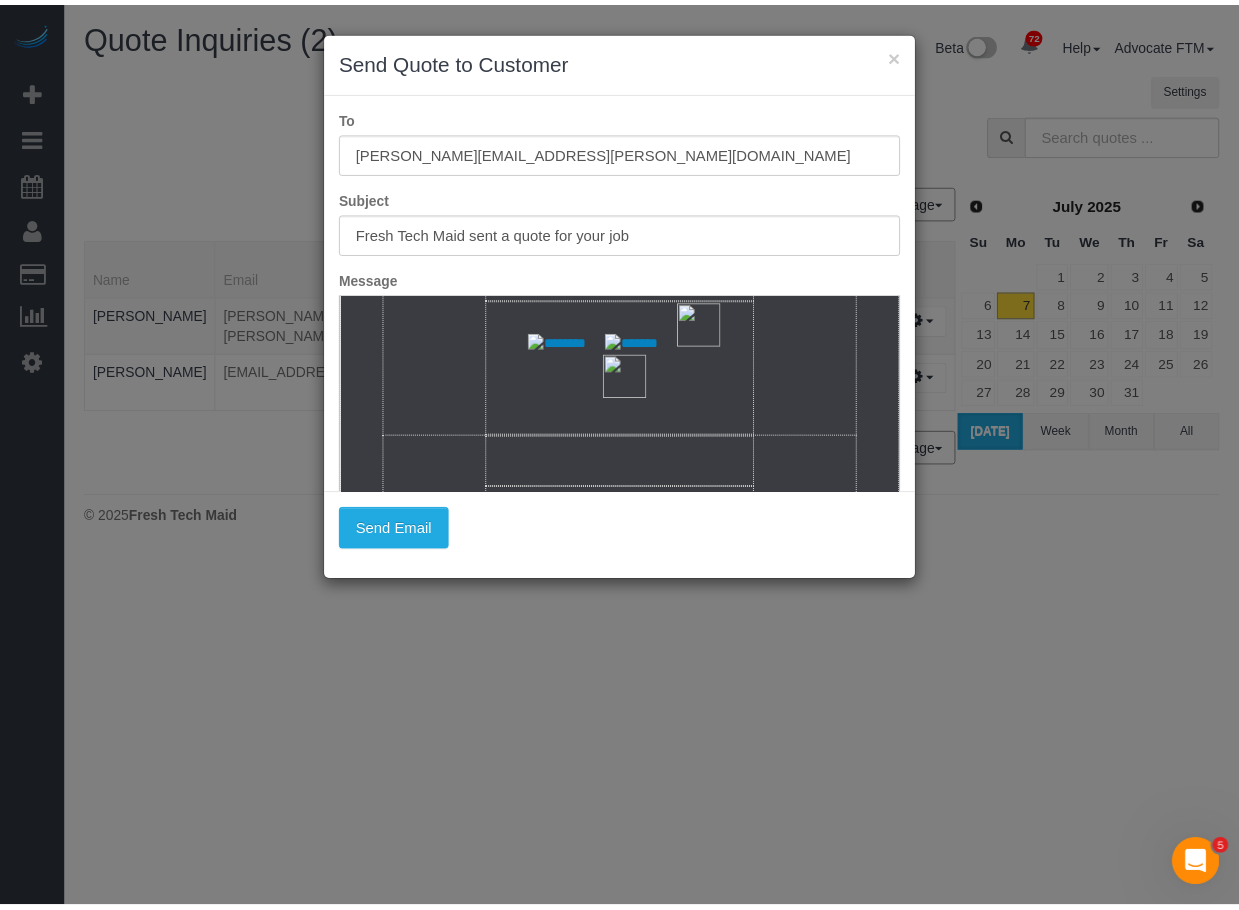 scroll, scrollTop: 1602, scrollLeft: 0, axis: vertical 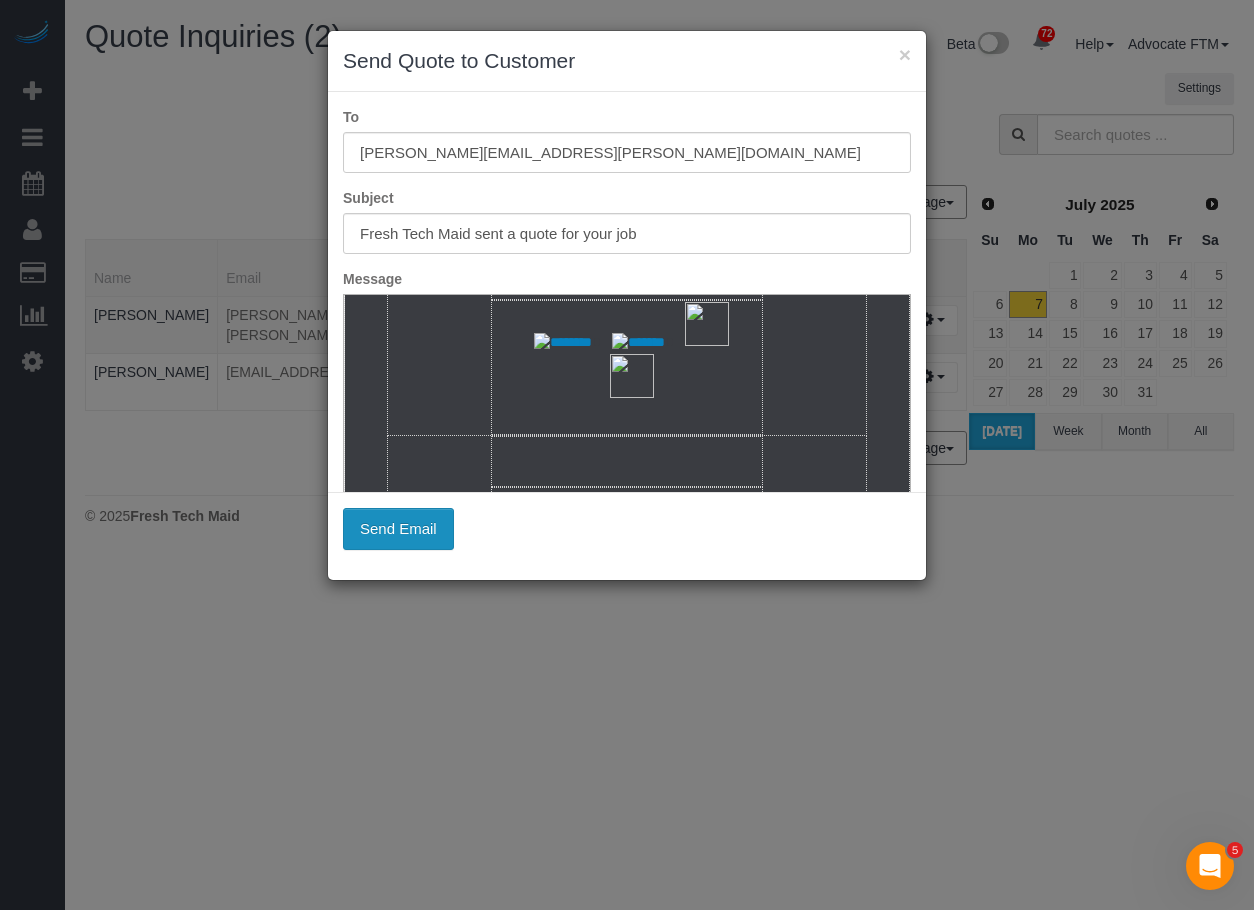 click on "Send Email" at bounding box center [398, 529] 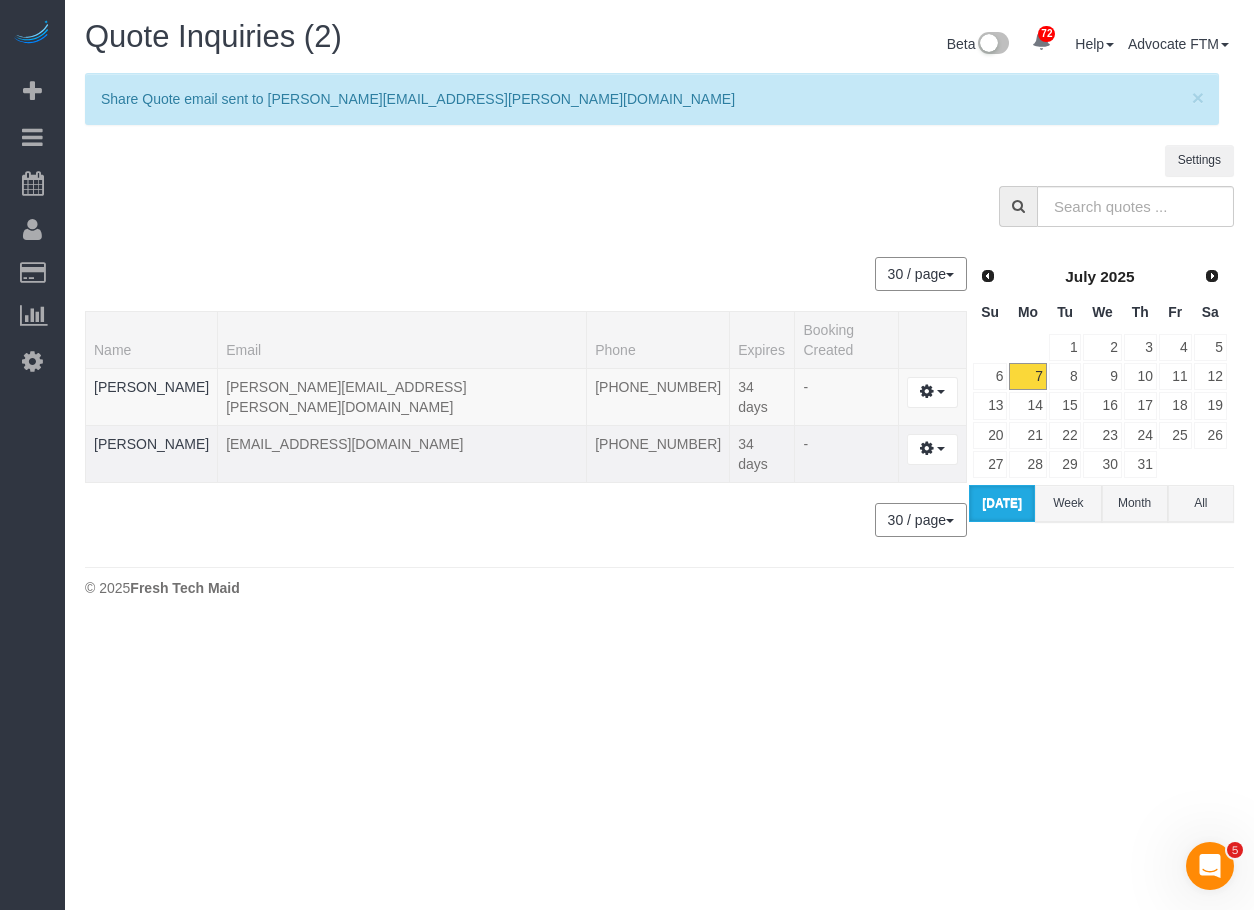 click on "[PHONE_NUMBER]" at bounding box center [658, 453] 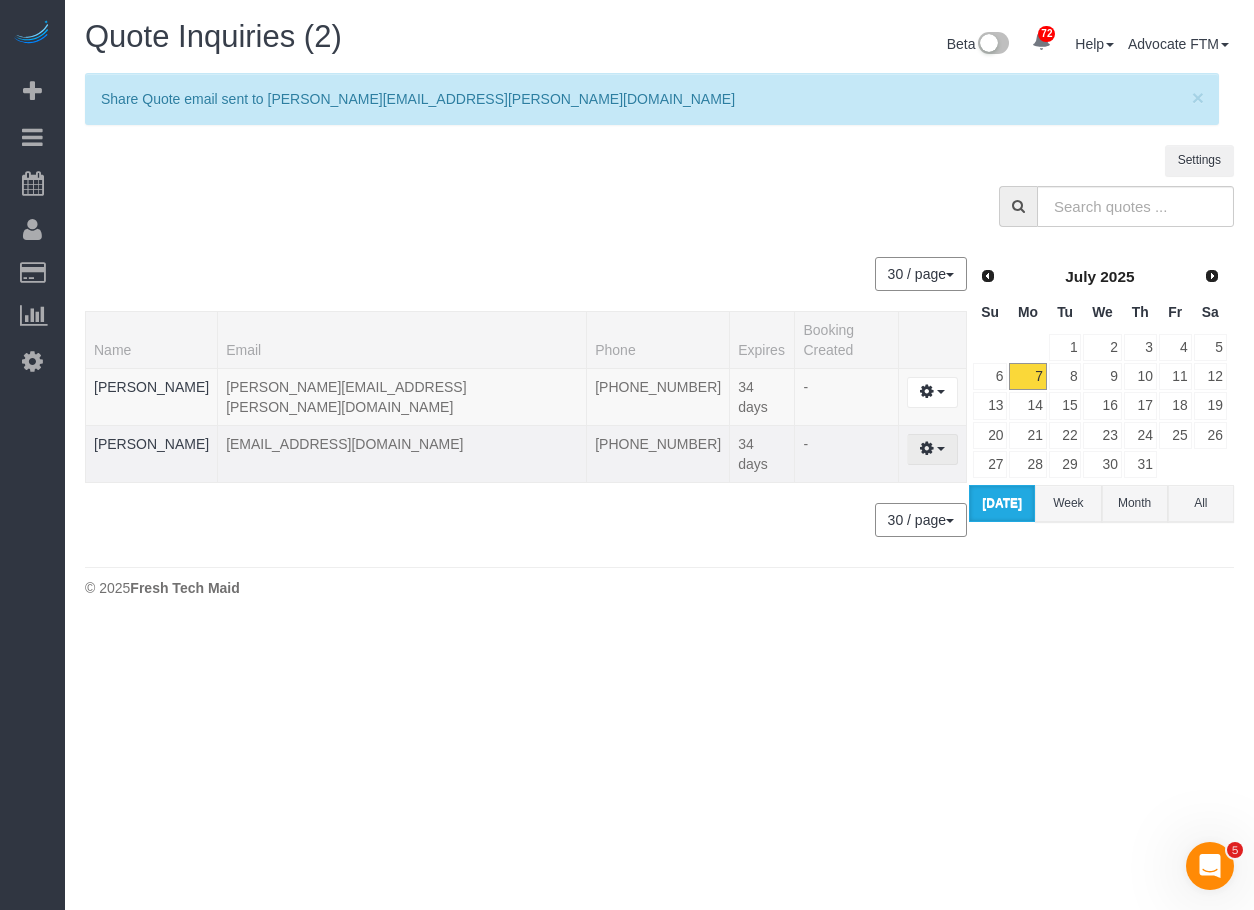 click at bounding box center (927, 448) 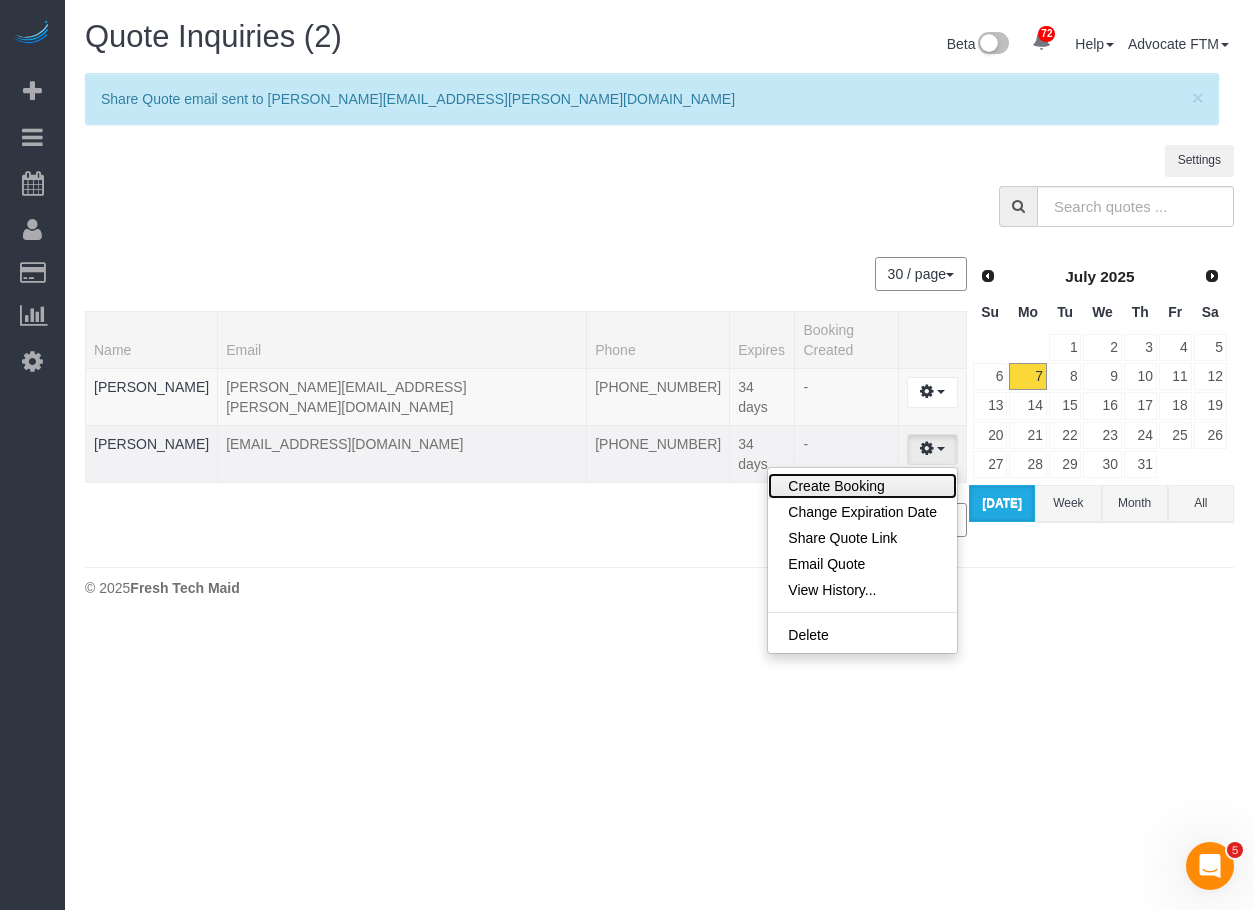 click on "Create Booking" at bounding box center [862, 486] 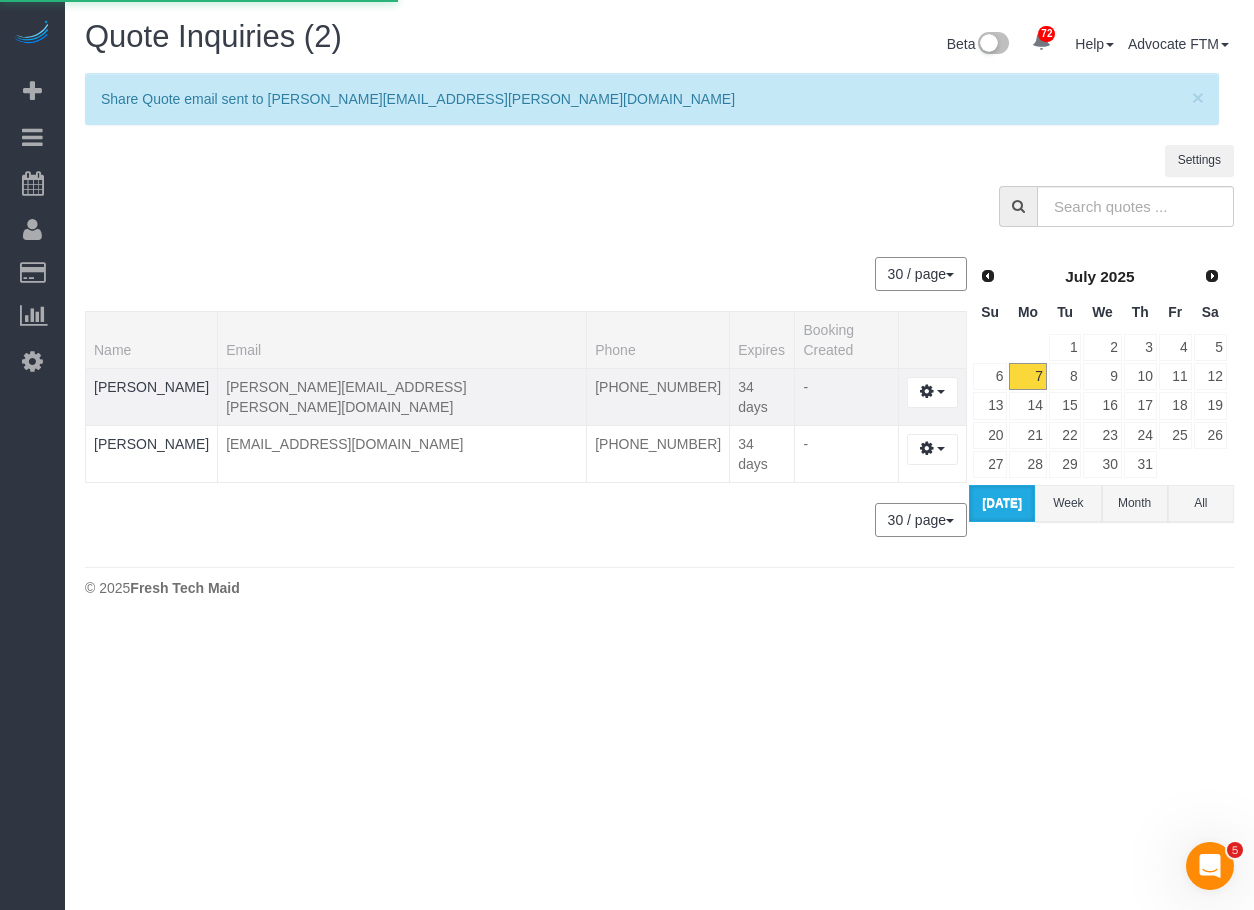 select on "IL" 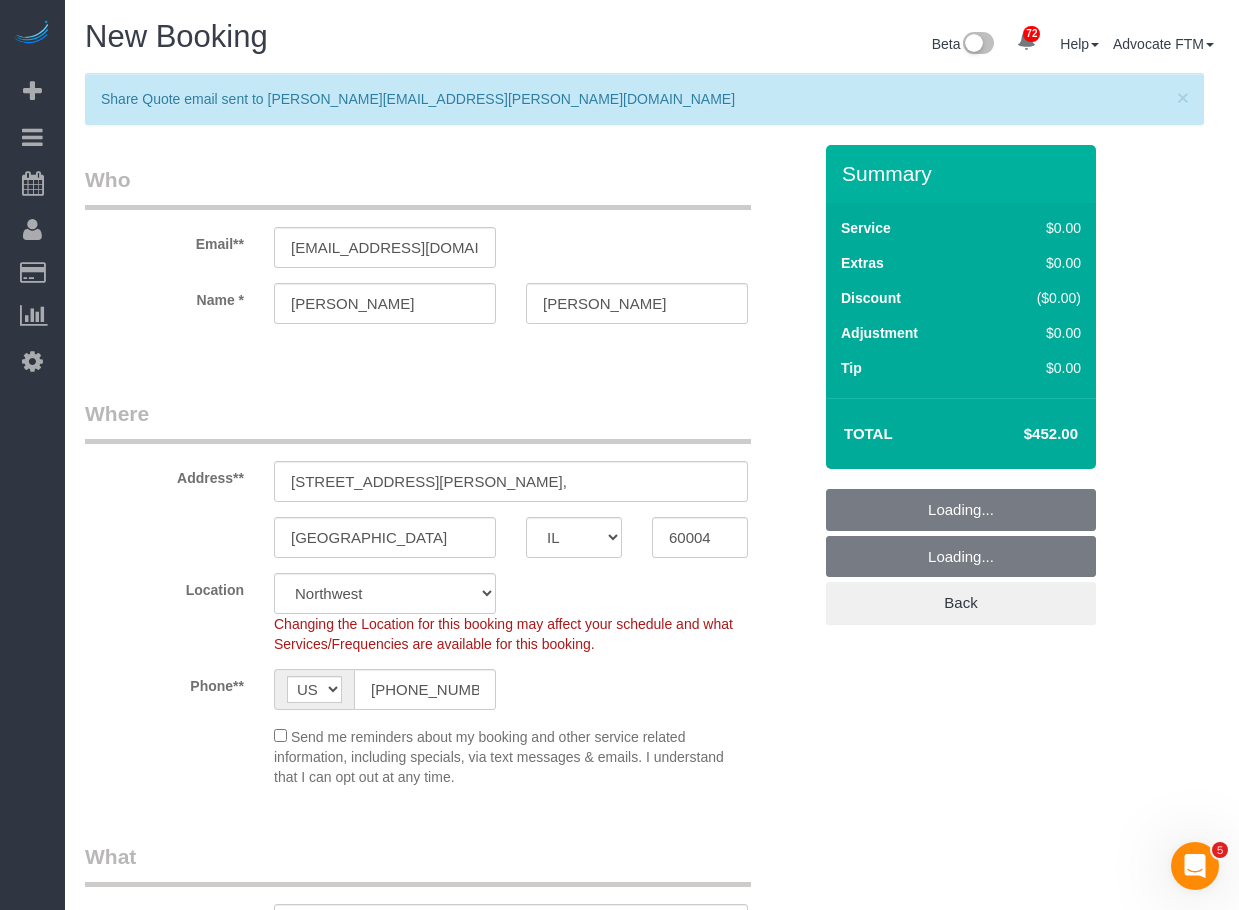 select on "object:2366" 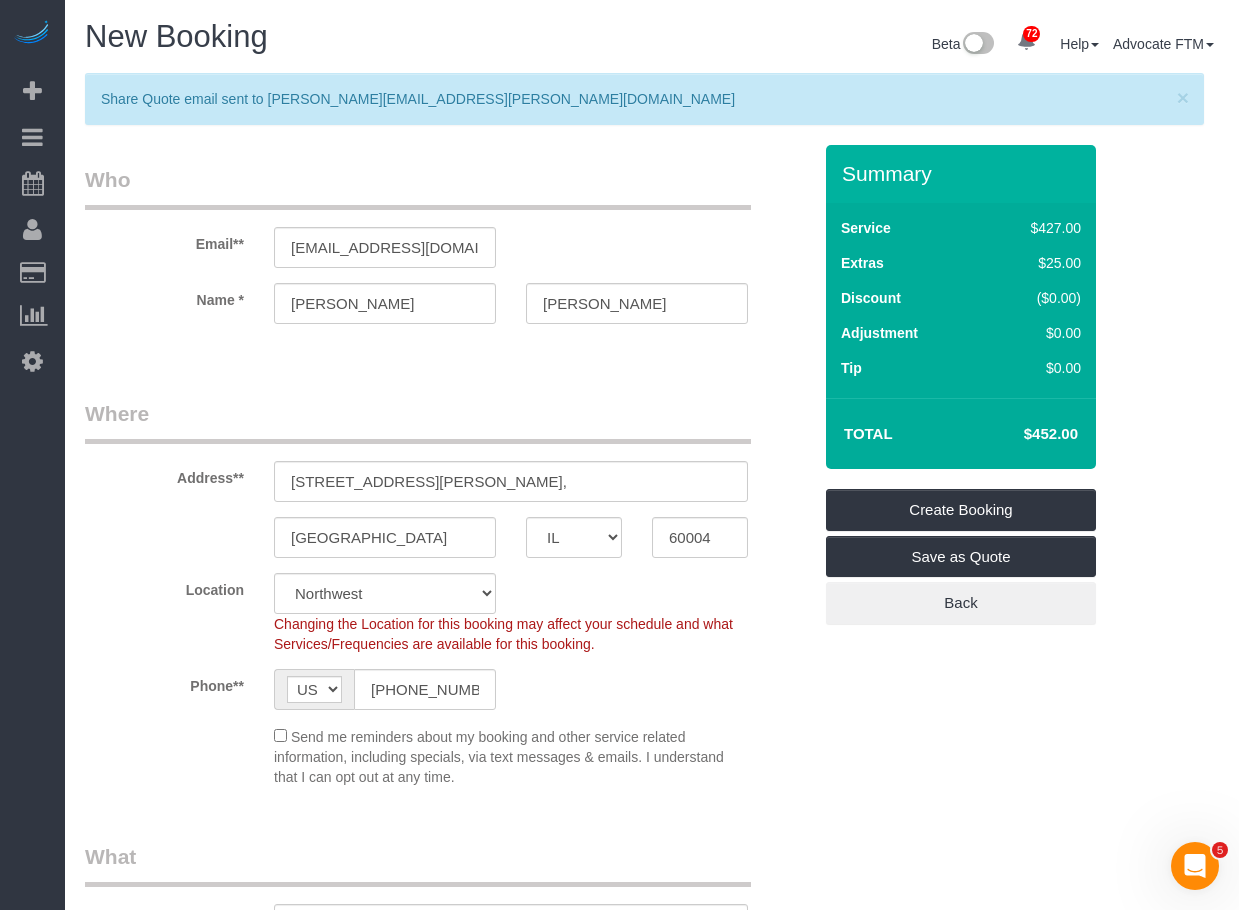 scroll, scrollTop: 100, scrollLeft: 0, axis: vertical 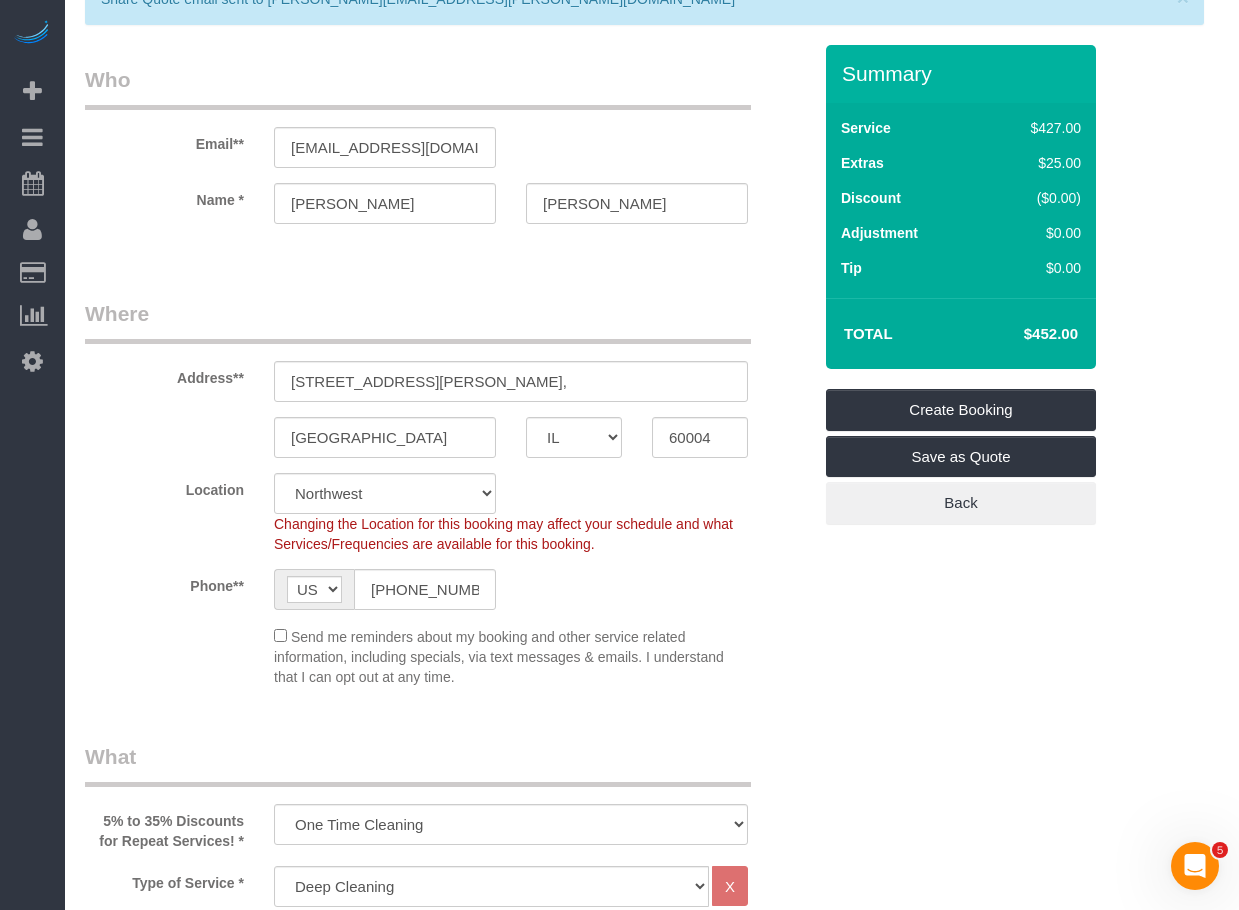 drag, startPoint x: 1029, startPoint y: 330, endPoint x: 1058, endPoint y: 333, distance: 29.15476 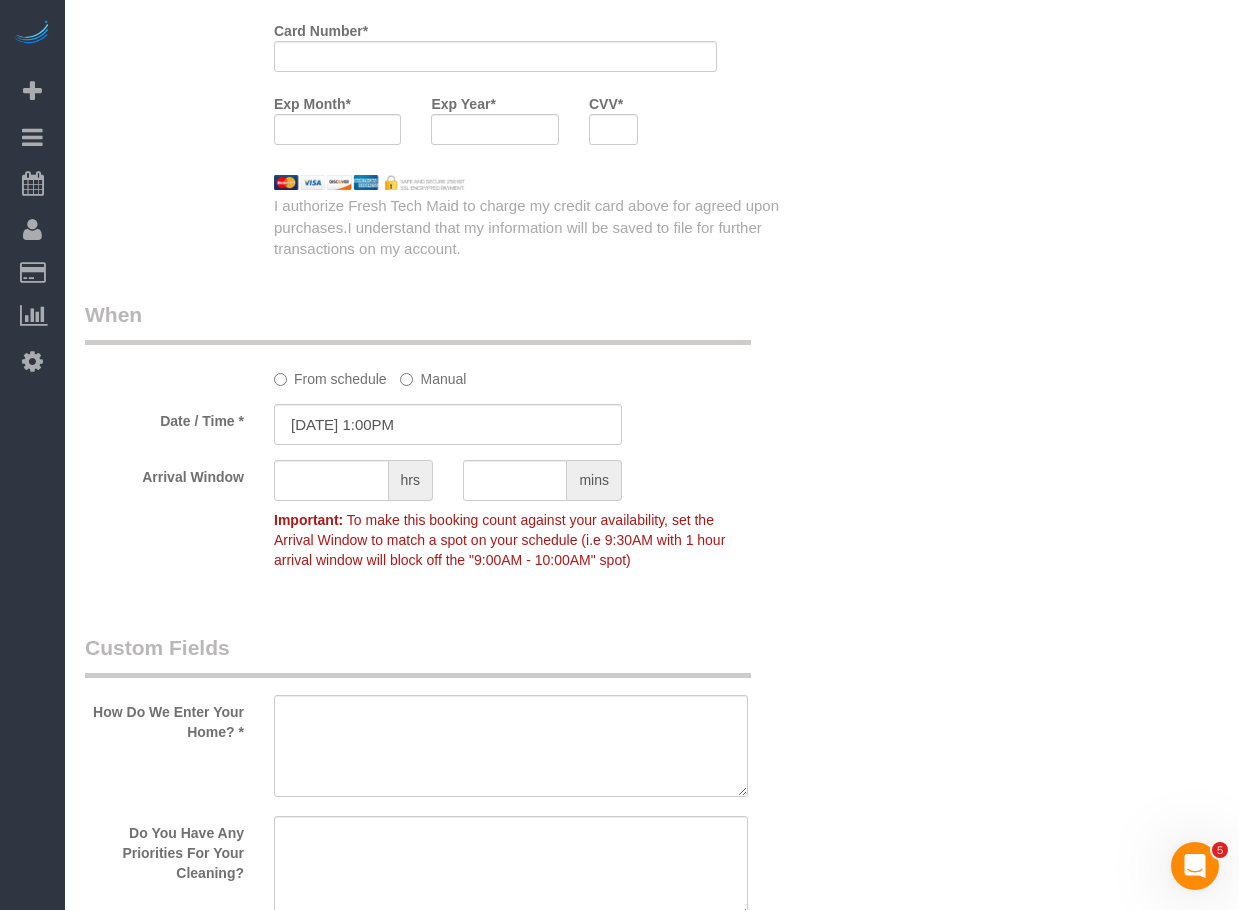 scroll, scrollTop: 2700, scrollLeft: 0, axis: vertical 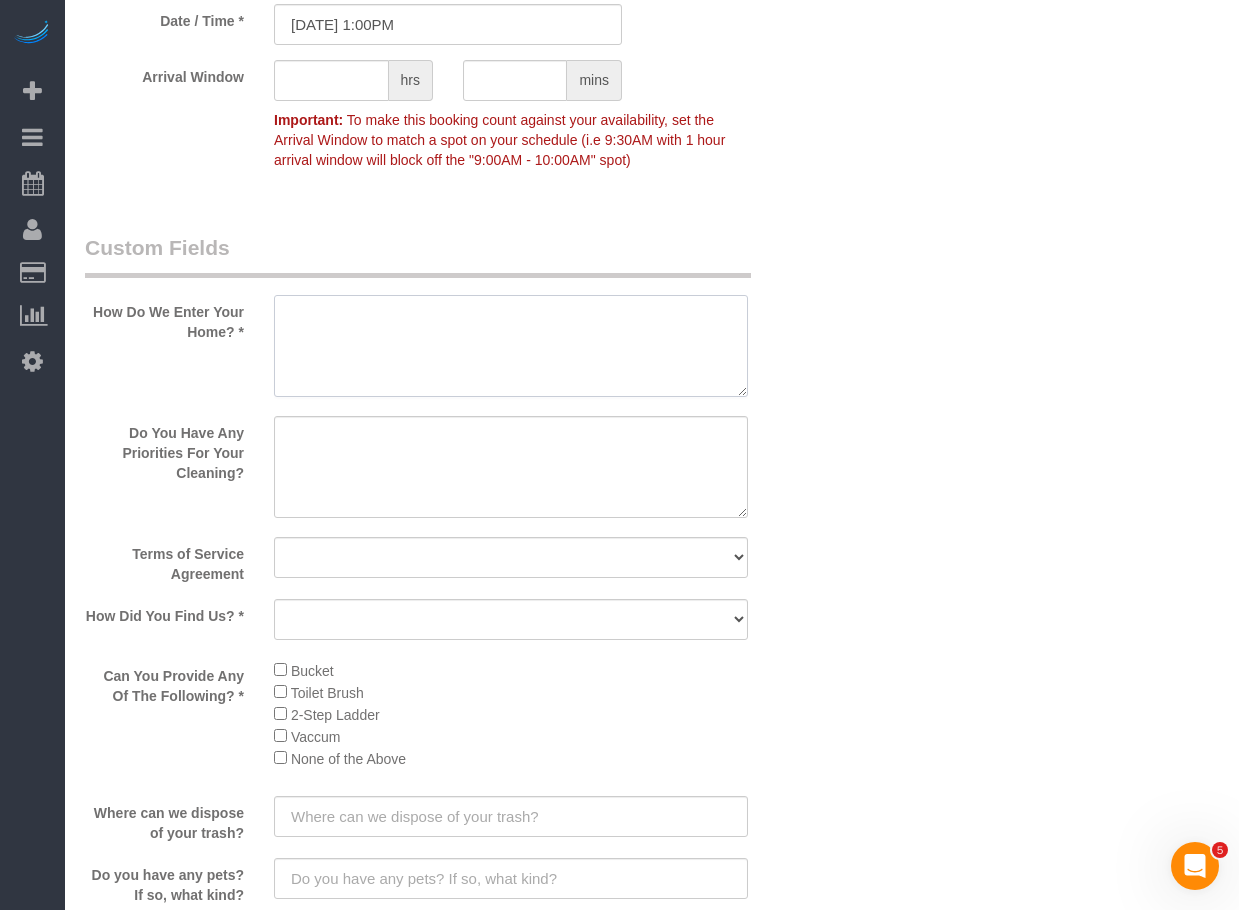 click at bounding box center (511, 346) 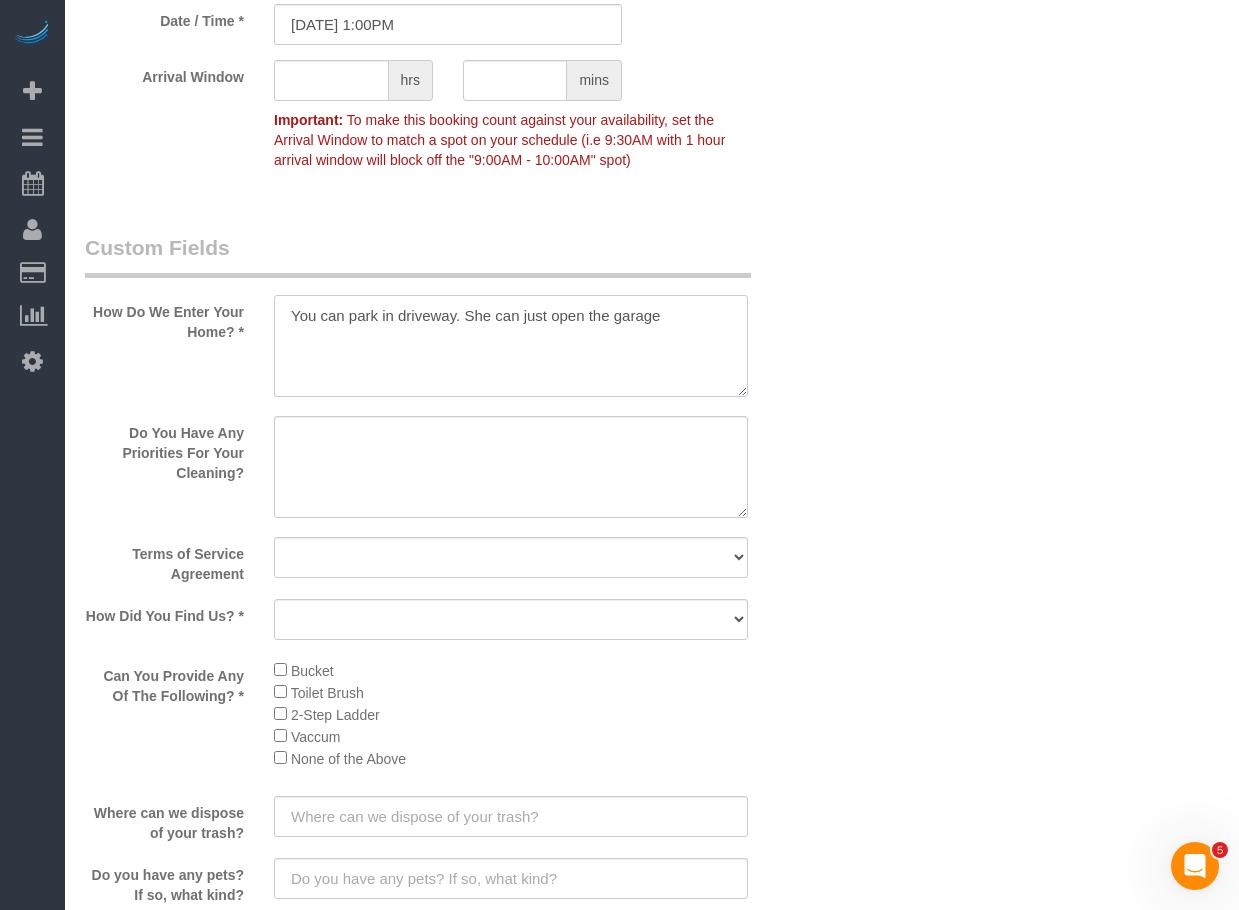 click at bounding box center (511, 346) 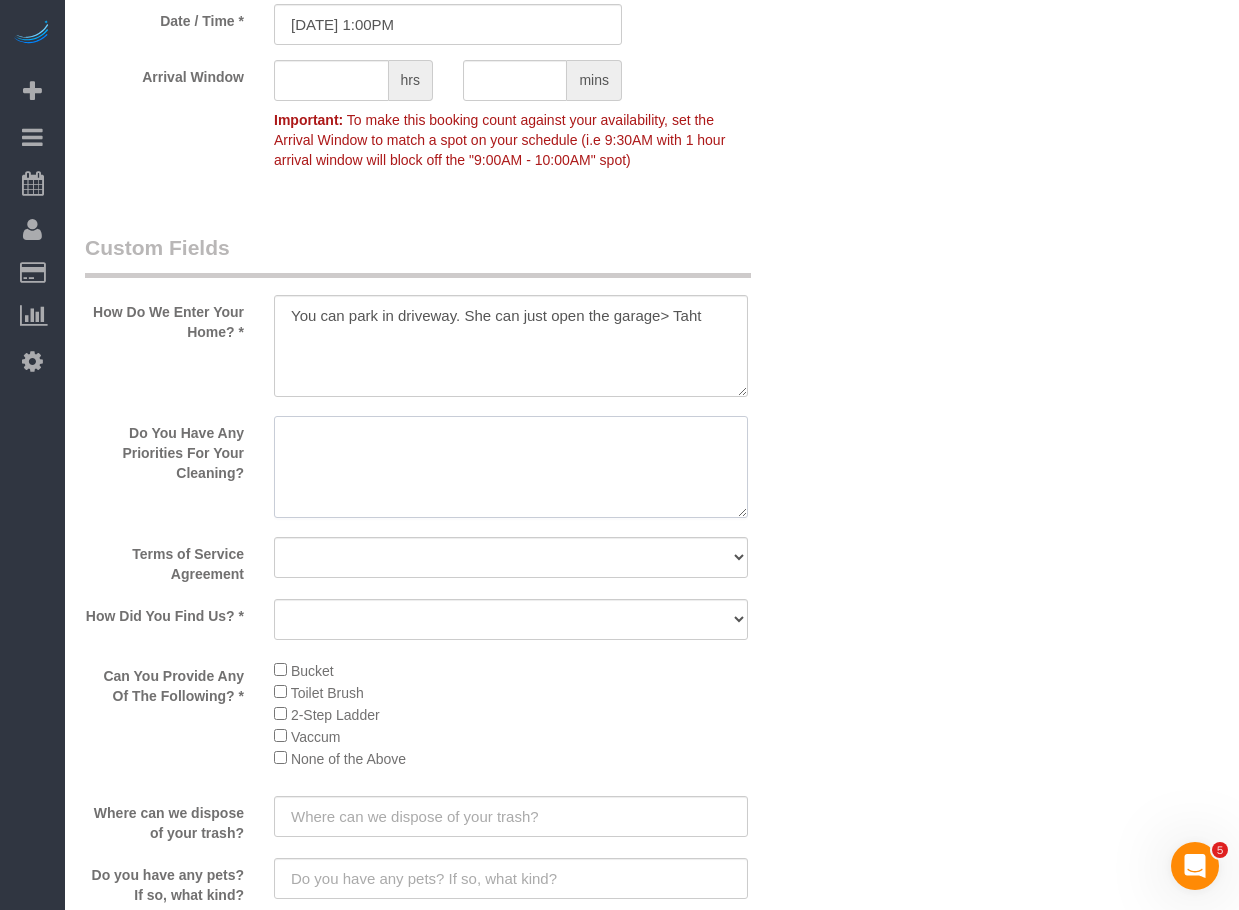 click at bounding box center (511, 467) 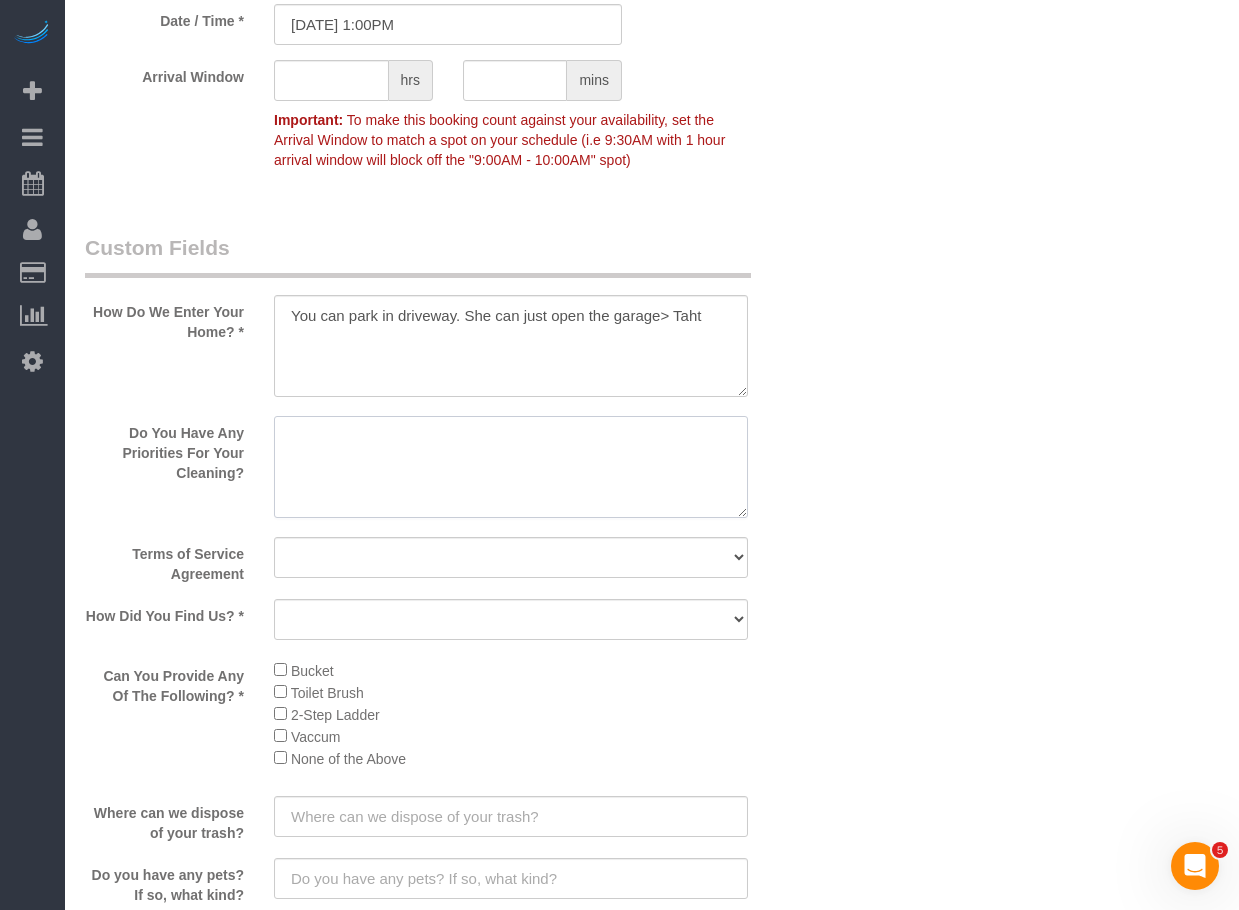 click at bounding box center (511, 467) 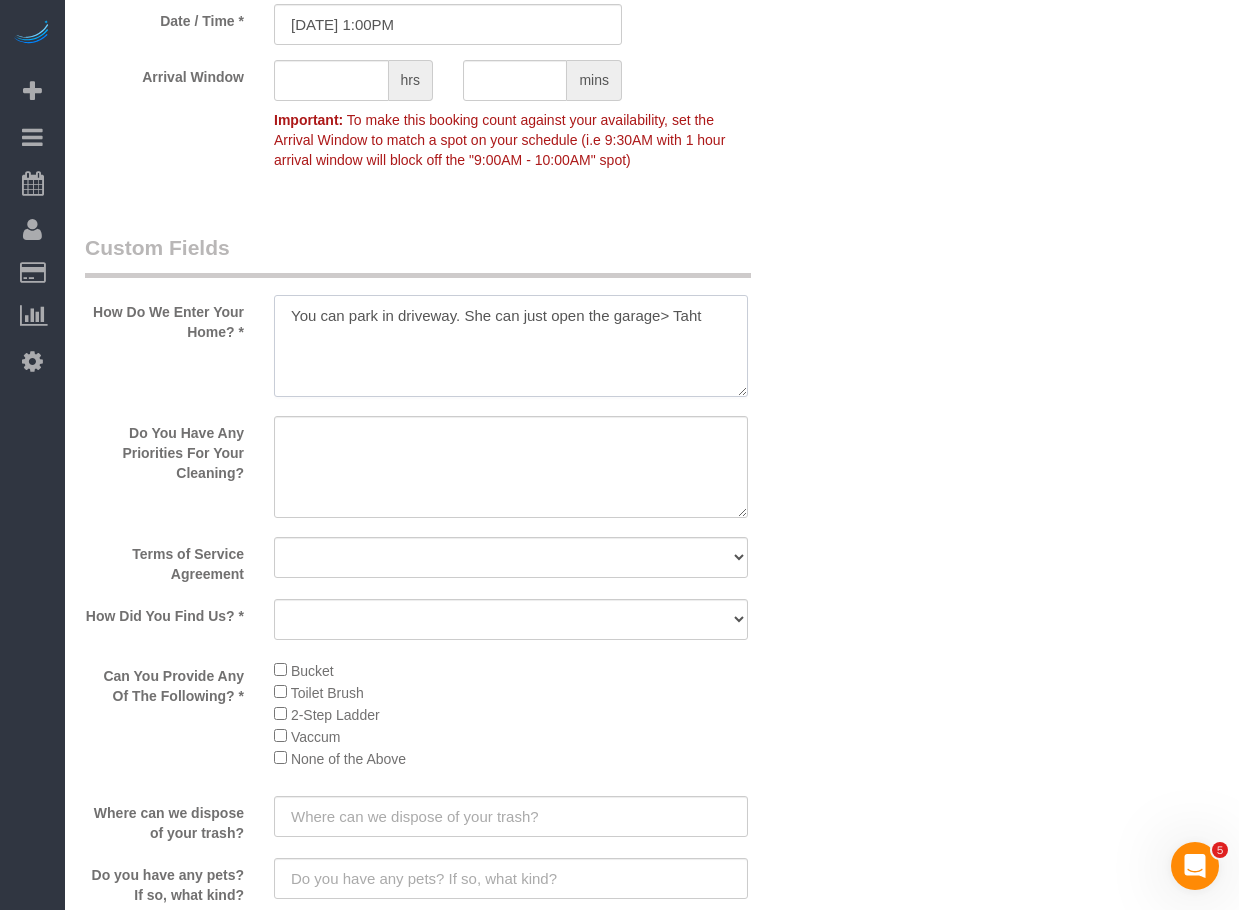 click at bounding box center [511, 346] 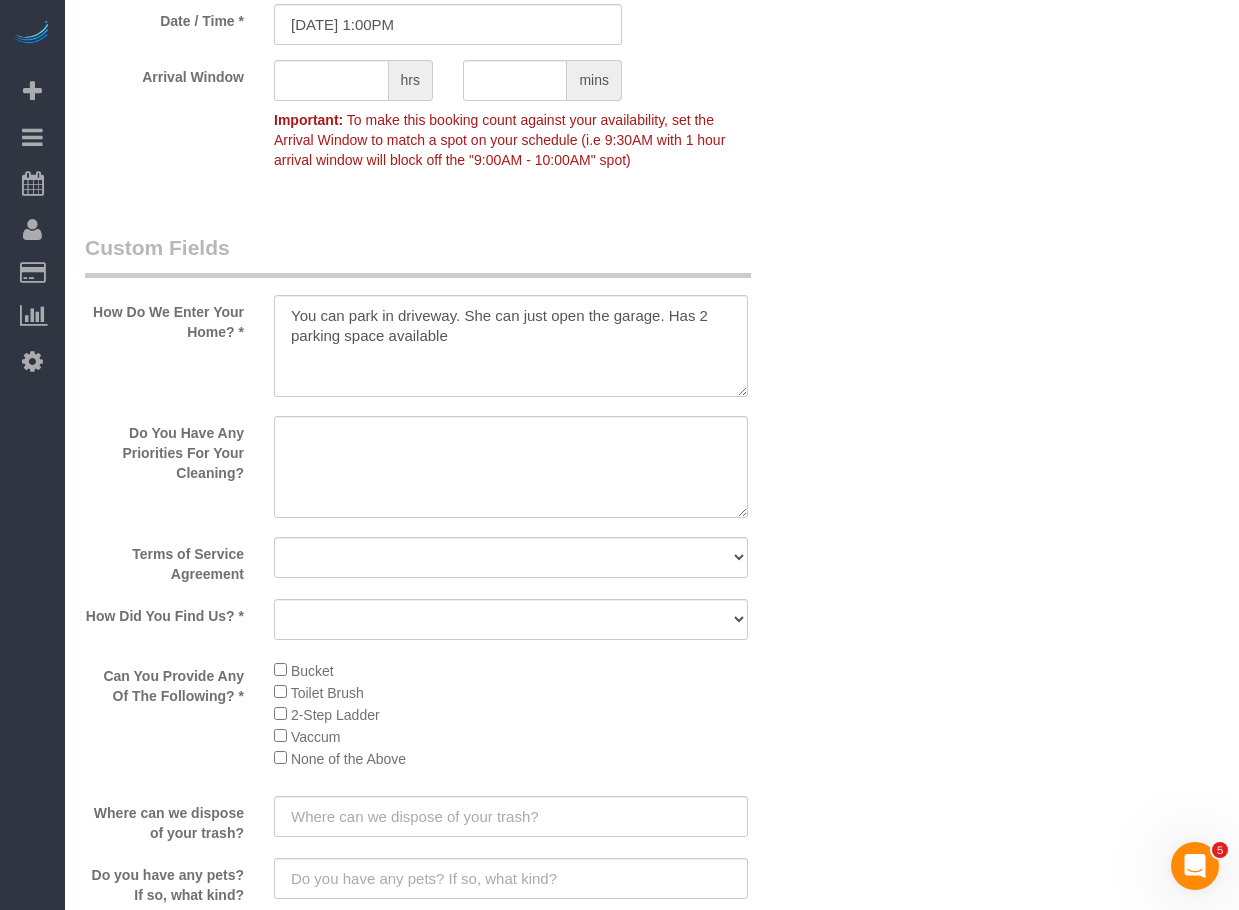 click on "Bucket
Toilet Brush
2-Step Ladder
Vaccum
None of the Above" at bounding box center (511, 720) 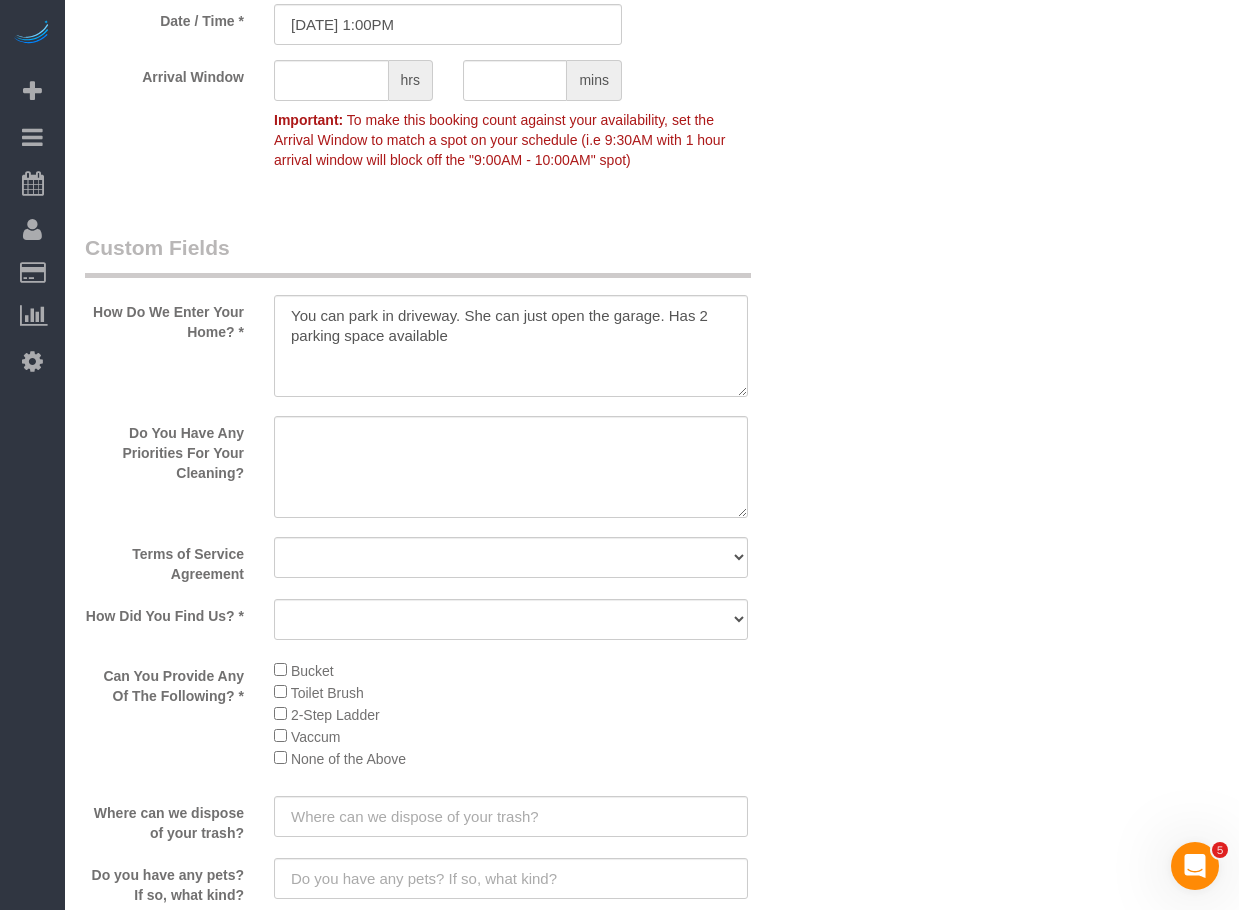 click on "2-Step Ladder" at bounding box center (511, 714) 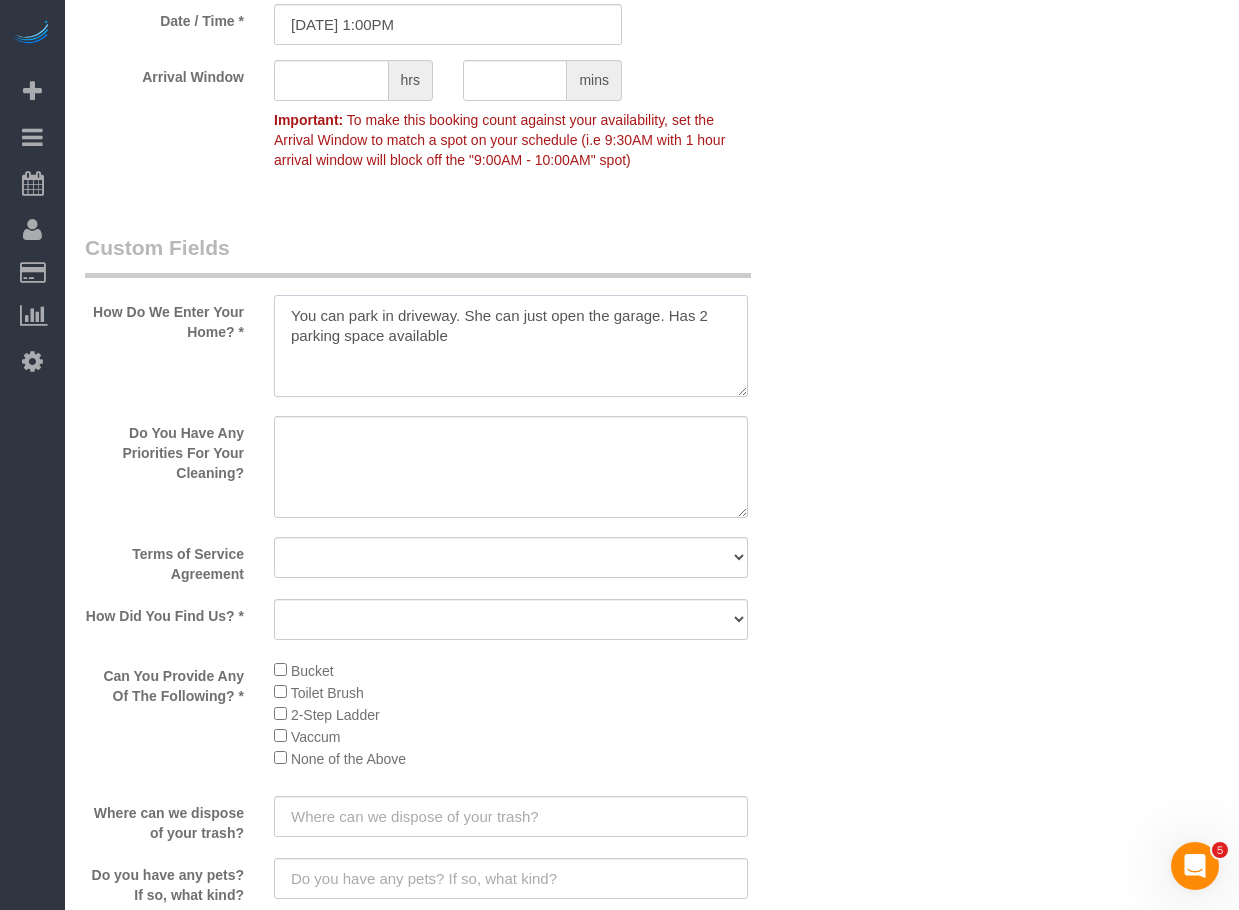 click at bounding box center [511, 346] 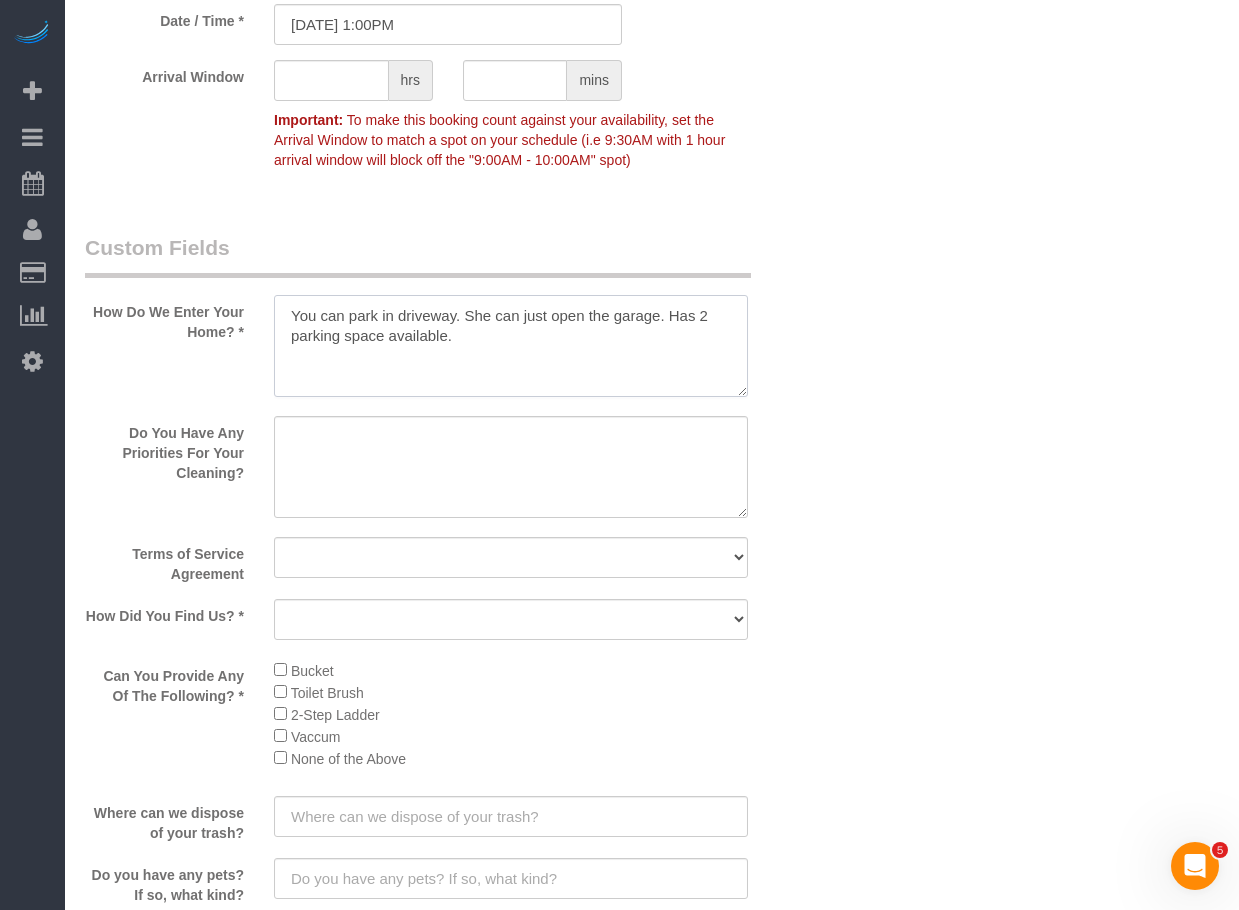 type on "You can park in driveway. She can just open the garage. Has 2 parking space available." 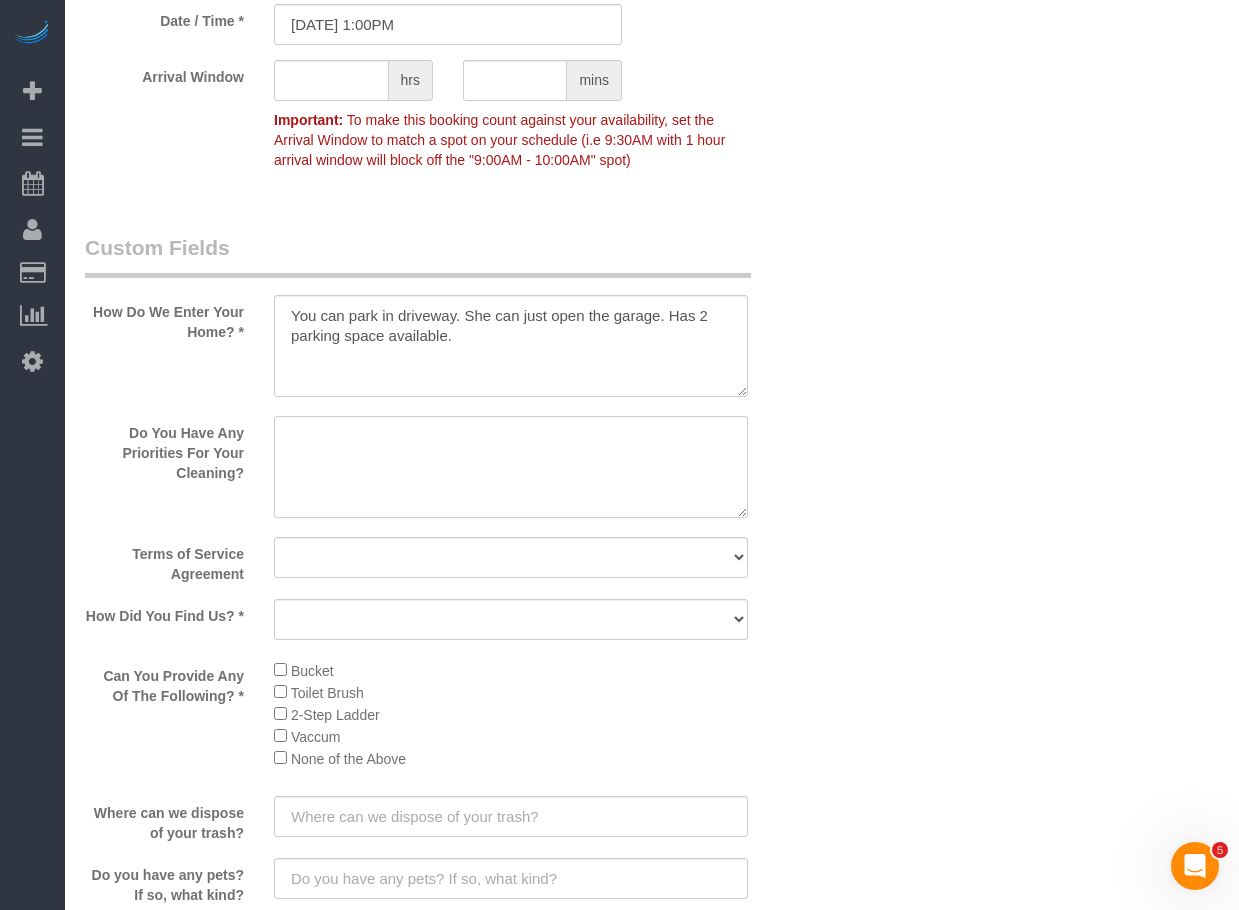 click at bounding box center [511, 467] 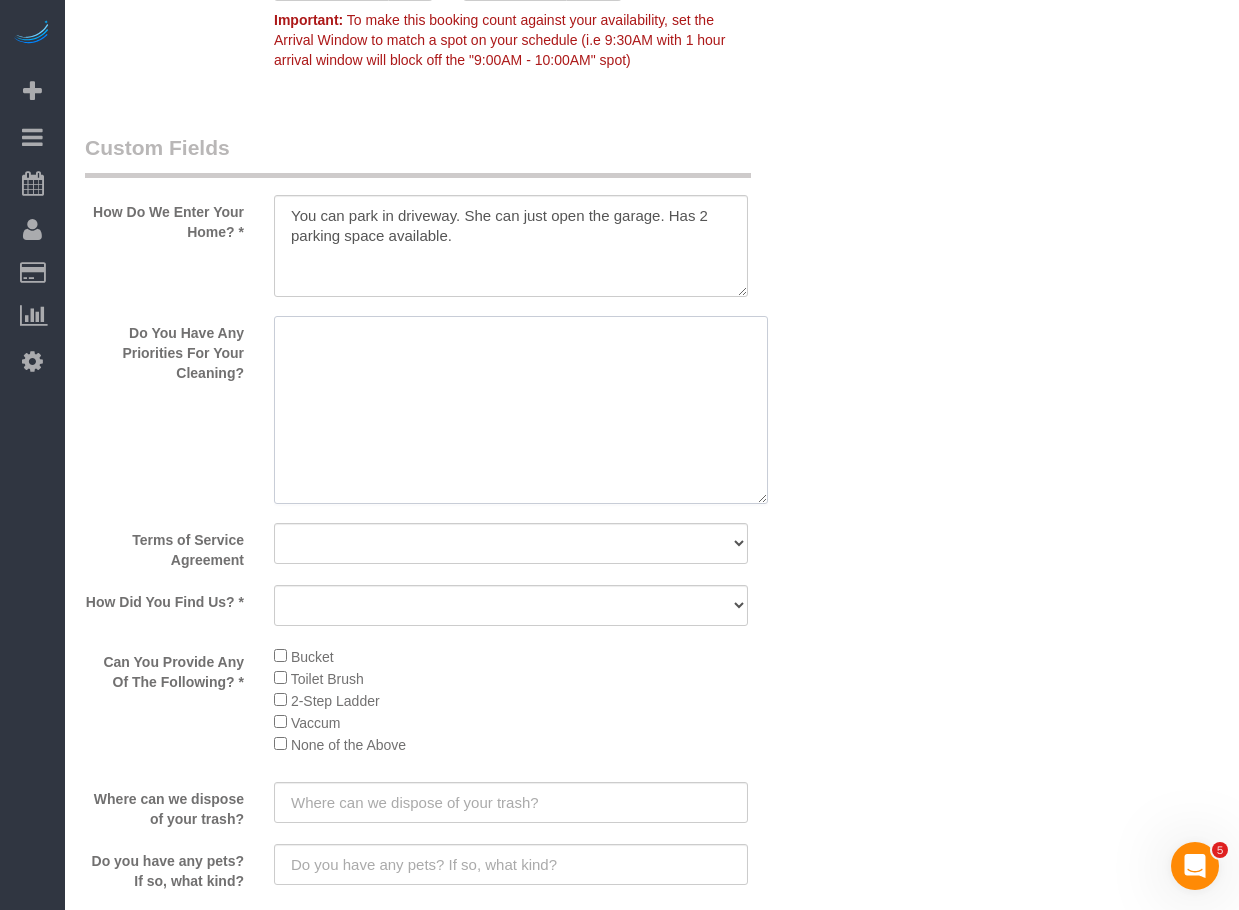 drag, startPoint x: 740, startPoint y: 410, endPoint x: 763, endPoint y: 584, distance: 175.51353 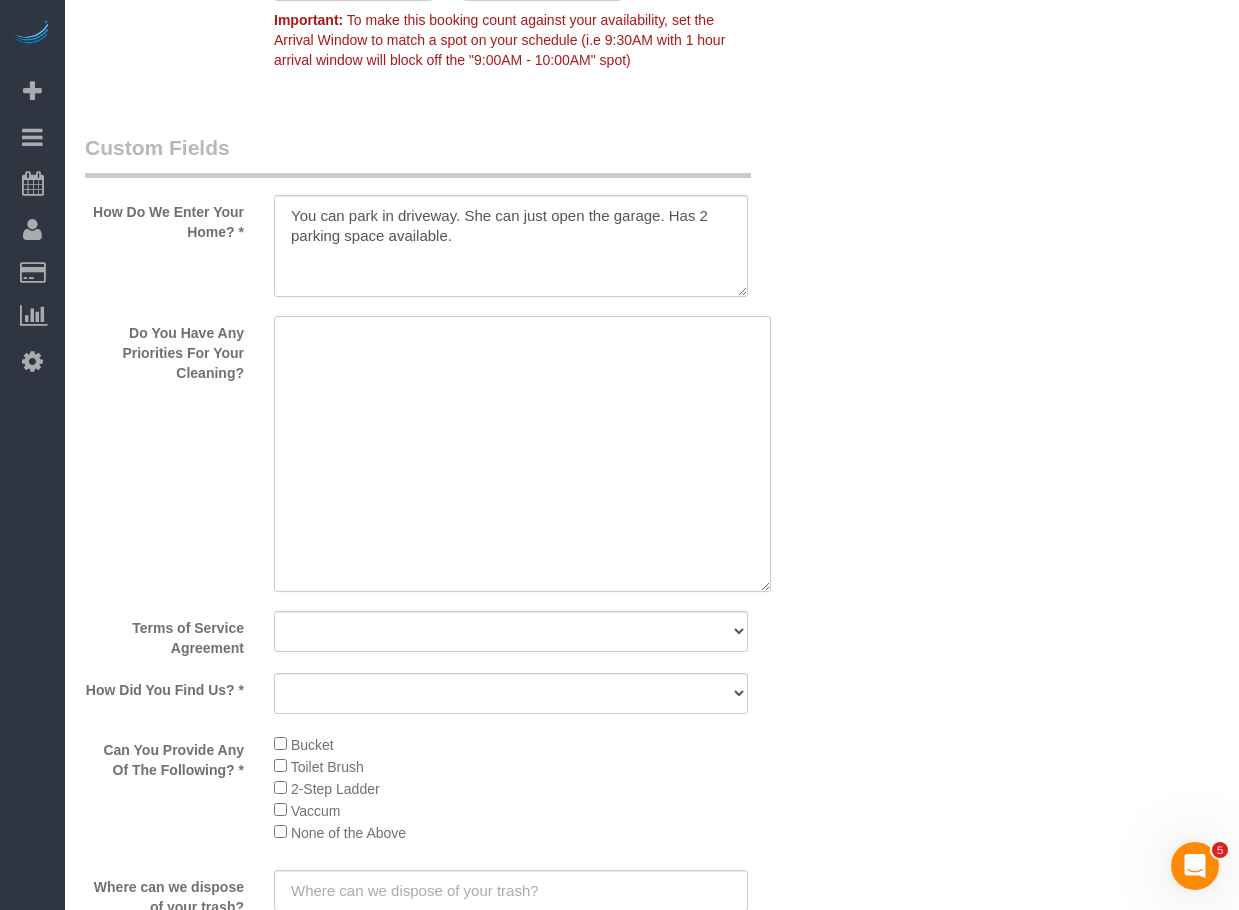 scroll, scrollTop: 3100, scrollLeft: 0, axis: vertical 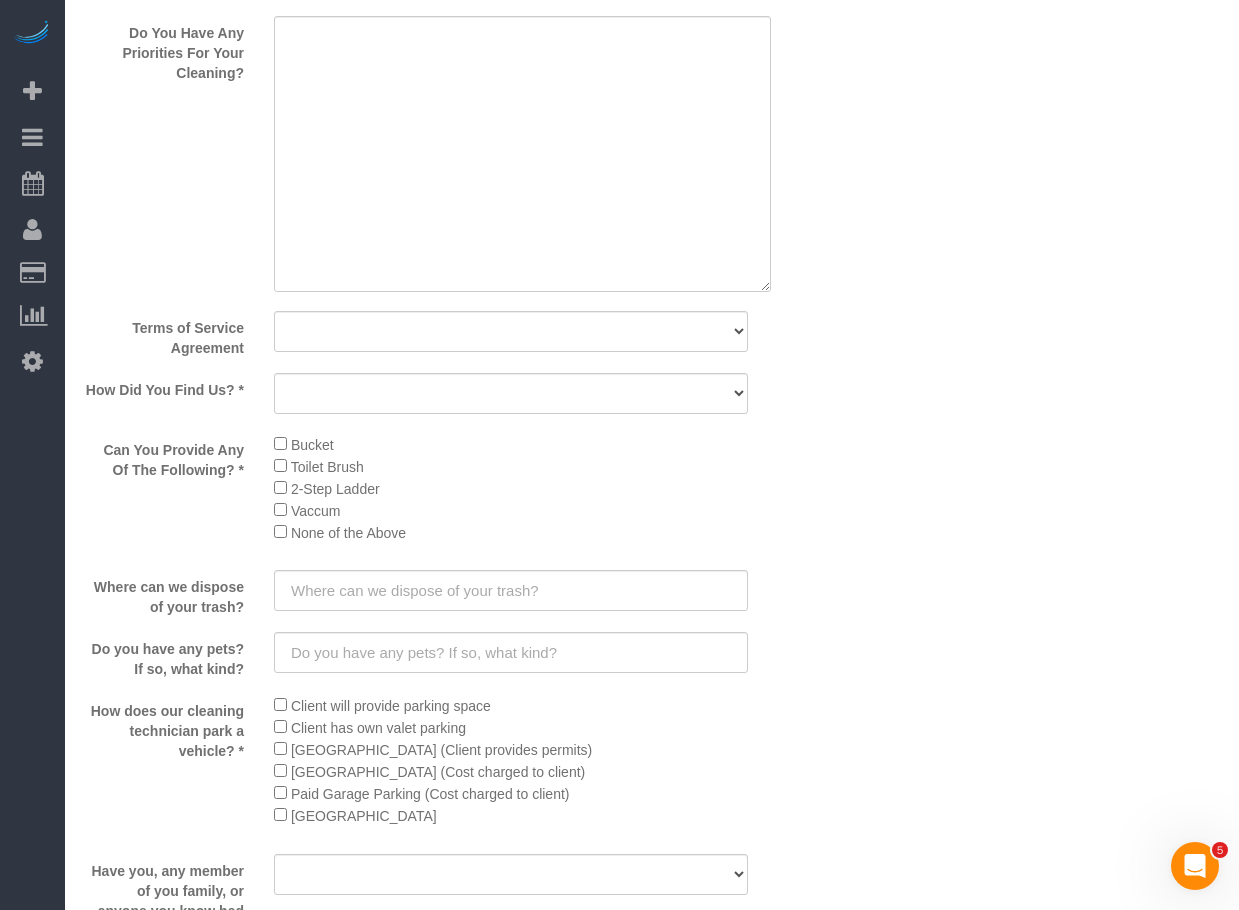 click on "Toilet Brush" at bounding box center [511, 466] 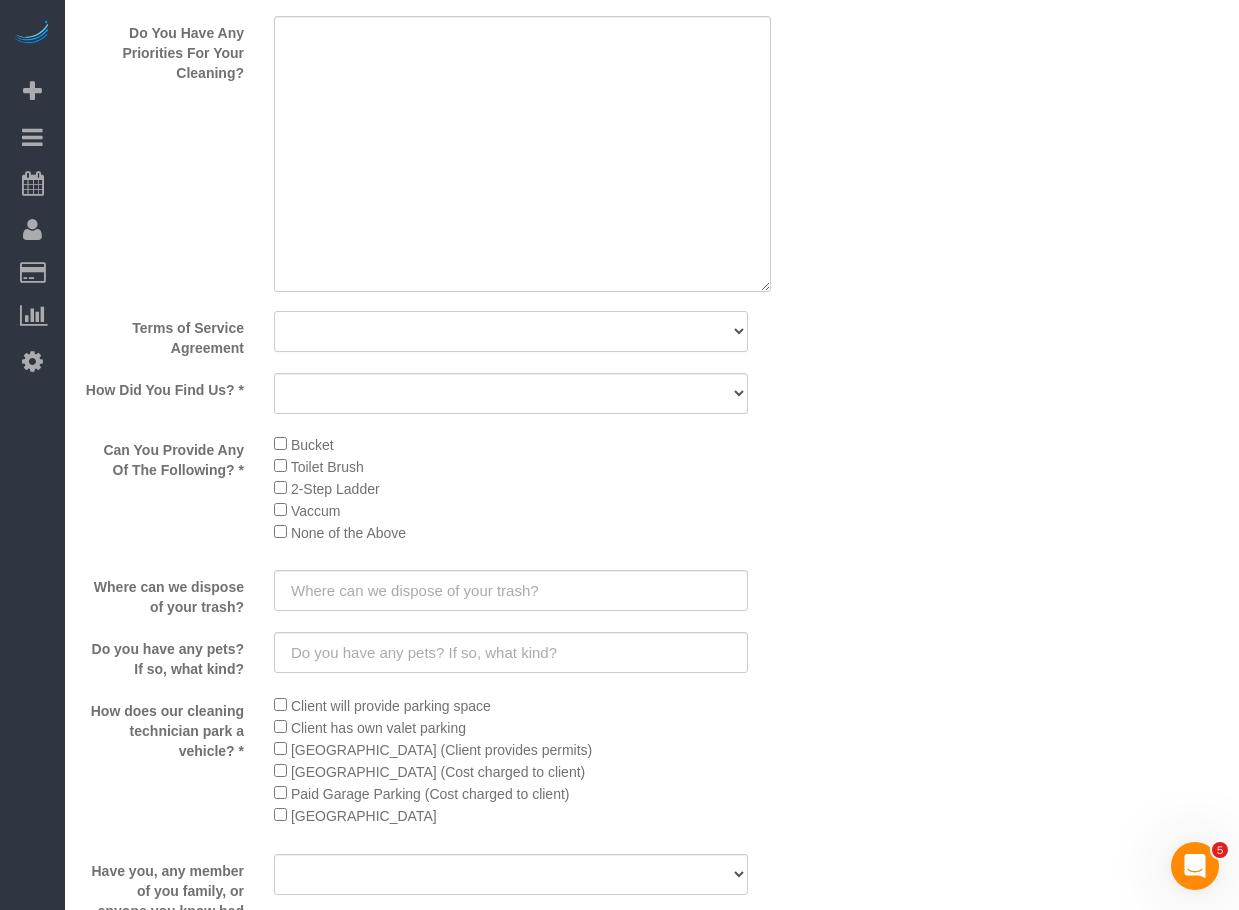click on "Yes, I agree to the Terms of Service and Privacy Policy. No.  I disagree with the Terms of Service and Privacy Policy" at bounding box center (511, 331) 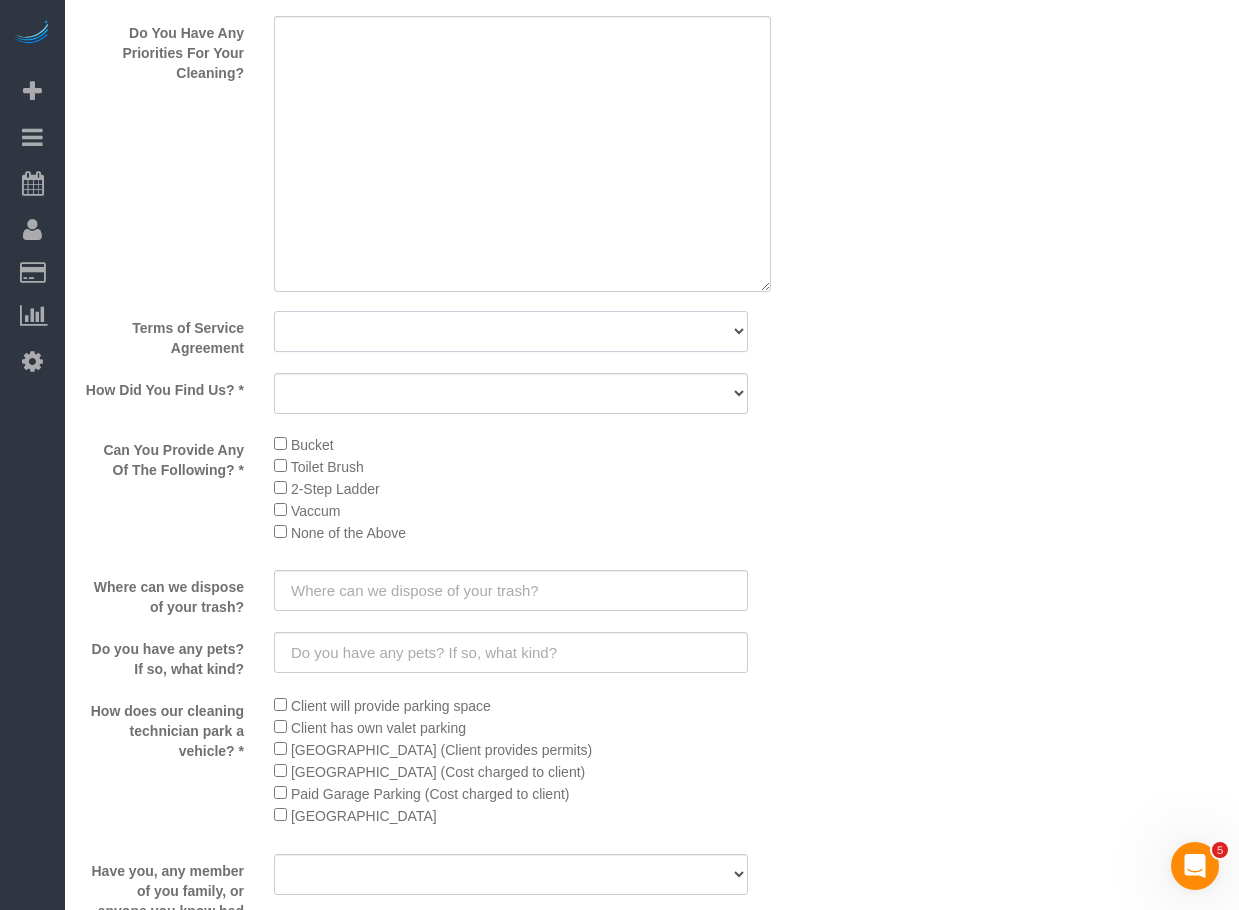 select on "number:1" 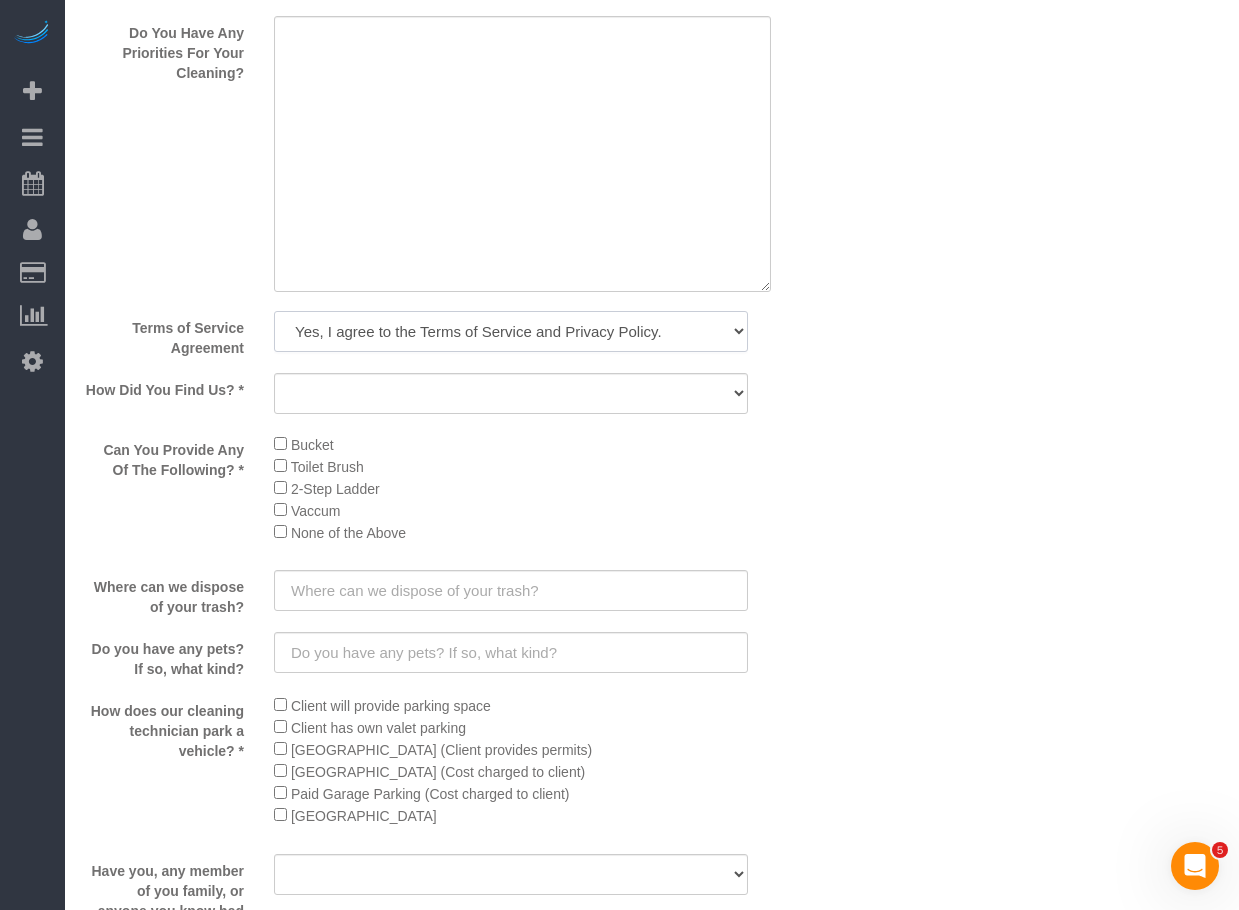click on "Yes, I agree to the Terms of Service and Privacy Policy. No.  I disagree with the Terms of Service and Privacy Policy" at bounding box center [511, 331] 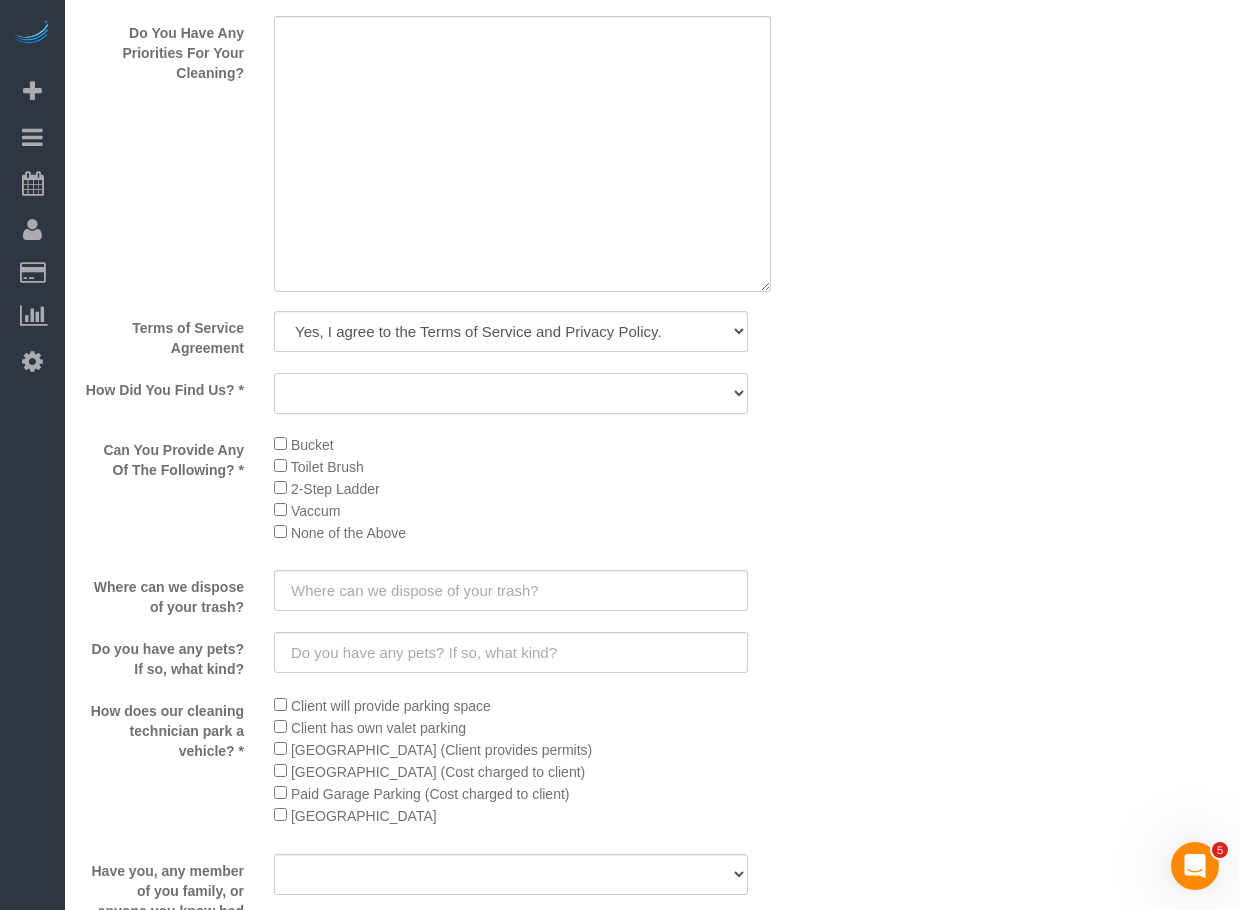 click on "Yelp Google Facebook Pinterest Alternative Social Media SMS Message Email Best Pick Report Referral Angie's List Returning Customer Gift Card Drove By A Location Other" at bounding box center (511, 393) 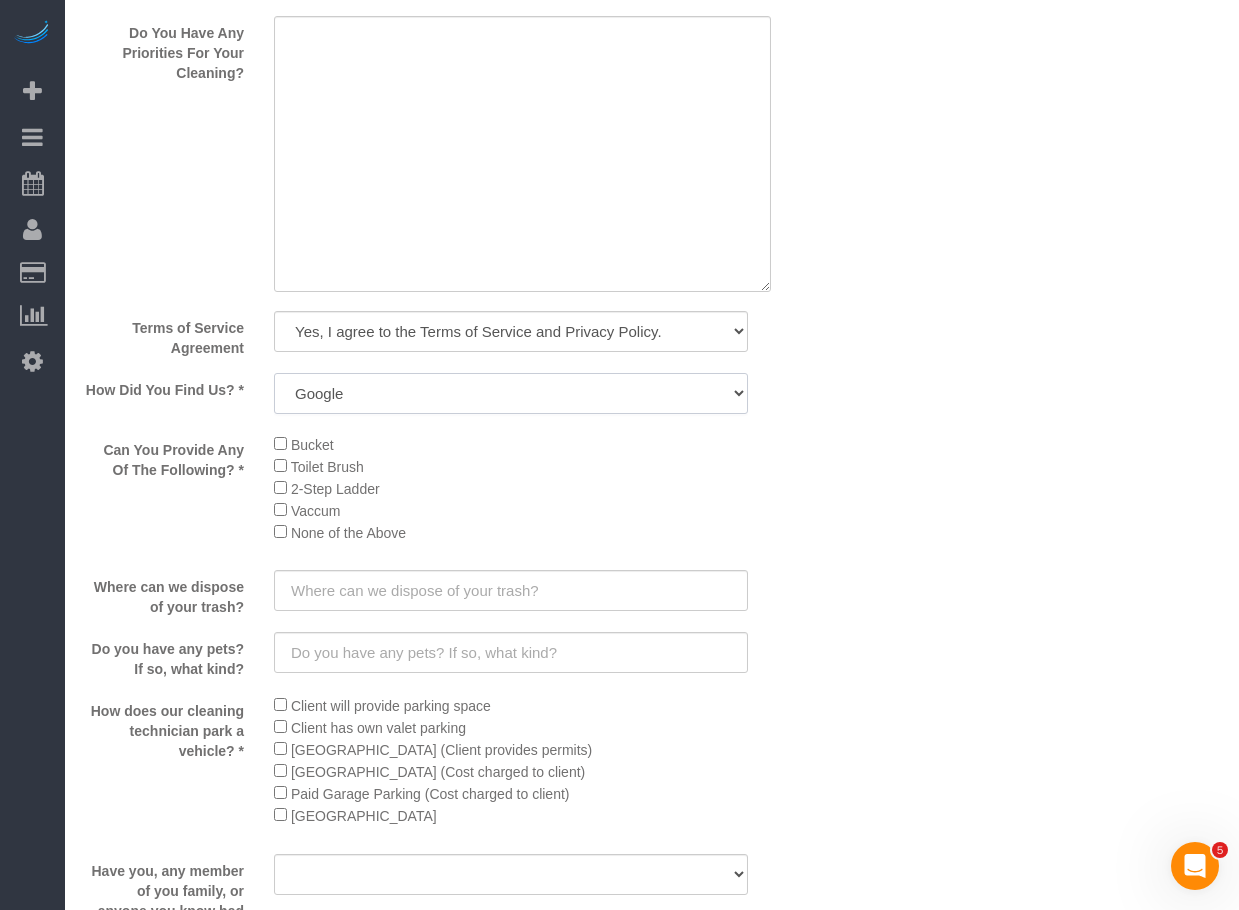 click on "Yelp Google Facebook Pinterest Alternative Social Media SMS Message Email Best Pick Report Referral Angie's List Returning Customer Gift Card Drove By A Location Other" at bounding box center [511, 393] 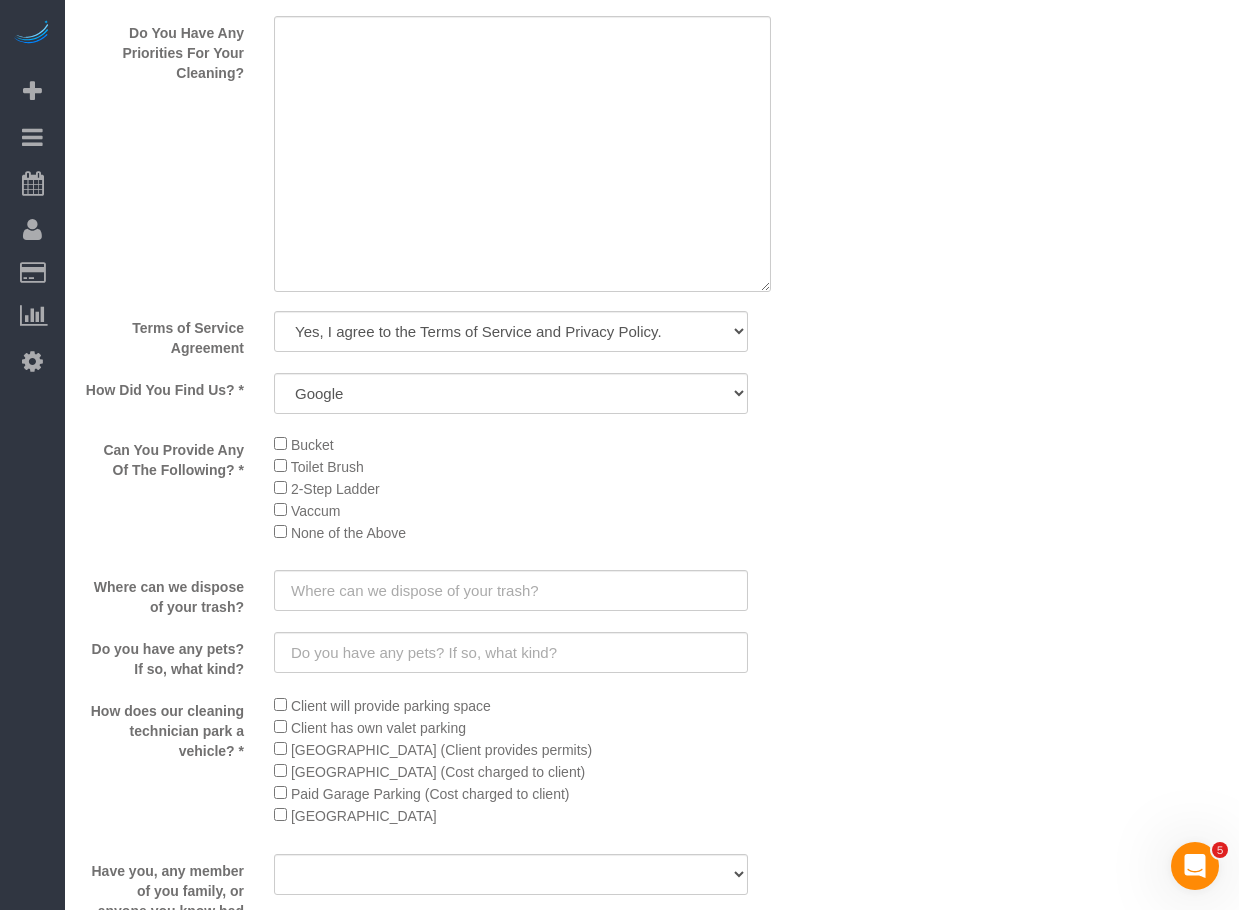 click on "Who
Email**
jessawright1987@gmail.com
Name *
Jessica
Wright
Where
Address**
811 Hamlin Ln,
Arlington Heights
AK
AL
AR
AZ
CA
CO
CT
DC
DE
FL
GA
HI
IA
ID
IL
IN
KS
KY
LA
MA
MD
ME
MI
MN
MO
MS
MT
NC
ND
NE" at bounding box center (652, -614) 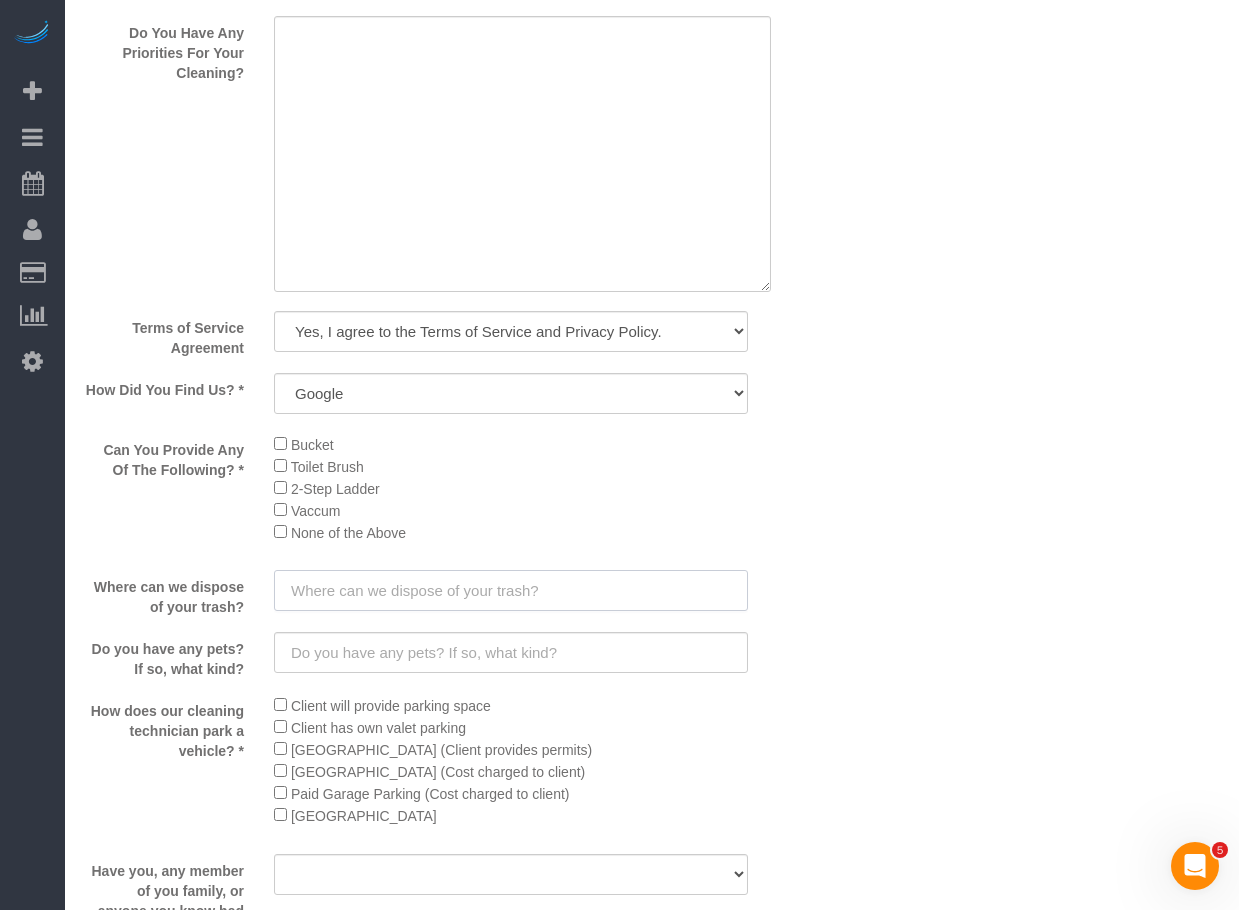 click at bounding box center [511, 590] 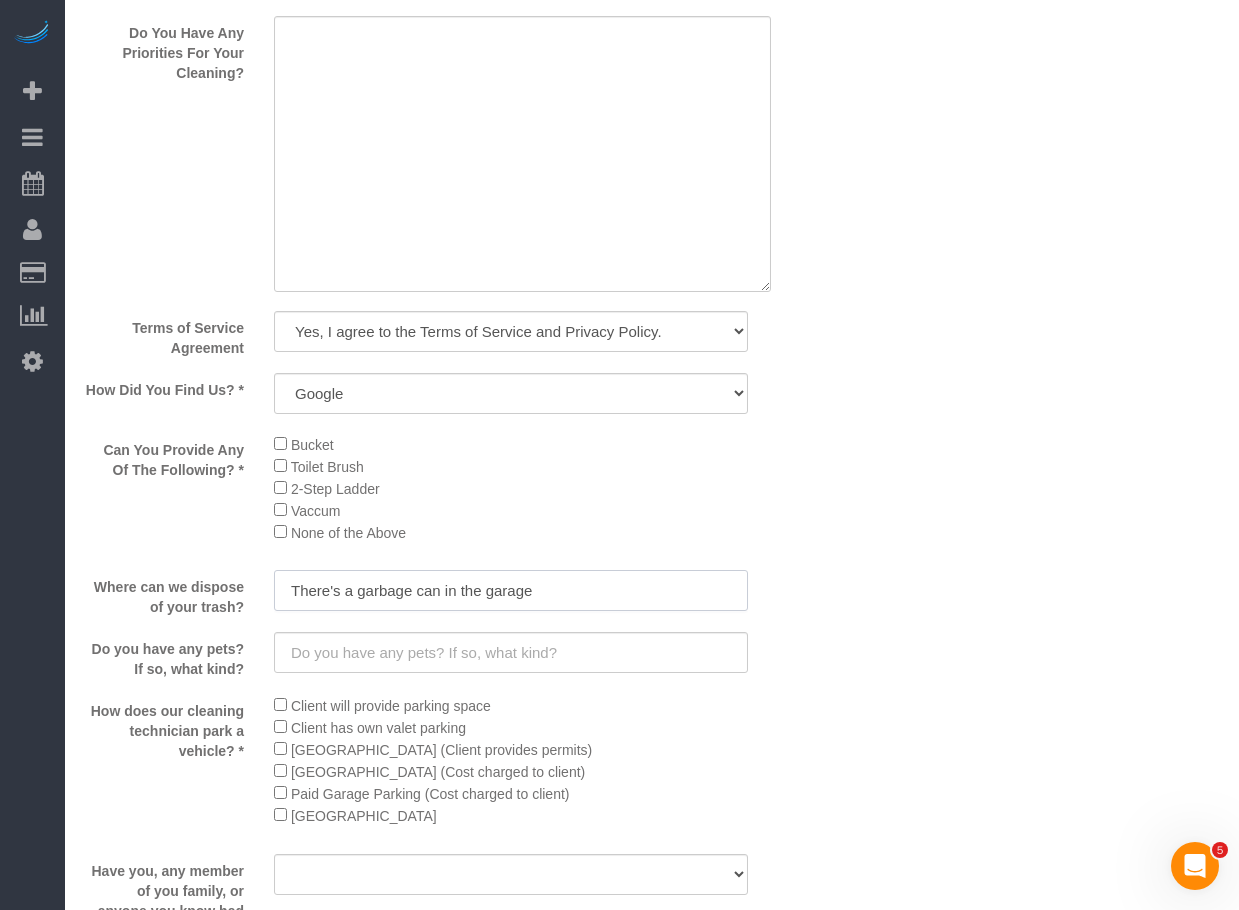 type on "There's a garbage can in the garage" 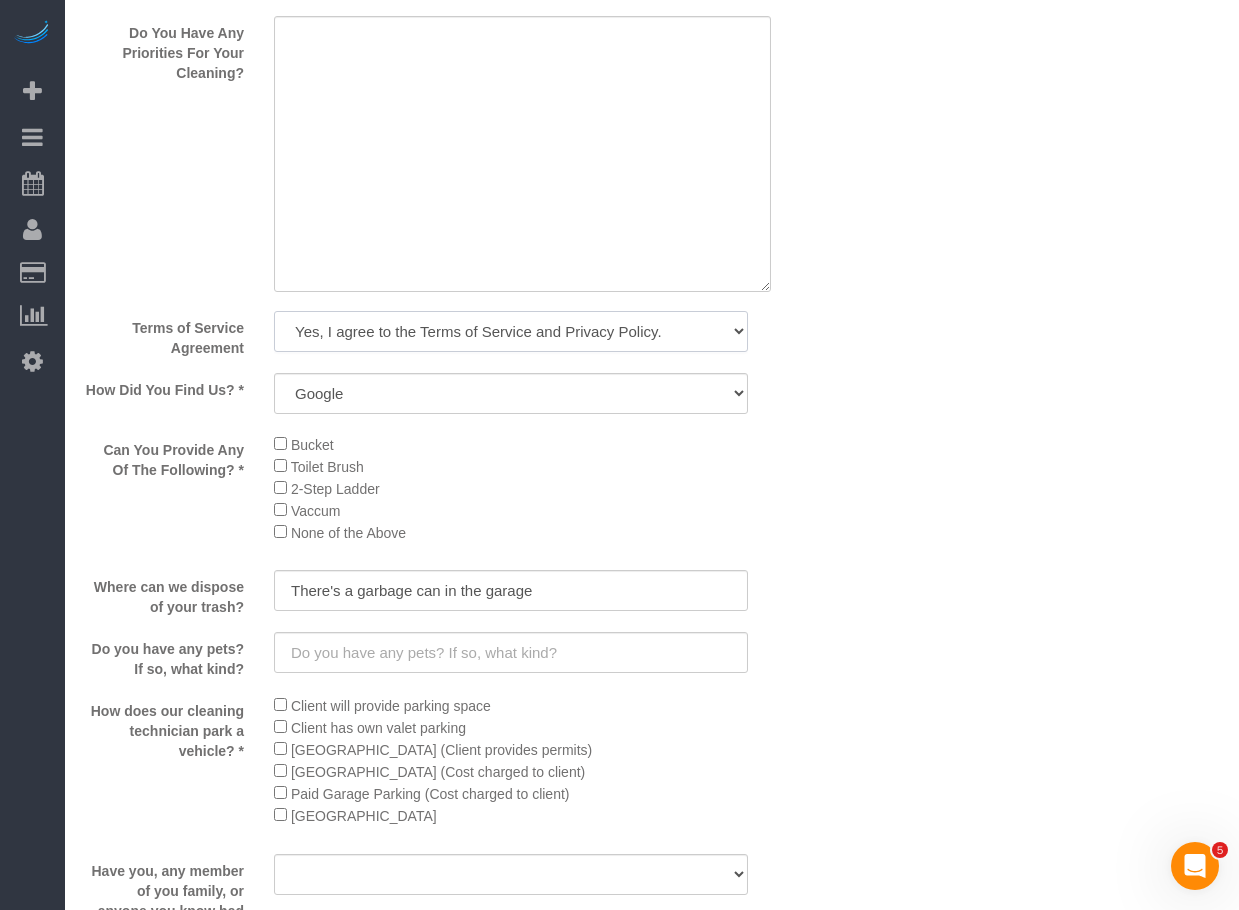 click on "Yes, I agree to the Terms of Service and Privacy Policy. No.  I disagree with the Terms of Service and Privacy Policy" at bounding box center [511, 331] 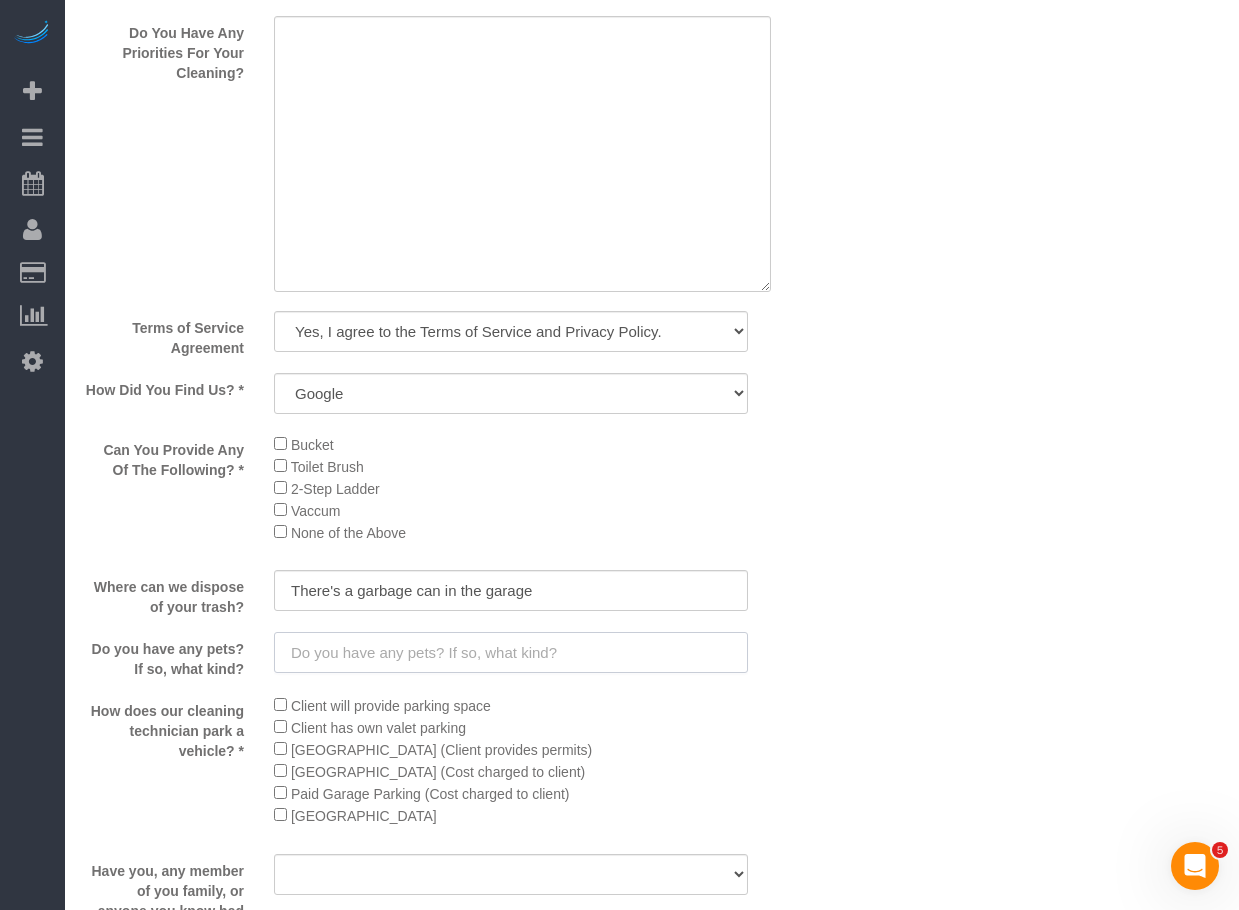 click at bounding box center [511, 652] 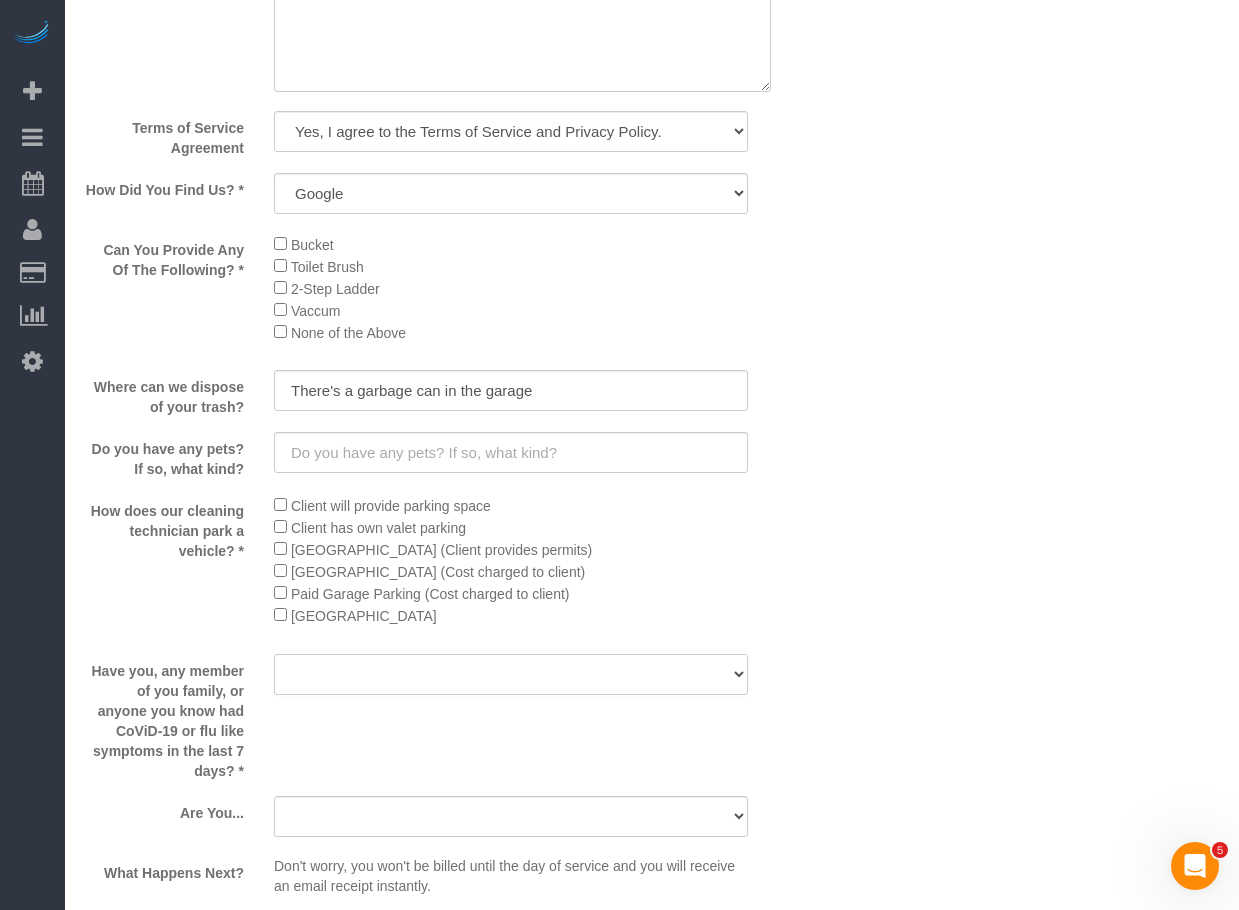 click on "Yes No" at bounding box center [511, 674] 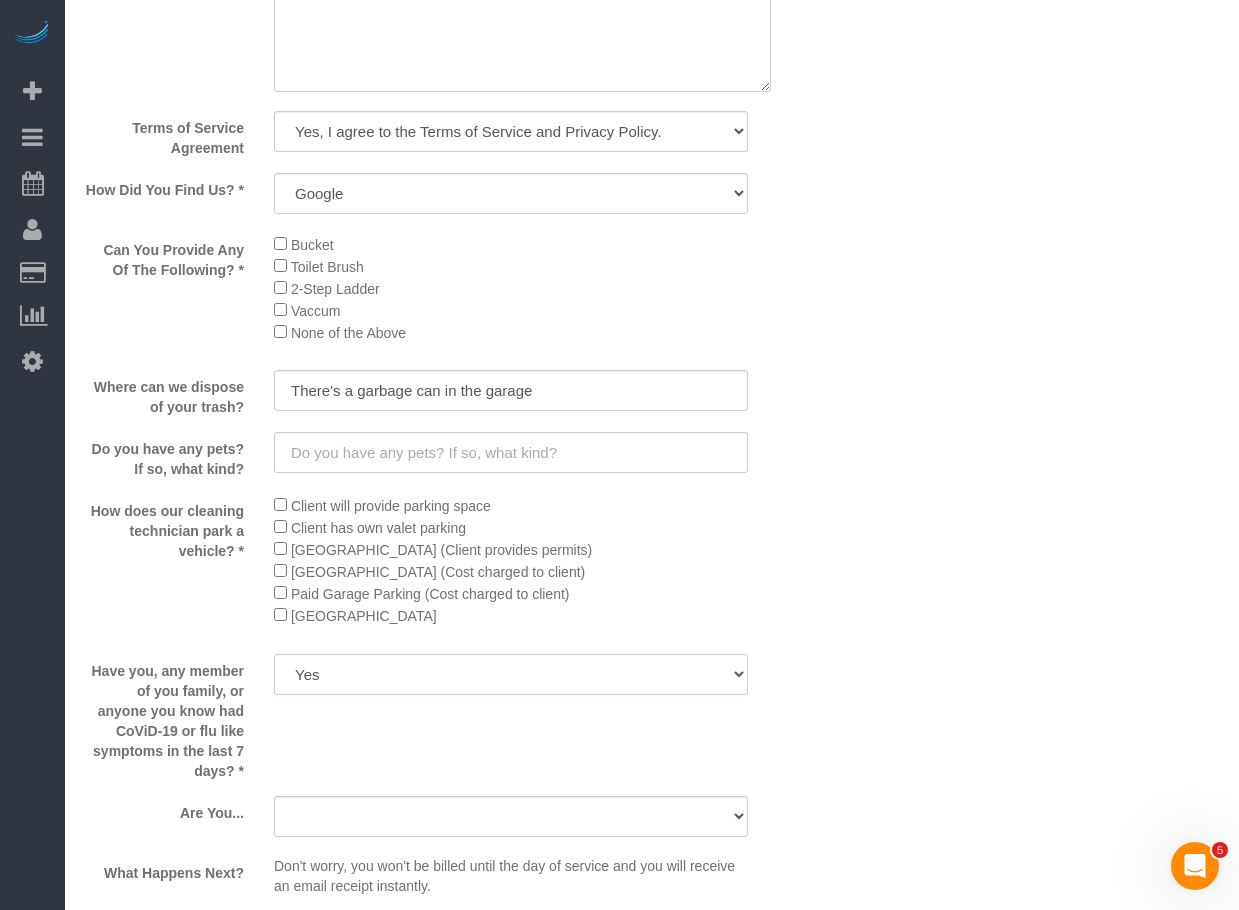 click on "Yes No" at bounding box center [511, 674] 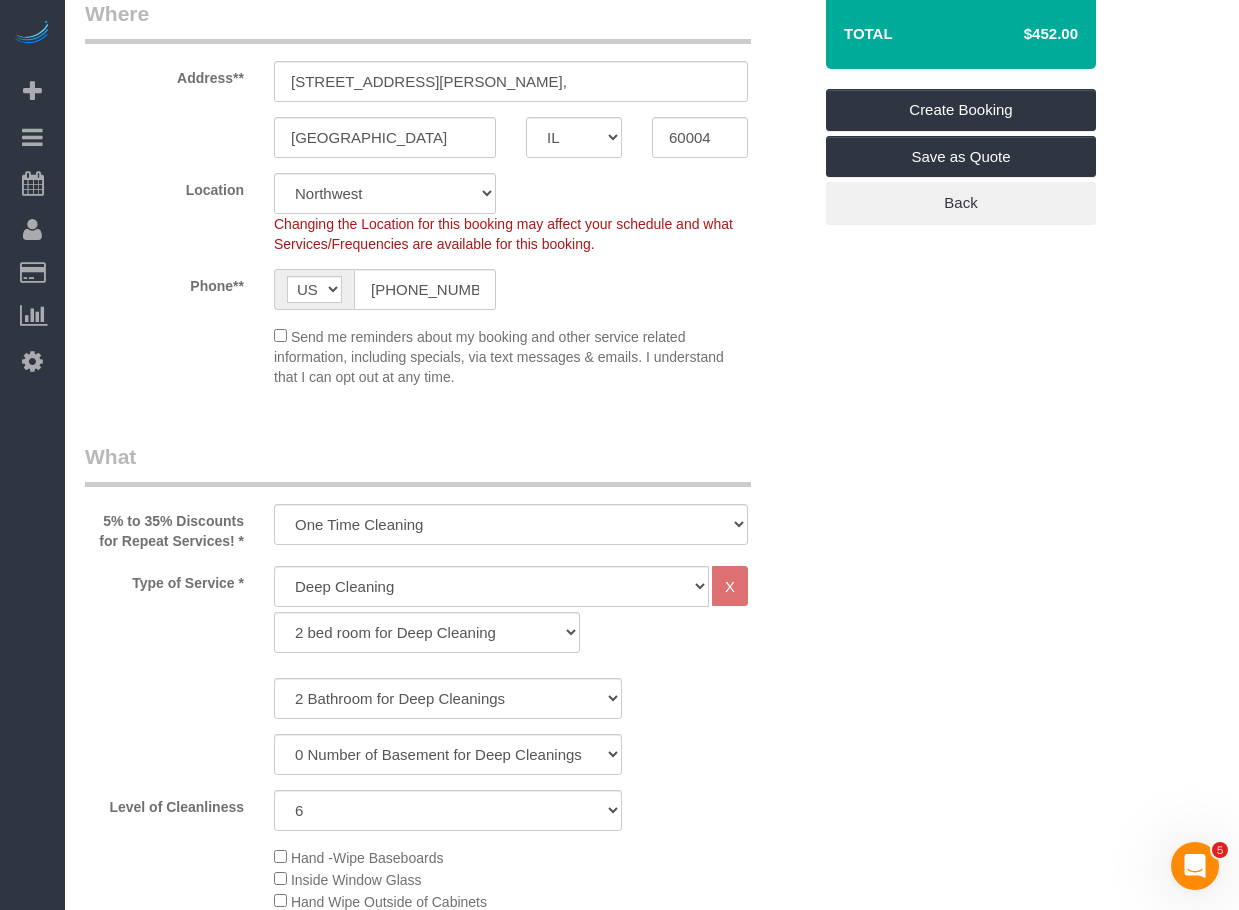 scroll, scrollTop: 0, scrollLeft: 0, axis: both 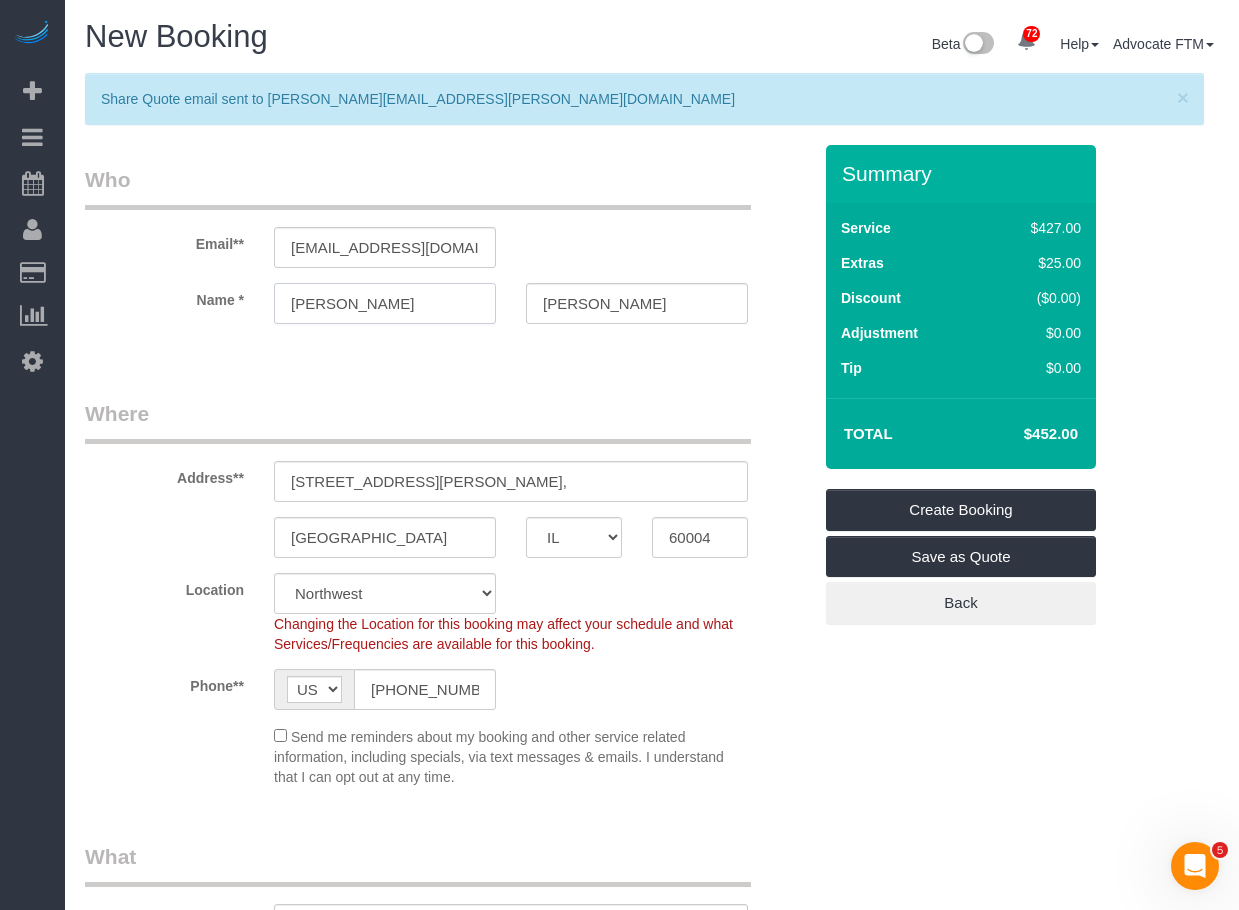 drag, startPoint x: 402, startPoint y: 305, endPoint x: 152, endPoint y: 276, distance: 251.67638 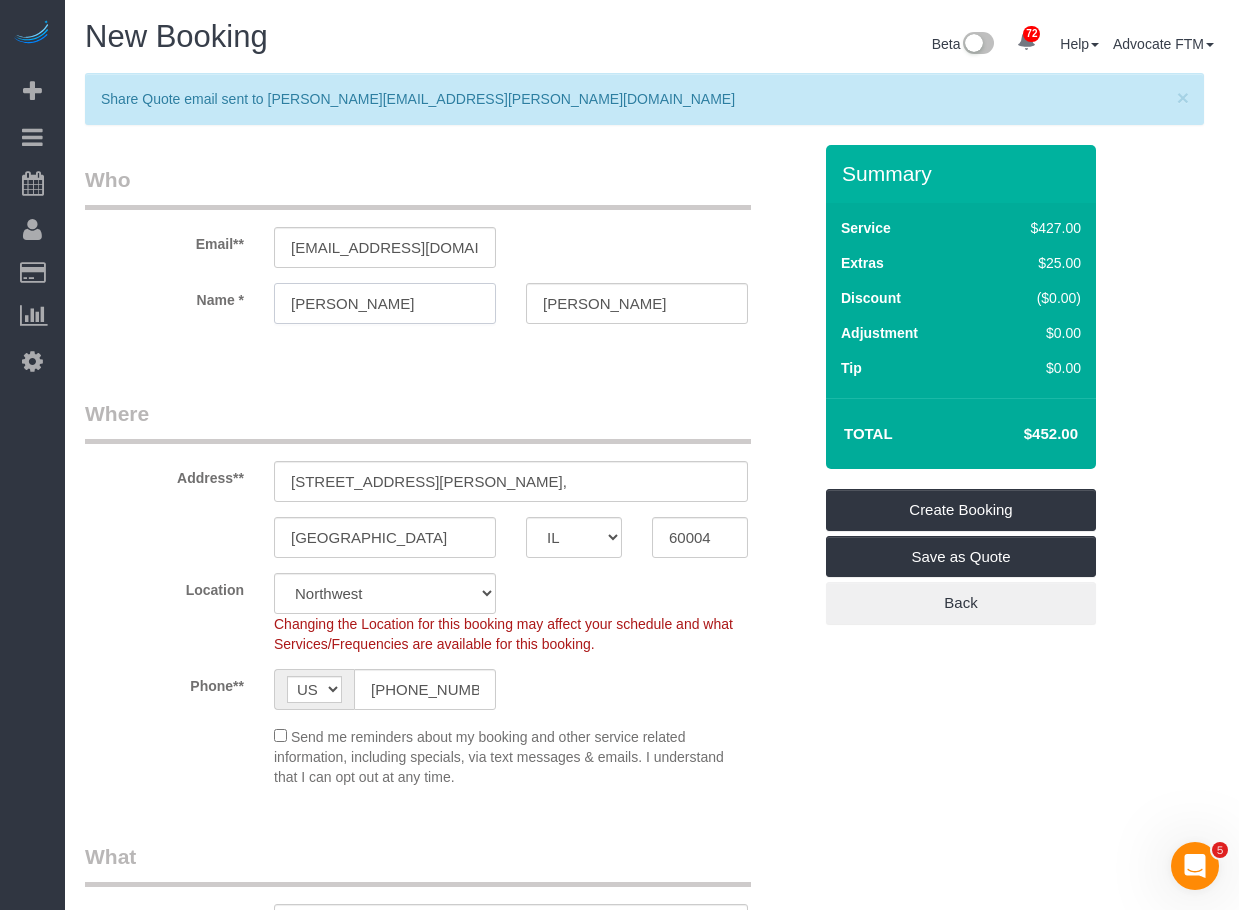click on "Email**
jessawright1987@gmail.com
Name *
Jessica
Wright" at bounding box center [448, 254] 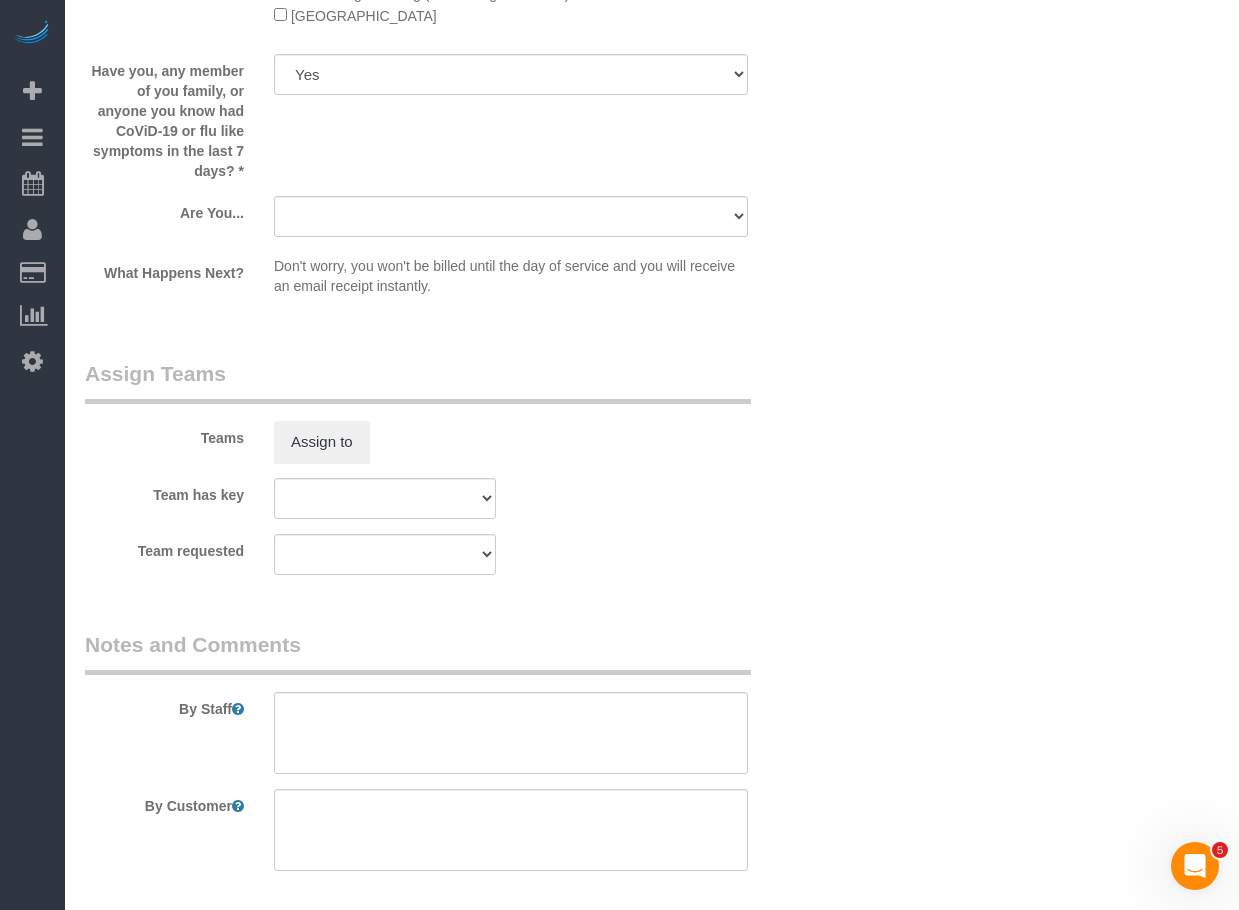 scroll, scrollTop: 3988, scrollLeft: 0, axis: vertical 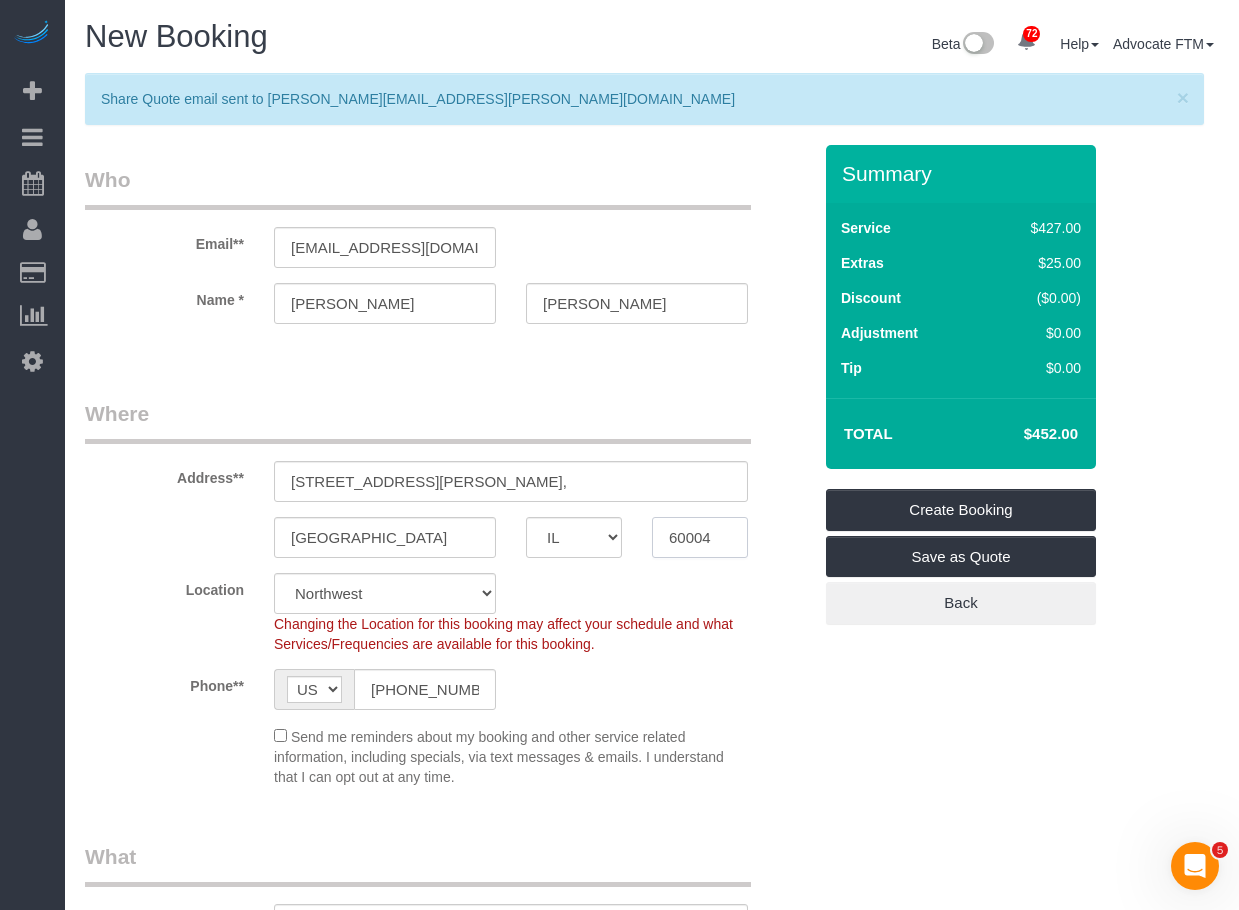 click on "60004" at bounding box center (700, 537) 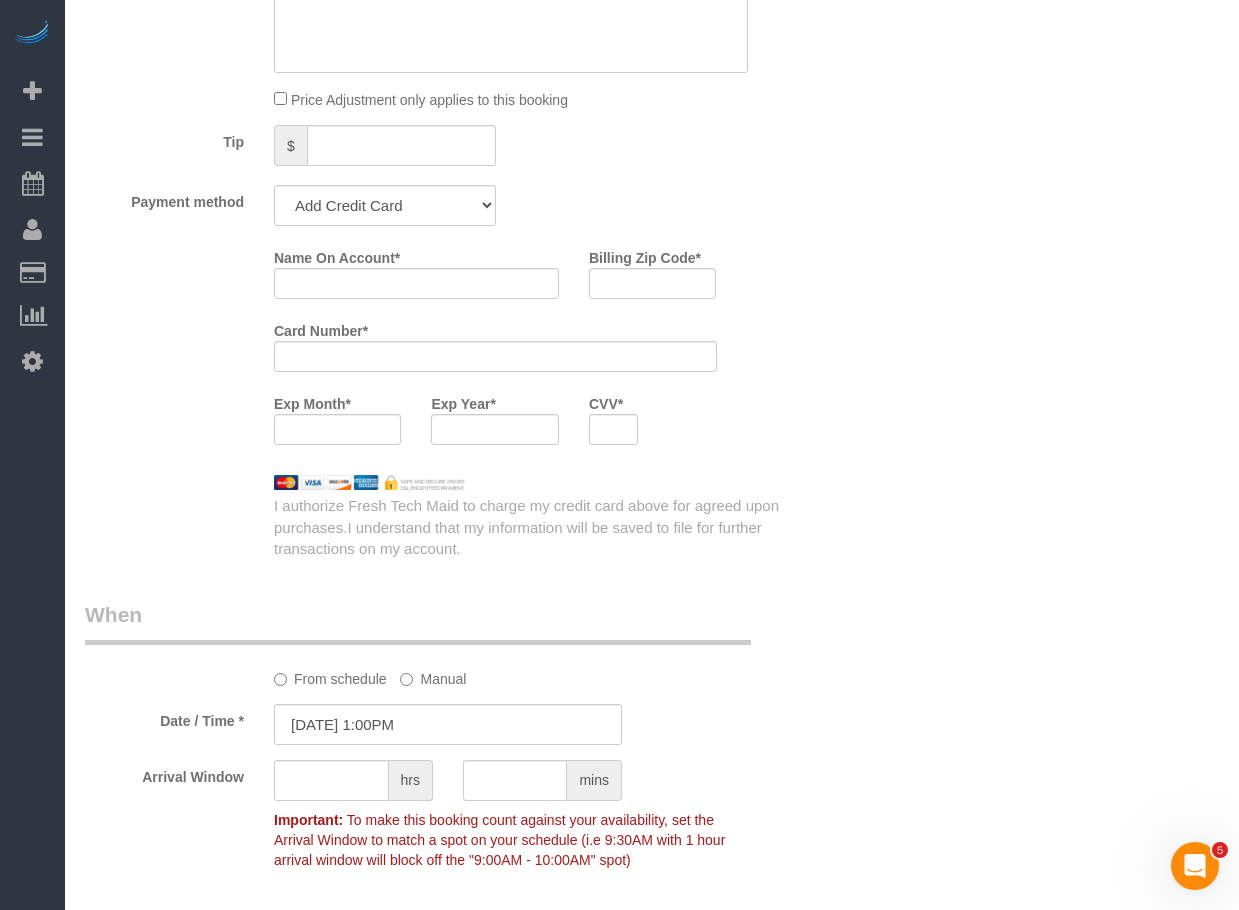 scroll, scrollTop: 1900, scrollLeft: 0, axis: vertical 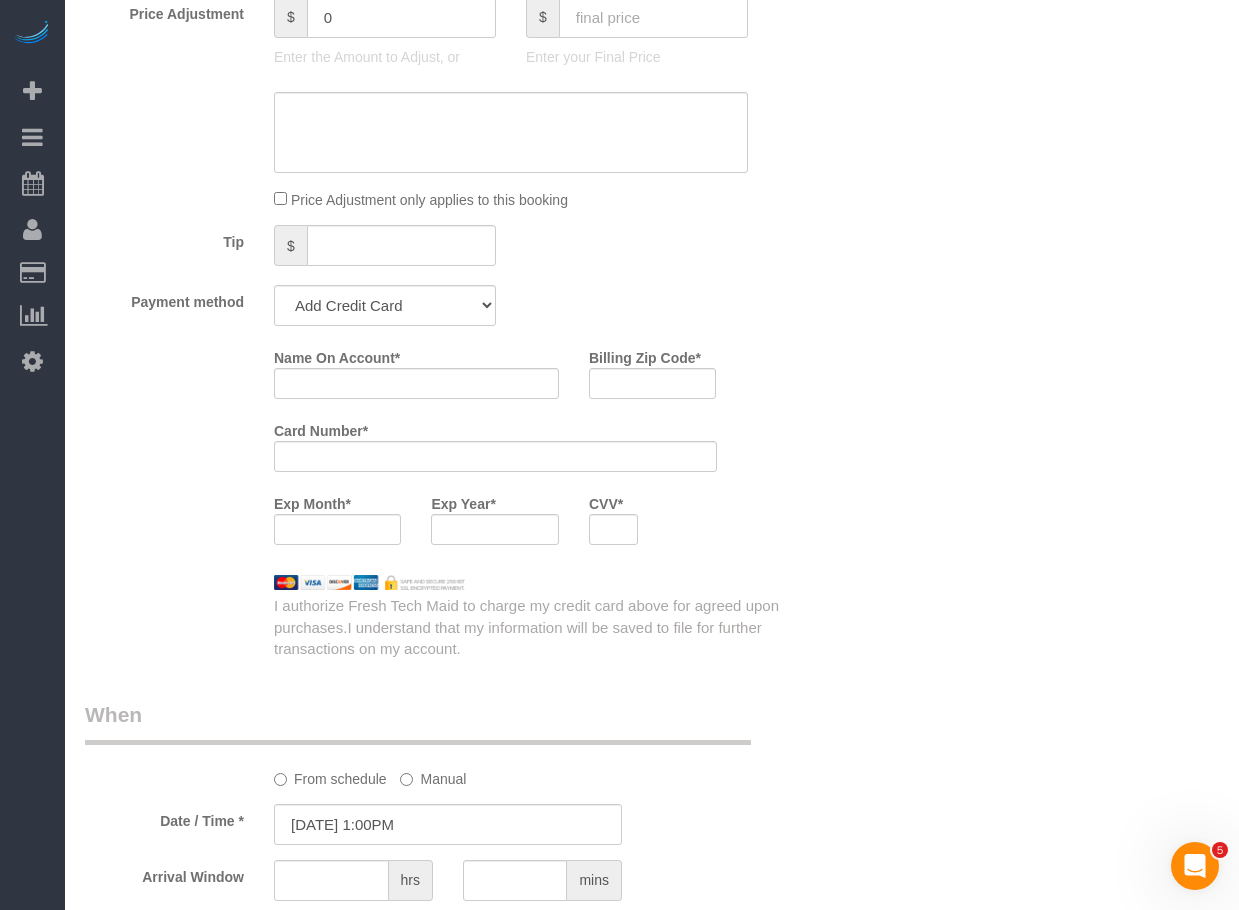 click on "Name On Account *" at bounding box center [337, 354] 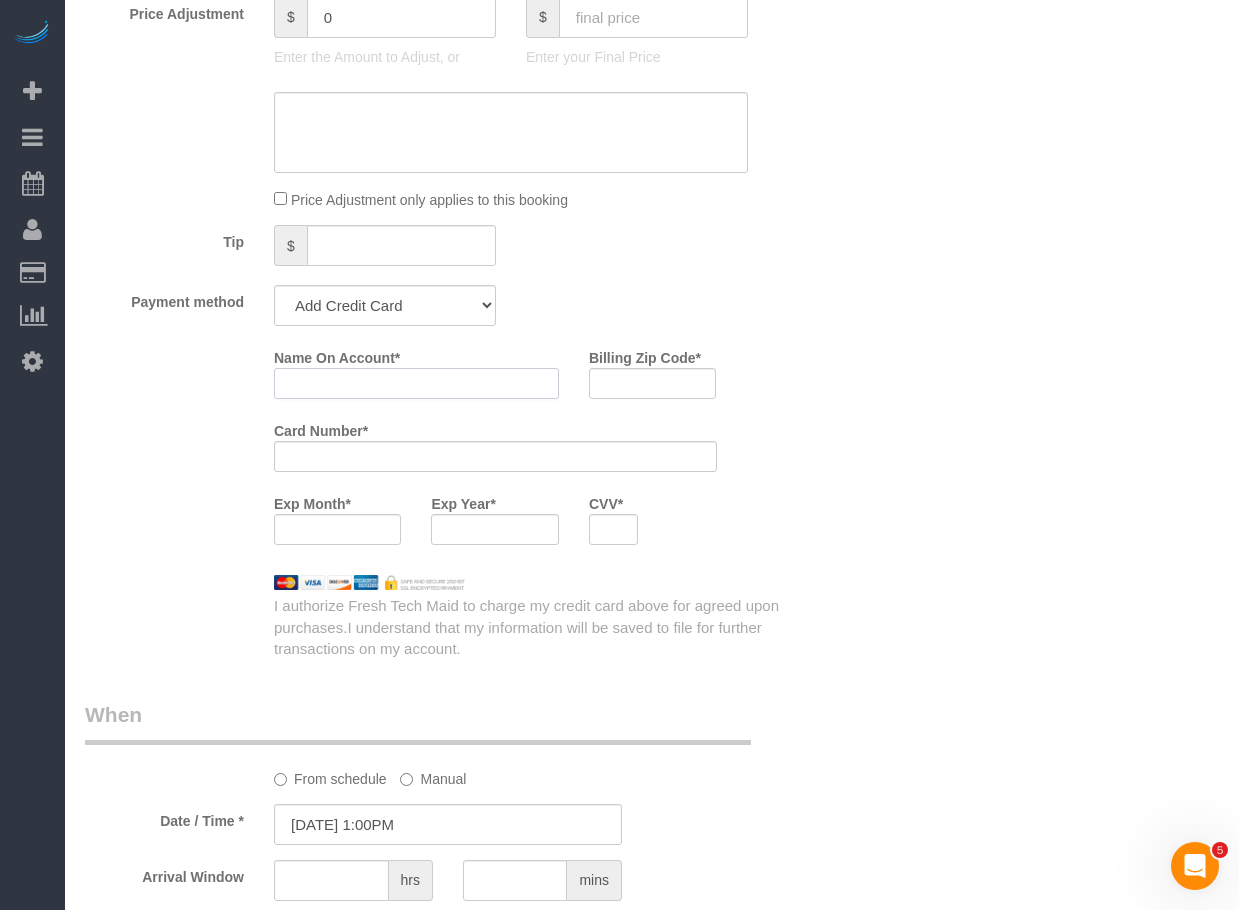 click on "Name On Account *" at bounding box center (416, 383) 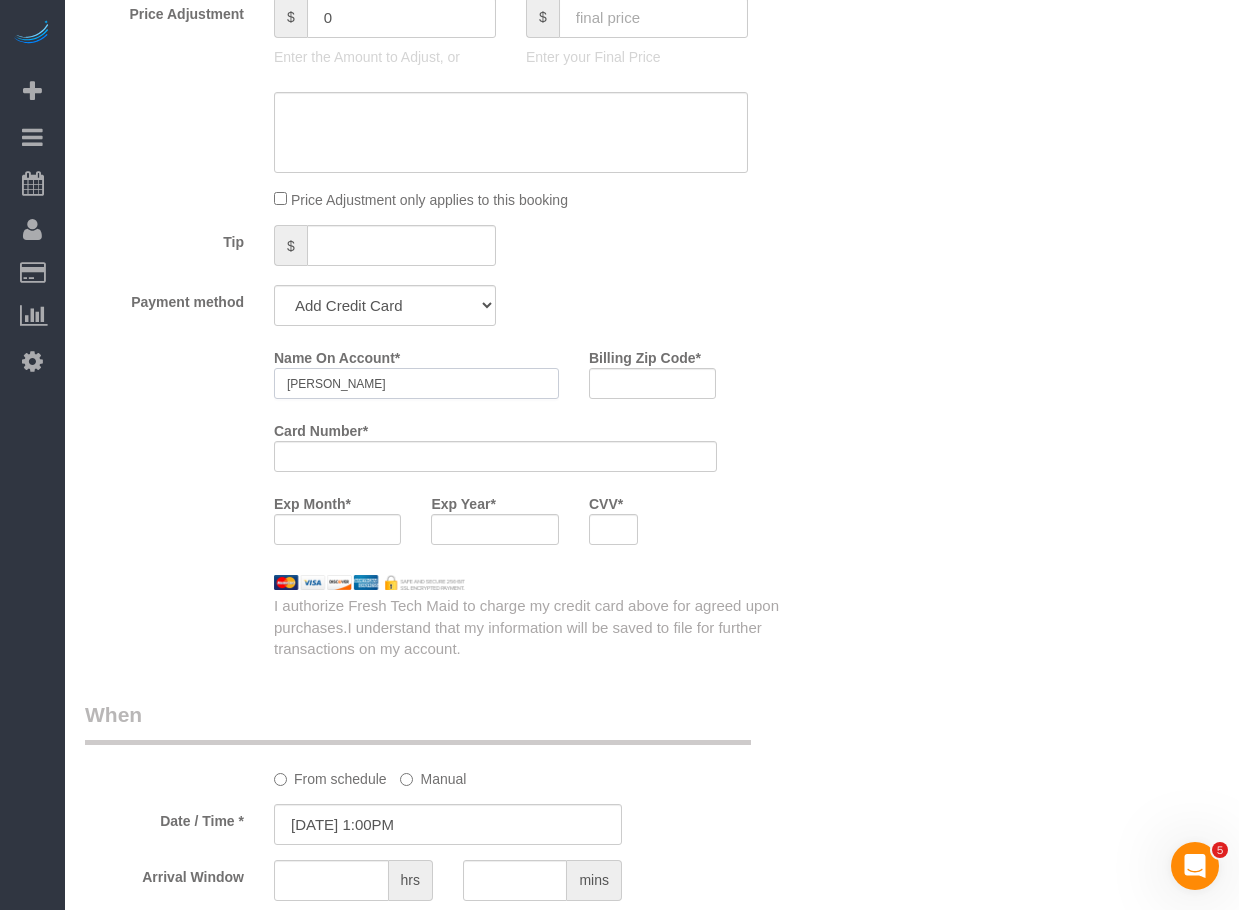 type on "[PERSON_NAME]" 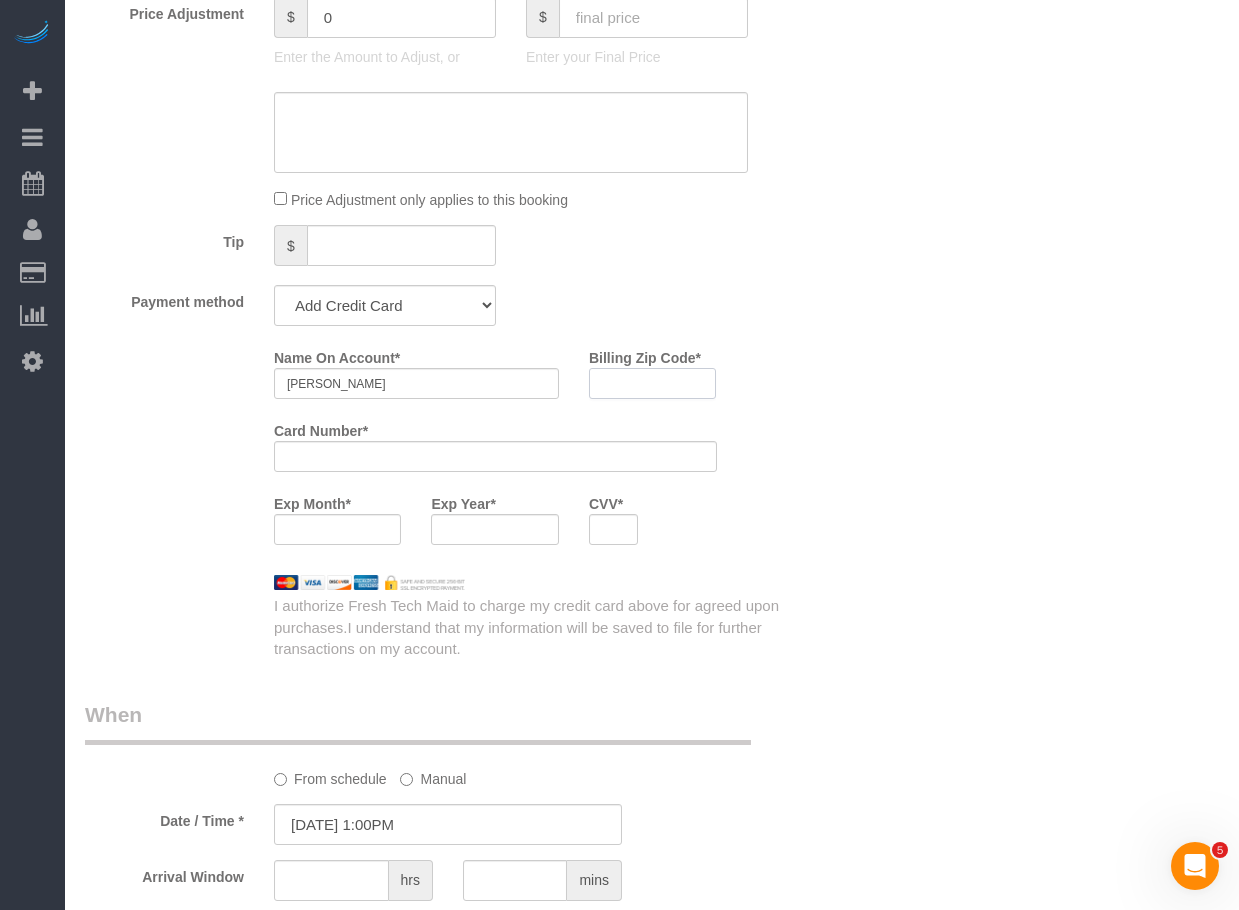 click on "Billing Zip Code *" at bounding box center [652, 383] 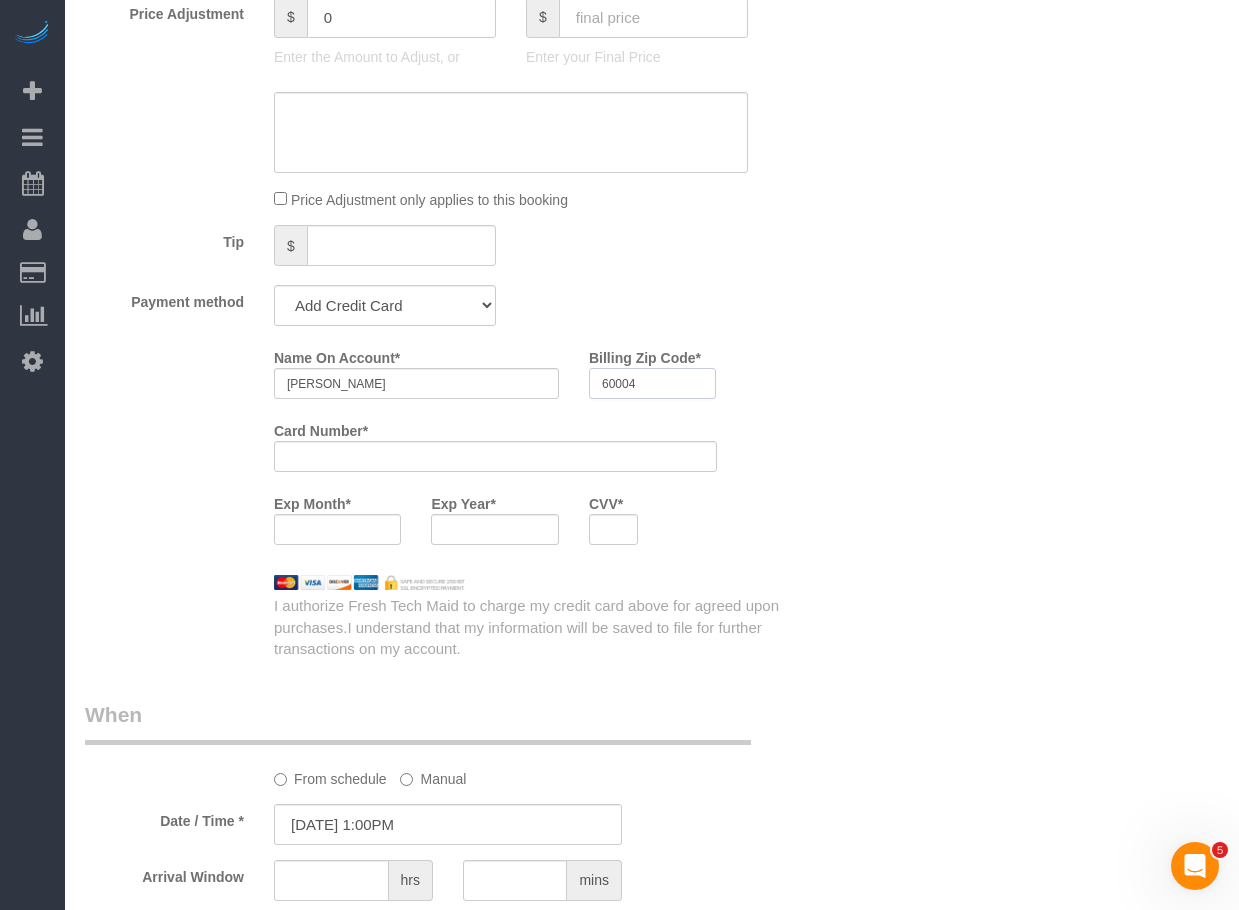 type on "60004" 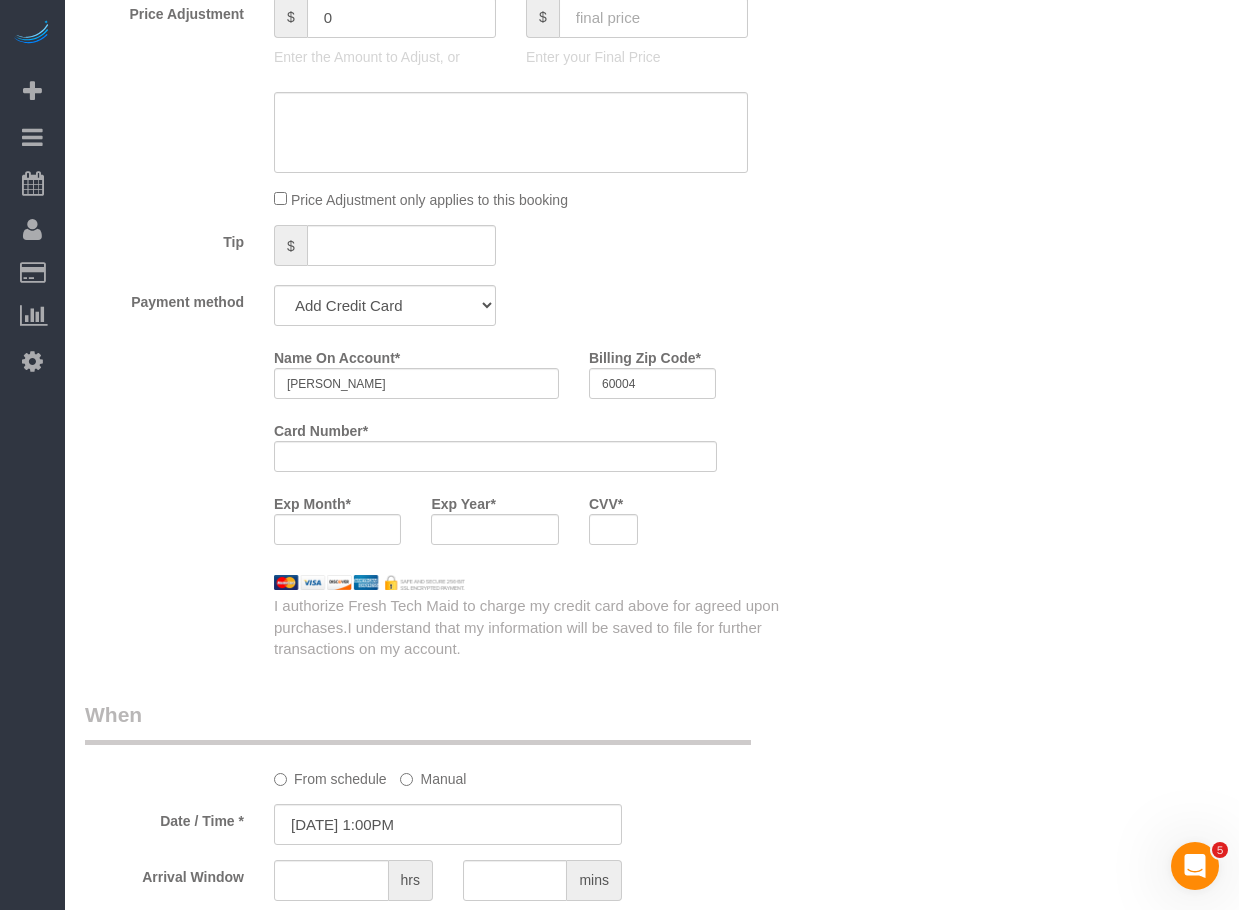 scroll, scrollTop: 1828, scrollLeft: 0, axis: vertical 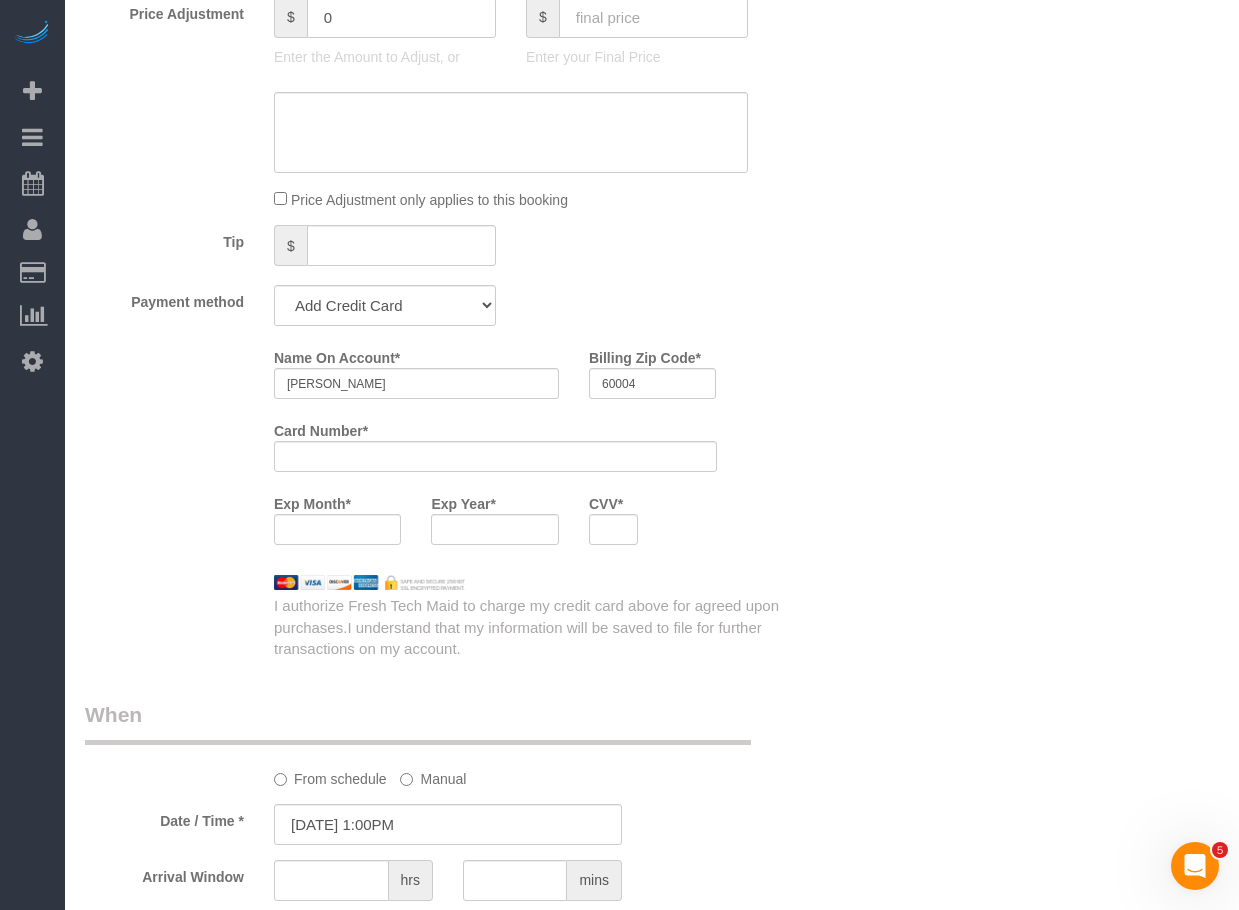 click at bounding box center (495, 456) 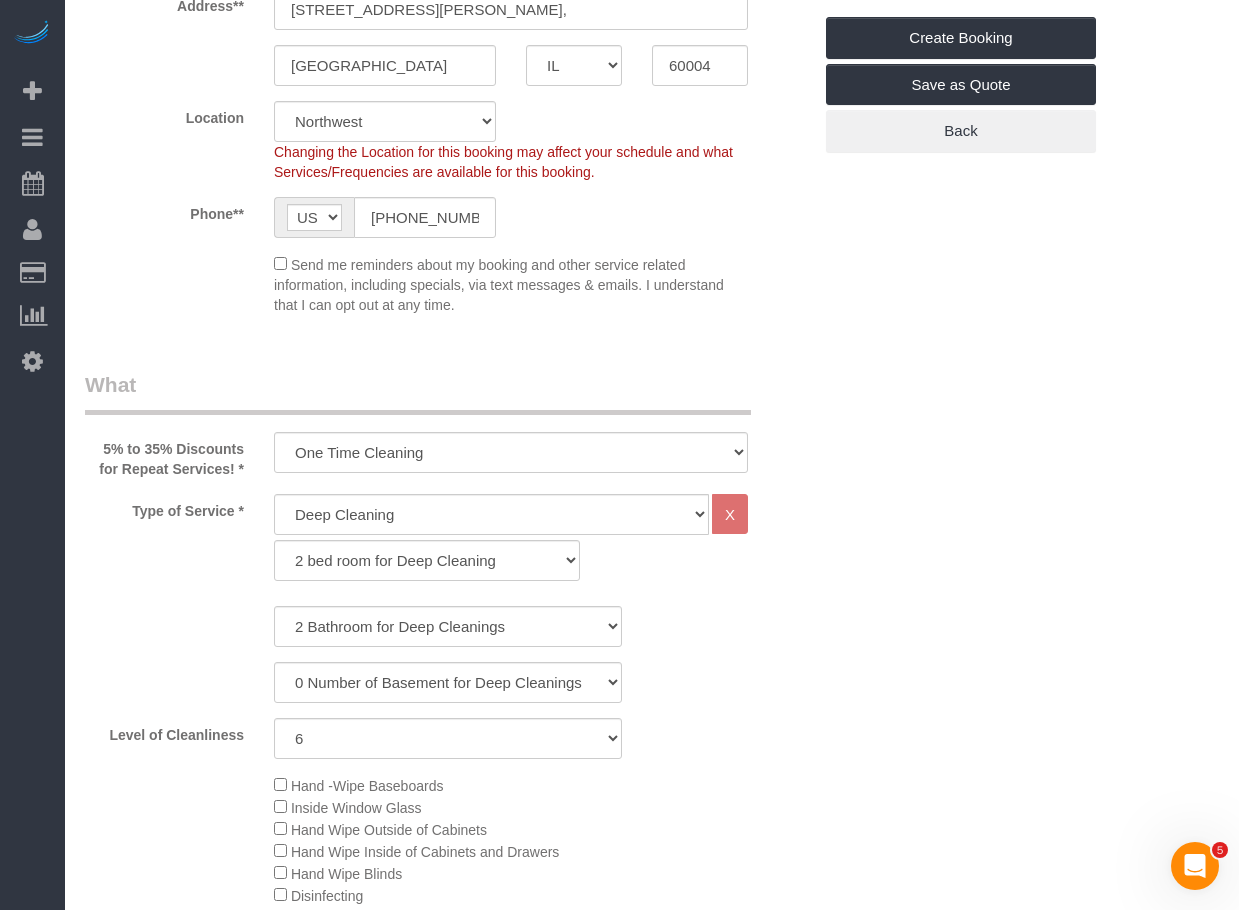 scroll, scrollTop: 0, scrollLeft: 0, axis: both 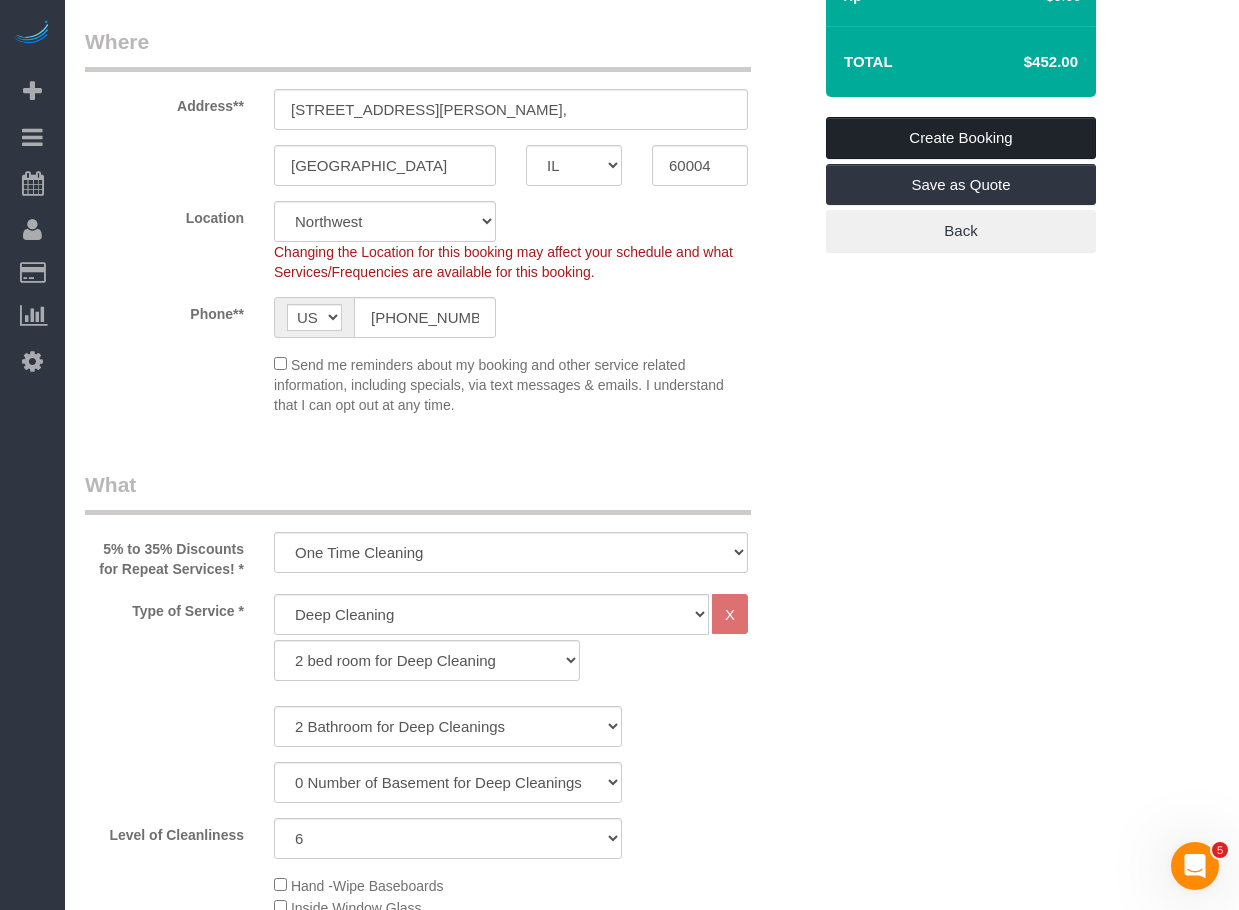 click on "Create Booking" at bounding box center (961, 138) 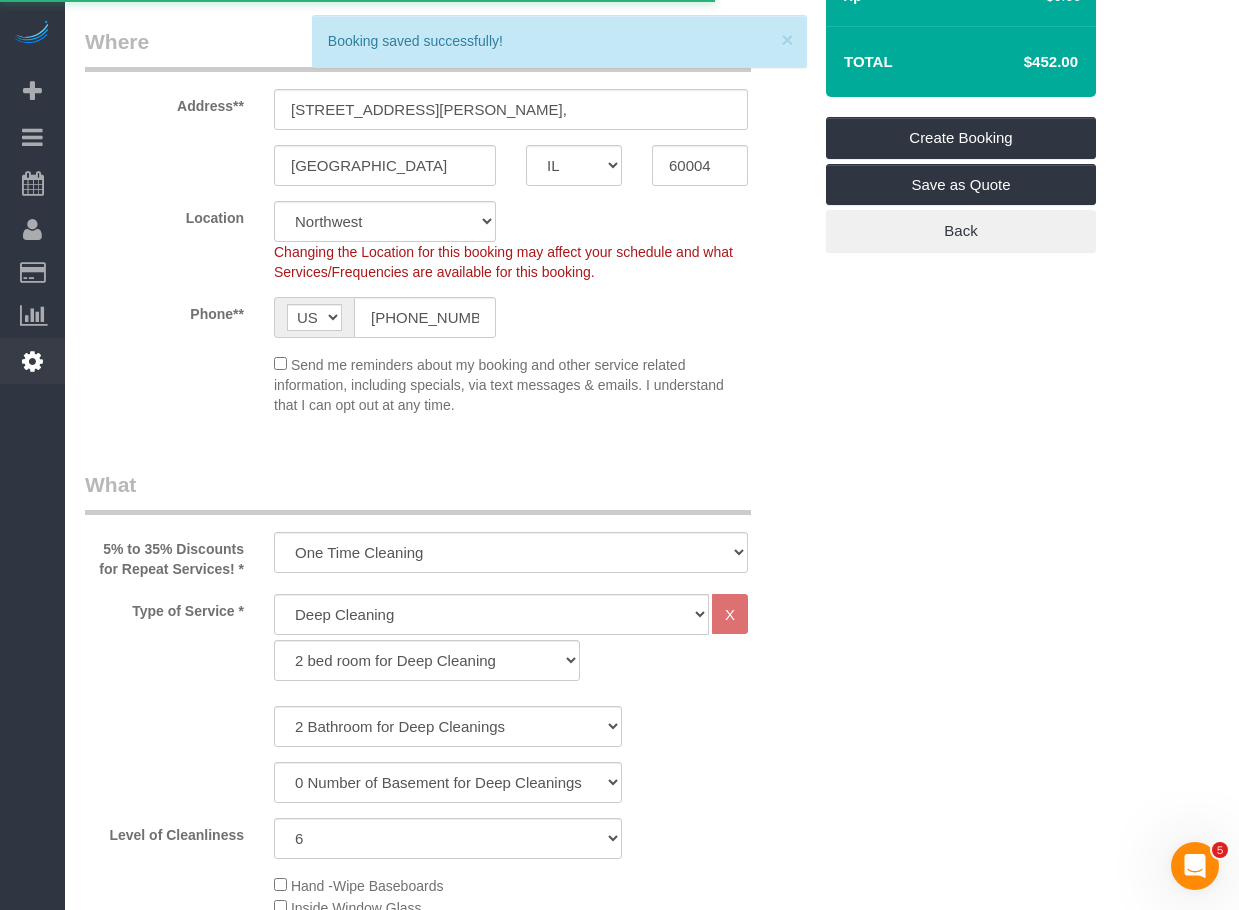 scroll, scrollTop: 0, scrollLeft: 0, axis: both 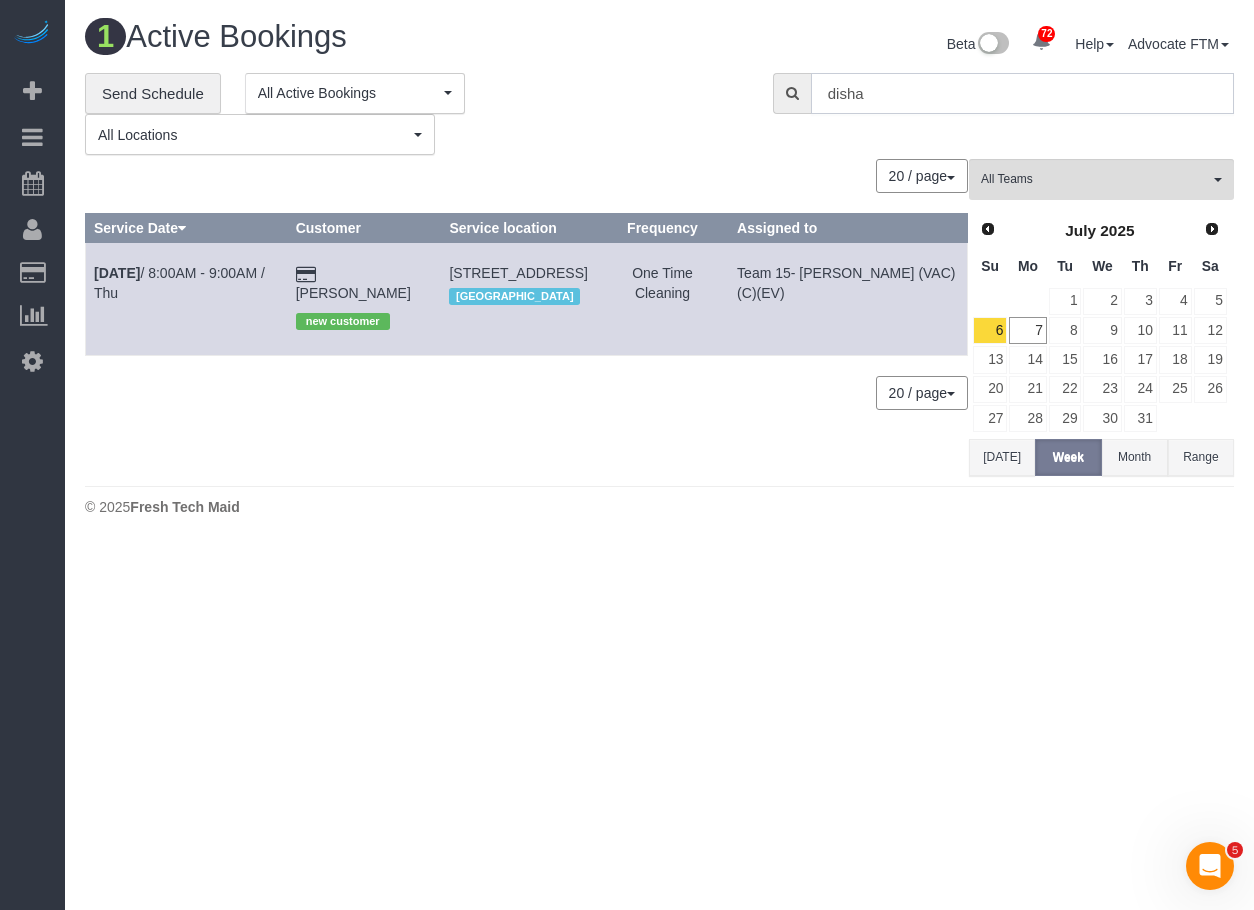 click on "disha" at bounding box center (1022, 93) 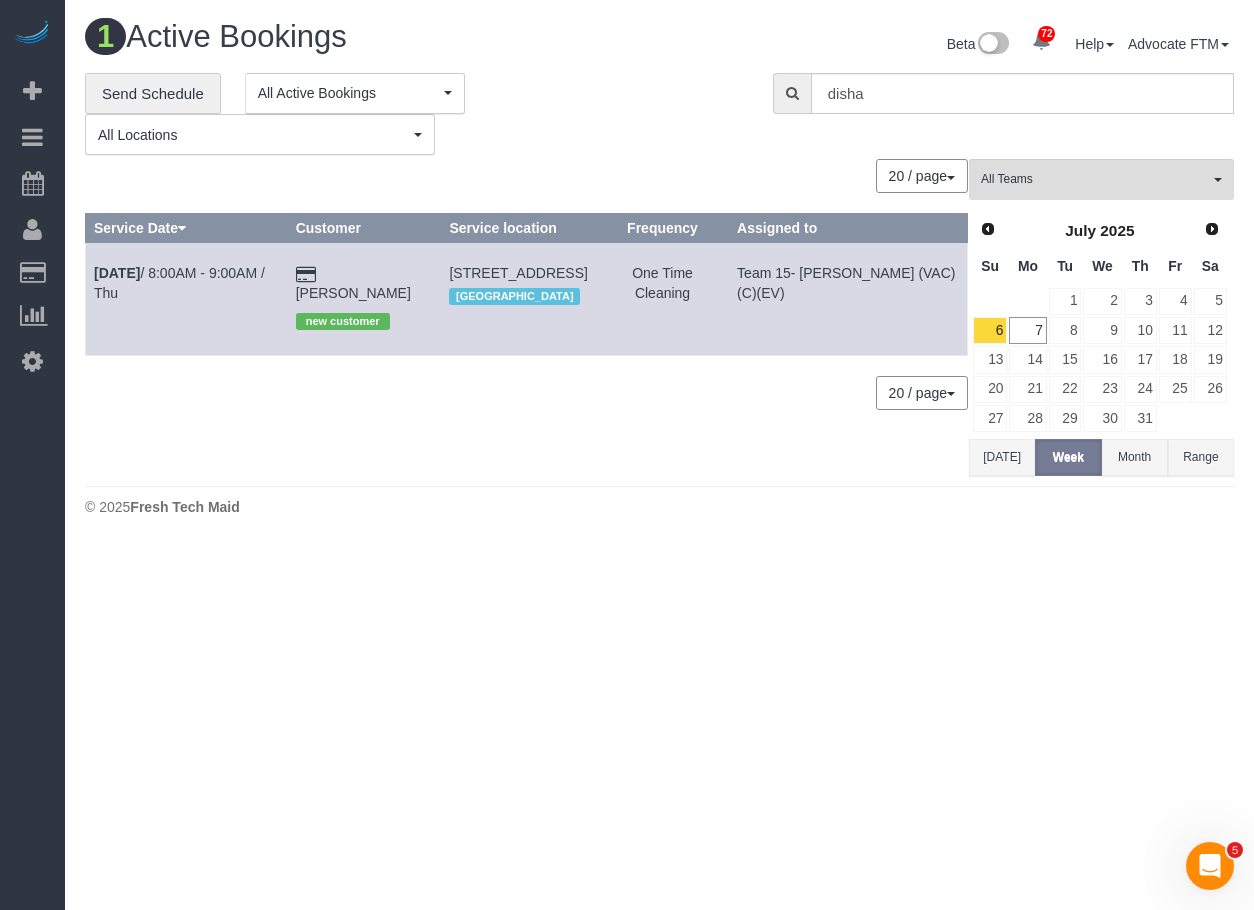 click on "**********" at bounding box center [414, 114] 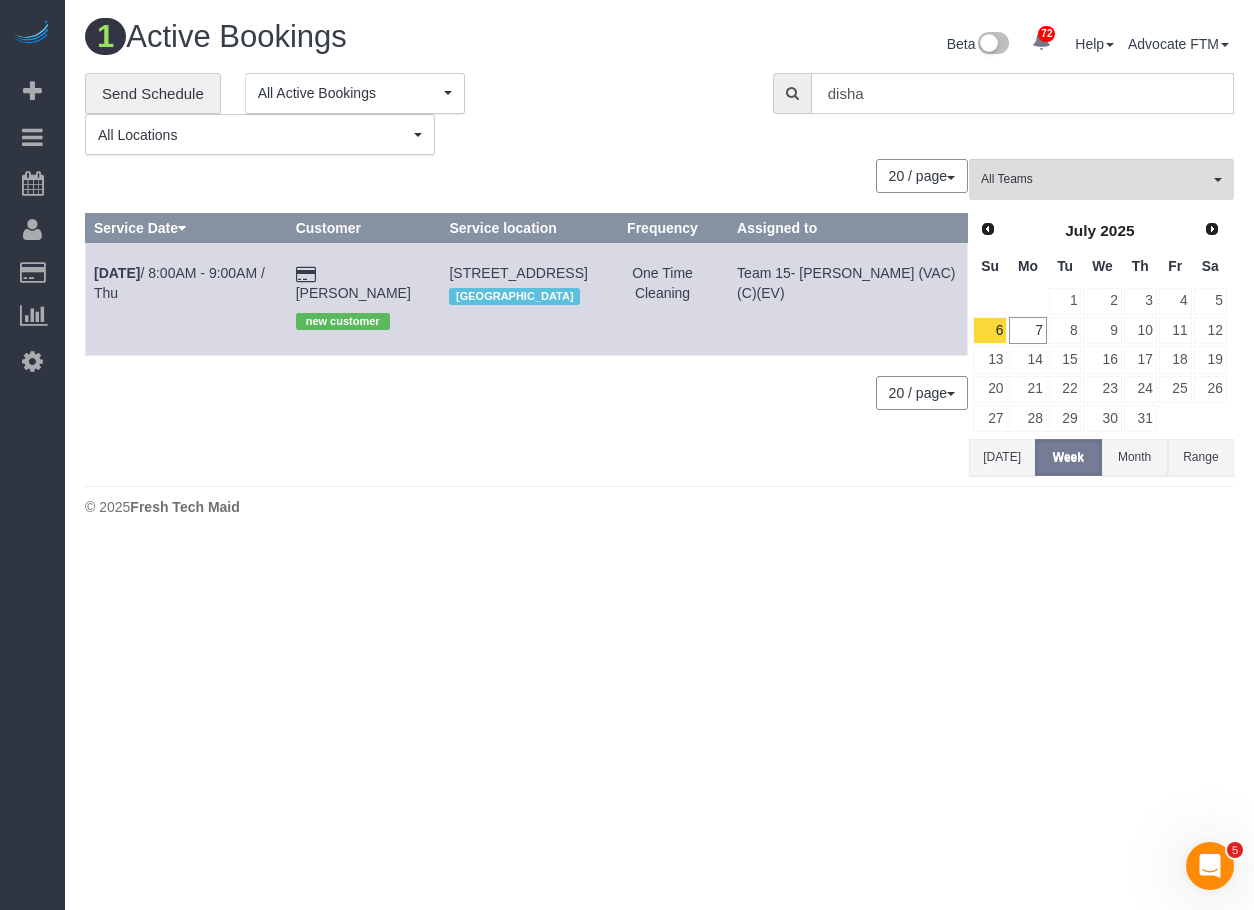 drag, startPoint x: 932, startPoint y: 86, endPoint x: 724, endPoint y: 96, distance: 208.24025 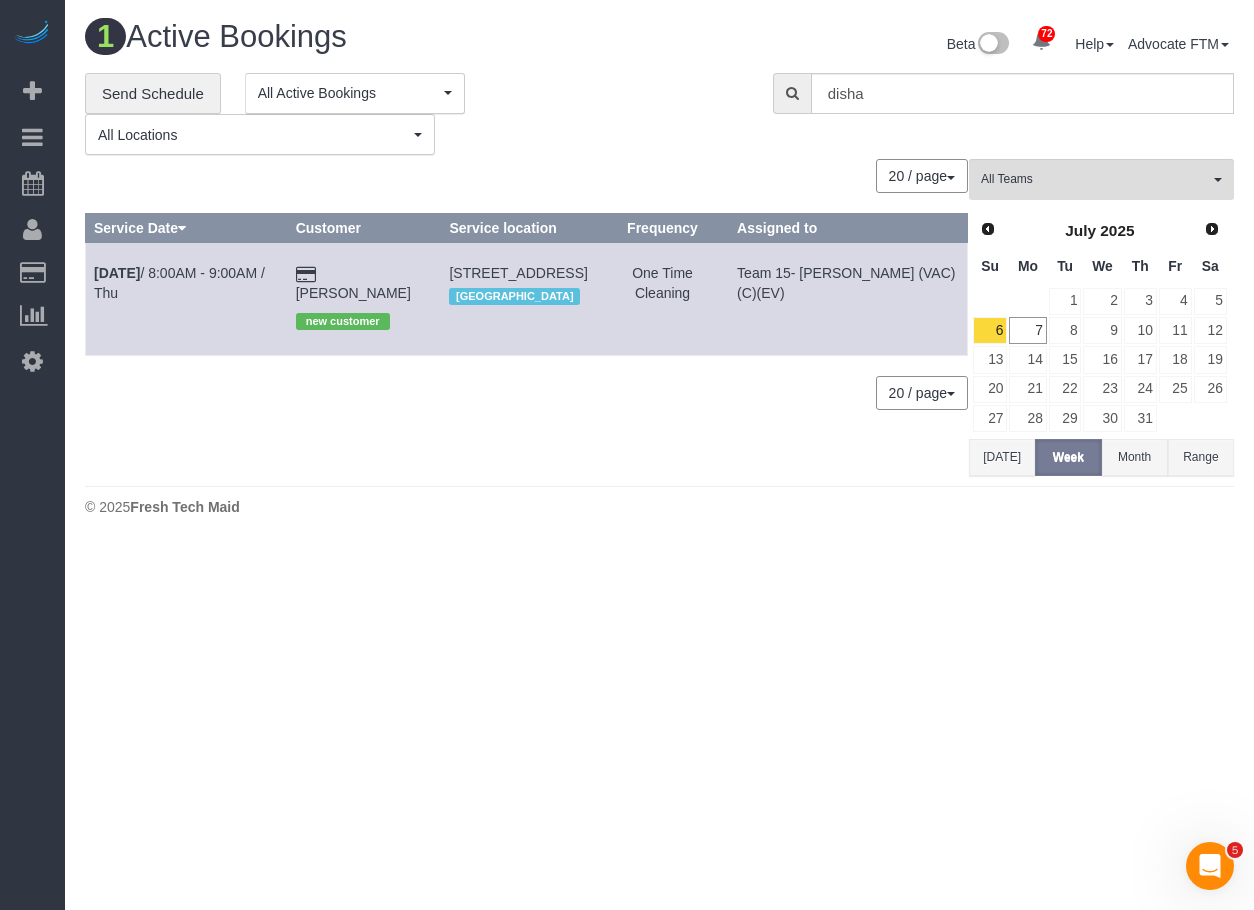 click on "**********" at bounding box center [414, 114] 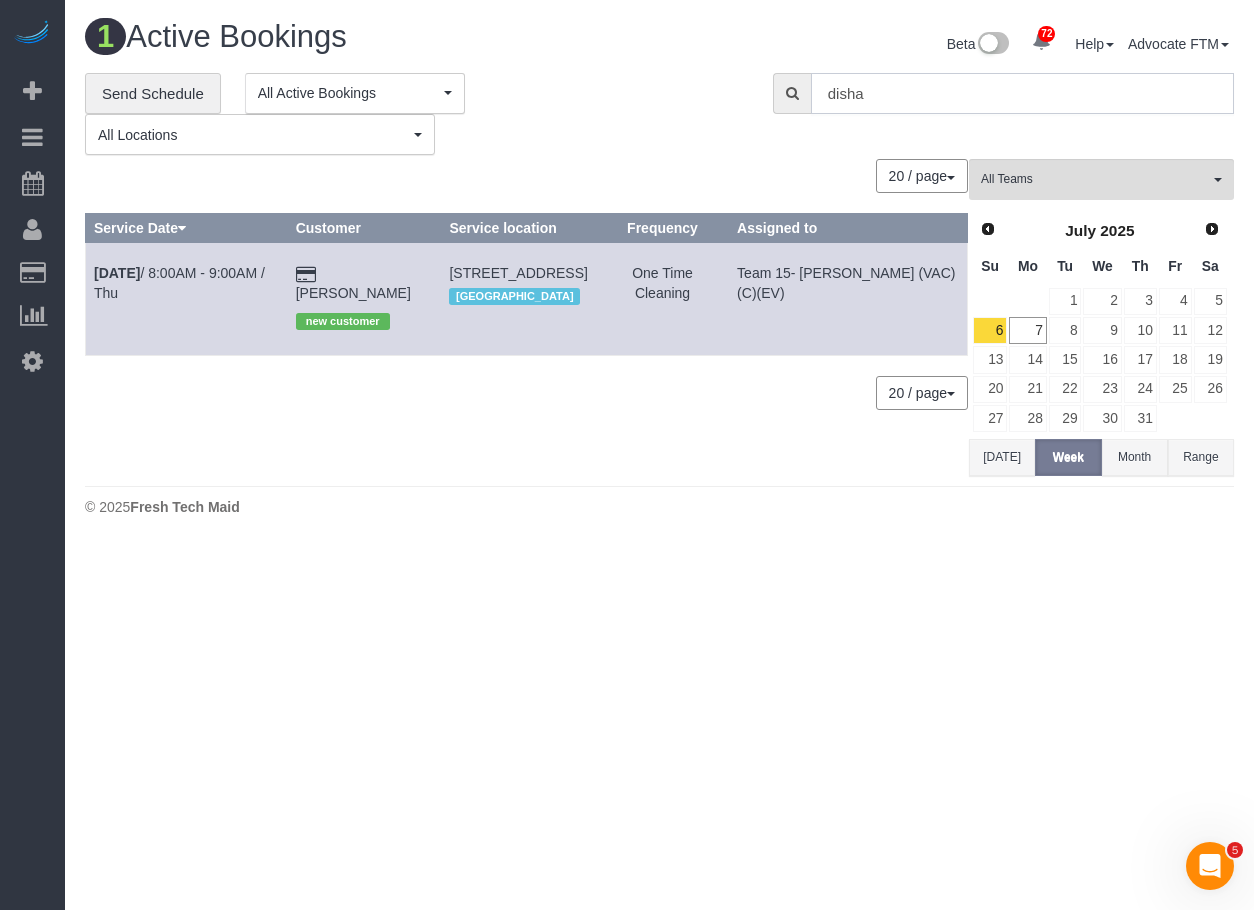 drag, startPoint x: 903, startPoint y: 78, endPoint x: 578, endPoint y: 122, distance: 327.96494 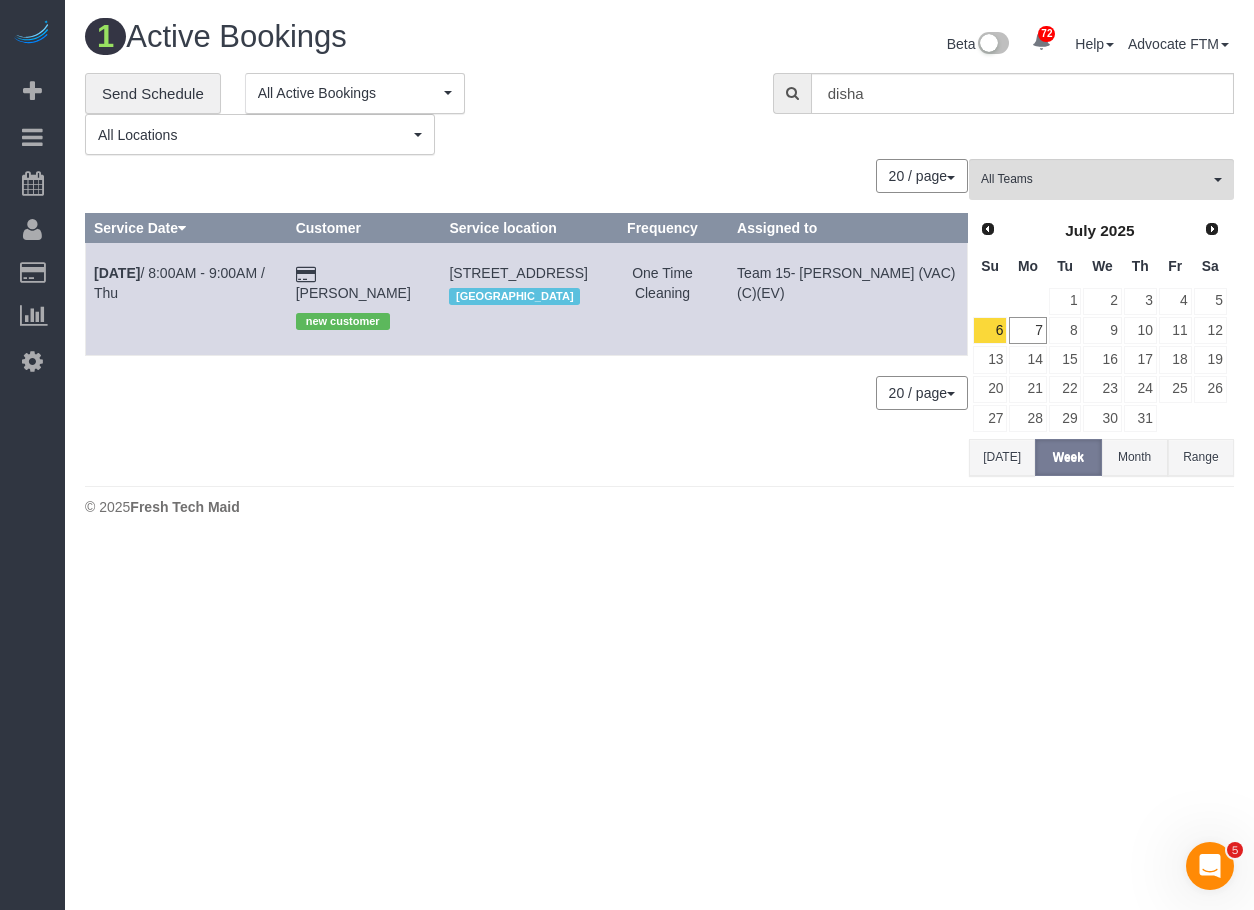 drag, startPoint x: 410, startPoint y: 493, endPoint x: 433, endPoint y: 484, distance: 24.698177 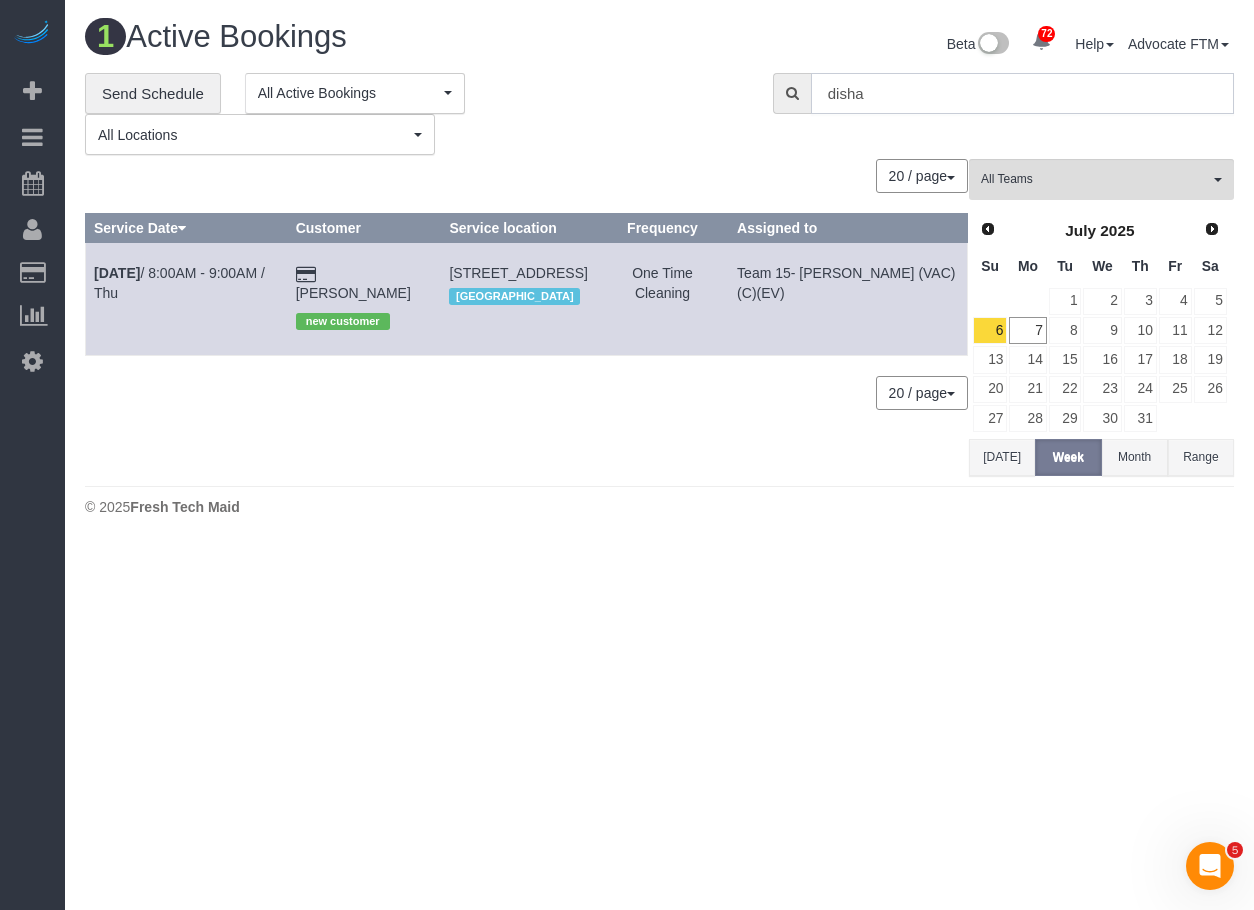 click on "disha" at bounding box center [1022, 93] 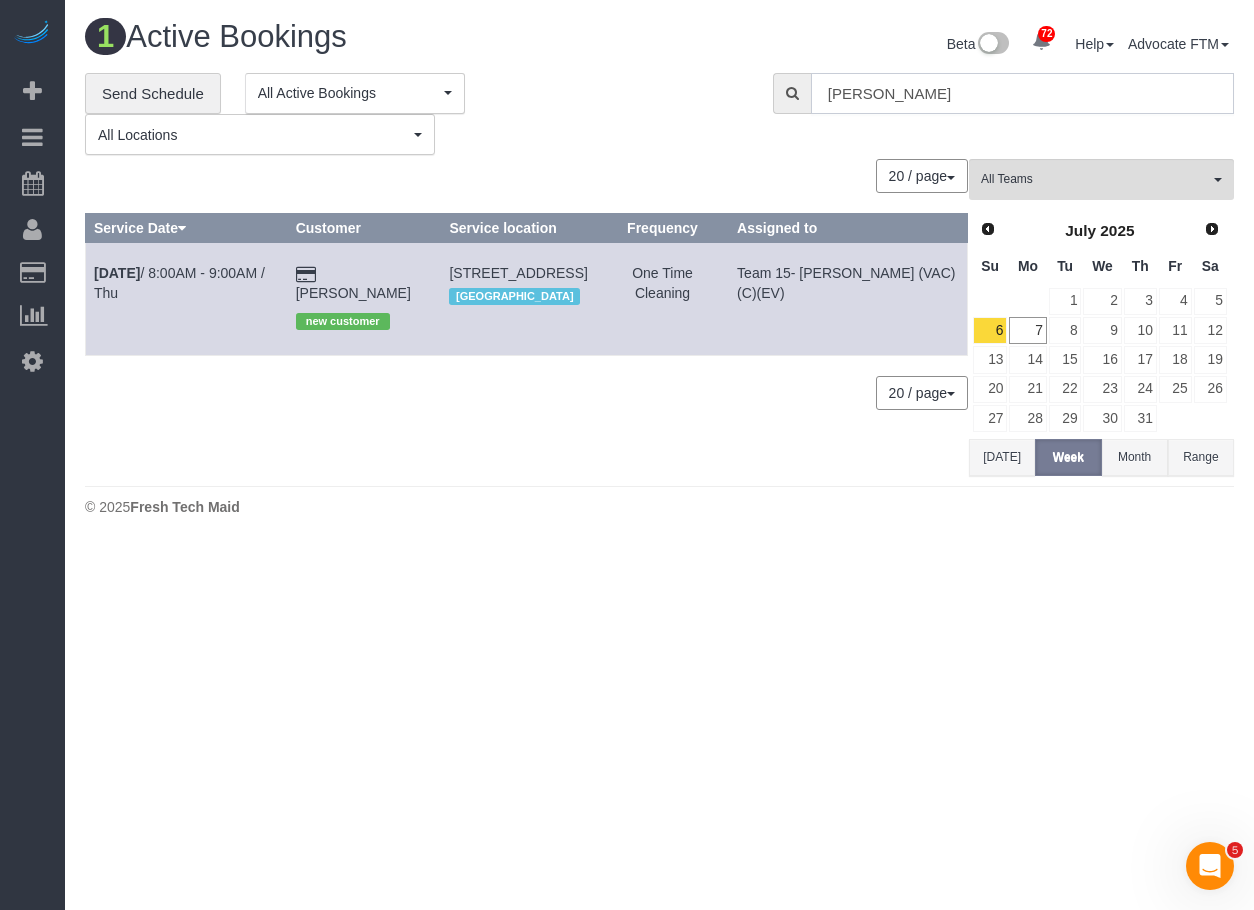 type on "[EMAIL_ADDRESS][DOMAIN_NAME]" 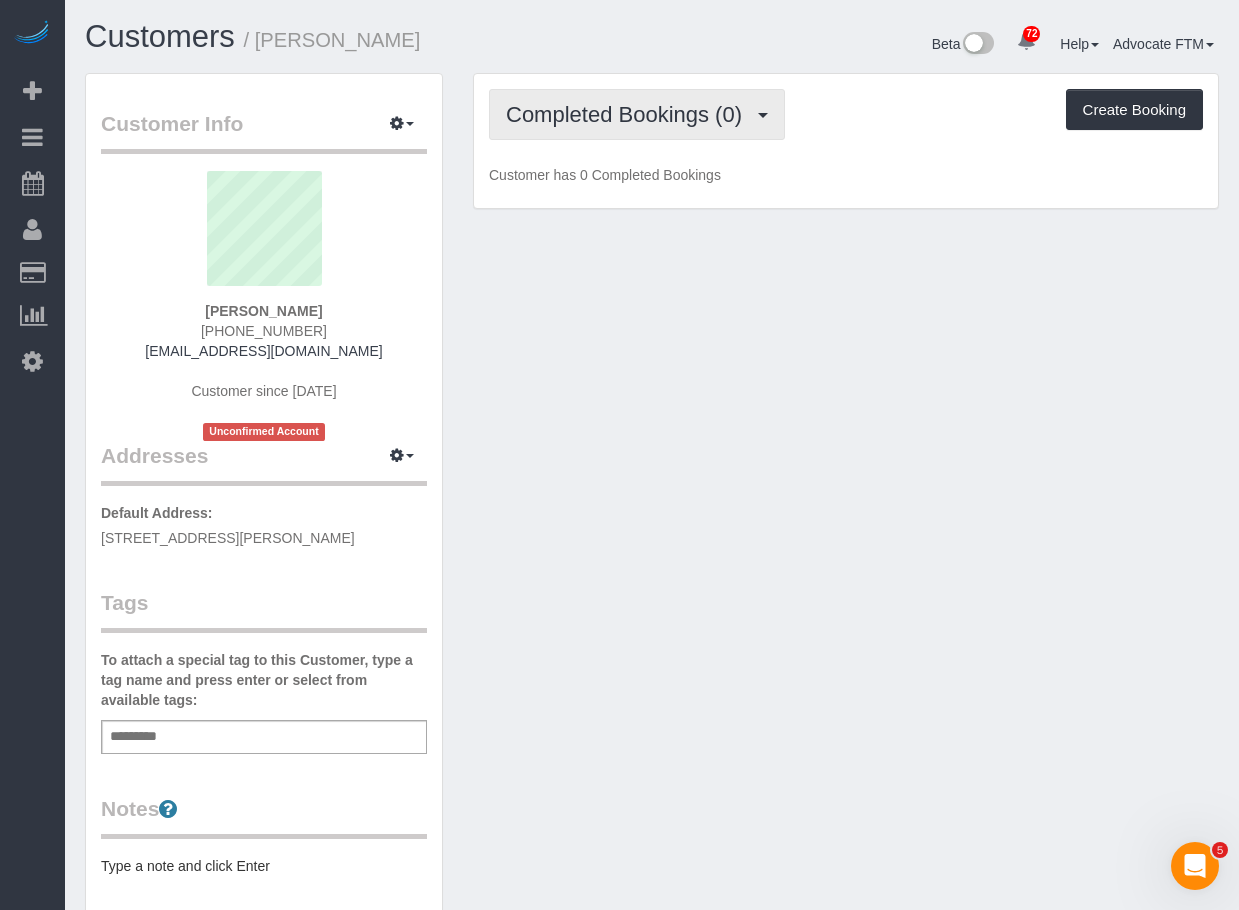 click on "Completed Bookings (0)" at bounding box center [629, 114] 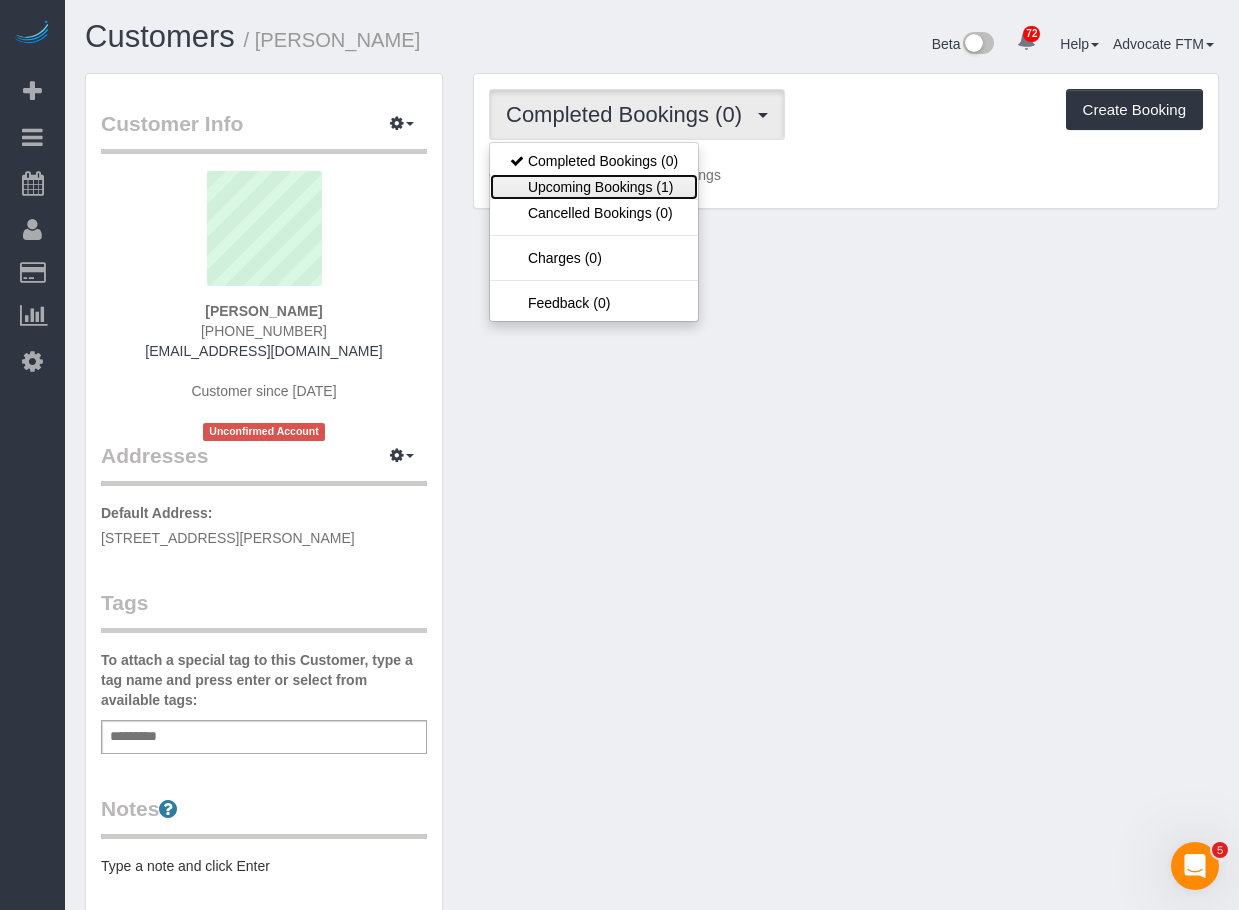 click on "Upcoming Bookings (1)" at bounding box center [594, 187] 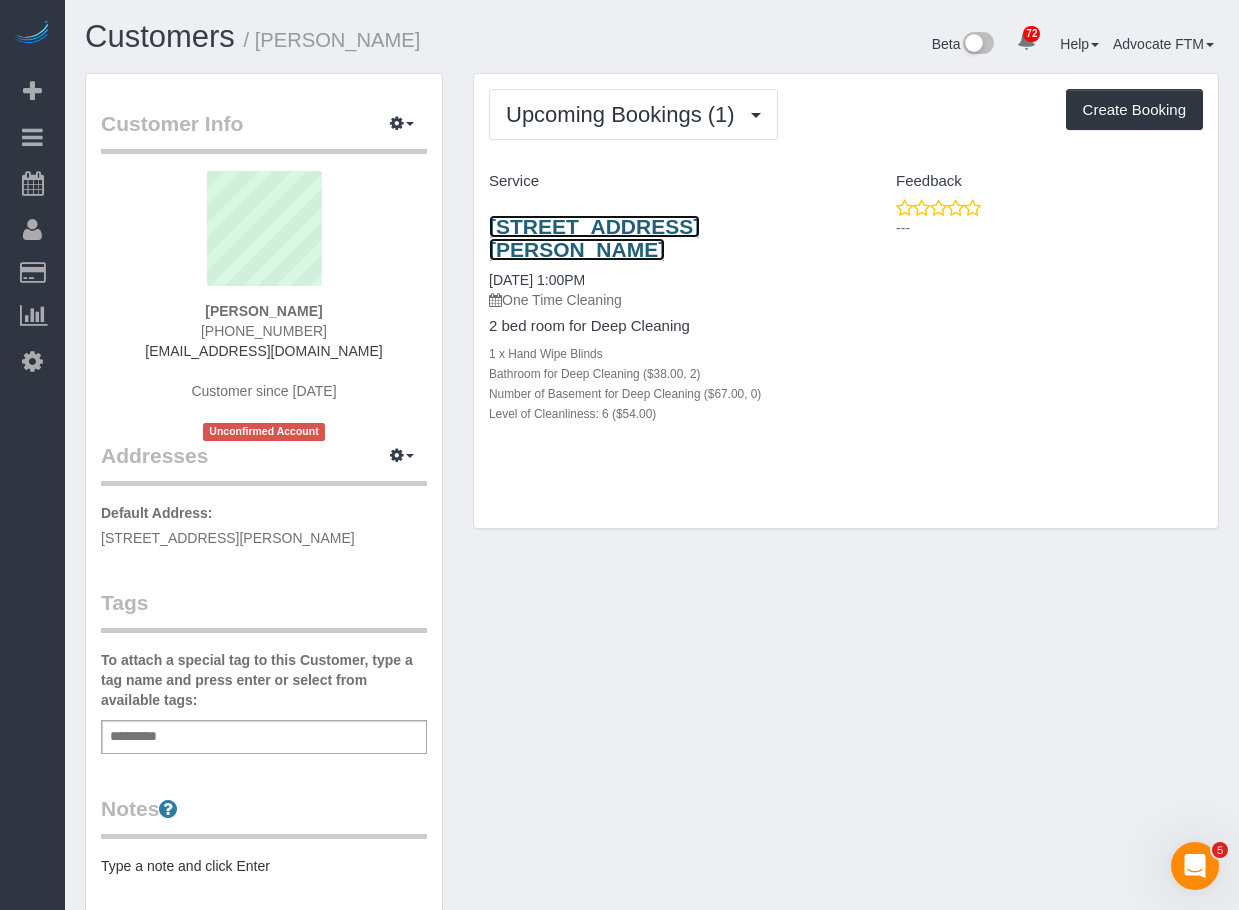 click on "[STREET_ADDRESS][PERSON_NAME]" at bounding box center [594, 238] 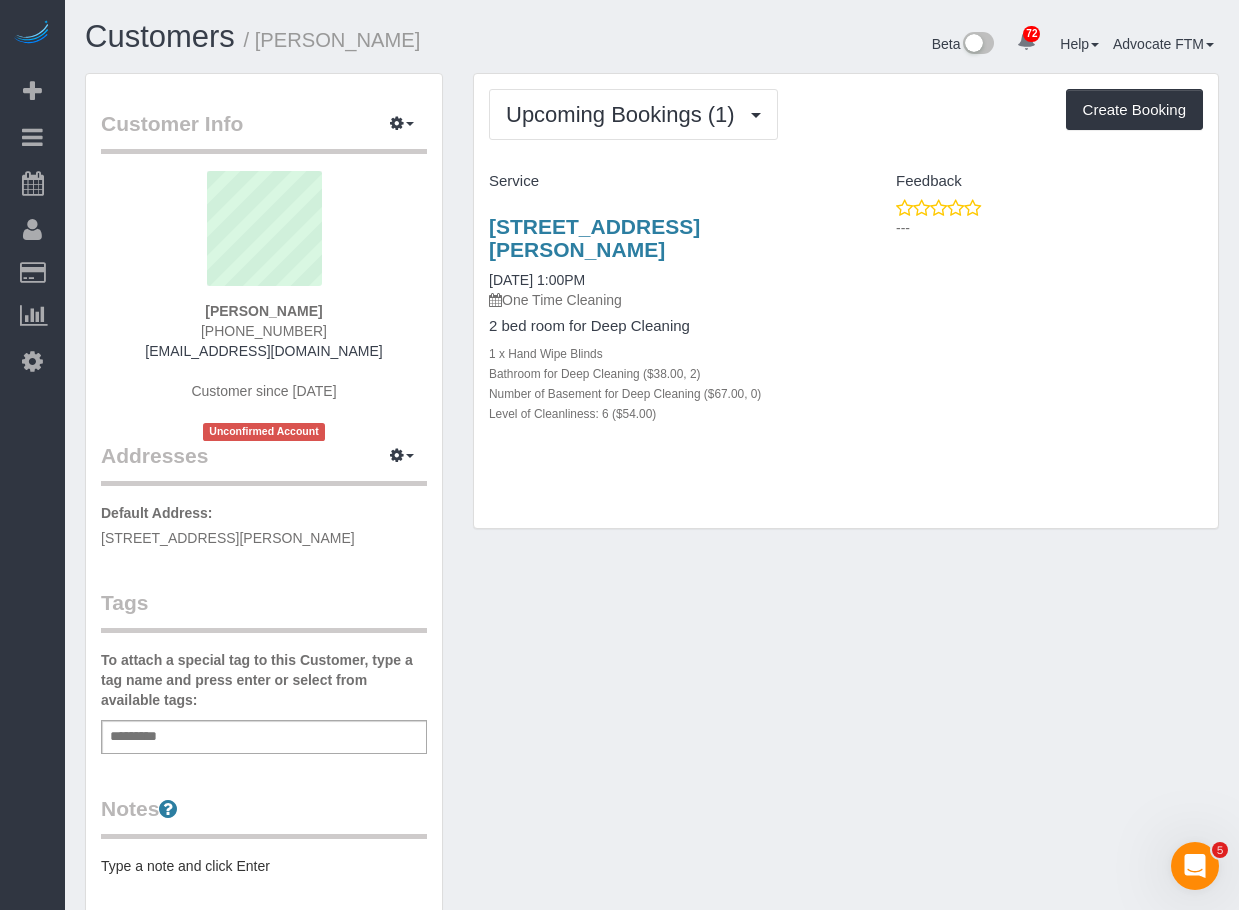 drag, startPoint x: 478, startPoint y: 220, endPoint x: 574, endPoint y: 254, distance: 101.84302 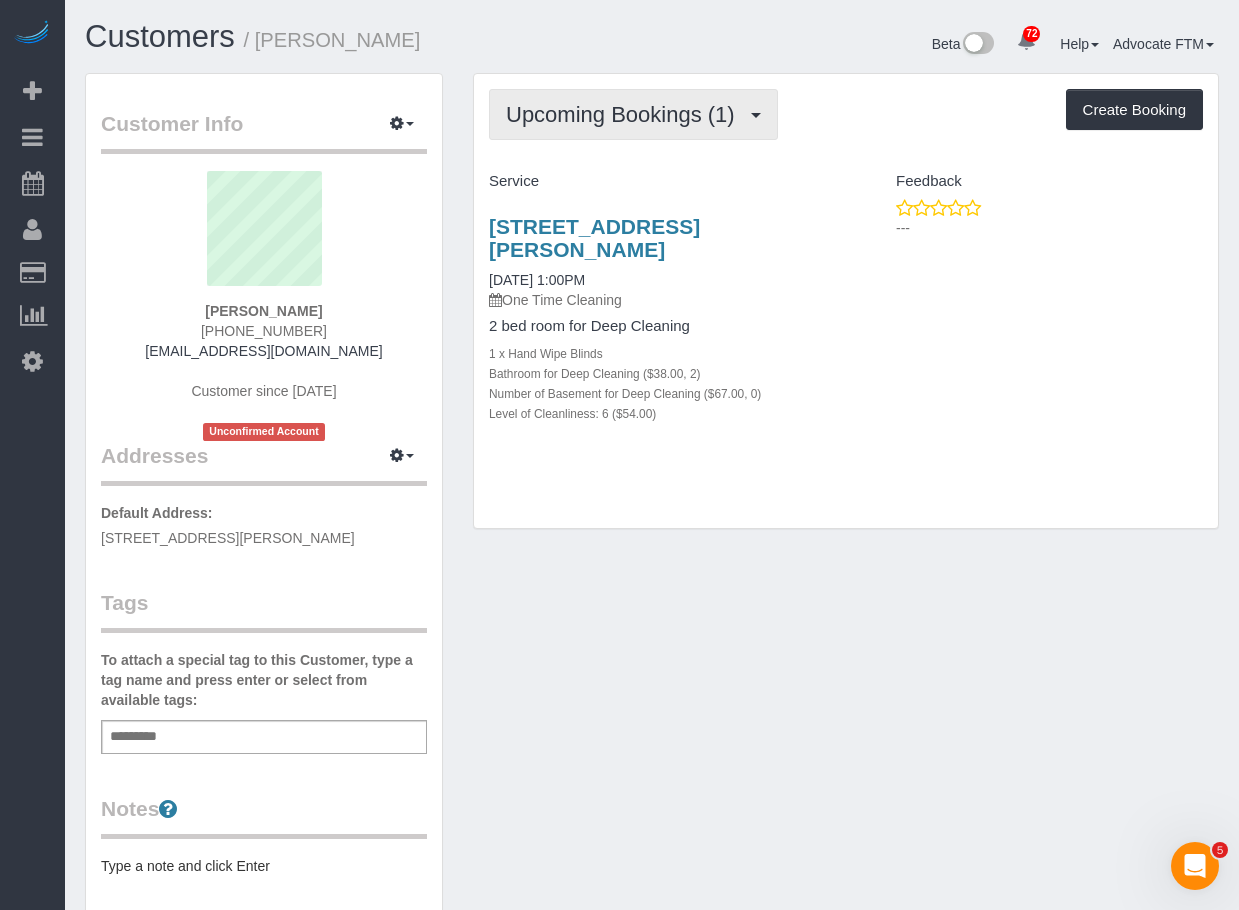 click on "Upcoming Bookings (1)" at bounding box center [633, 114] 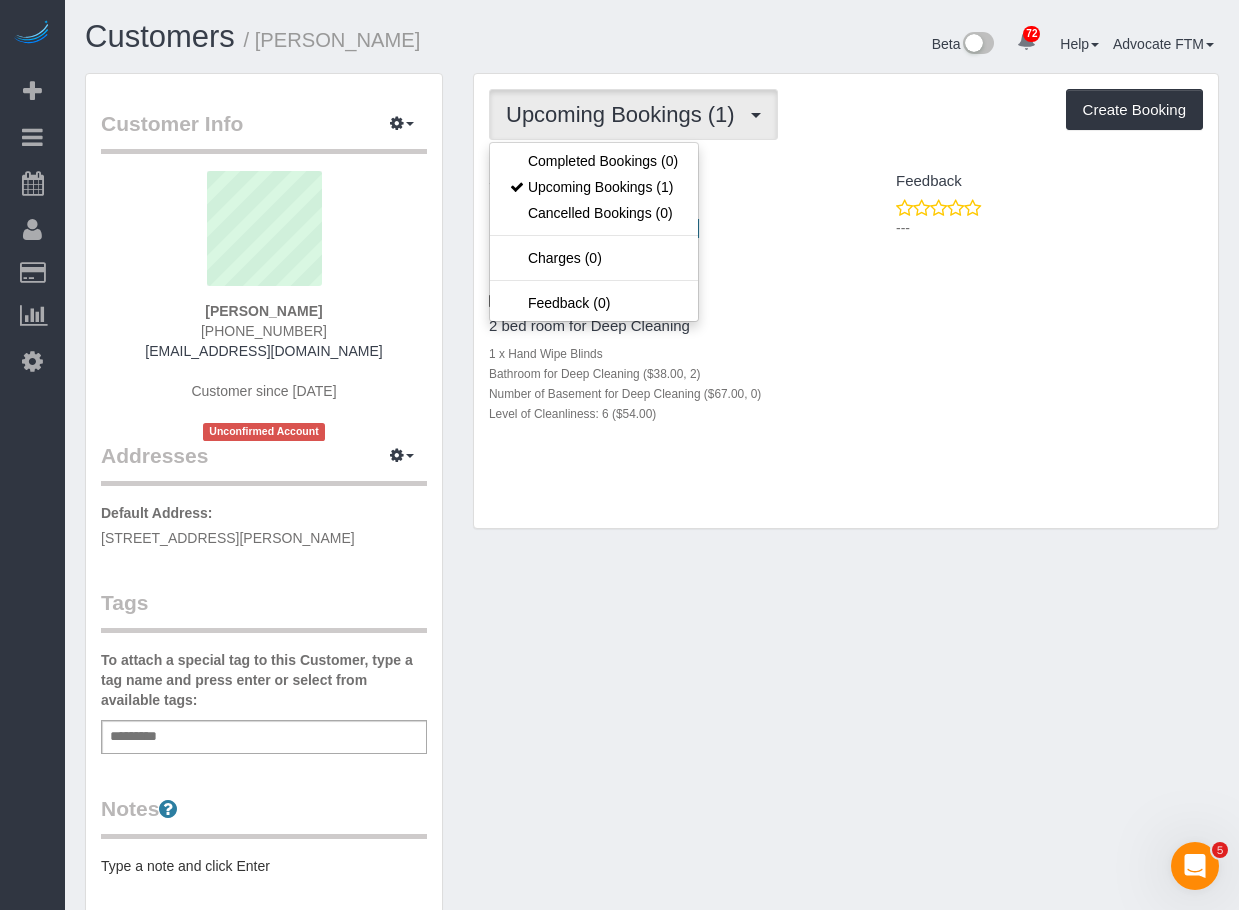 click on "811 Hamlin Ln,, Arlington Heights, IL 60004
07/08/2025 1:00PM
One Time Cleaning
2 bed room for Deep Cleaning
1 x Hand Wipe Blinds
Bathroom for Deep Cleaning ($38.00, 2)
Number of Basement for Deep Cleaning ($67.00, 0)
Level of Cleanliness: 6 ($54.00)
---" at bounding box center [846, 330] 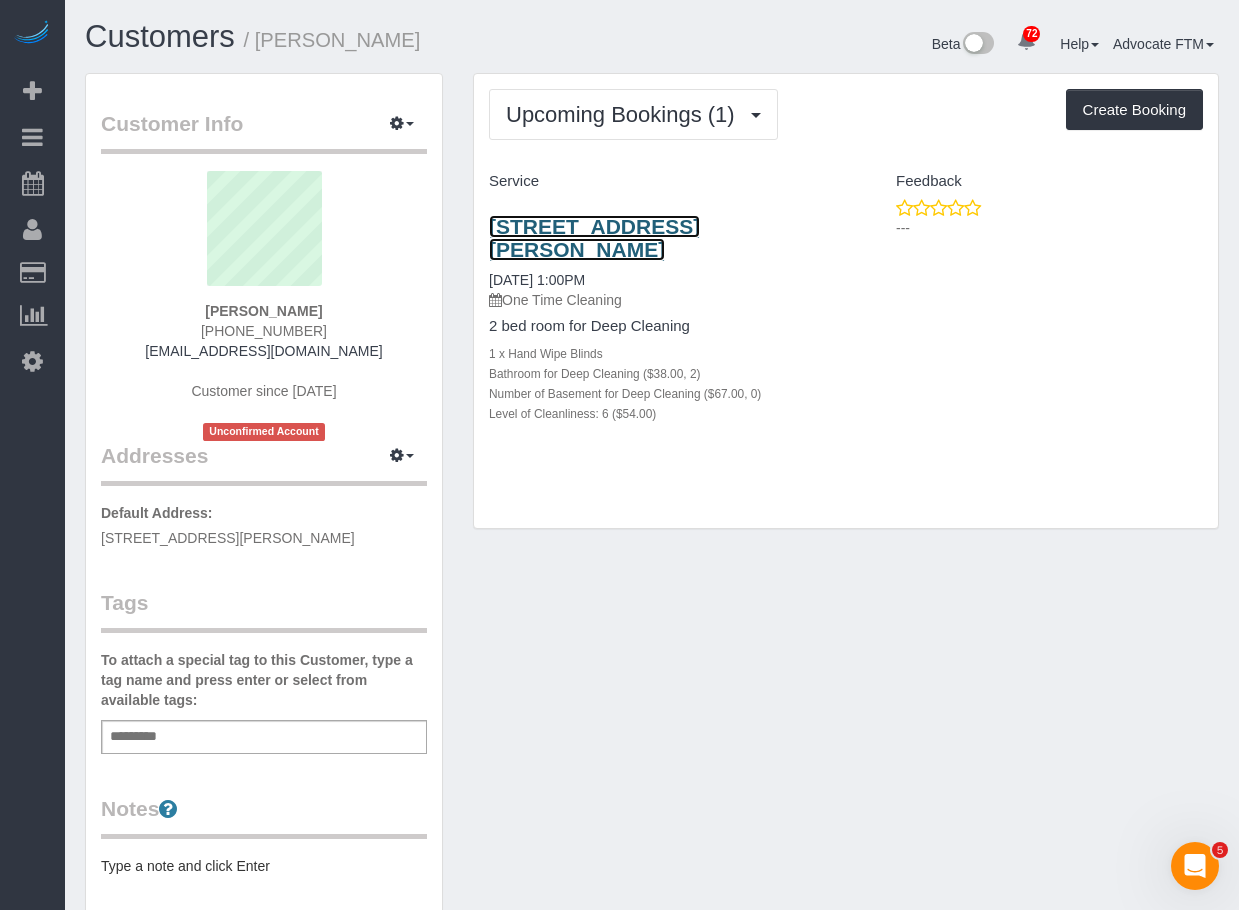 click on "[STREET_ADDRESS][PERSON_NAME]" at bounding box center (594, 238) 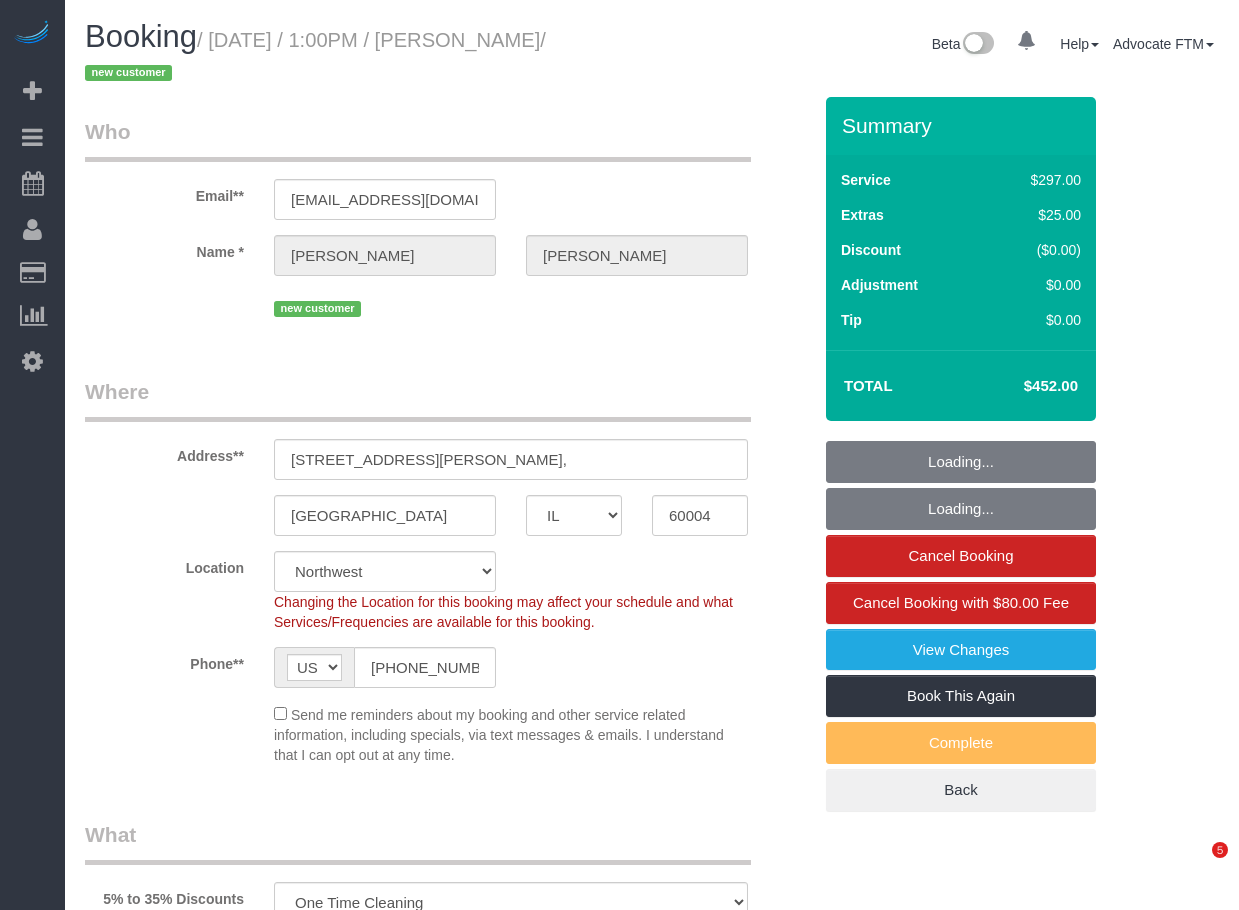select on "IL" 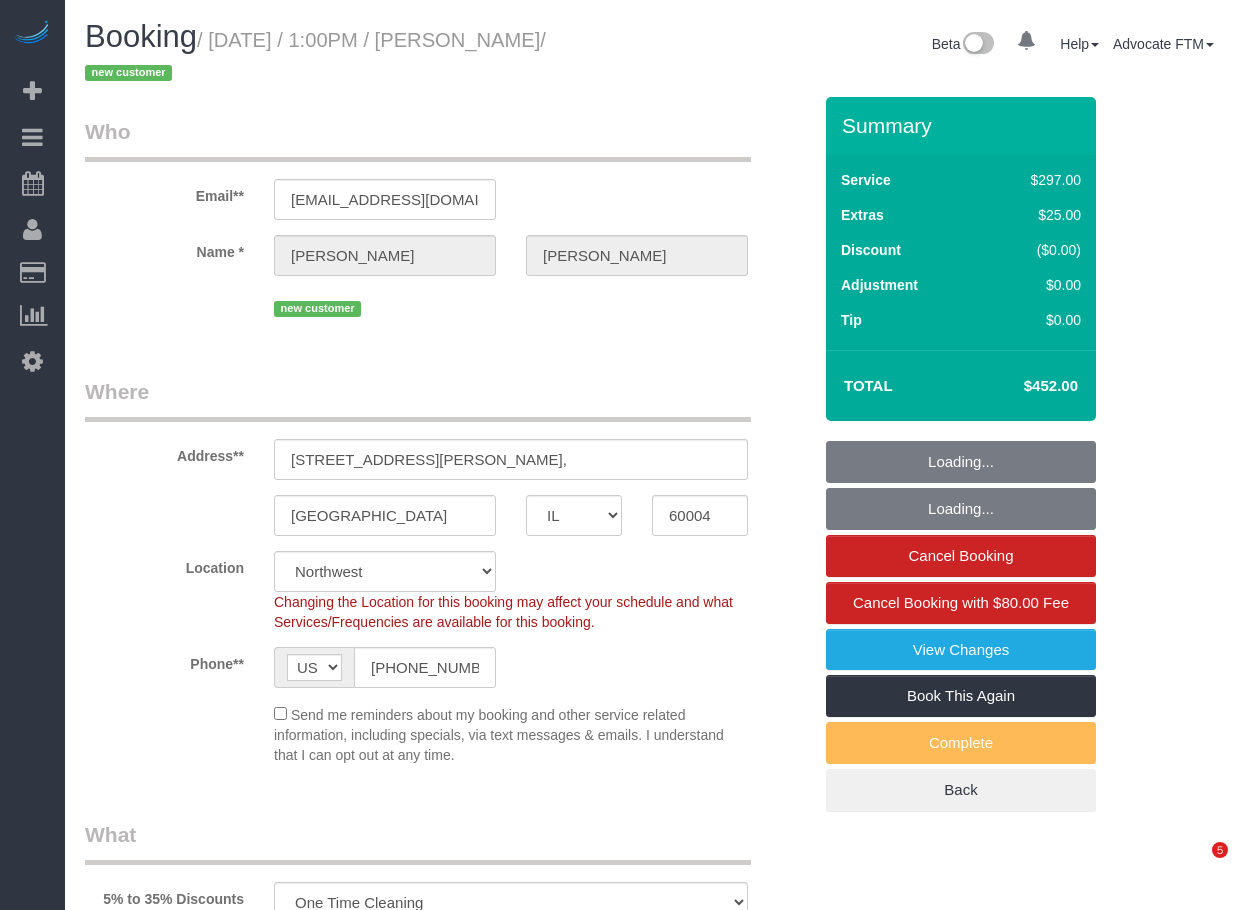 scroll, scrollTop: 0, scrollLeft: 0, axis: both 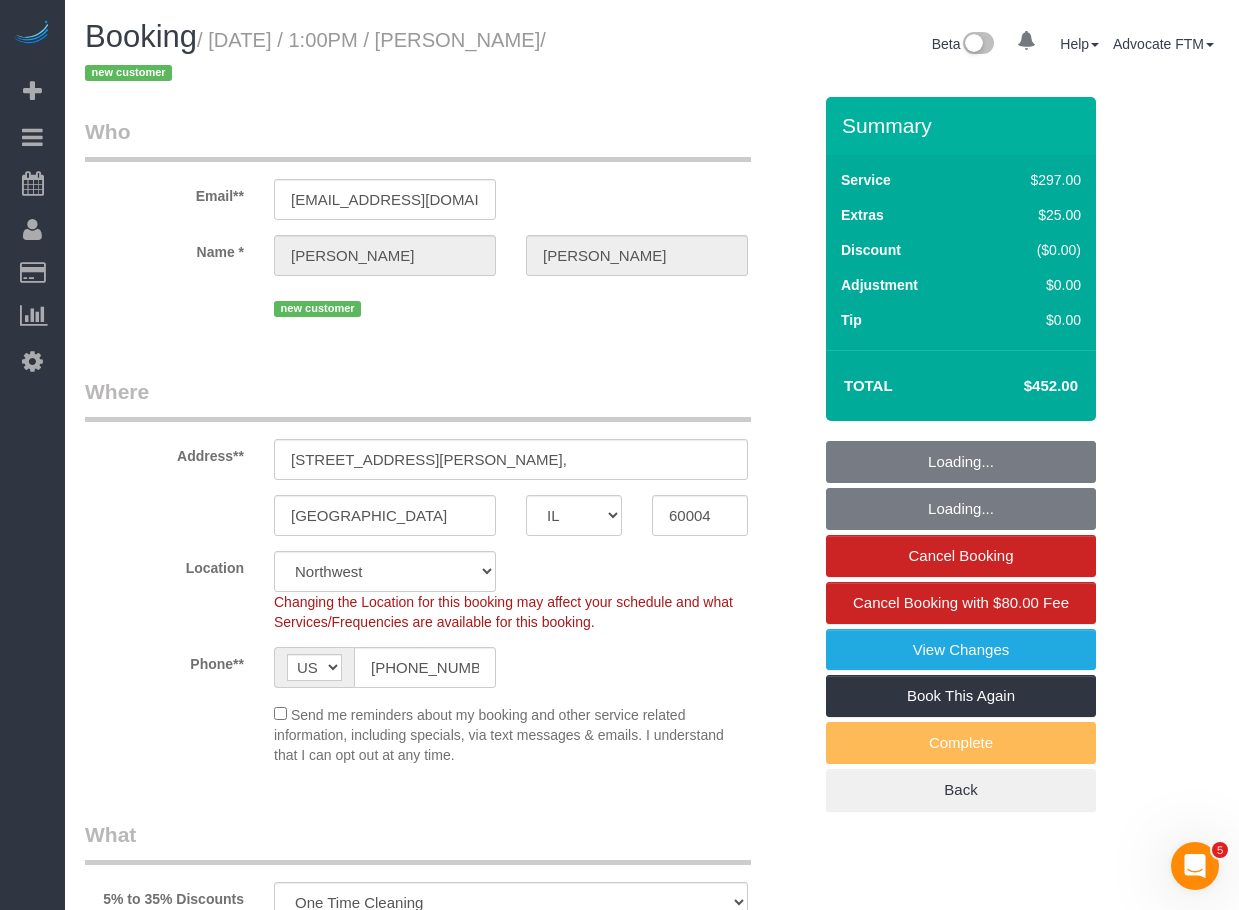 select on "string:fspay-dcce2a42-681c-4b5e-82b3-a23a2d867559" 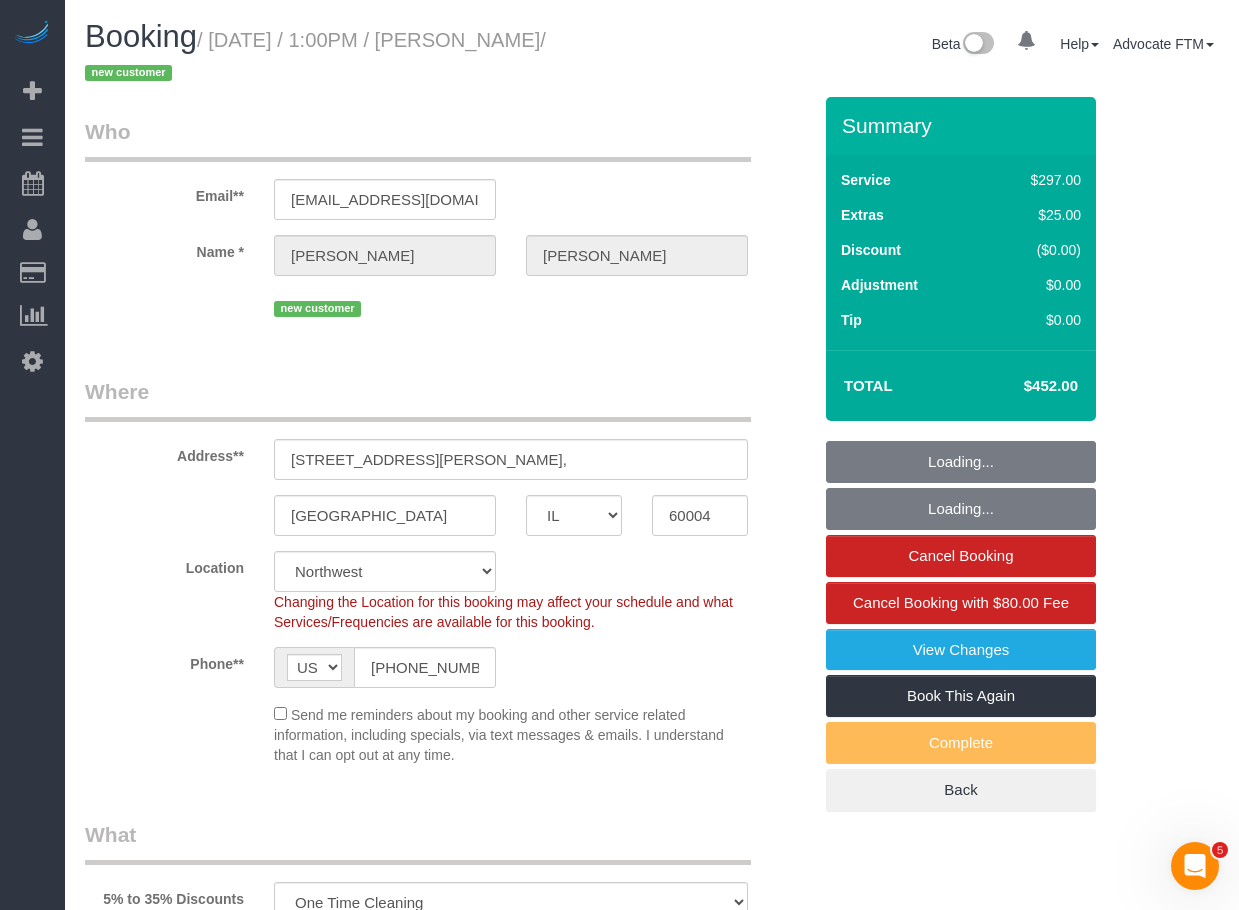 select on "object:1185" 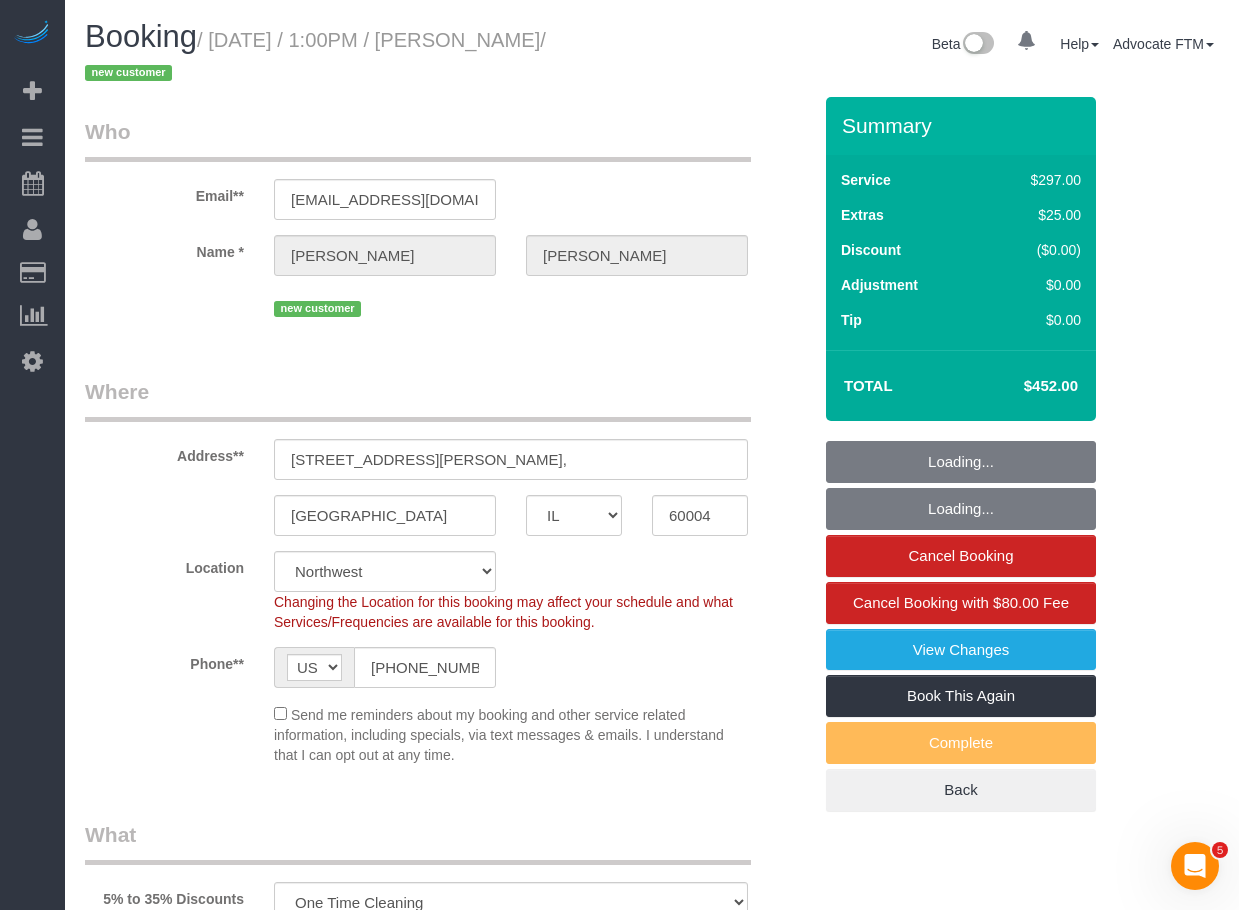 select on "2" 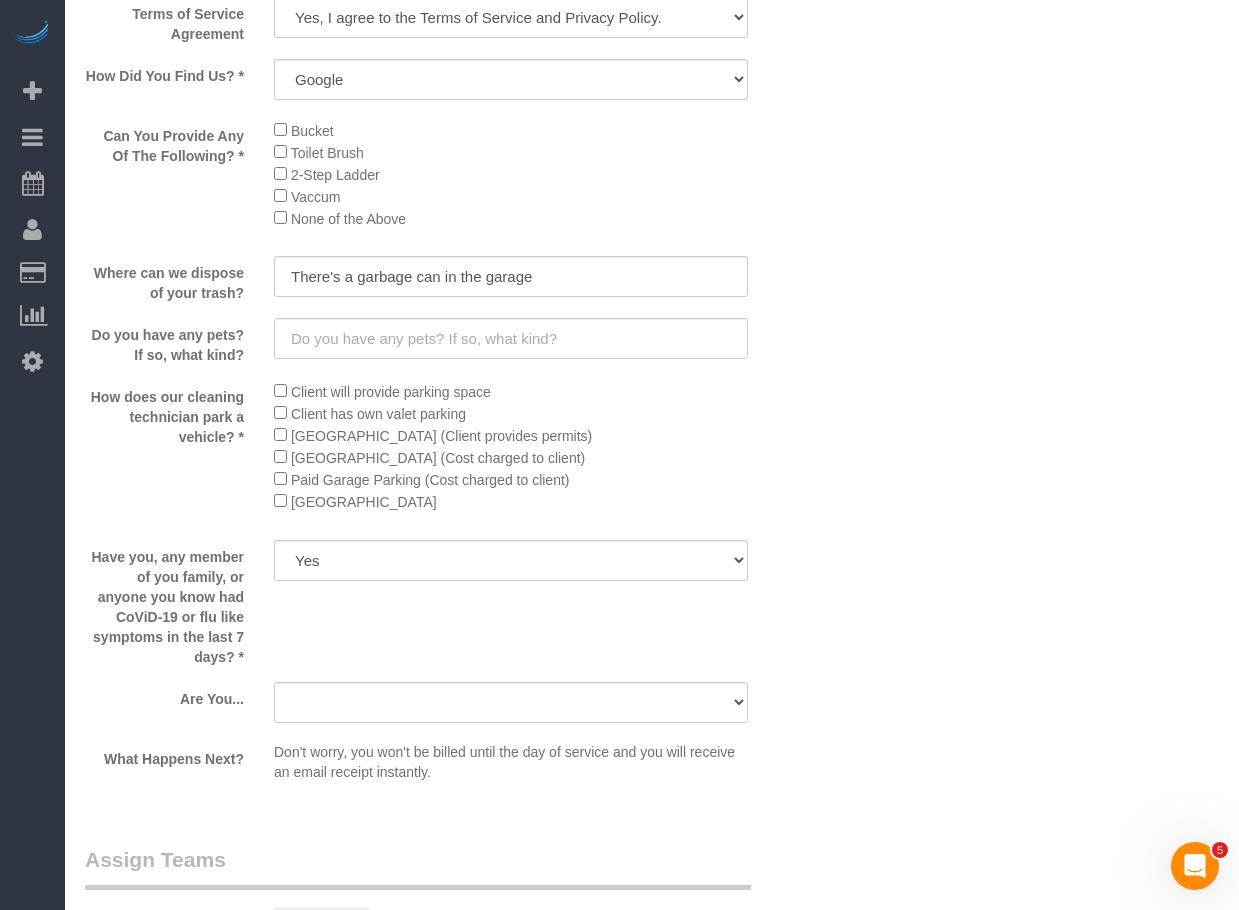scroll, scrollTop: 2500, scrollLeft: 0, axis: vertical 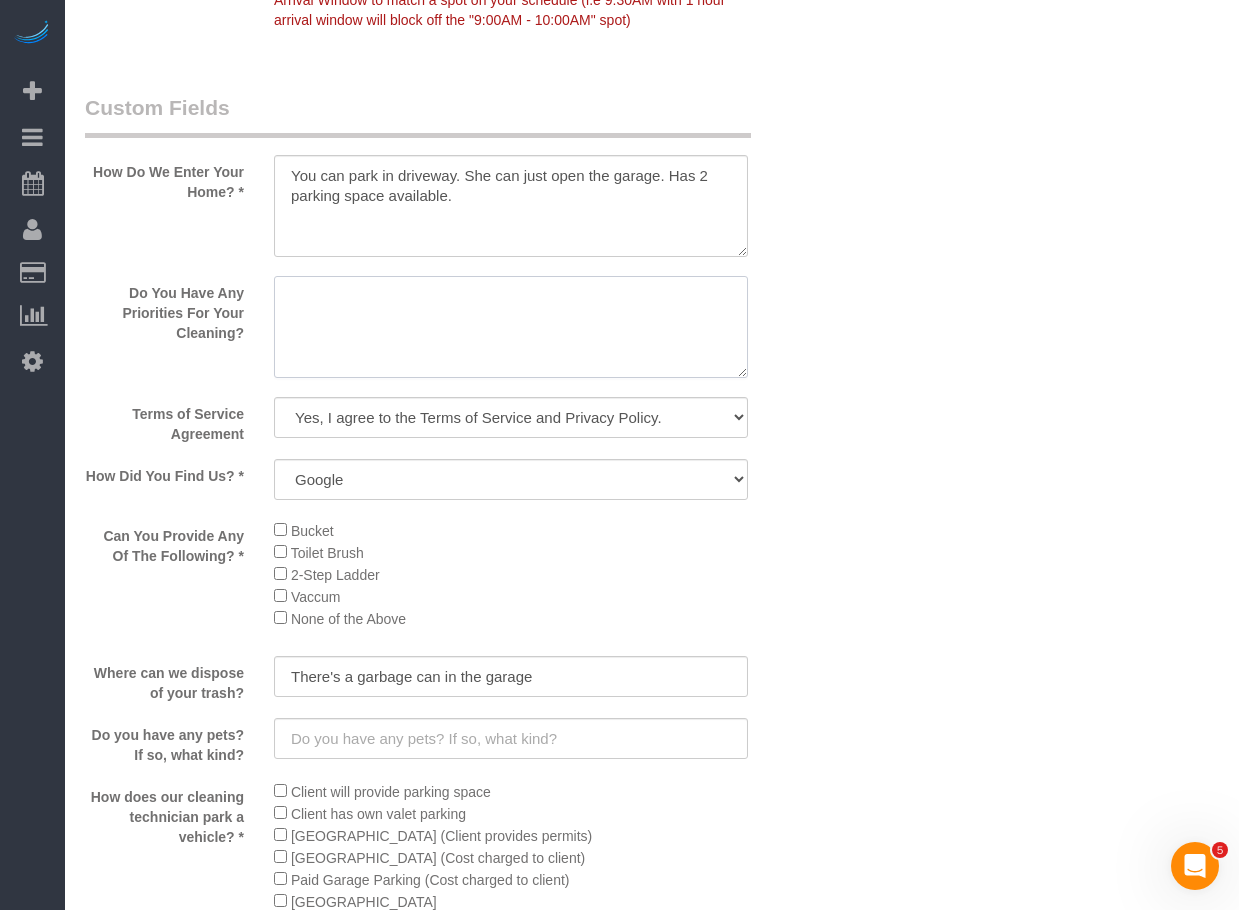click at bounding box center [511, 327] 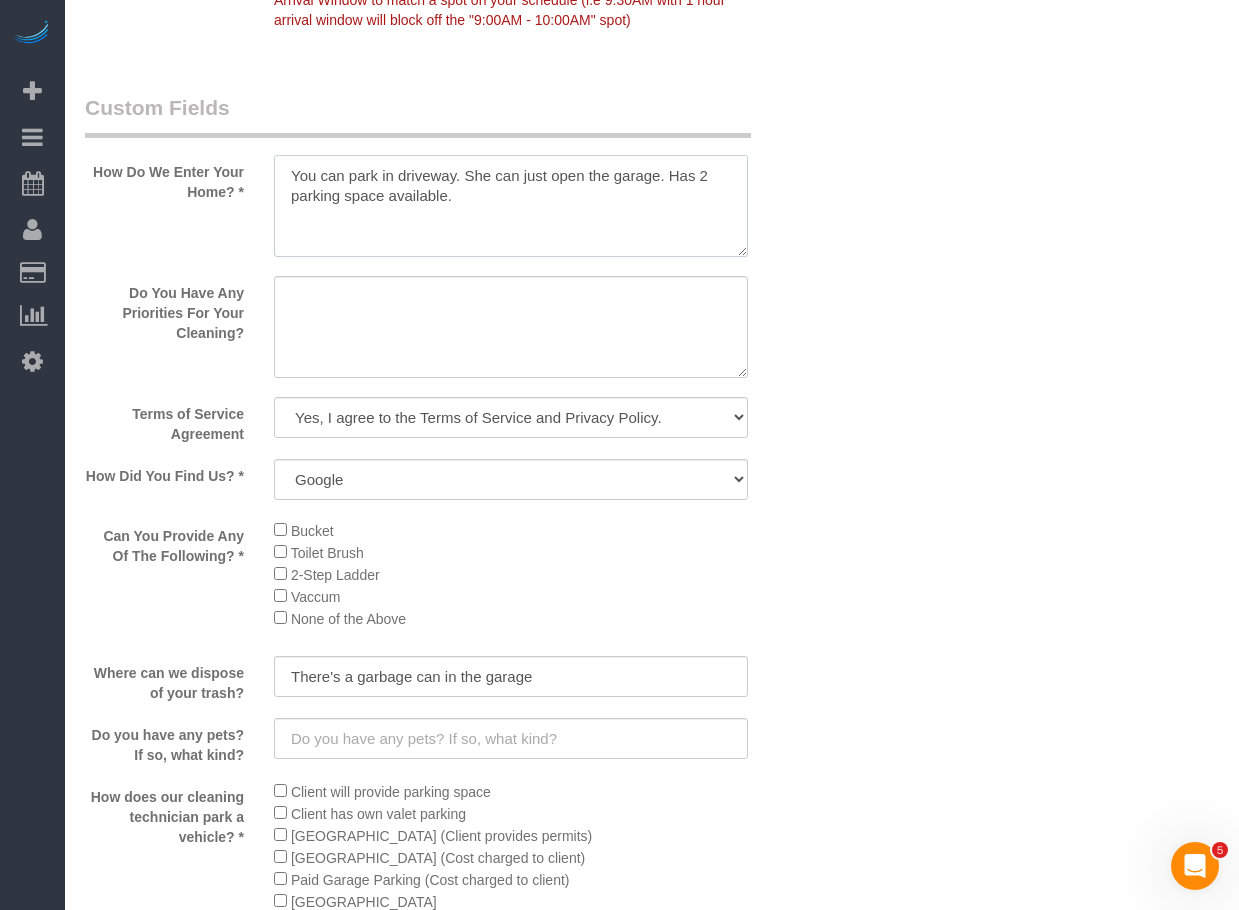 click at bounding box center (511, 206) 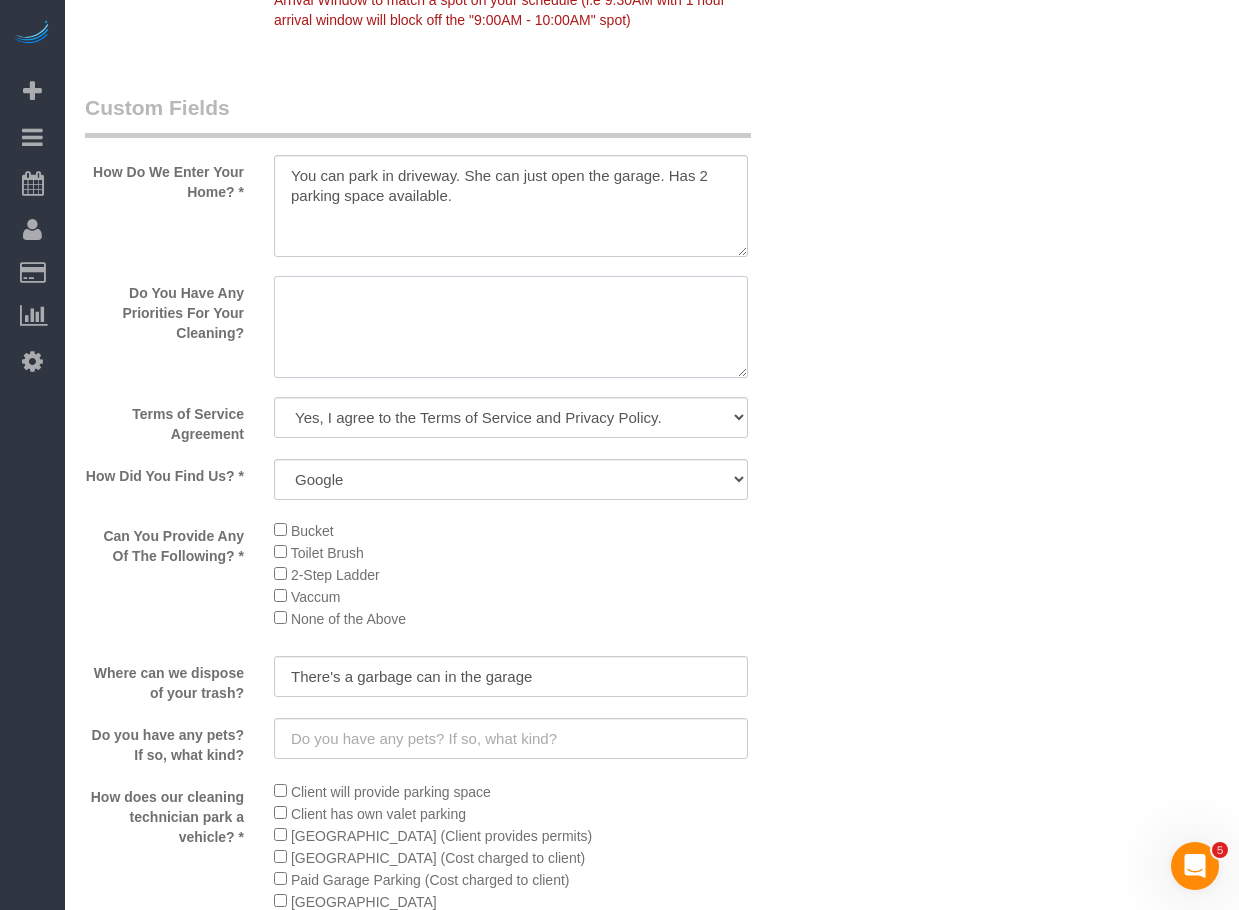 click at bounding box center [511, 327] 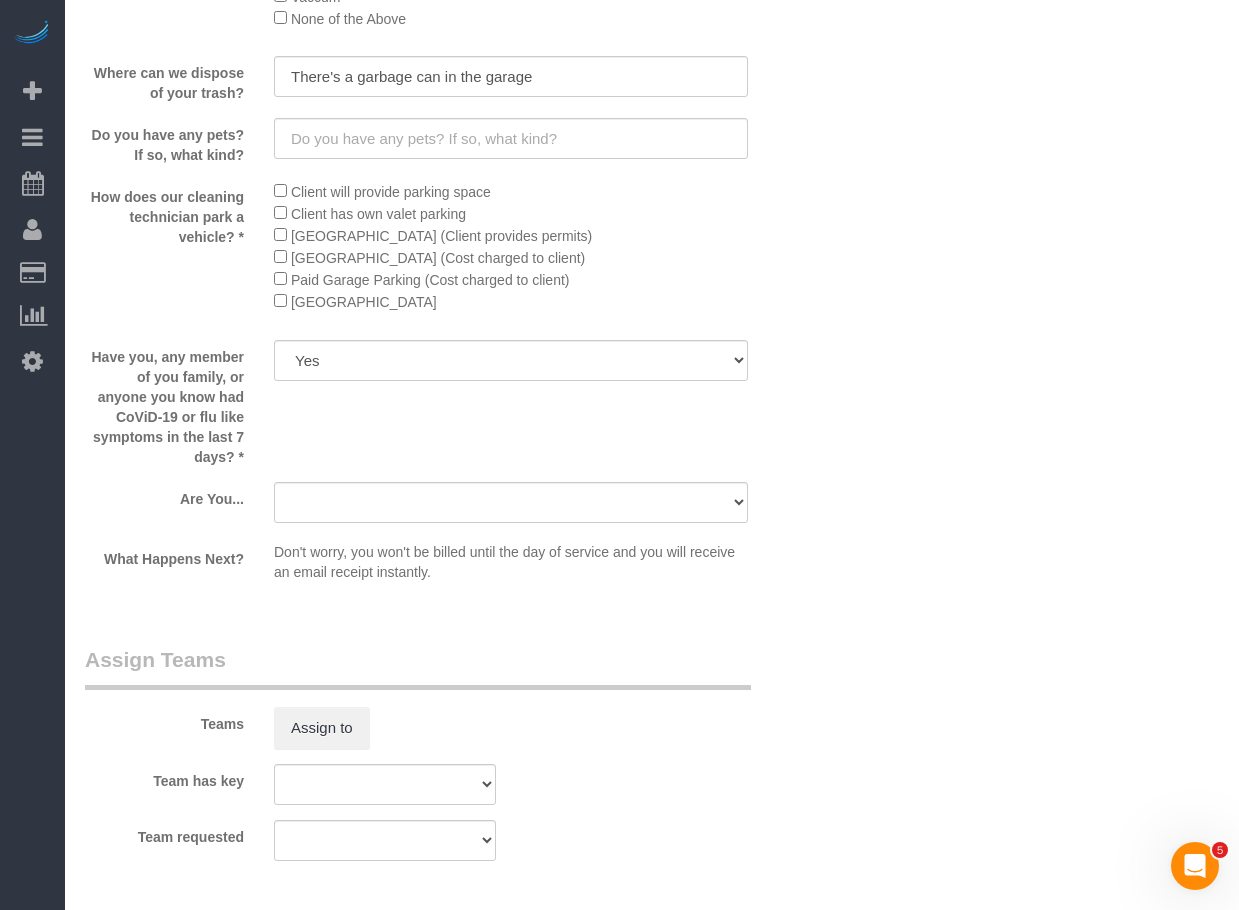 scroll, scrollTop: 3200, scrollLeft: 0, axis: vertical 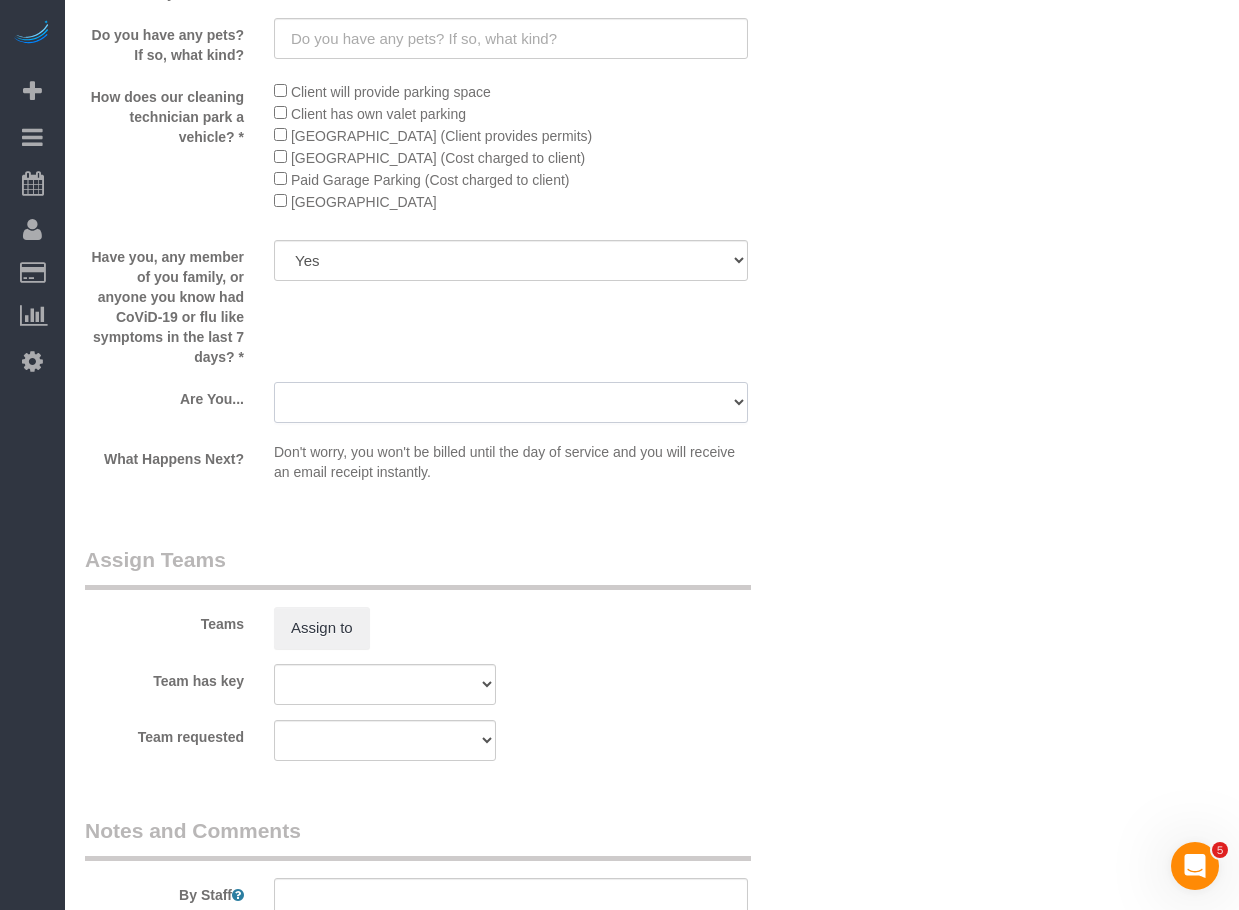 click on "A parent with kids living at home. A parent with kids out of home. A person looking for maid service for parents. A professional with no children. A retiree Other" at bounding box center (511, 402) 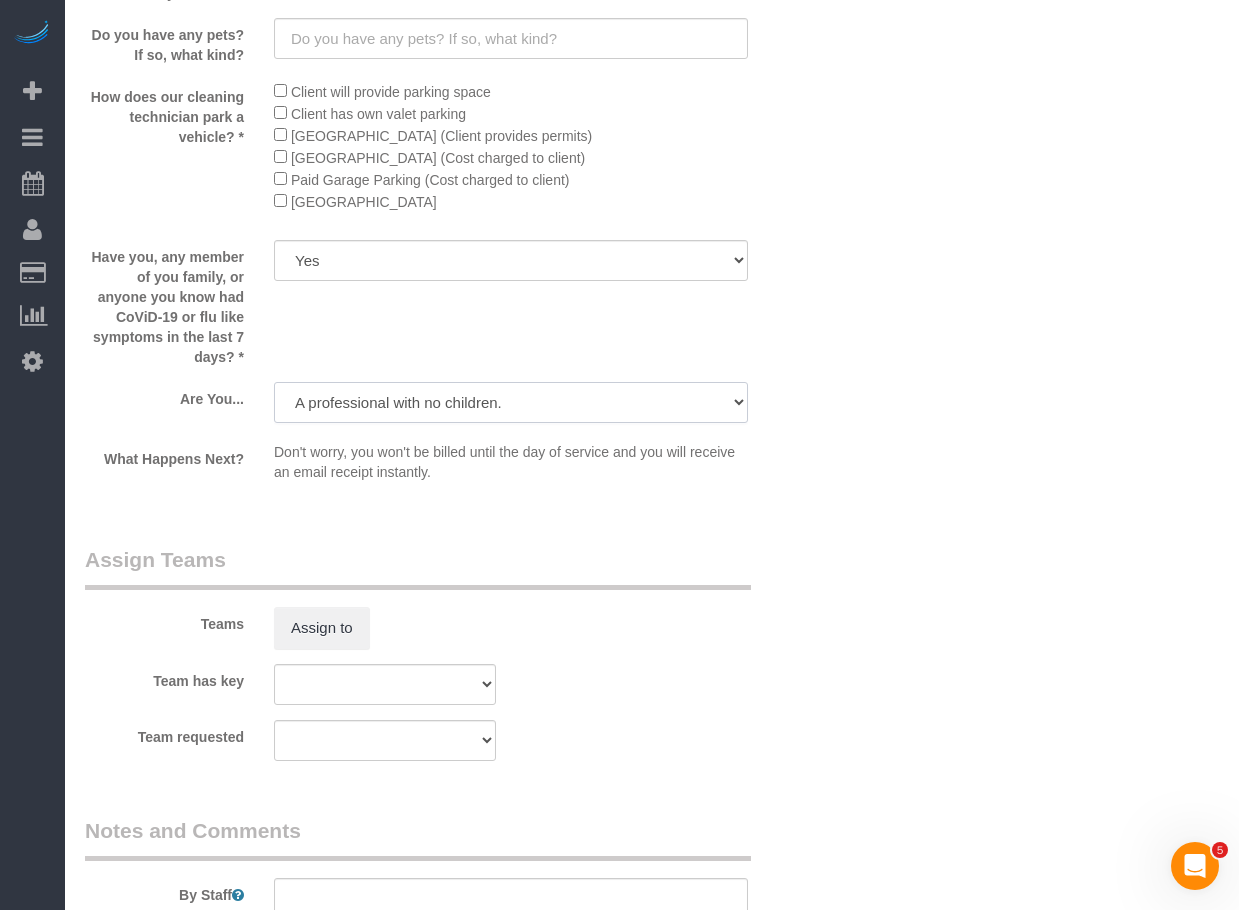 click on "A parent with kids living at home. A parent with kids out of home. A person looking for maid service for parents. A professional with no children. A retiree Other" at bounding box center [511, 402] 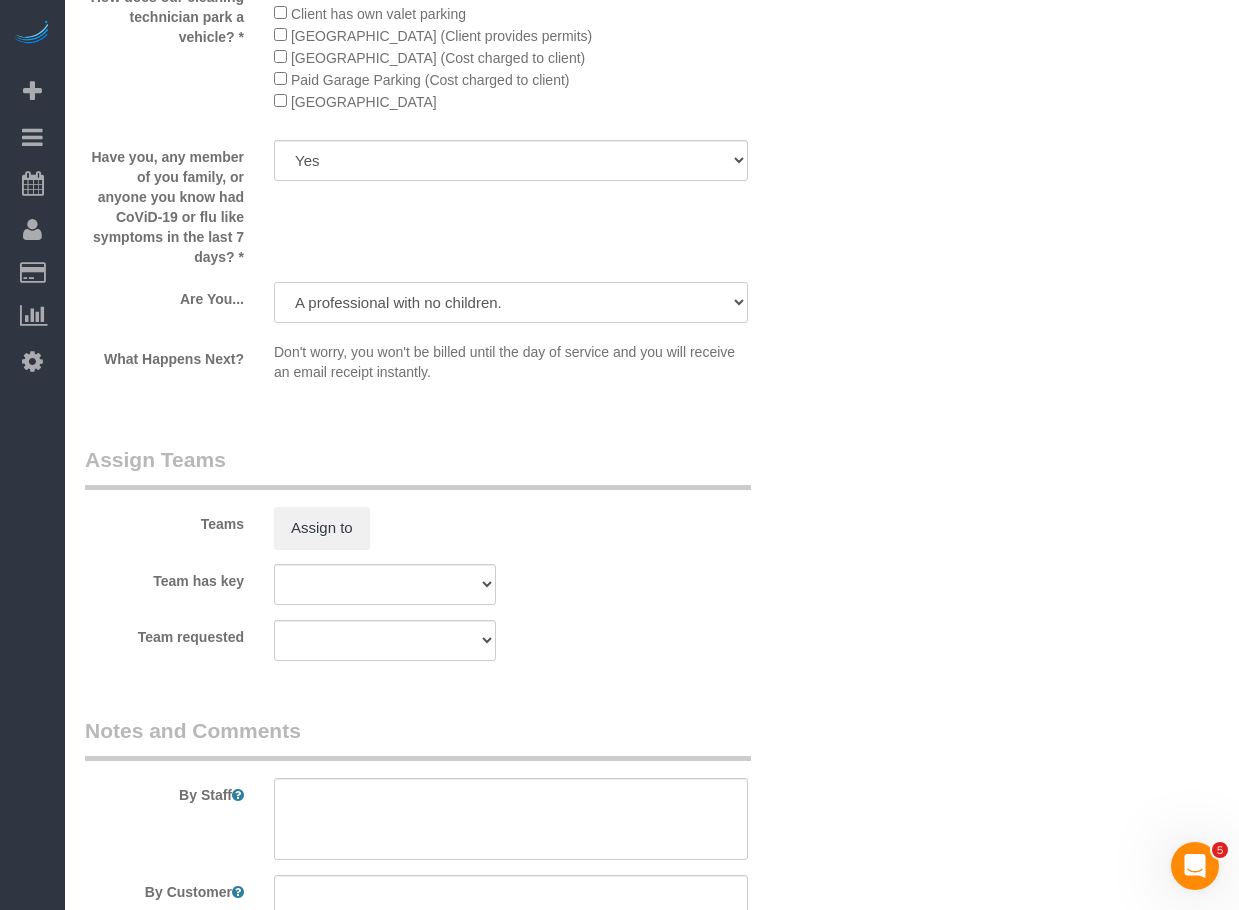 scroll, scrollTop: 3400, scrollLeft: 0, axis: vertical 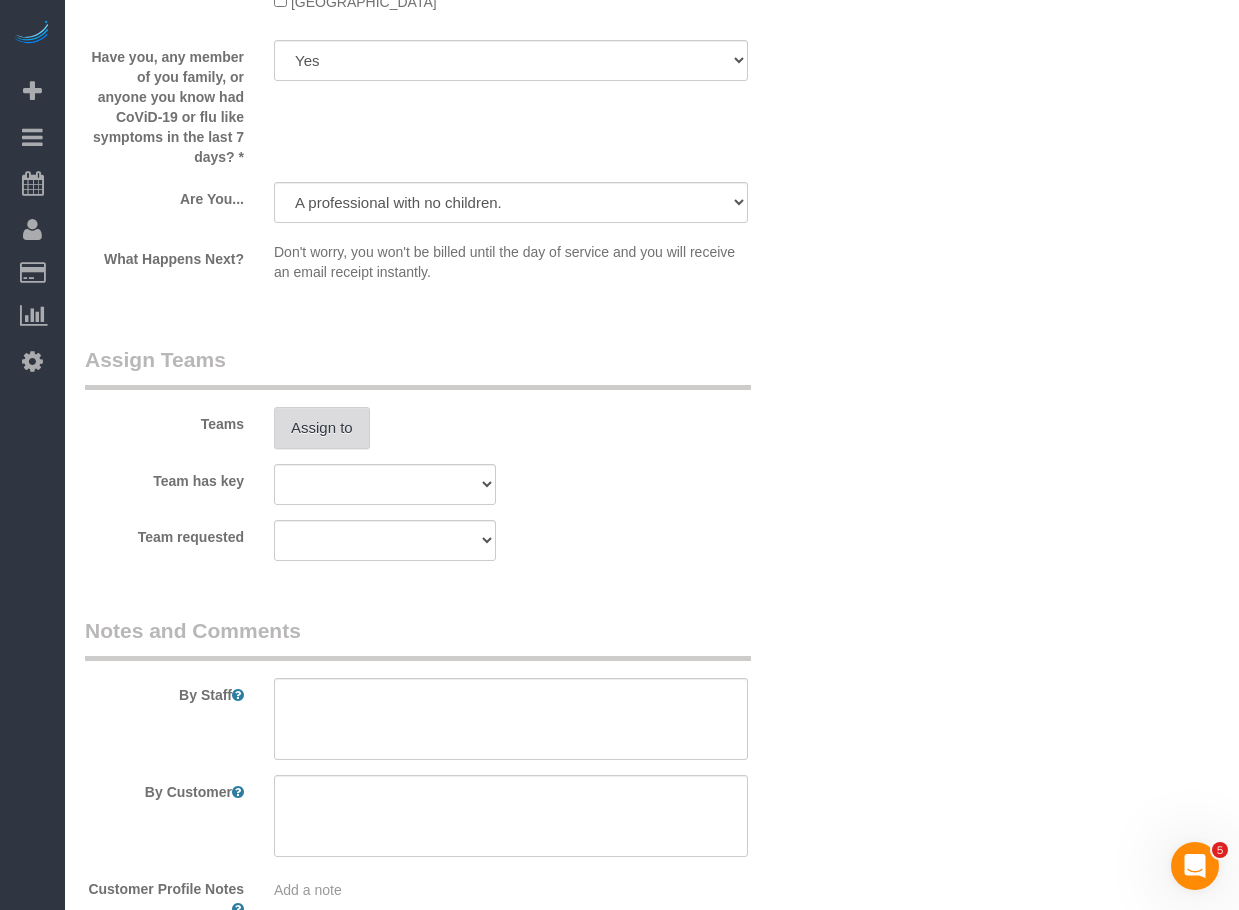 click on "Assign to" at bounding box center (322, 428) 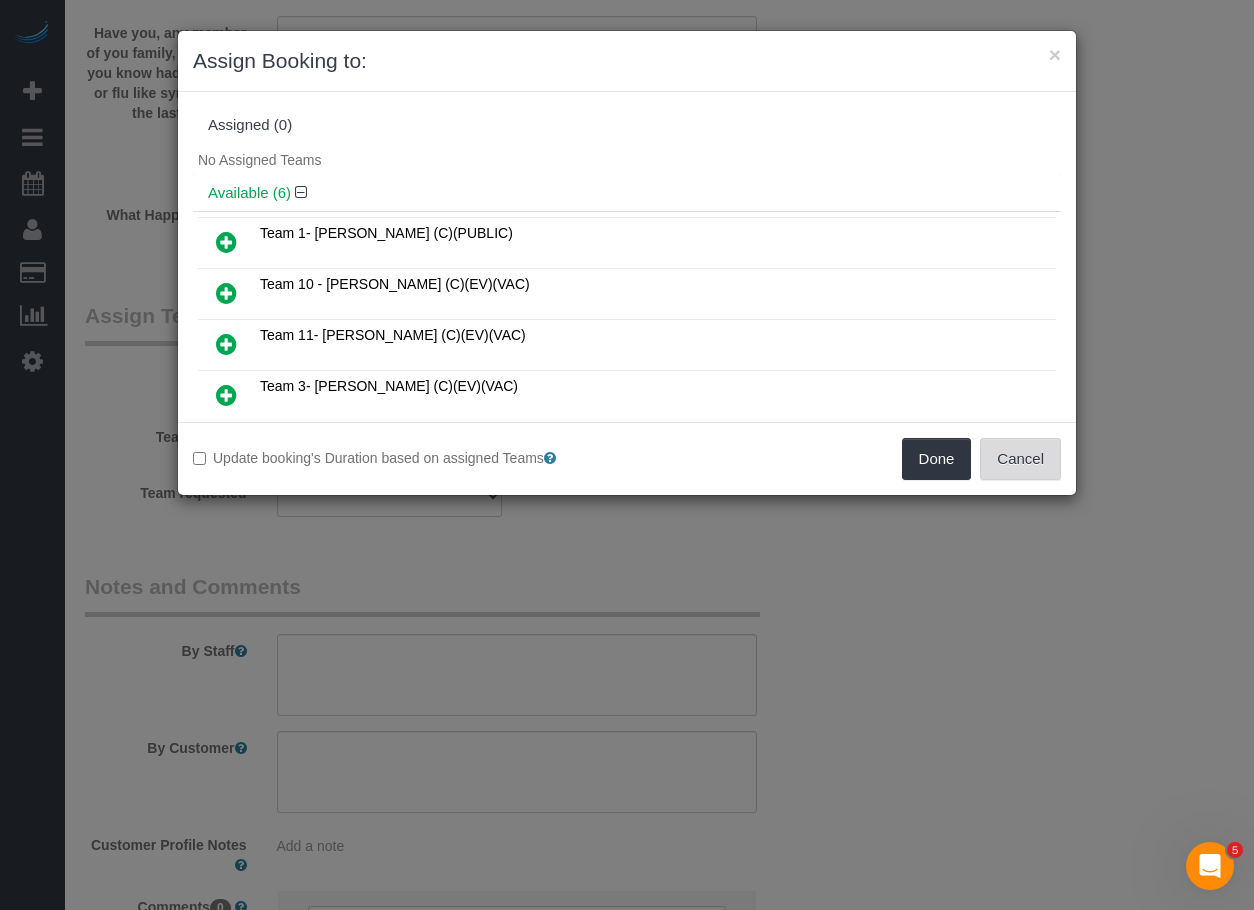 click on "Cancel" at bounding box center [1020, 459] 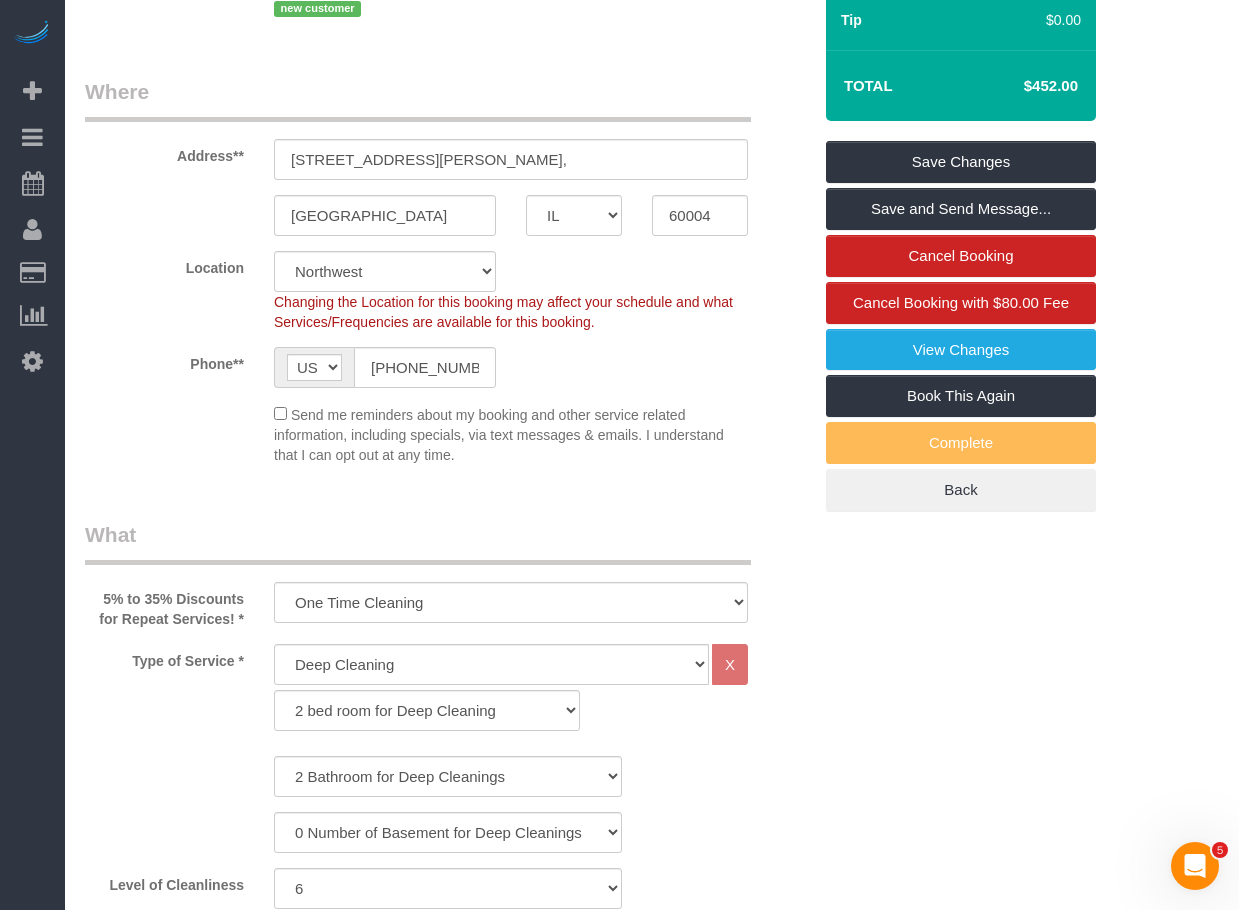 scroll, scrollTop: 400, scrollLeft: 0, axis: vertical 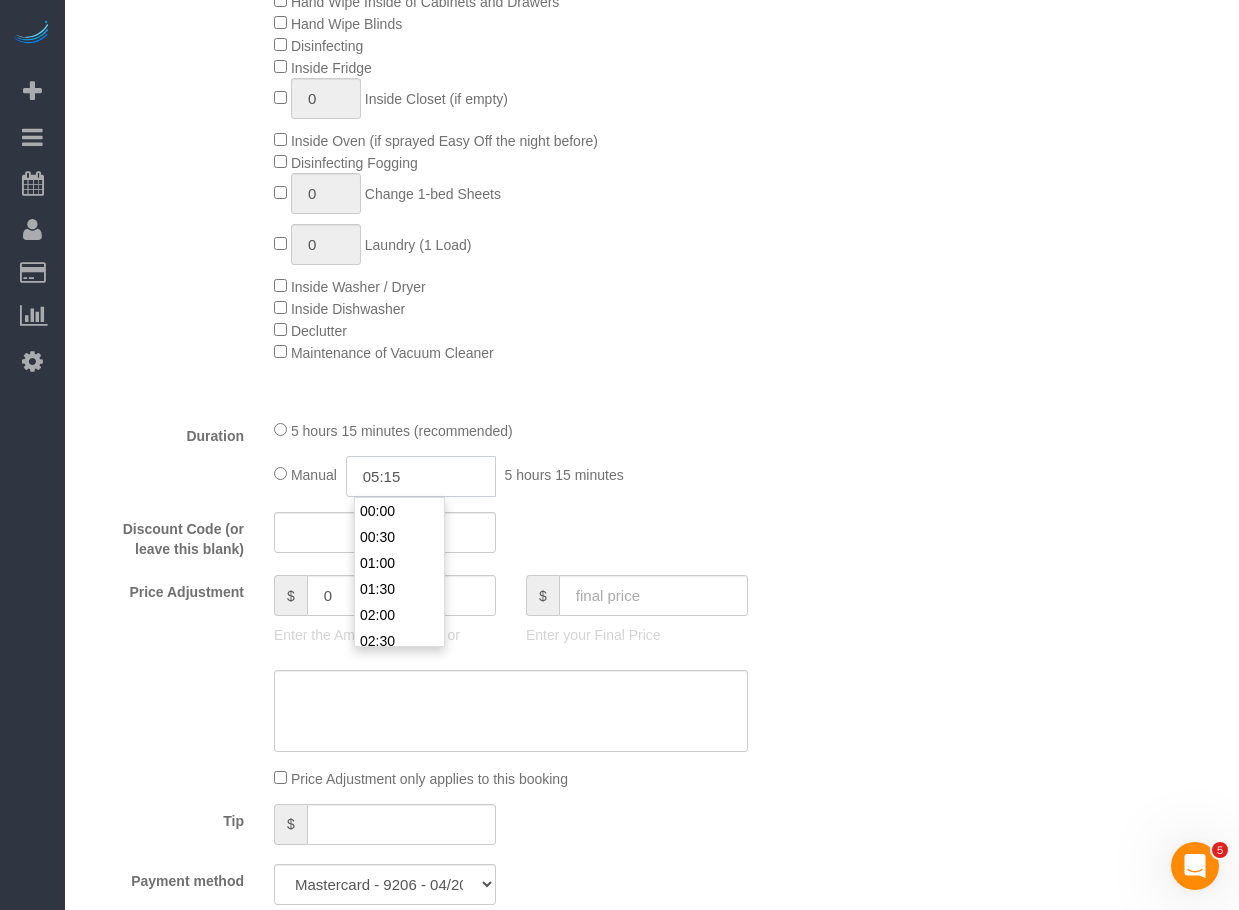 drag, startPoint x: 453, startPoint y: 475, endPoint x: 287, endPoint y: 472, distance: 166.0271 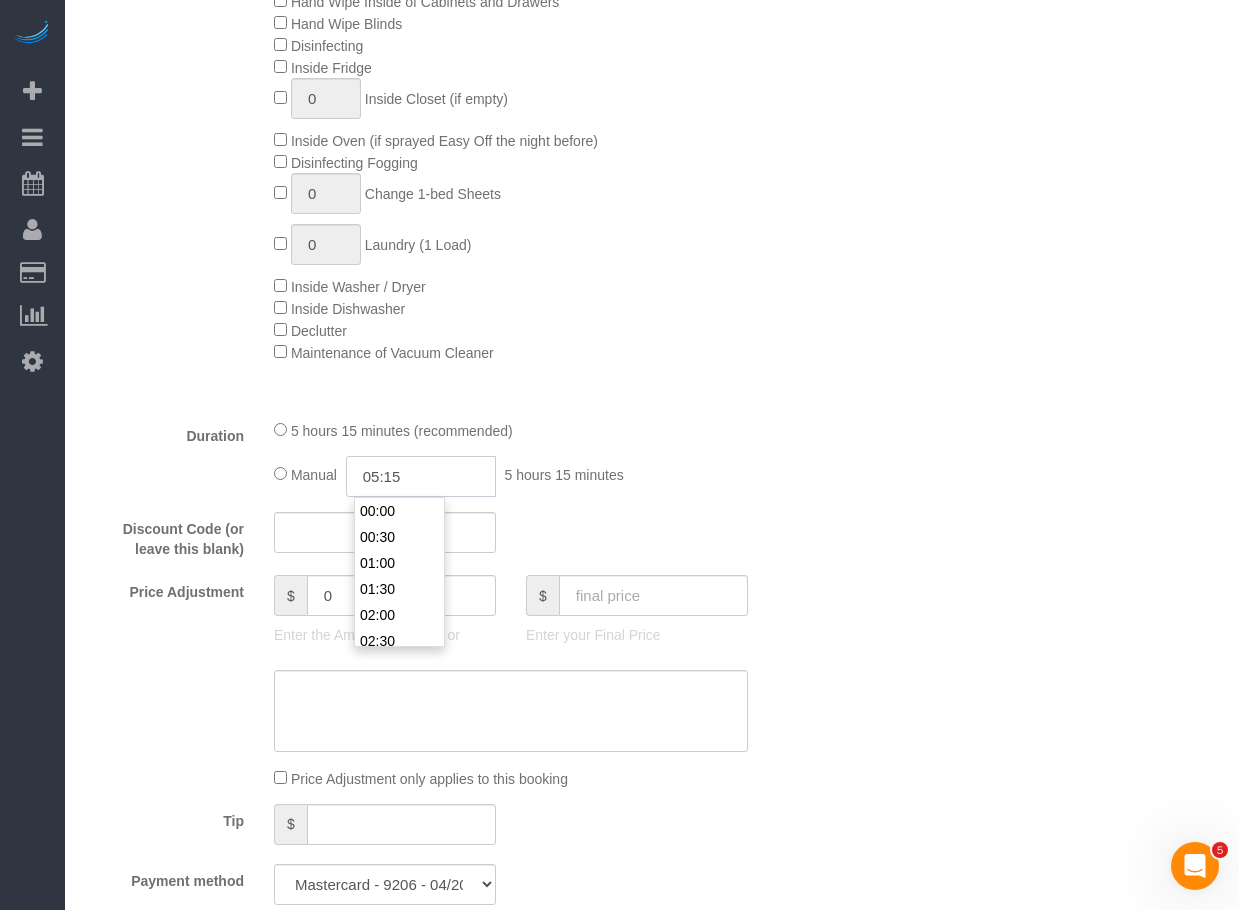click on "Manual
05:15
5 hours 15 minutes" 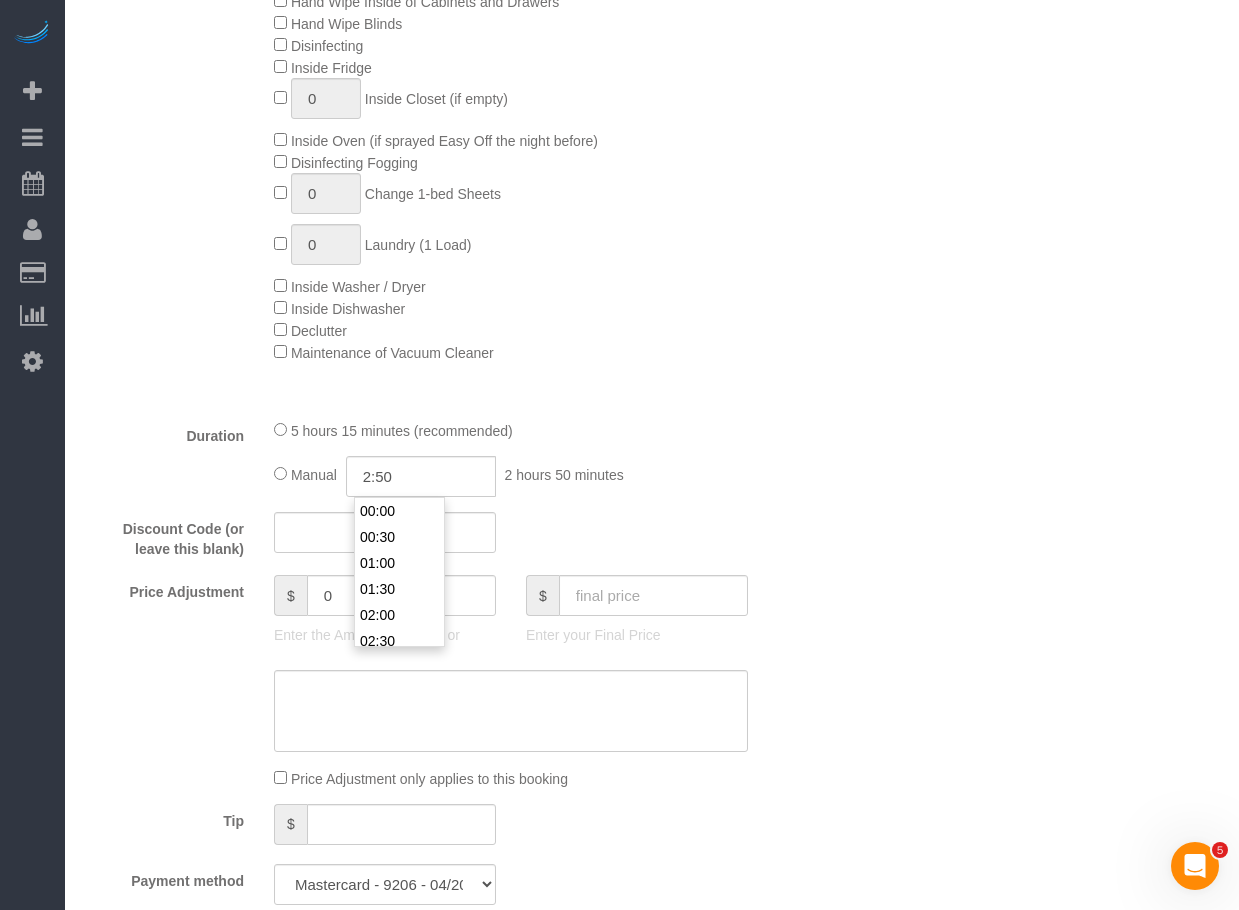 type on "02:50" 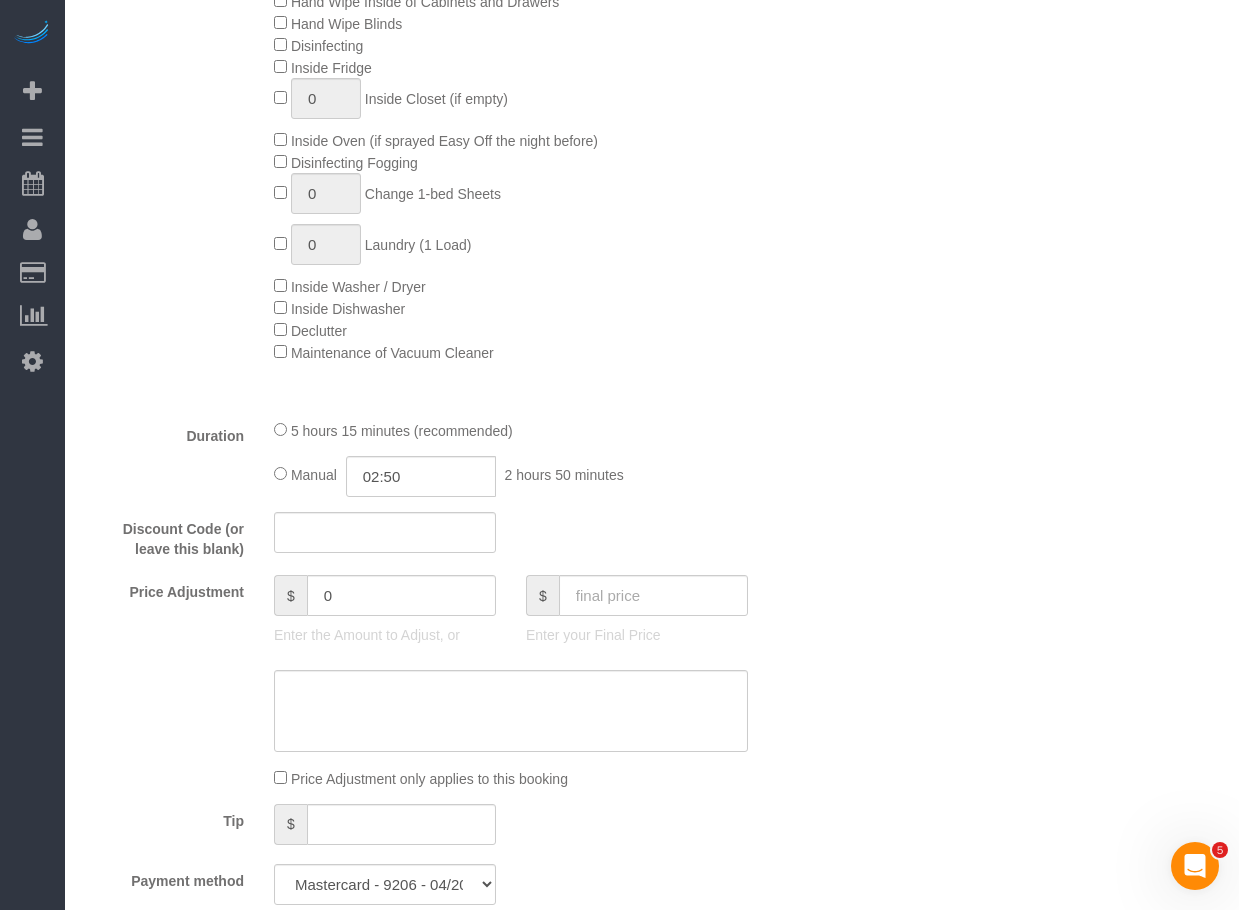 click on "Manual
02:50
2 hours 50 minutes" 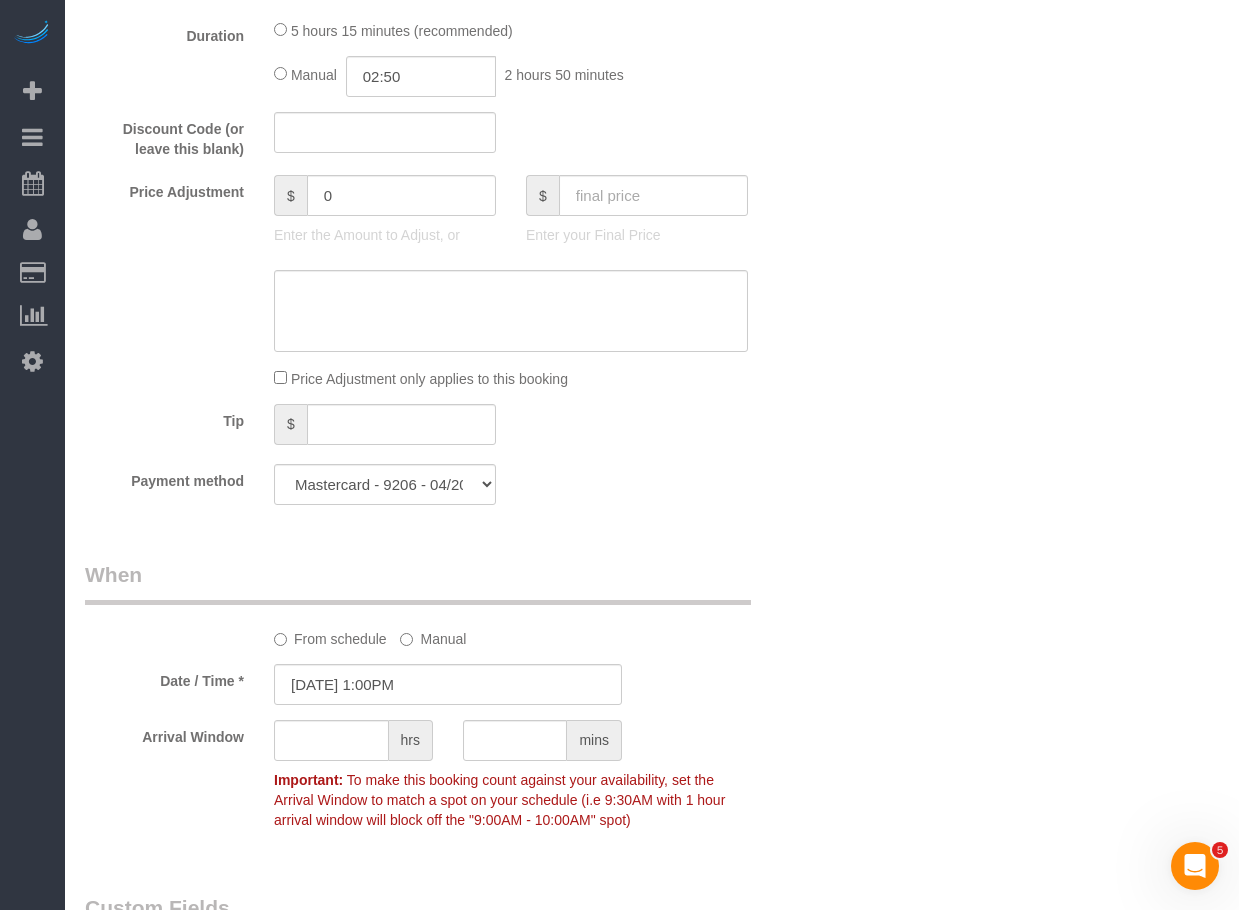 scroll, scrollTop: 2000, scrollLeft: 0, axis: vertical 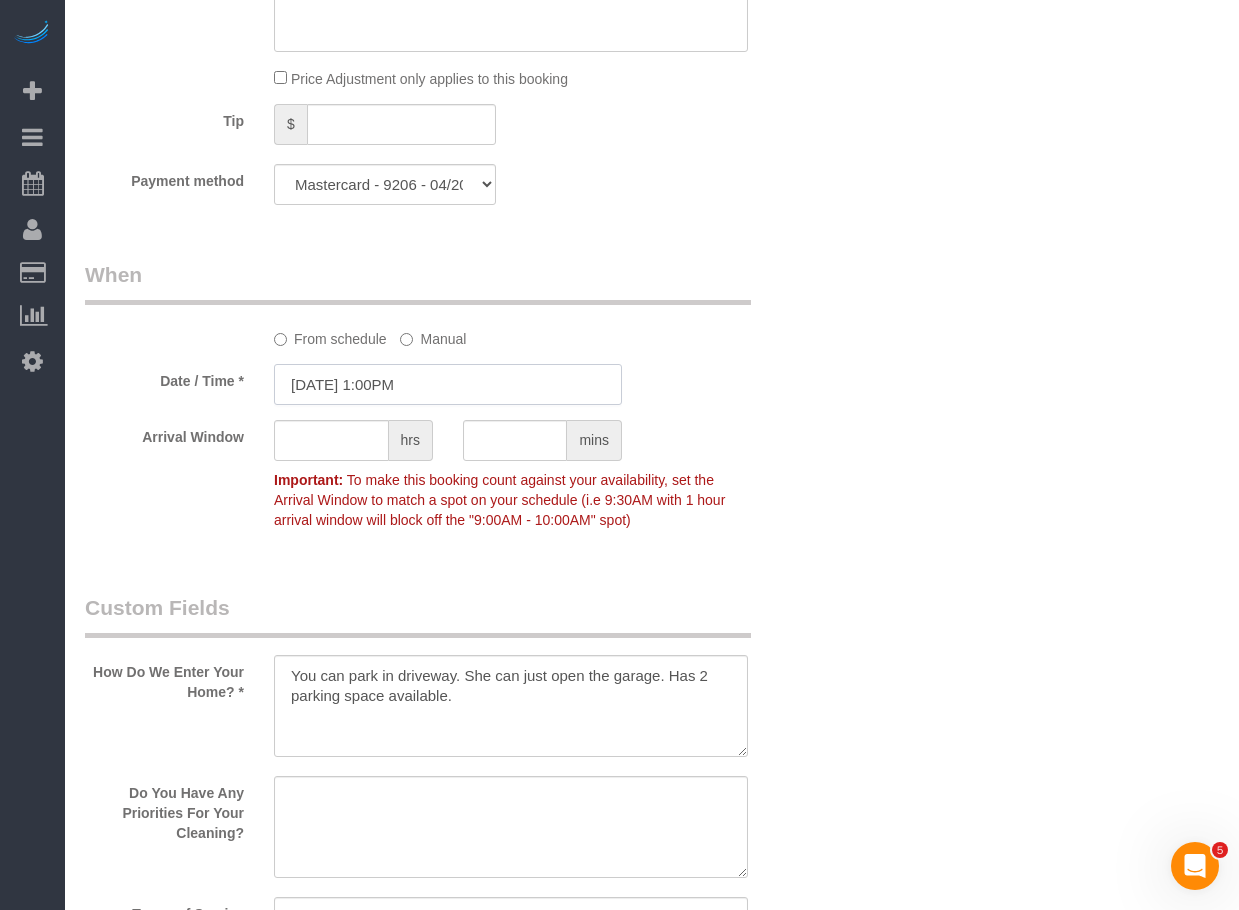 click on "[DATE] 1:00PM" at bounding box center [448, 384] 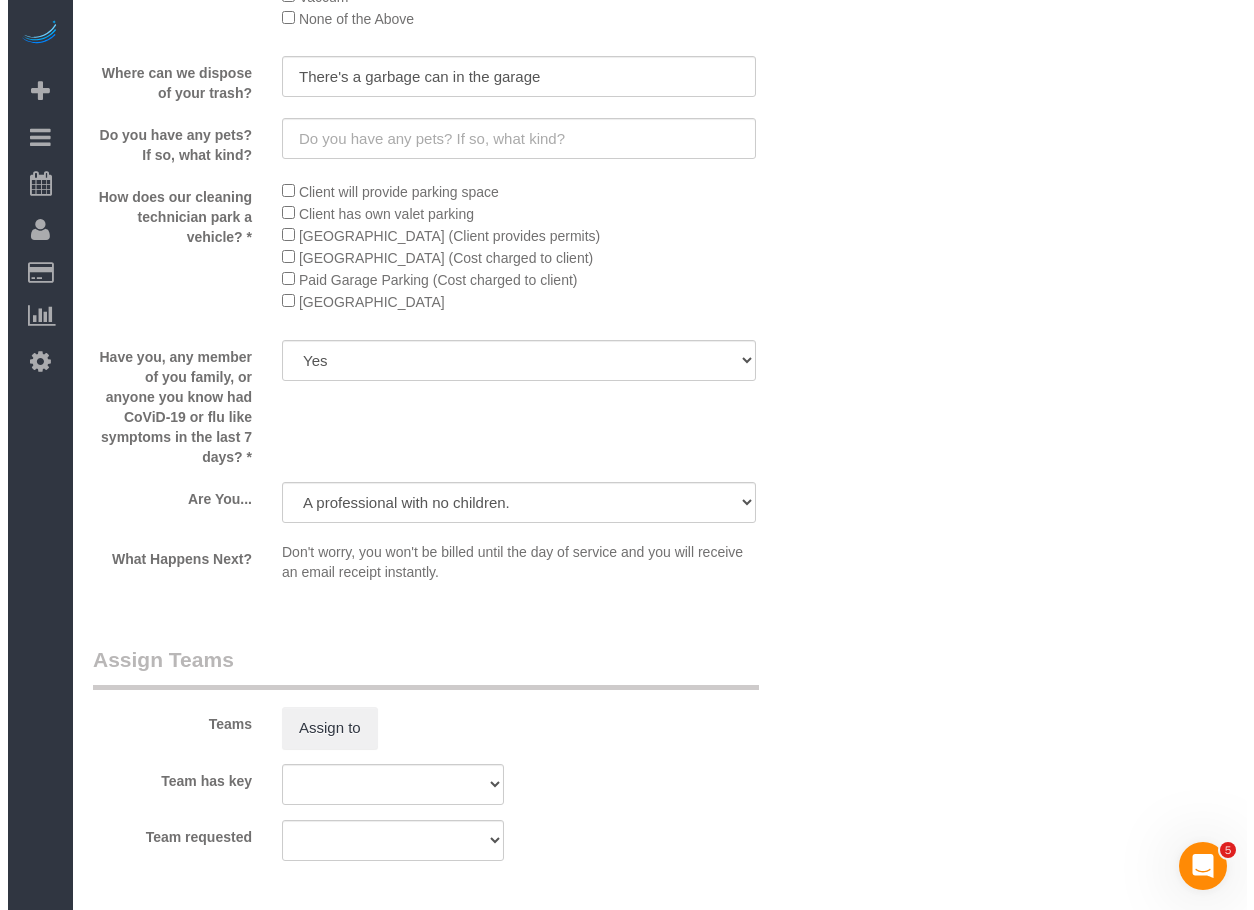 scroll, scrollTop: 3665, scrollLeft: 0, axis: vertical 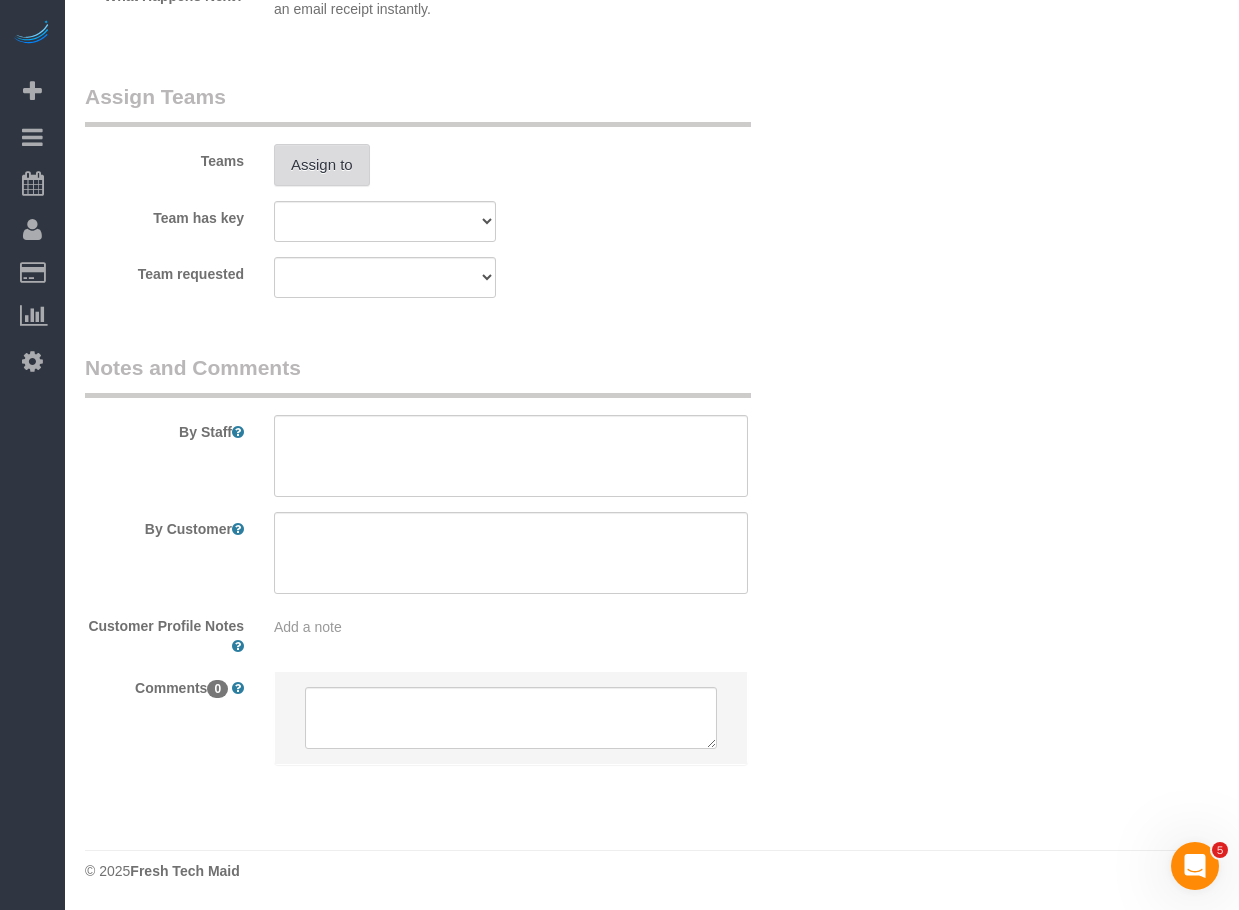 click on "Assign to" at bounding box center (322, 165) 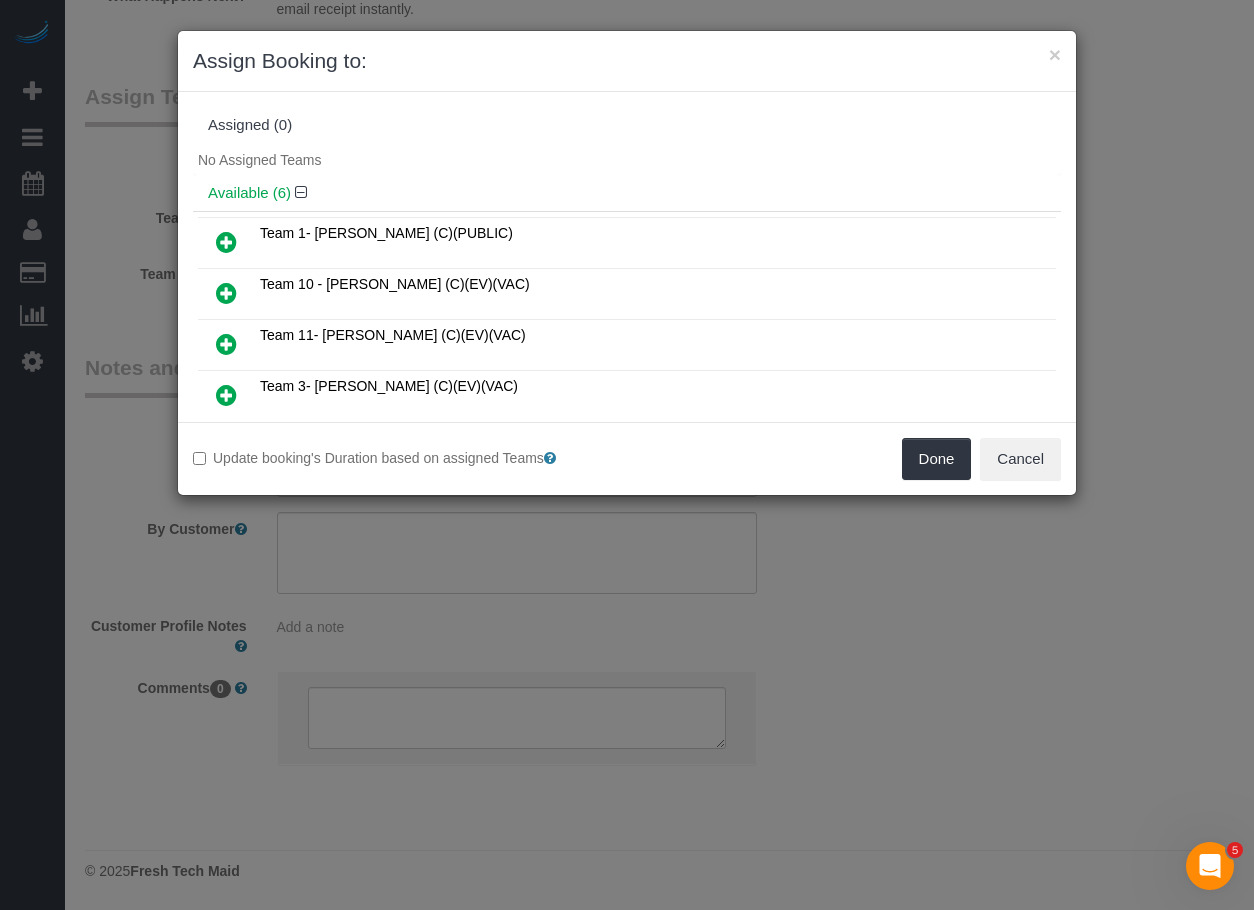 scroll, scrollTop: 197, scrollLeft: 0, axis: vertical 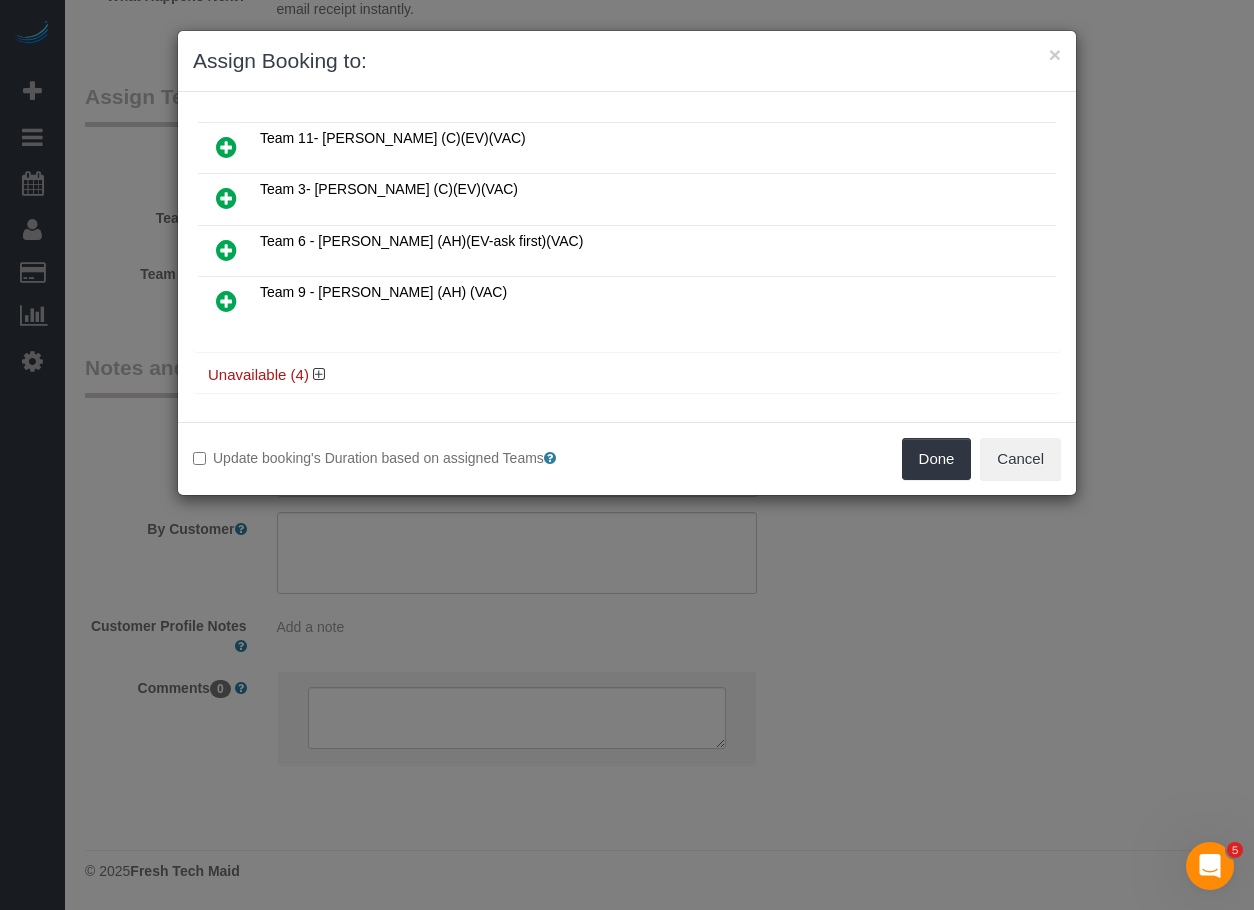 click at bounding box center [226, 250] 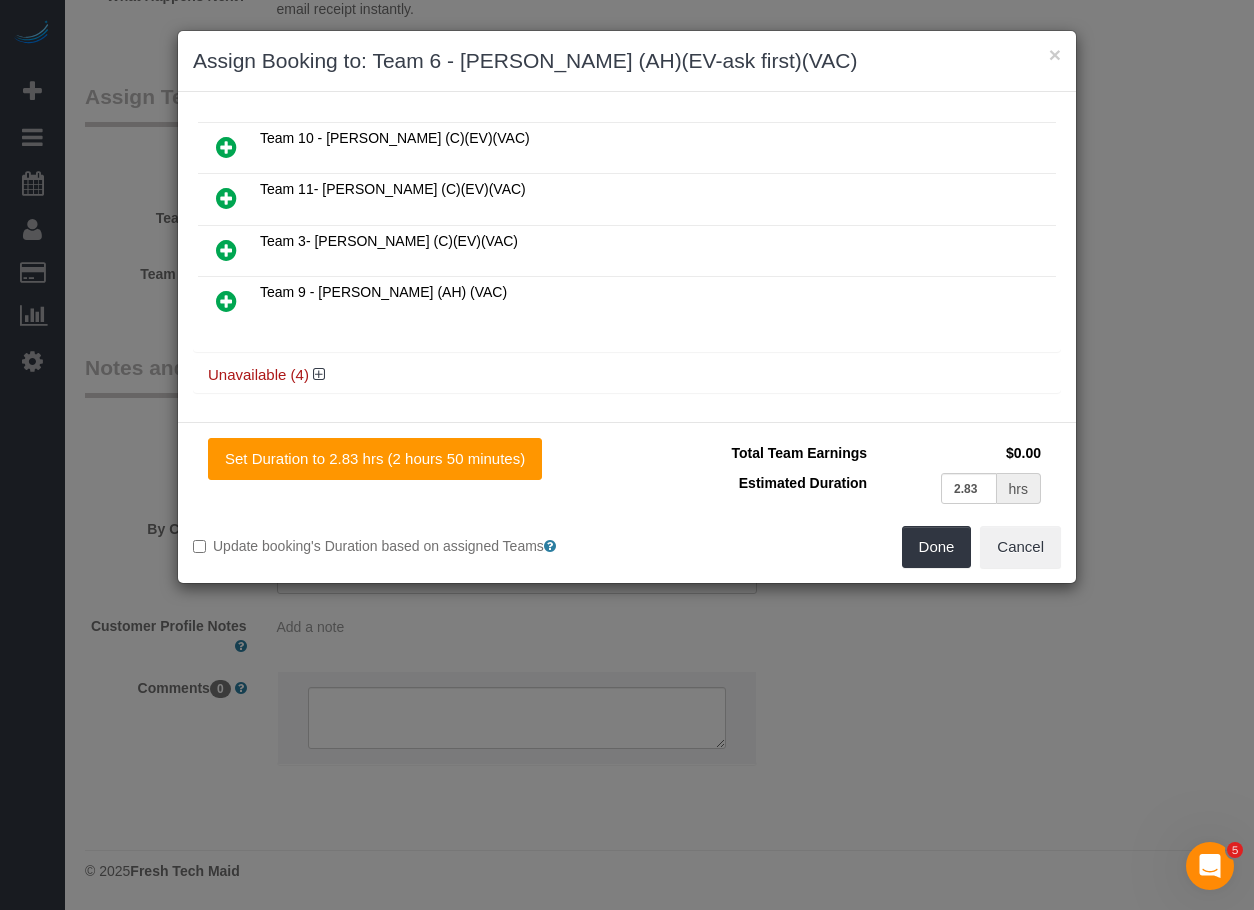 click at bounding box center [226, 301] 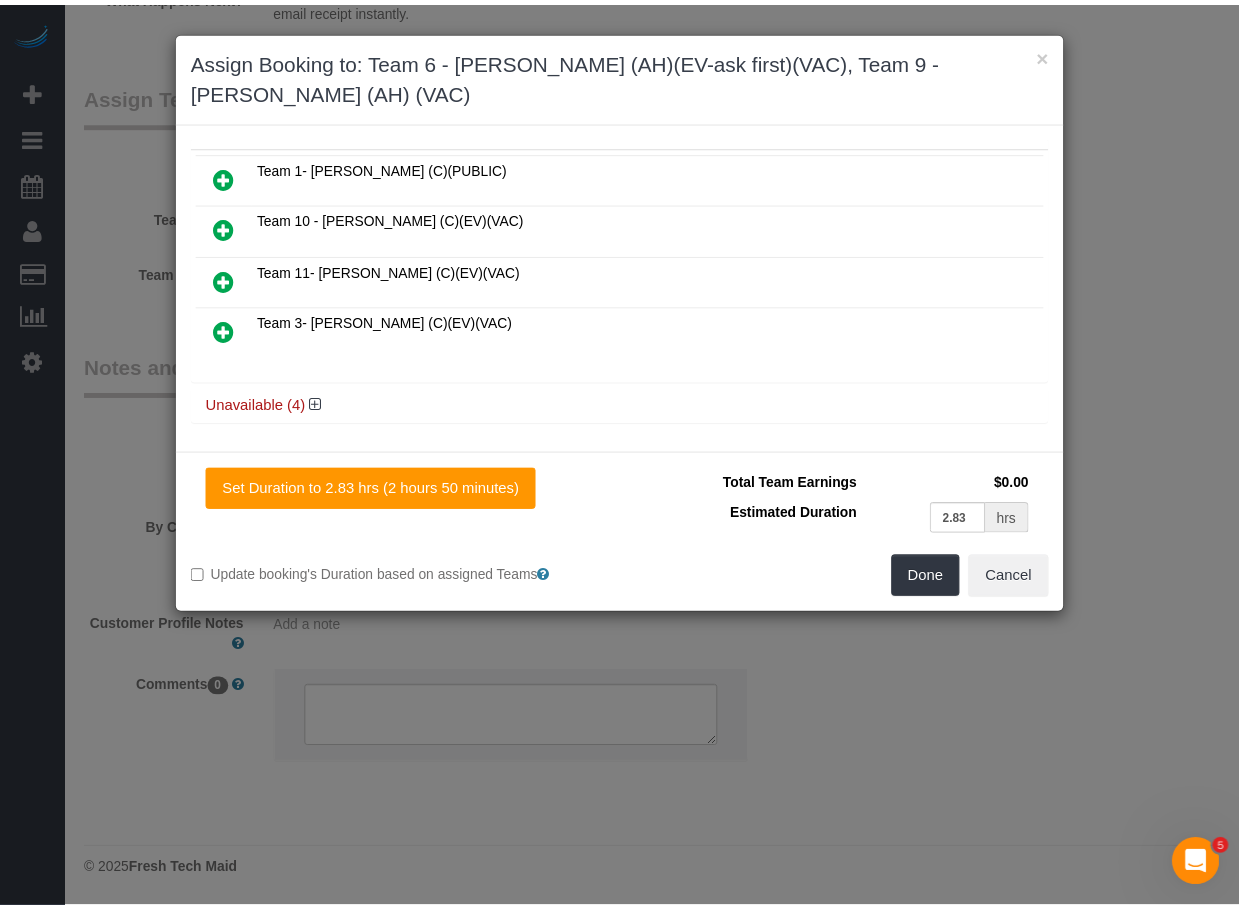scroll, scrollTop: 0, scrollLeft: 0, axis: both 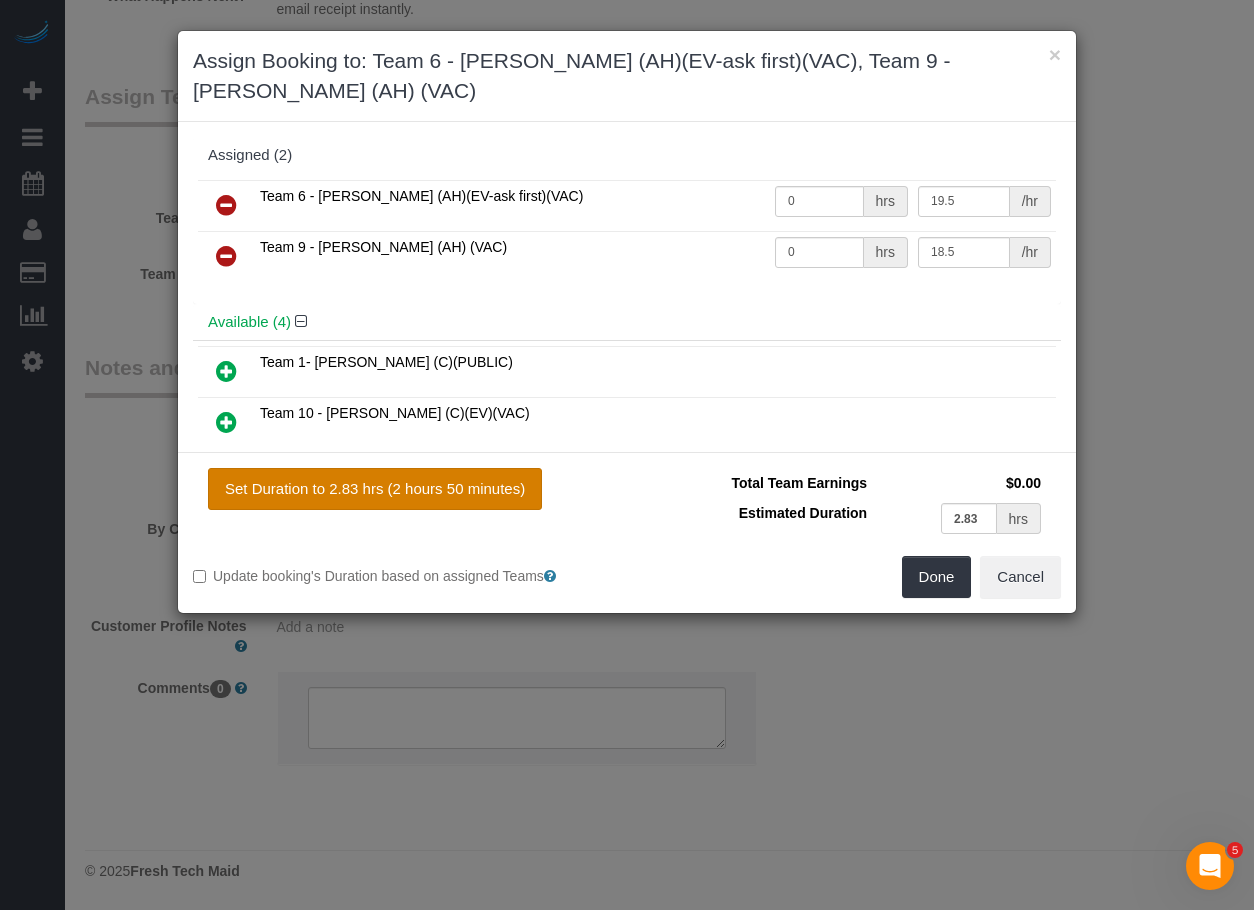 click on "Set Duration to 2.83 hrs (2 hours 50 minutes)" at bounding box center [375, 489] 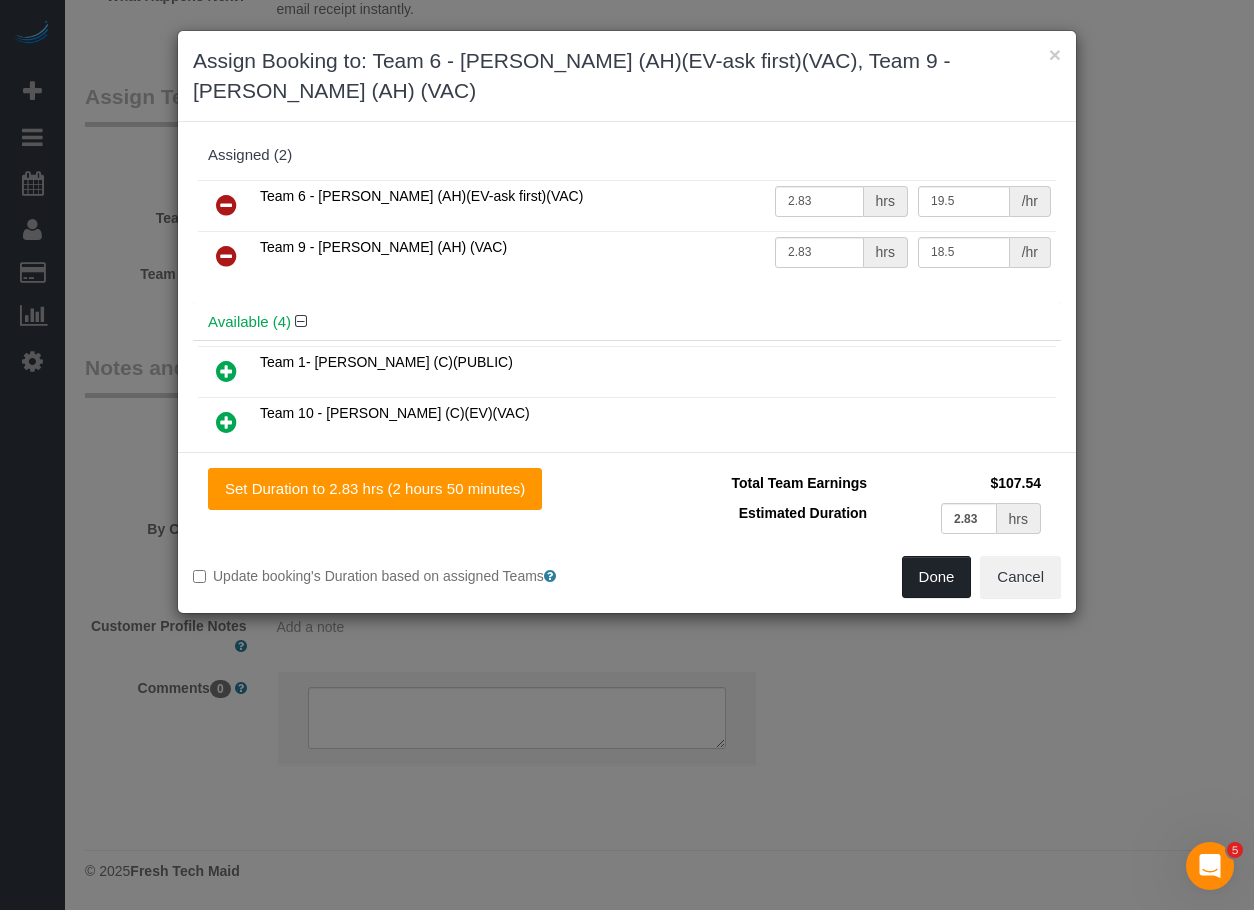 click on "Done" at bounding box center [937, 577] 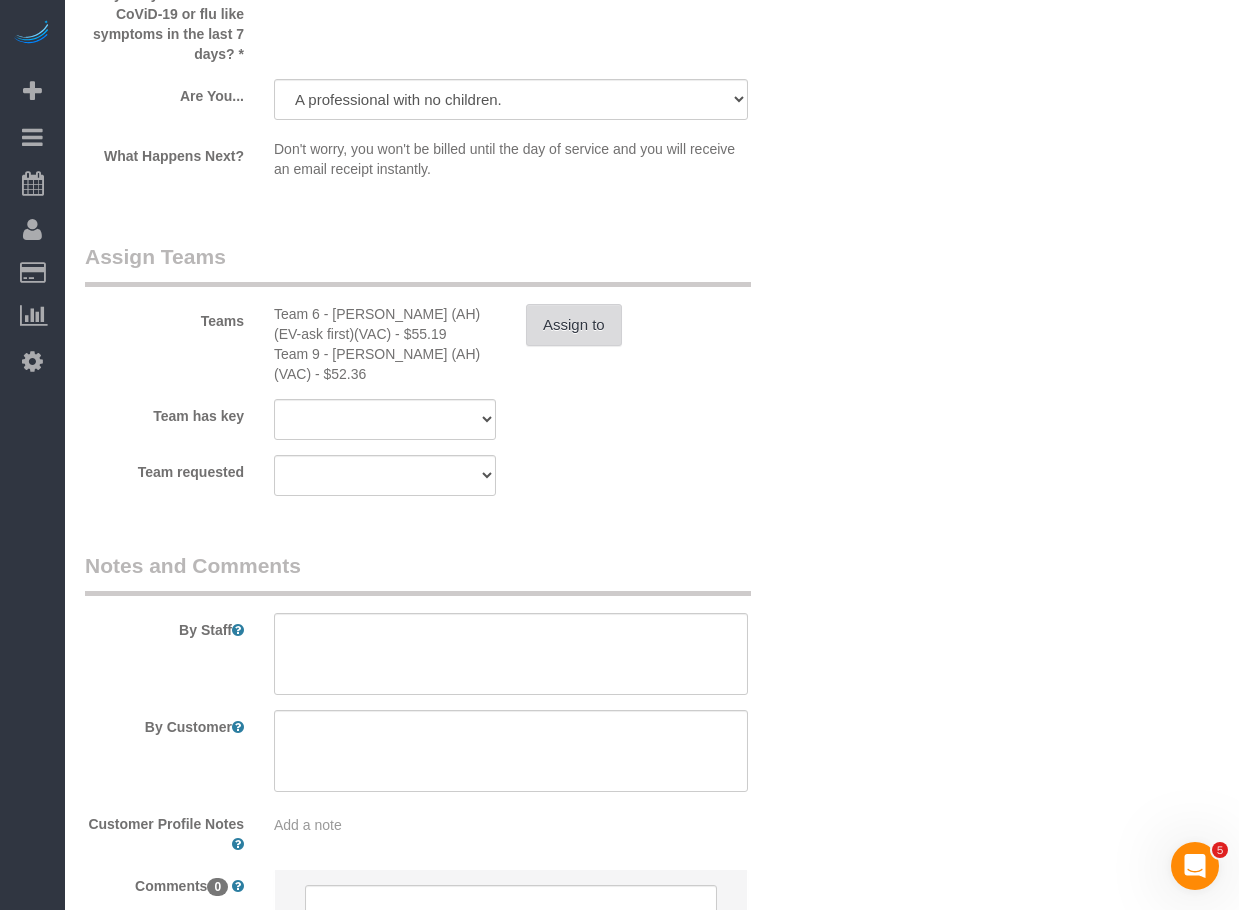 scroll, scrollTop: 2903, scrollLeft: 0, axis: vertical 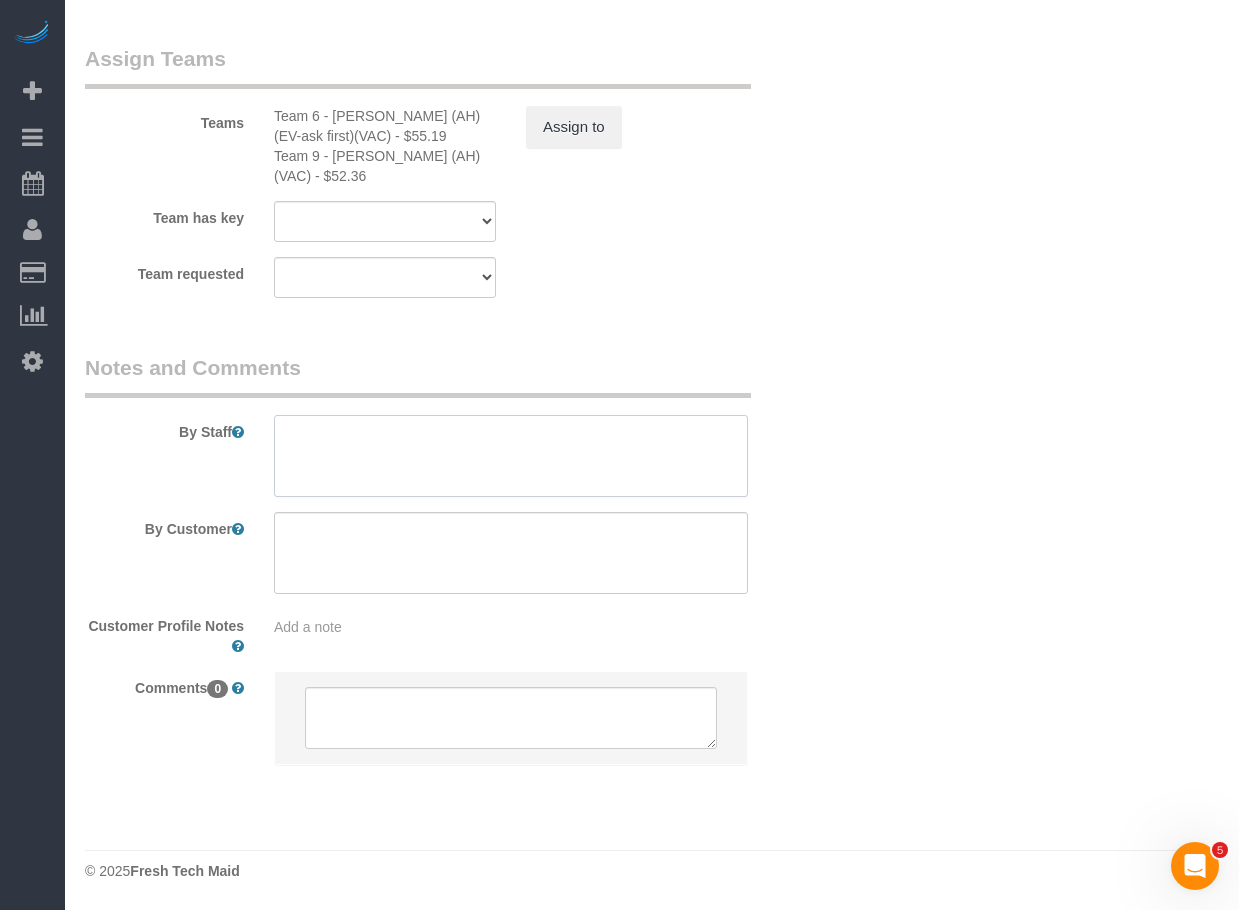 click at bounding box center [511, 456] 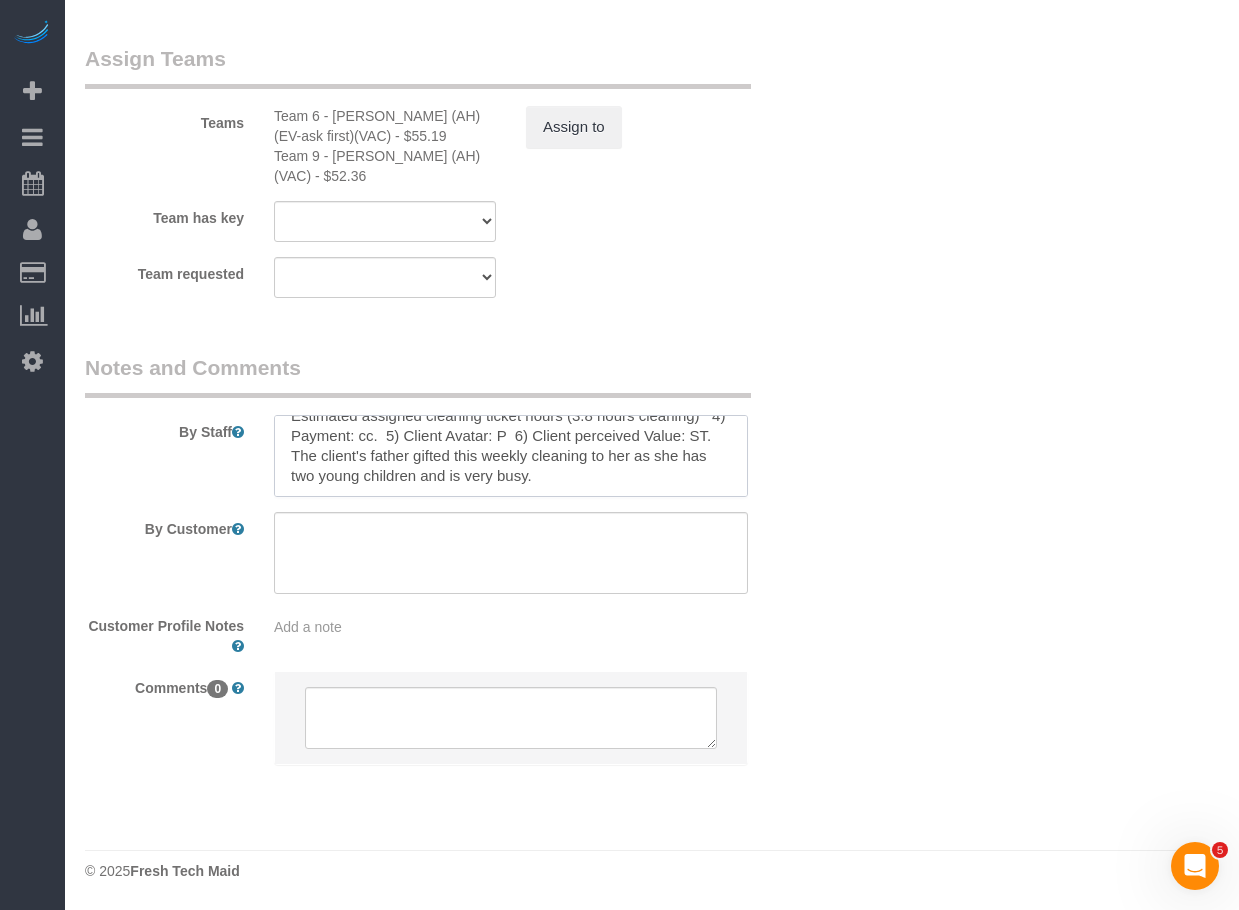 scroll, scrollTop: 0, scrollLeft: 0, axis: both 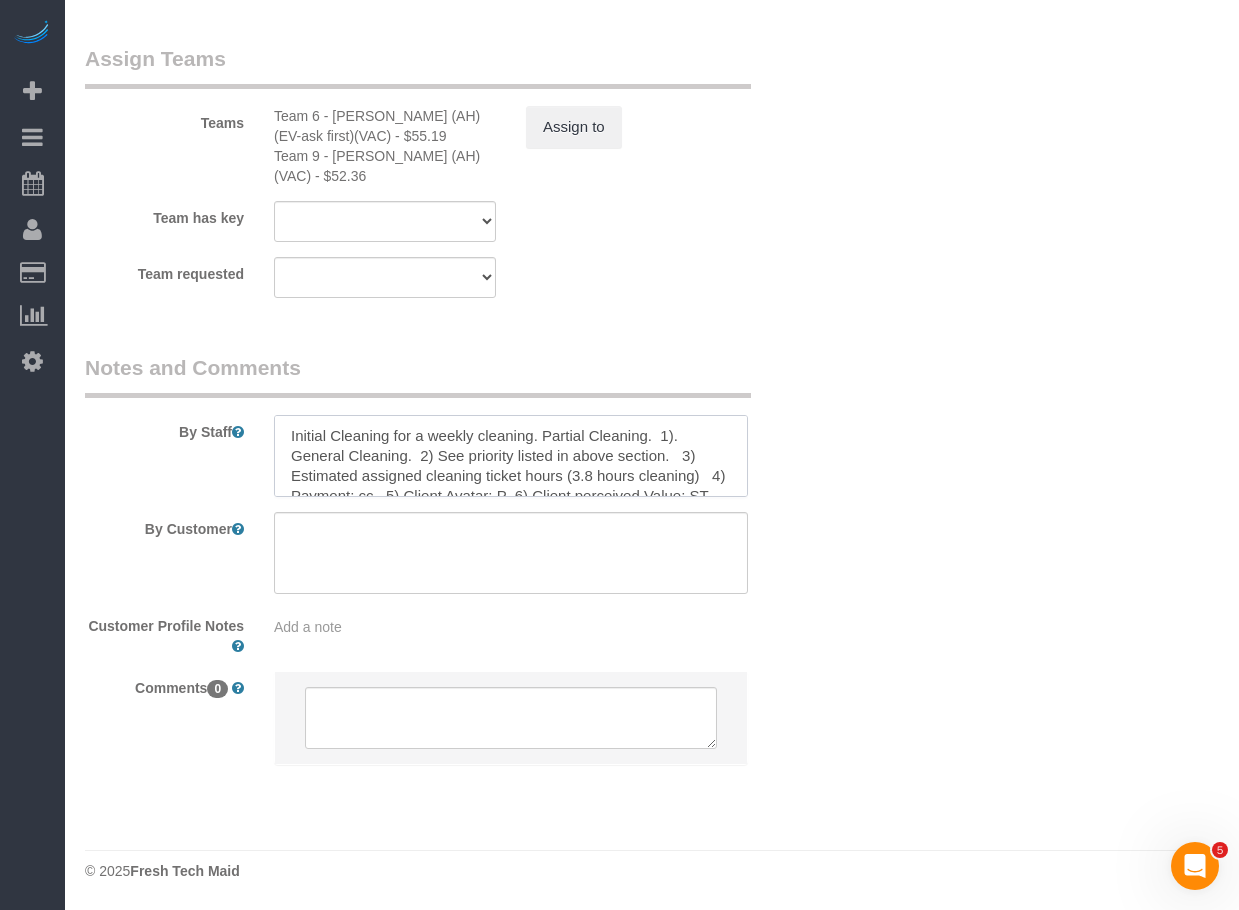 click at bounding box center [511, 456] 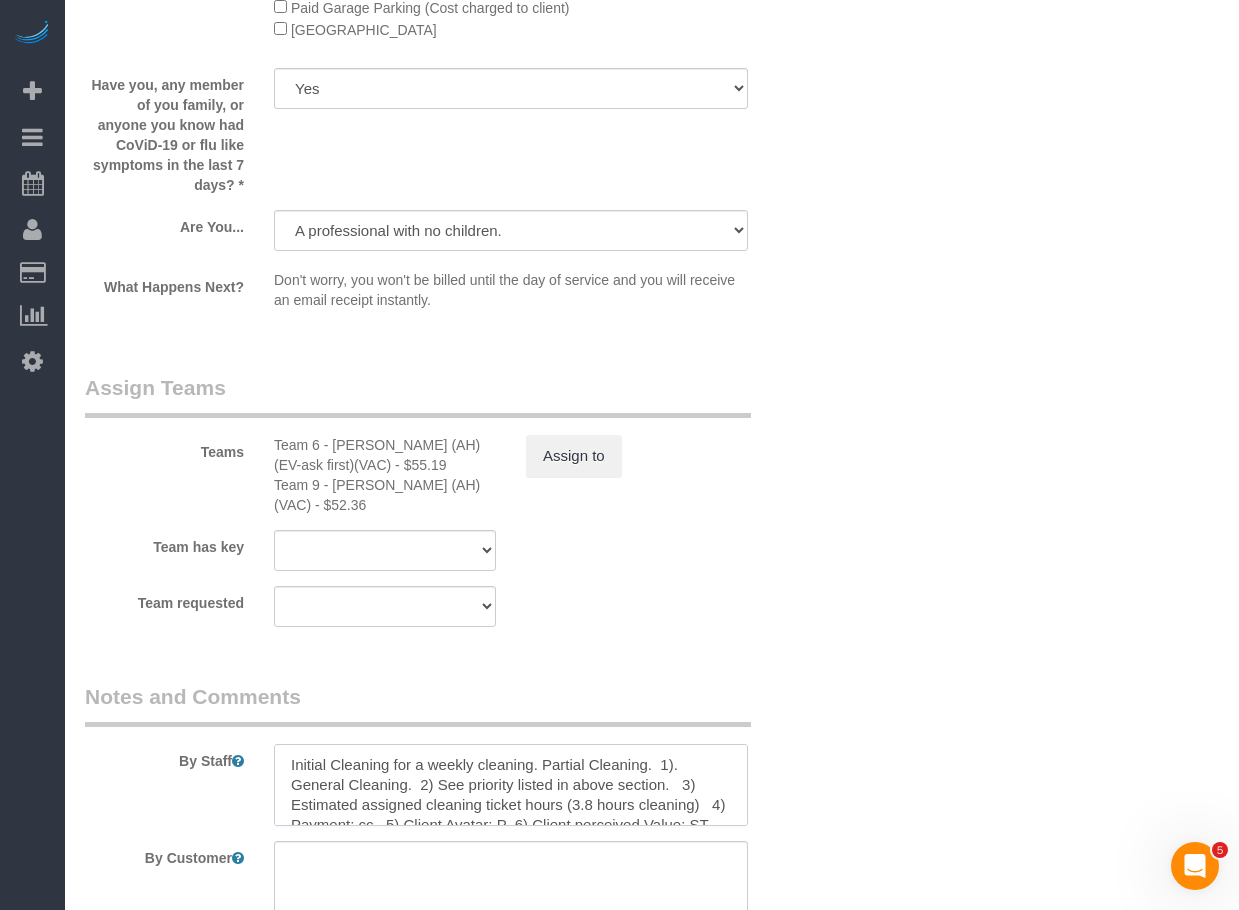 scroll, scrollTop: 3488, scrollLeft: 0, axis: vertical 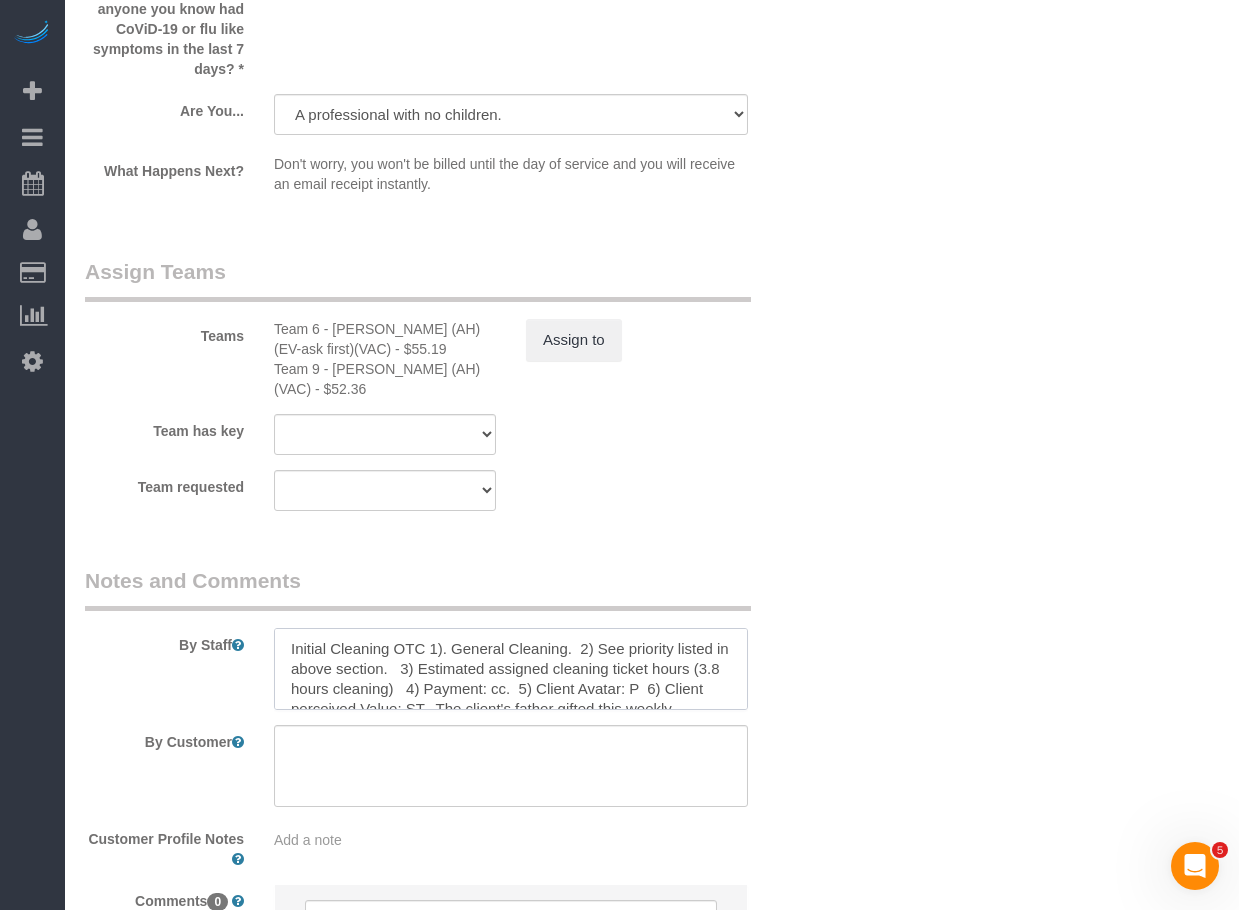 click at bounding box center (511, 669) 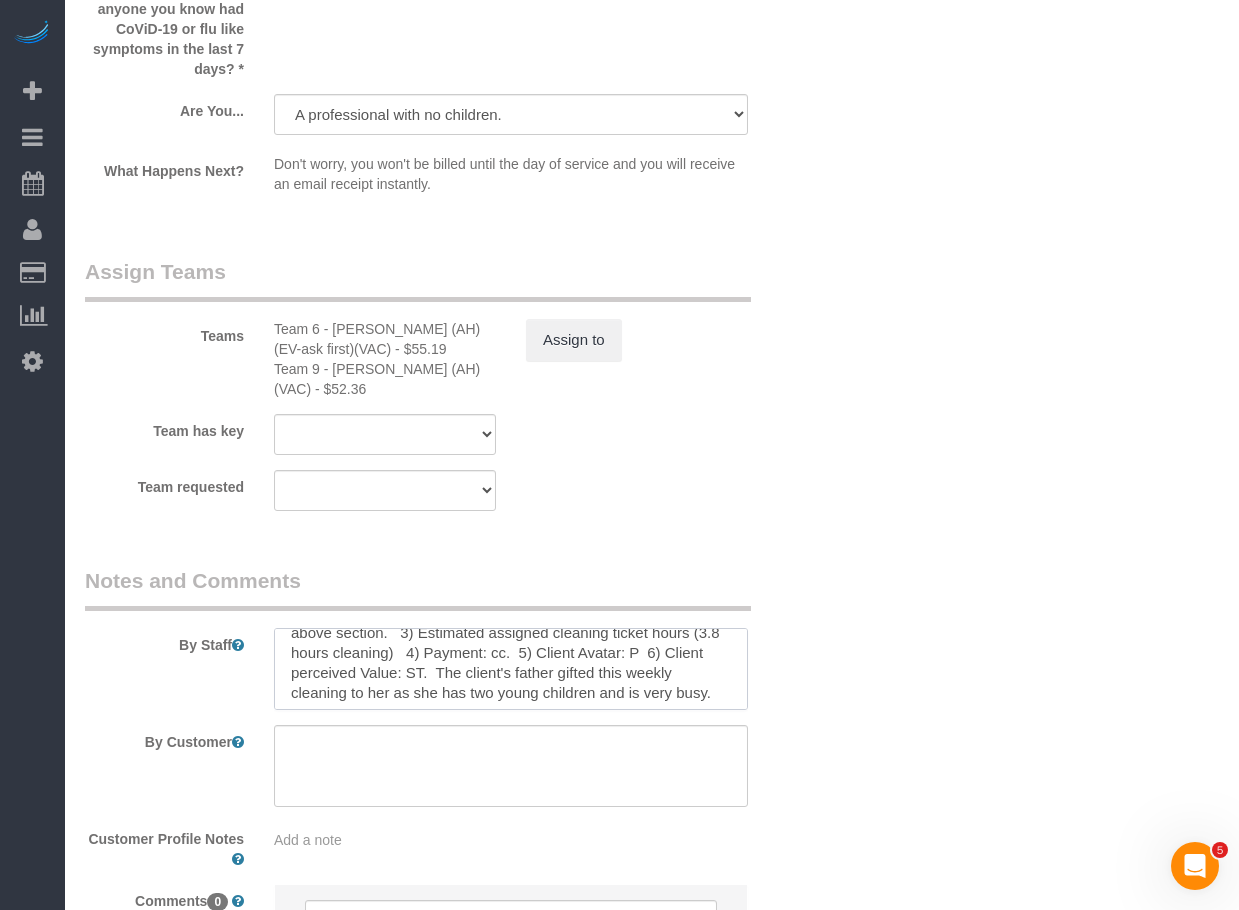 scroll, scrollTop: 40, scrollLeft: 0, axis: vertical 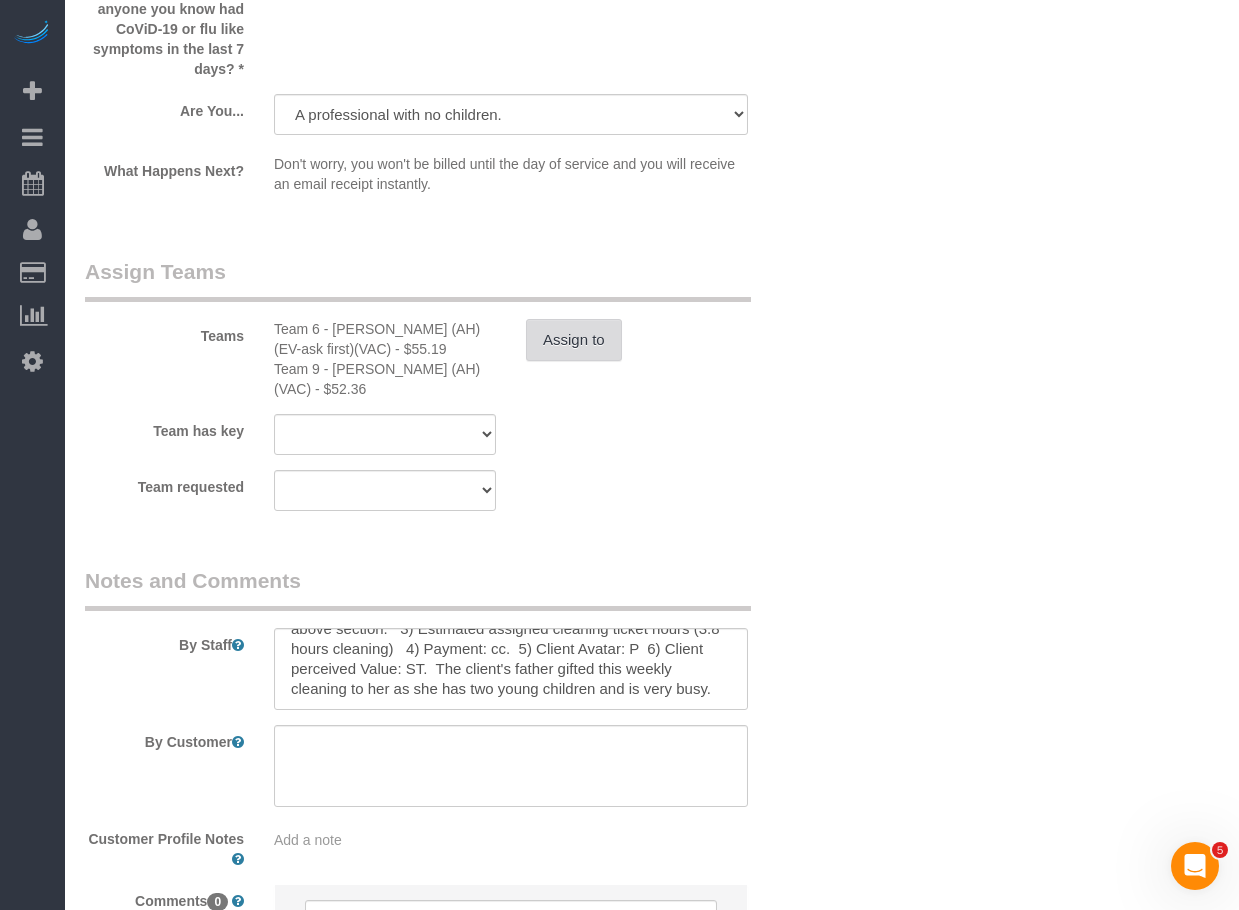 click on "Assign to" at bounding box center (574, 340) 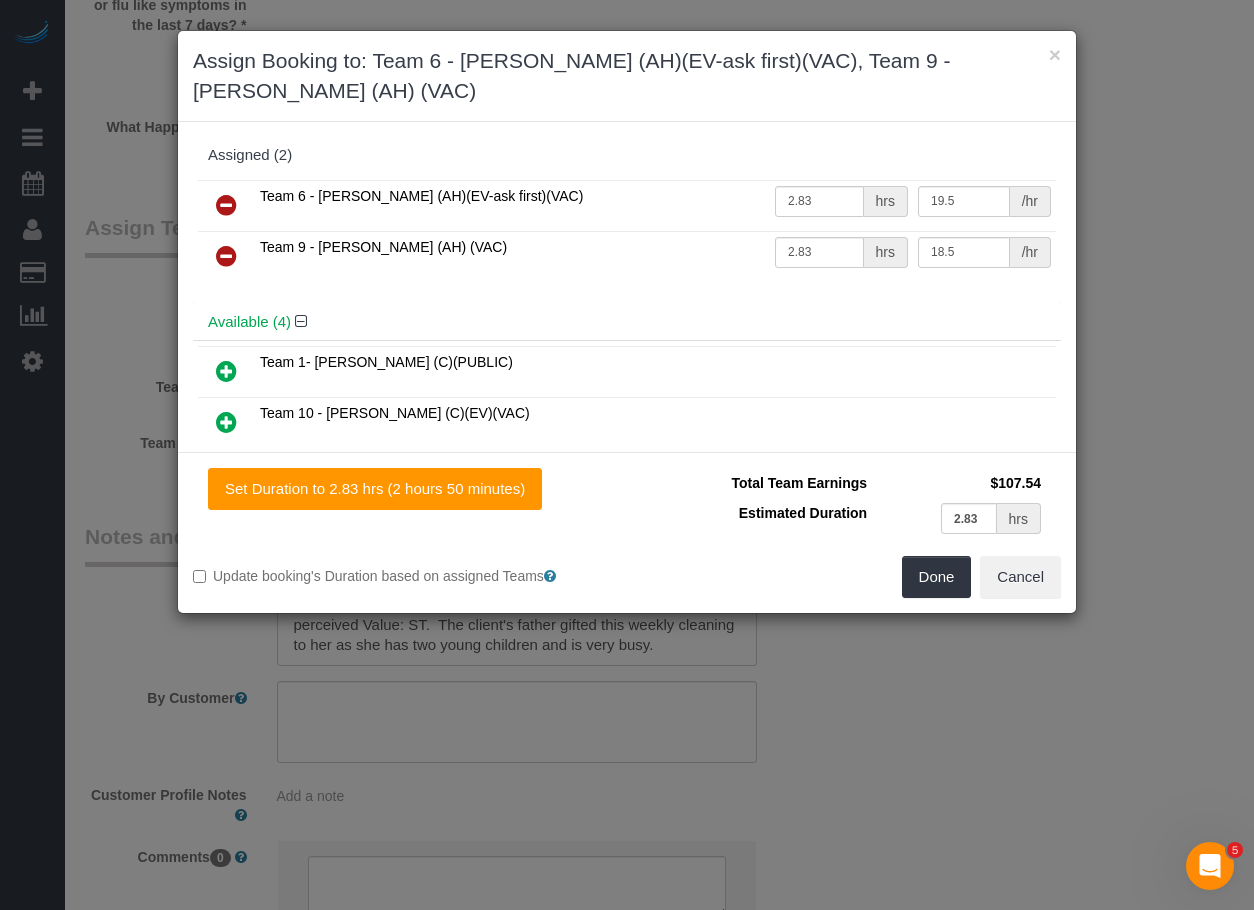 click on "×
Assign Booking to: Team 6 - [PERSON_NAME] (AH)(EV-ask first)(VAC), Team 9 - [PERSON_NAME] (AH) (VAC)
Assigned (2)
Team 6 - [PERSON_NAME] (AH)(EV-ask first)(VAC)
2.83
hrs
19.5
/hr
Team 9 - [PERSON_NAME] (AH) (VAC)
2.83
hrs" at bounding box center (627, 455) 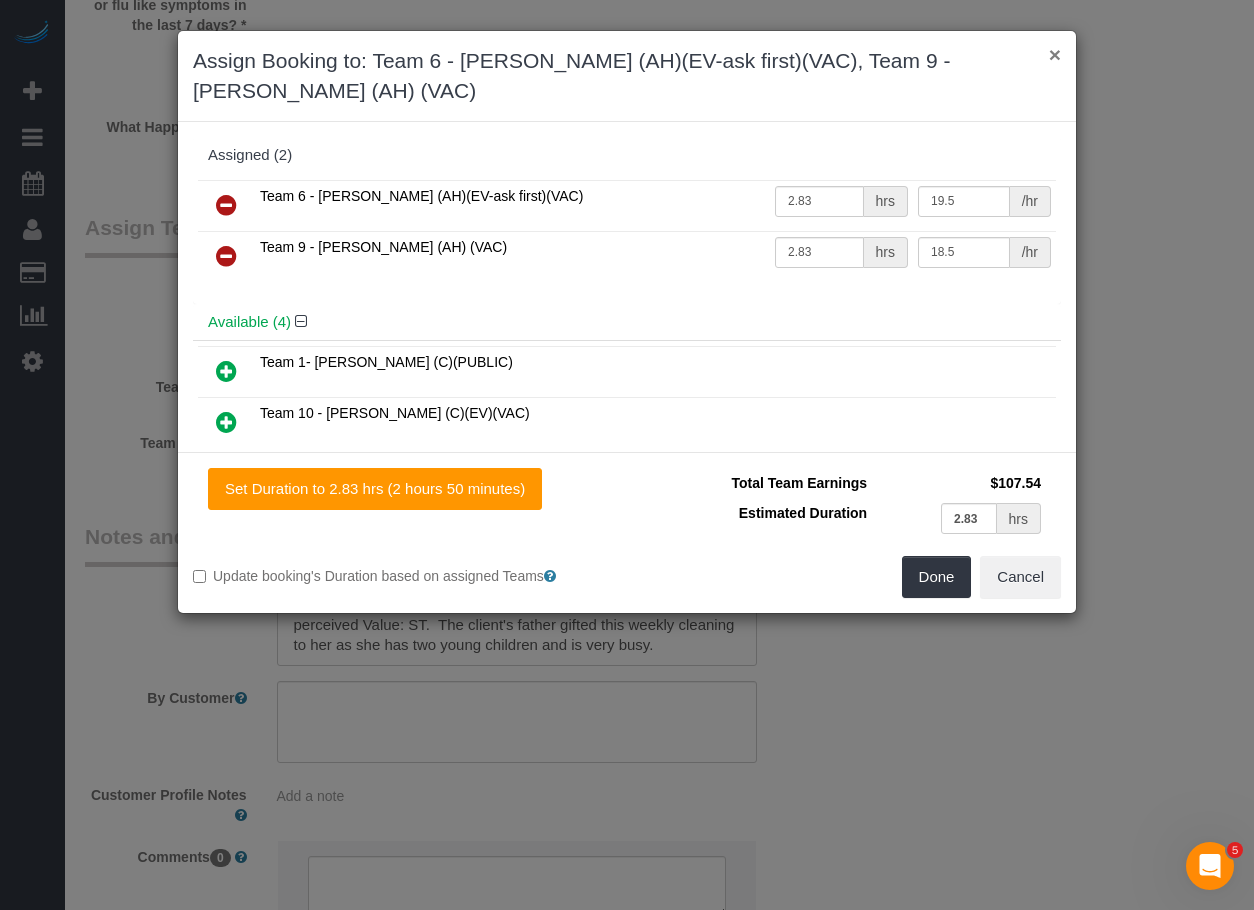 click on "×" at bounding box center [1055, 54] 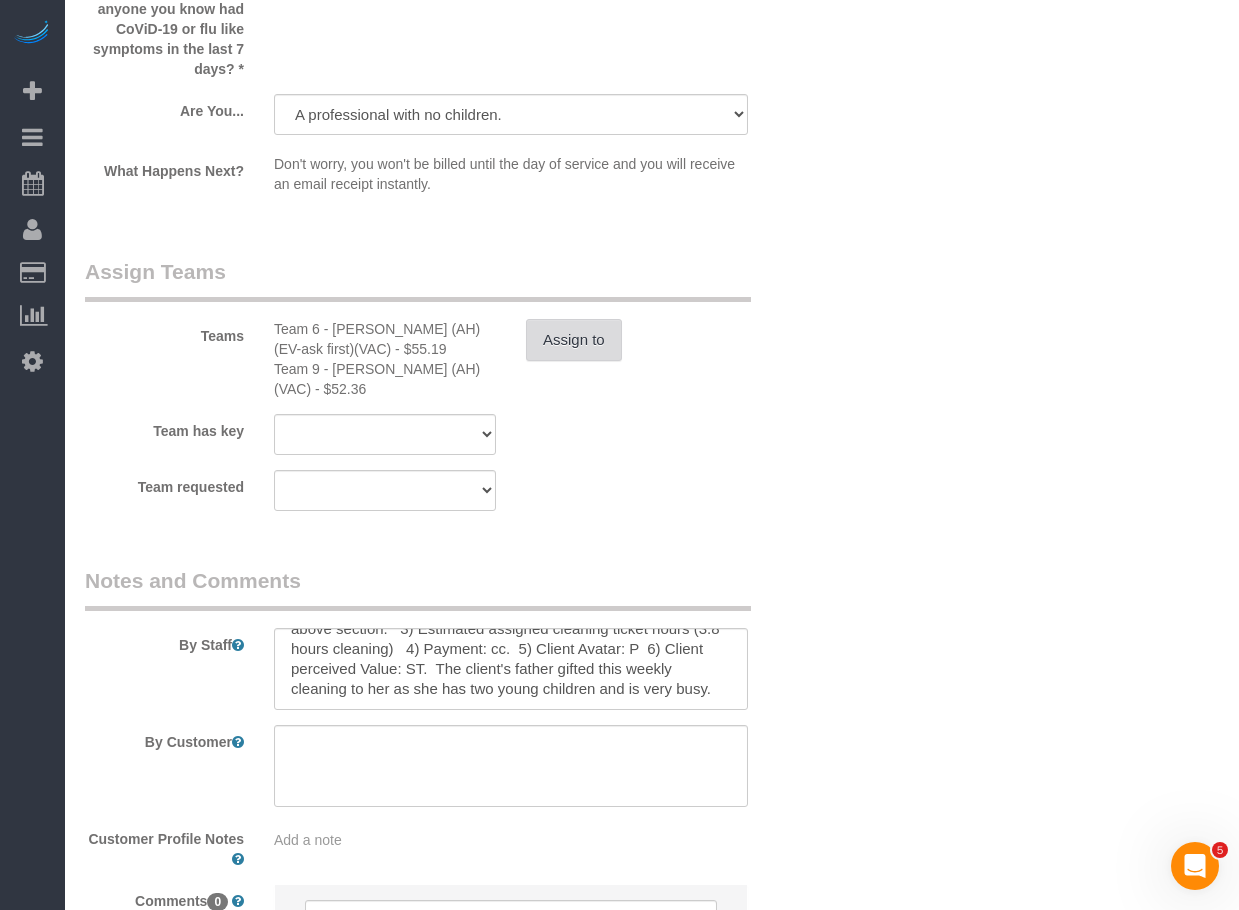 scroll, scrollTop: 0, scrollLeft: 0, axis: both 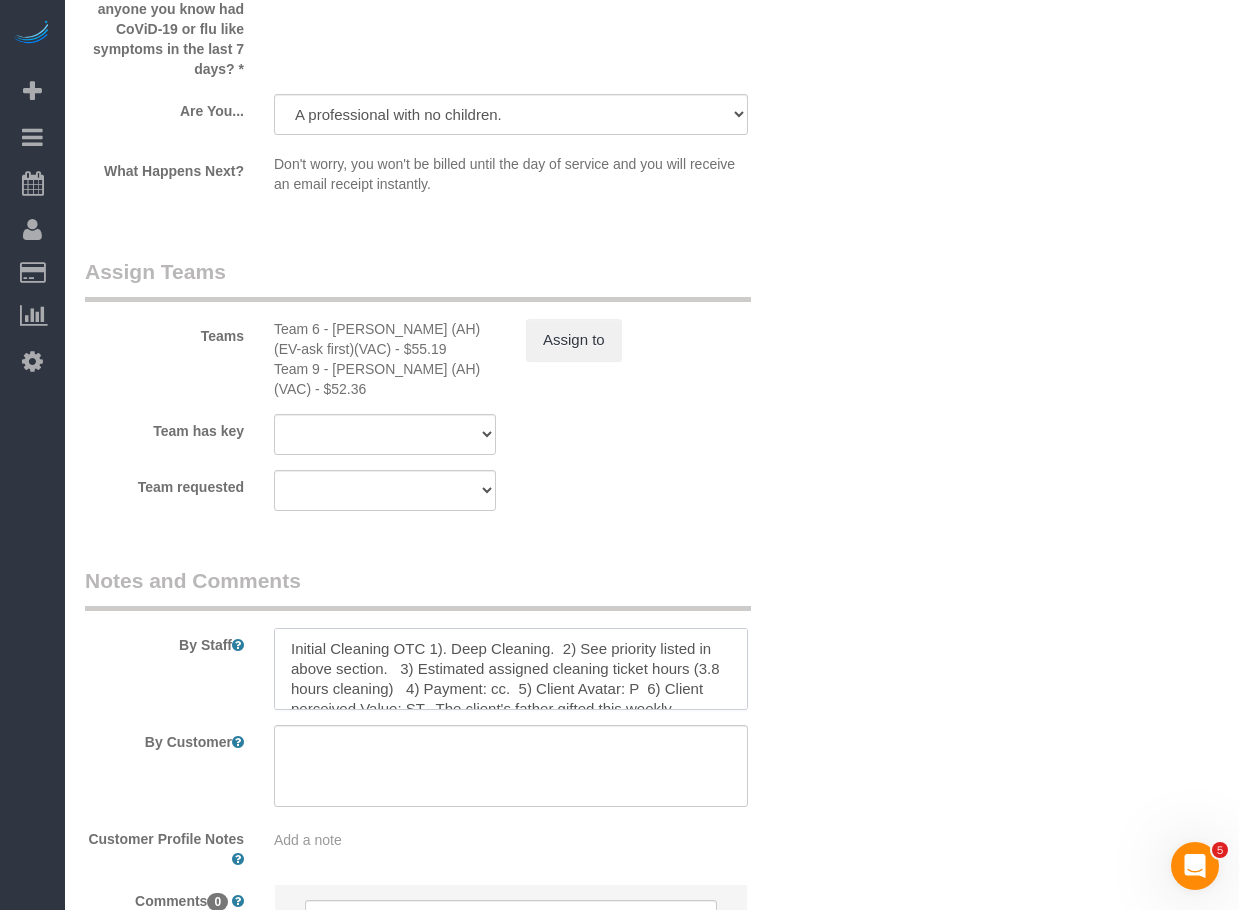 click at bounding box center [511, 669] 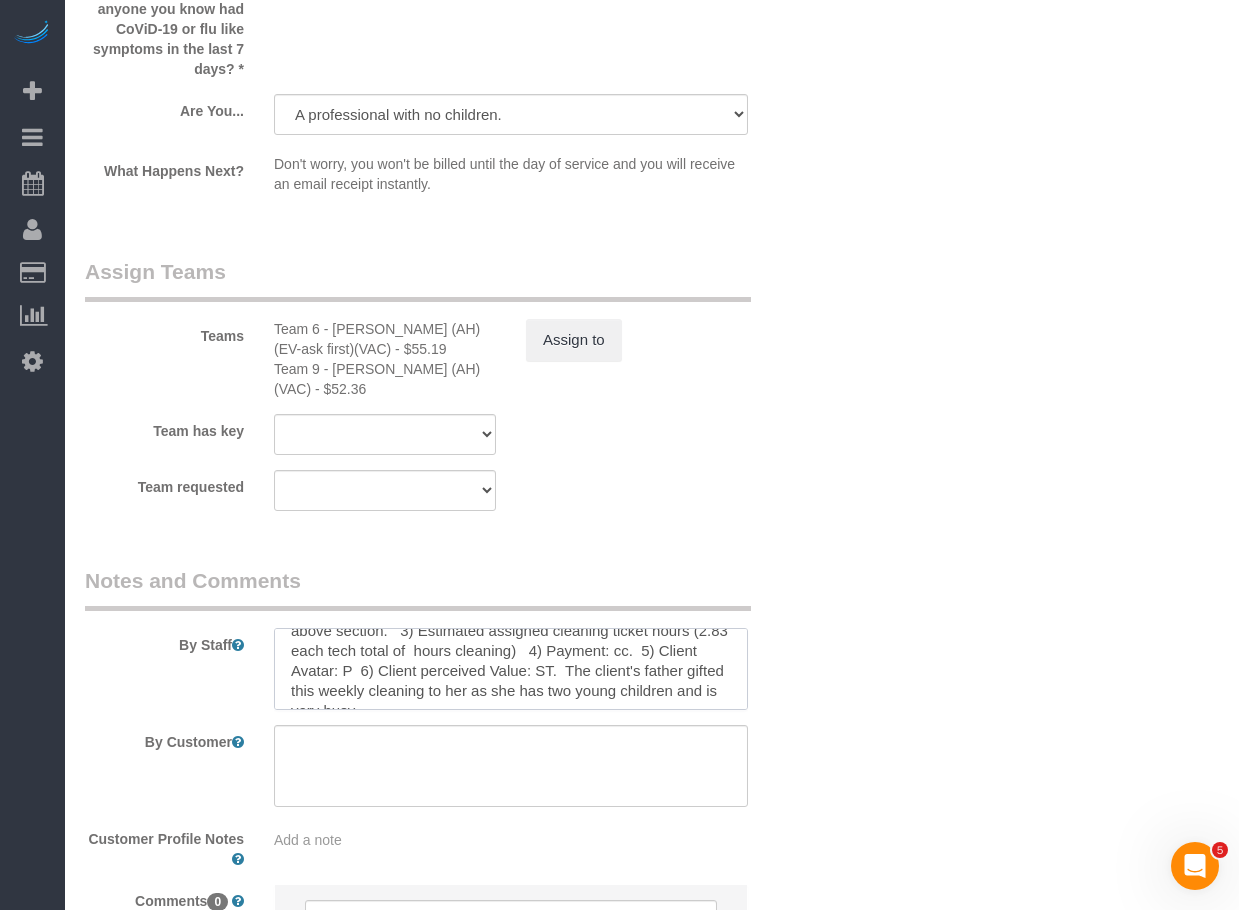 scroll, scrollTop: 42, scrollLeft: 0, axis: vertical 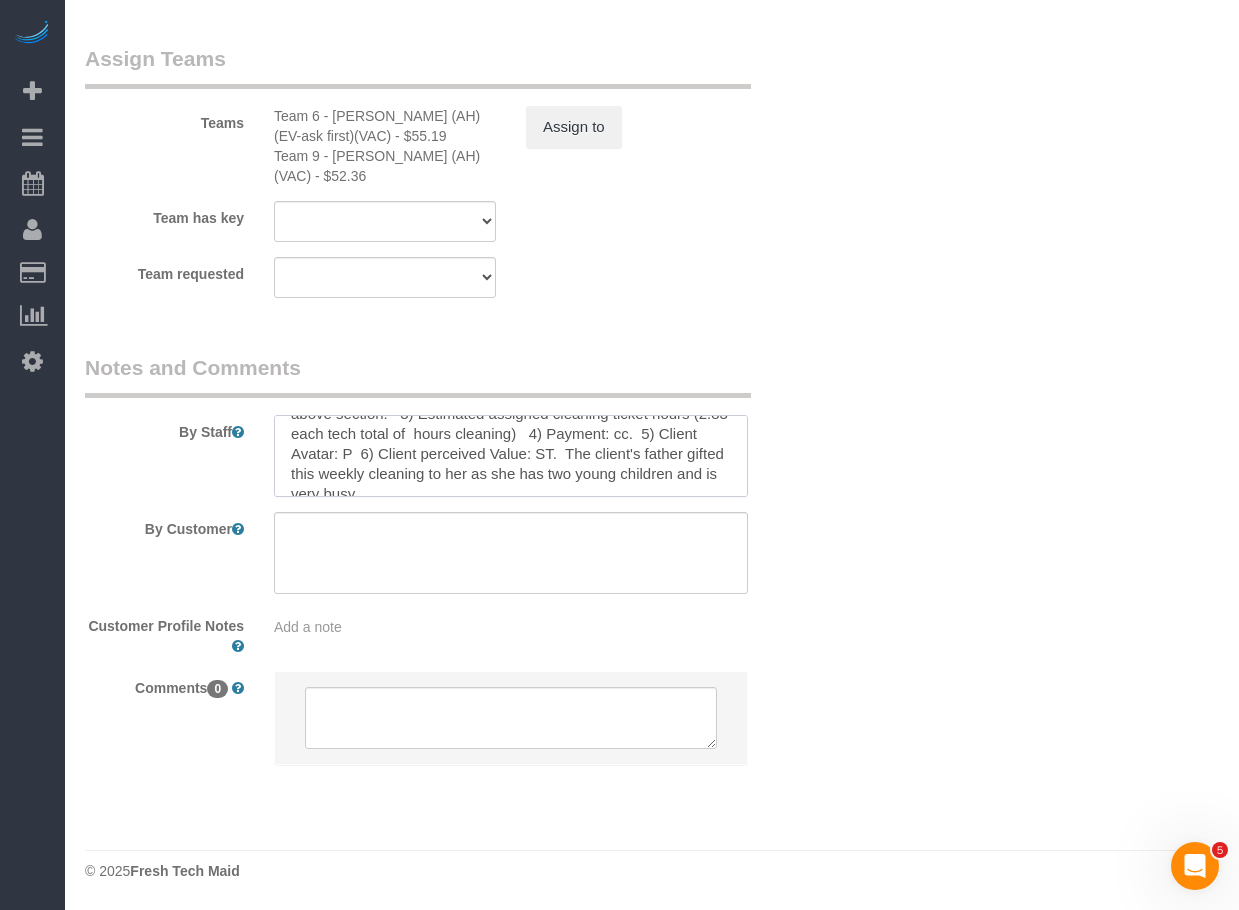 click at bounding box center [511, 456] 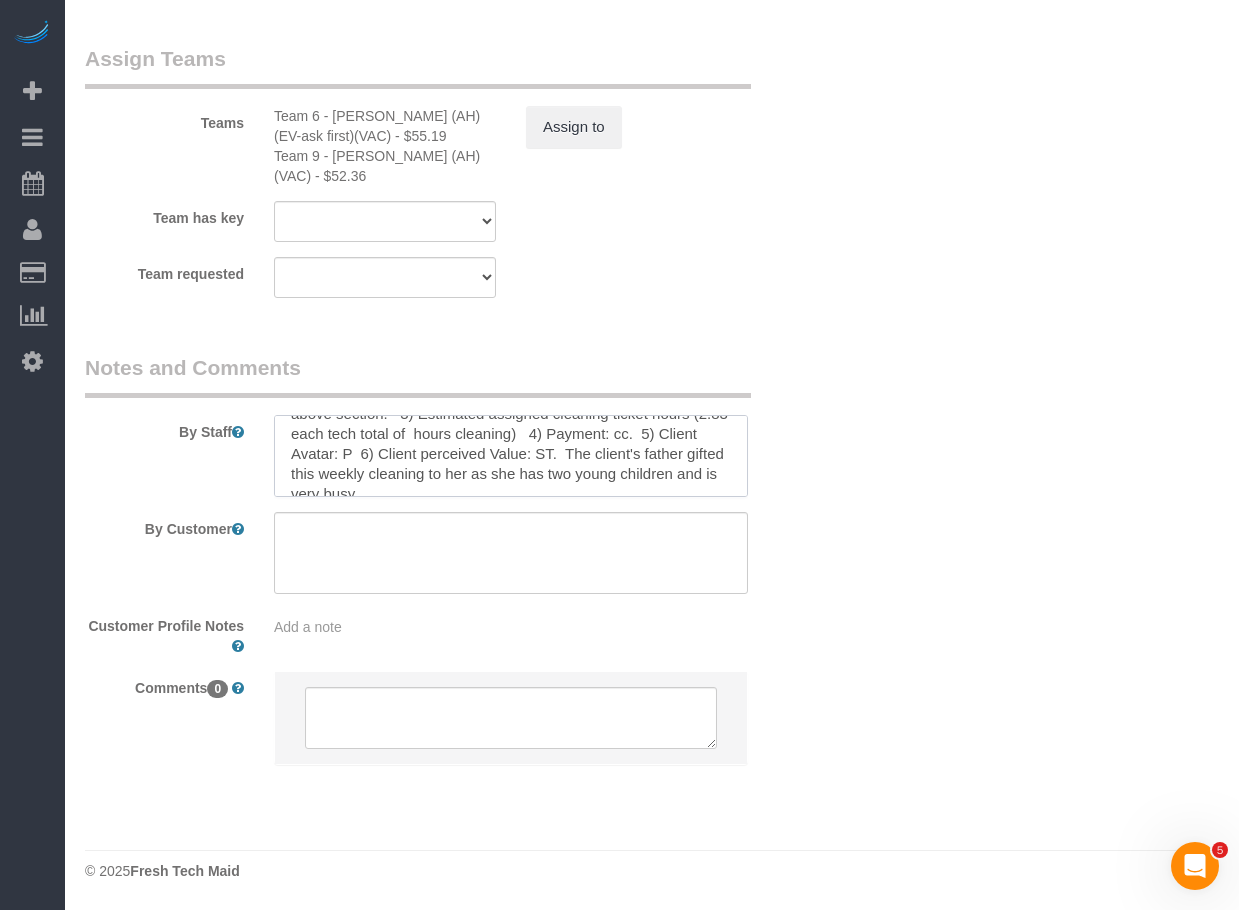 click at bounding box center (511, 456) 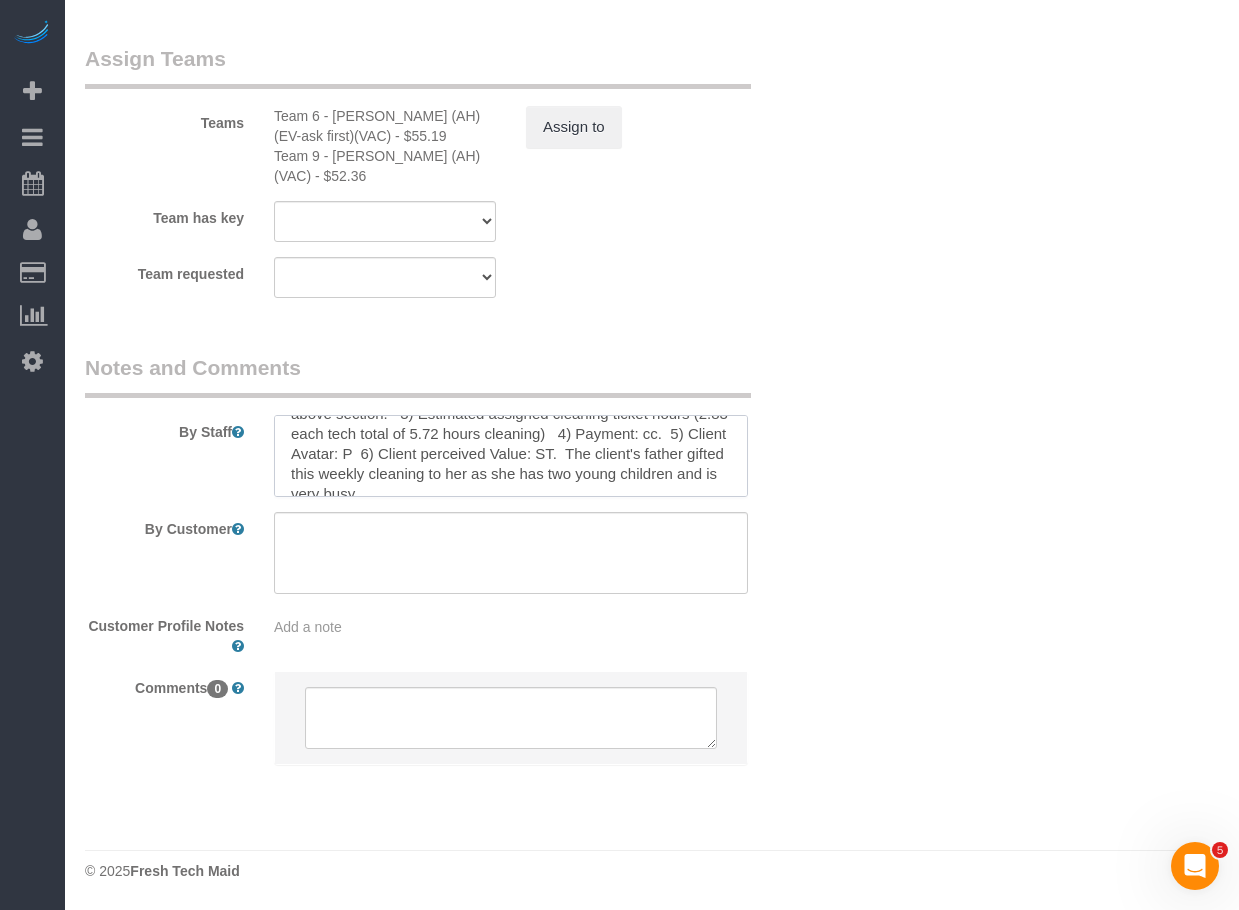 scroll, scrollTop: 46, scrollLeft: 0, axis: vertical 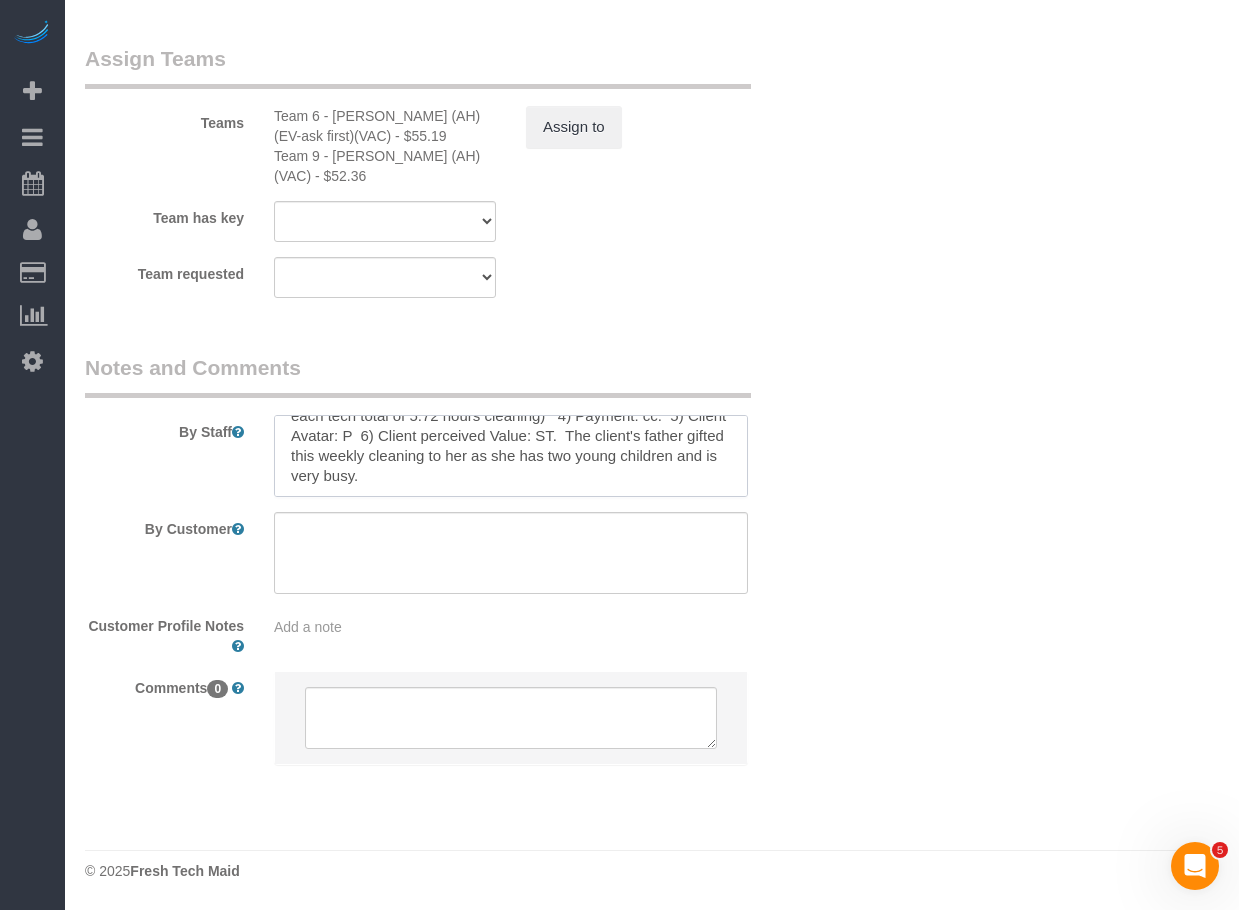 drag, startPoint x: 596, startPoint y: 448, endPoint x: 711, endPoint y: 536, distance: 144.80676 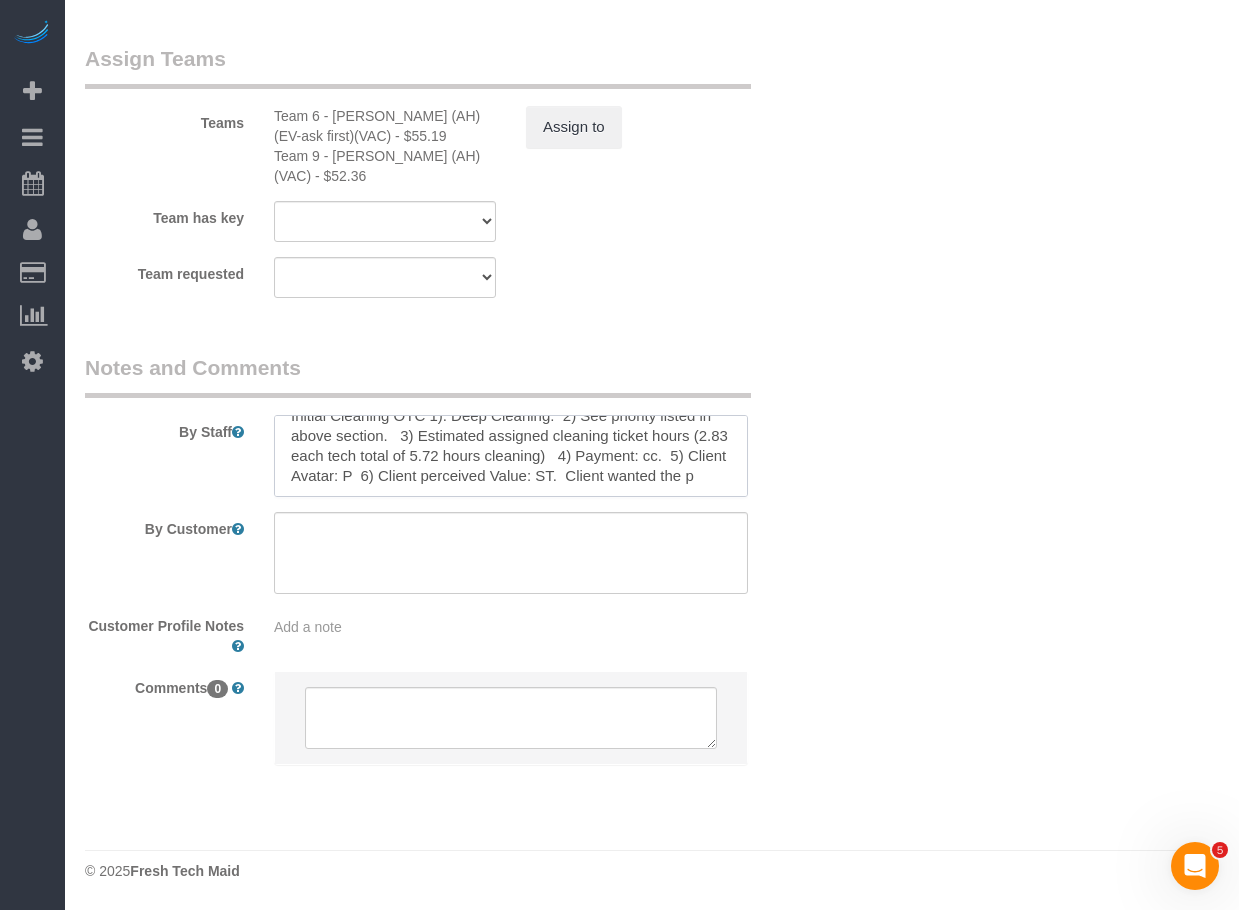 scroll, scrollTop: 40, scrollLeft: 0, axis: vertical 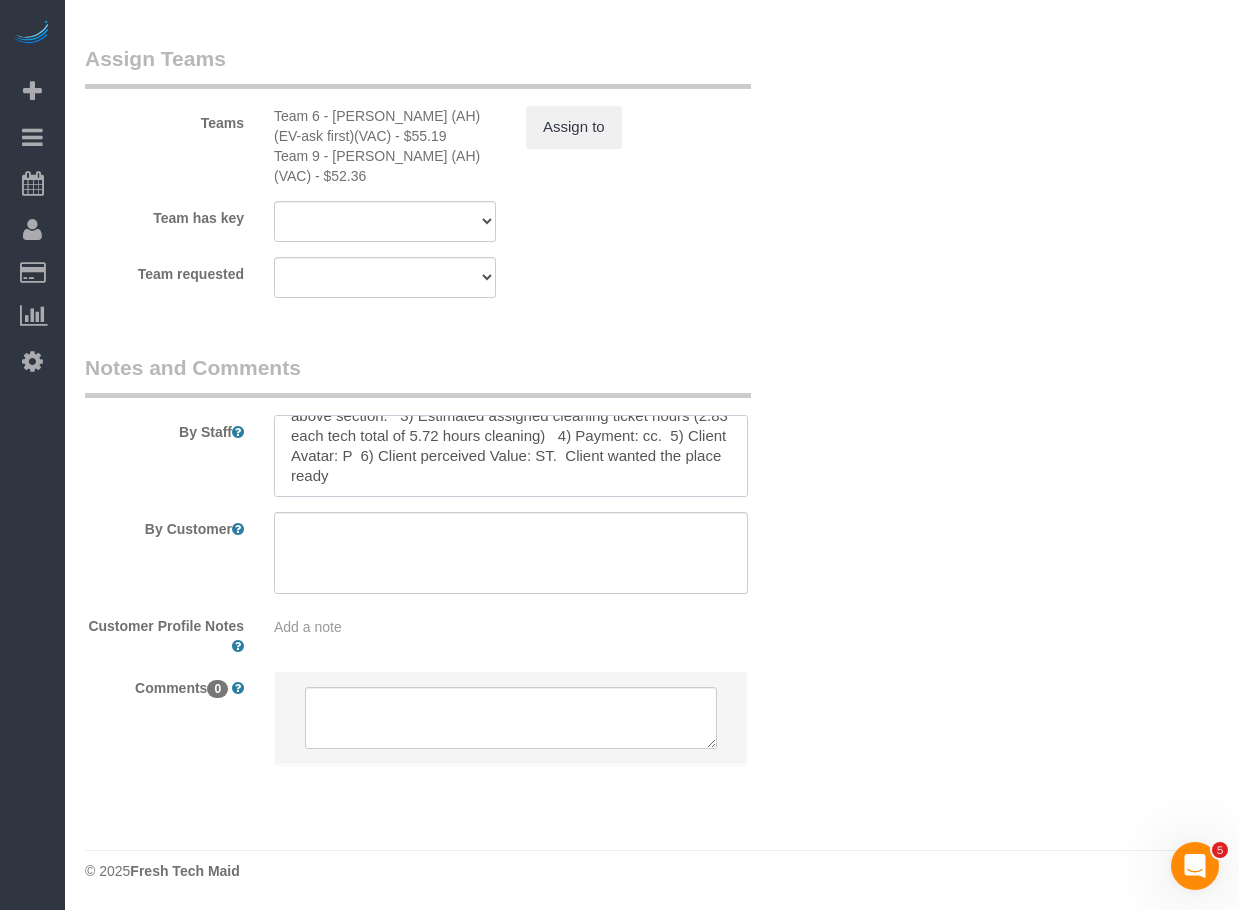 click at bounding box center (511, 456) 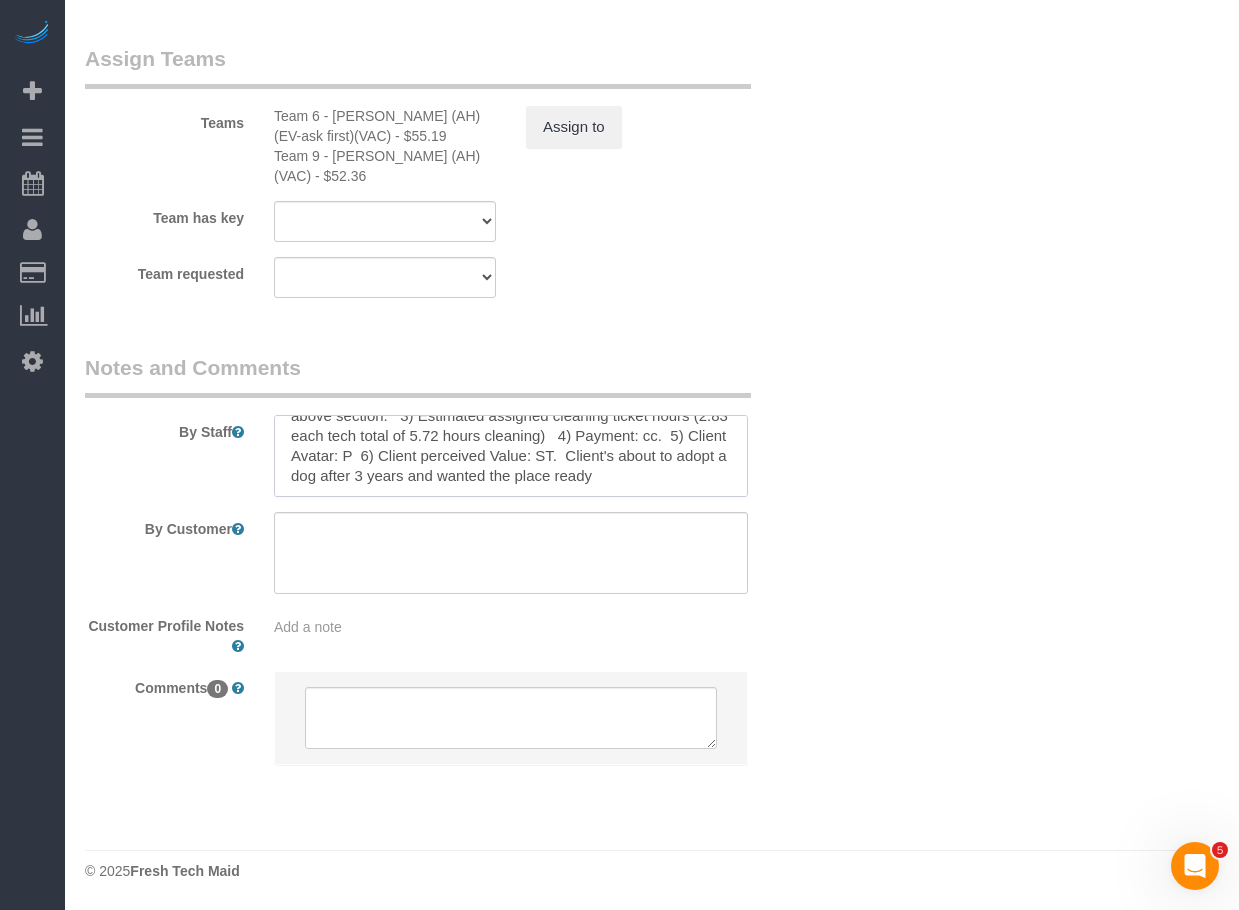 click at bounding box center (511, 456) 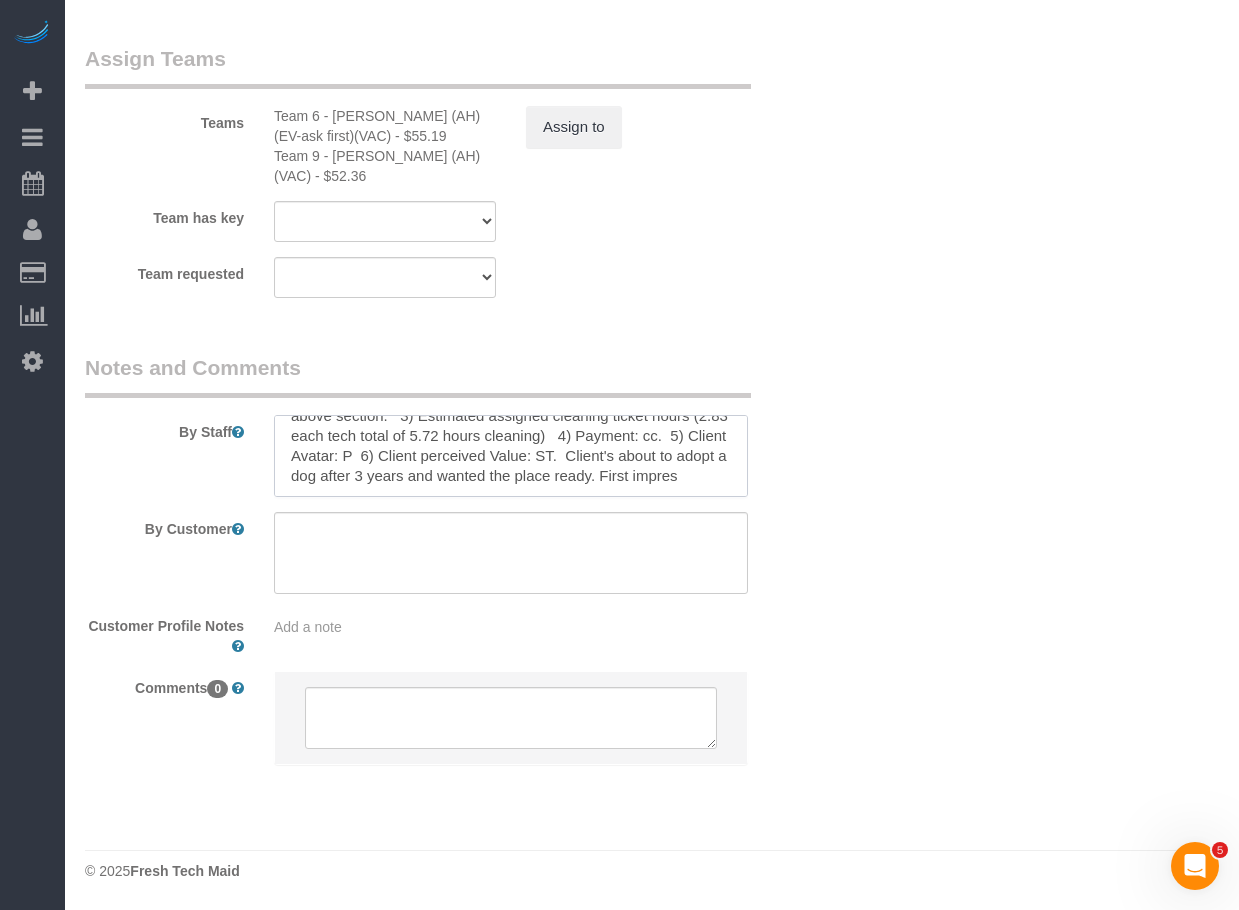 scroll, scrollTop: 60, scrollLeft: 0, axis: vertical 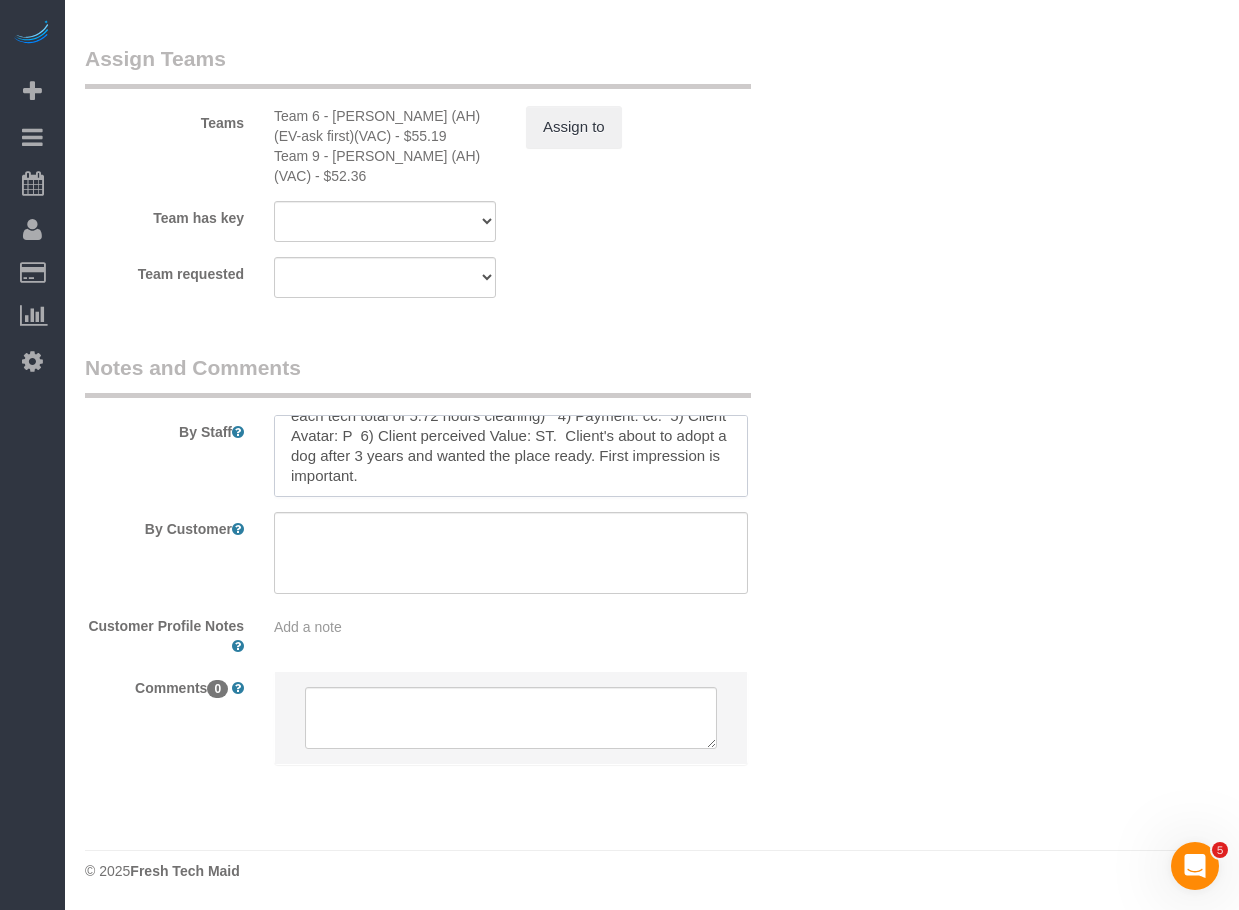 click at bounding box center (511, 456) 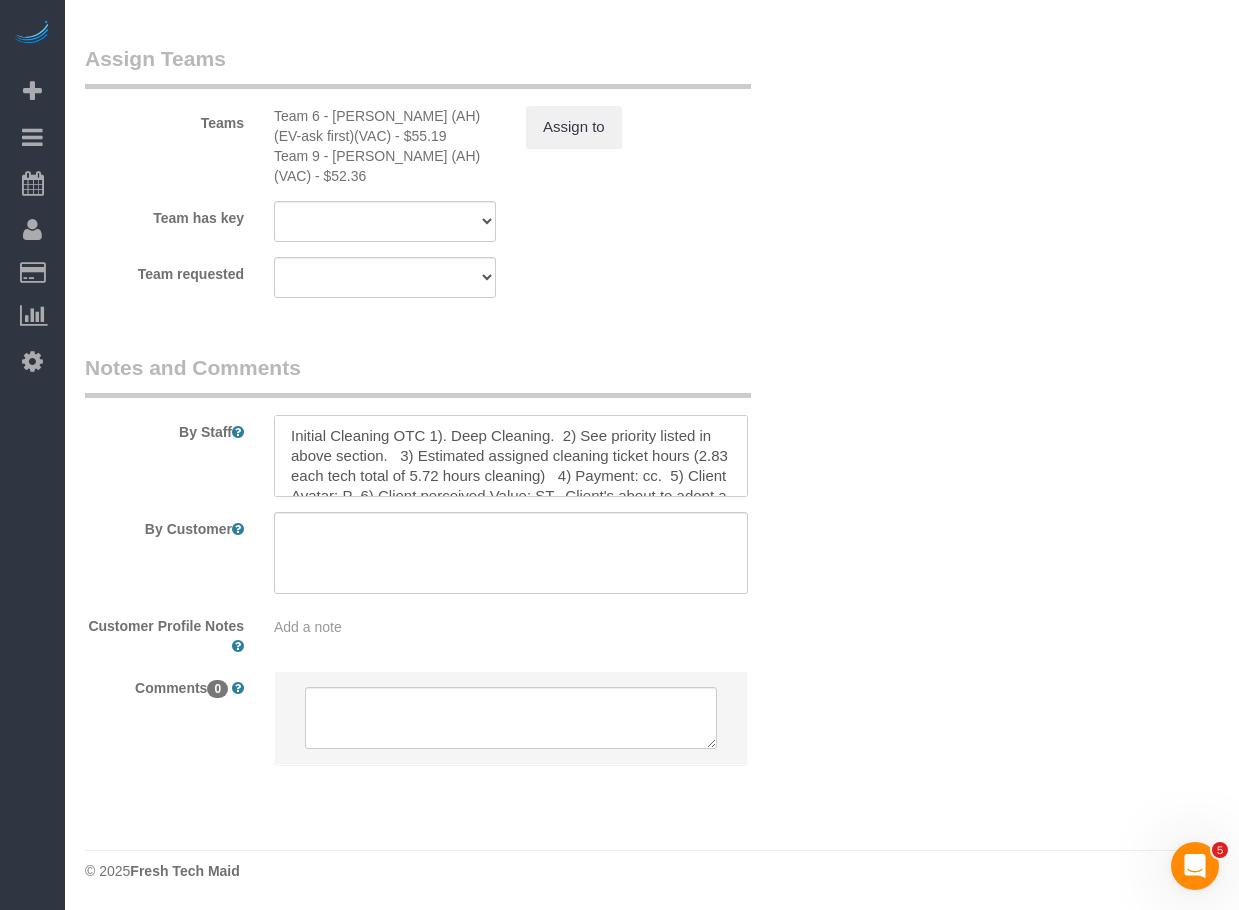 scroll, scrollTop: 60, scrollLeft: 0, axis: vertical 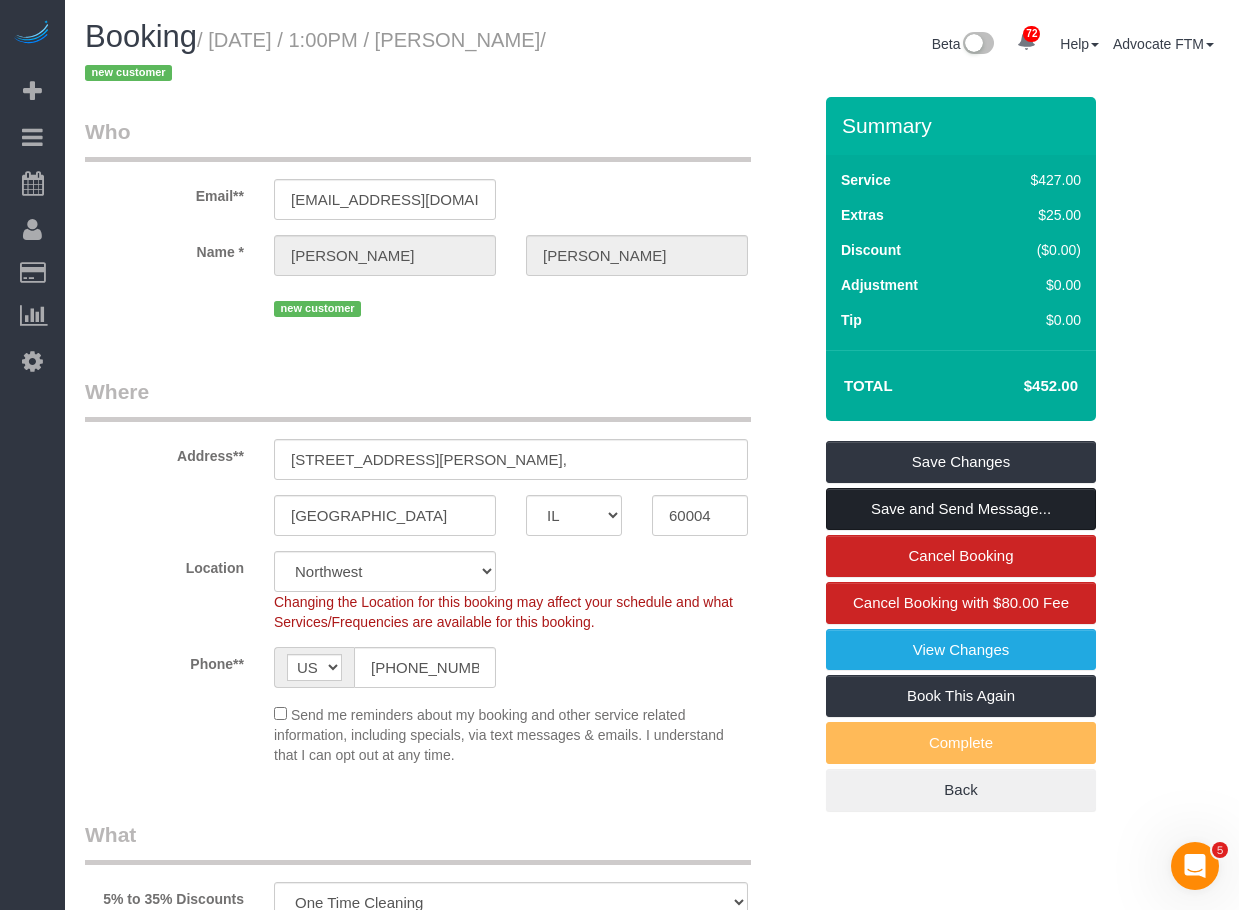 type on "Initial Cleaning OTC 1). Deep Cleaning.  2) See priority listed in above section.   3) Estimated assigned cleaning ticket hours (2.83 each tech total of 5.72 hours cleaning)   4) Payment: cc.  5) Client Avatar: P  6) Client perceived Value: ST.  Client's about to adopt a dog after 3 years and wanted the place ready. New lead - first impression is important." 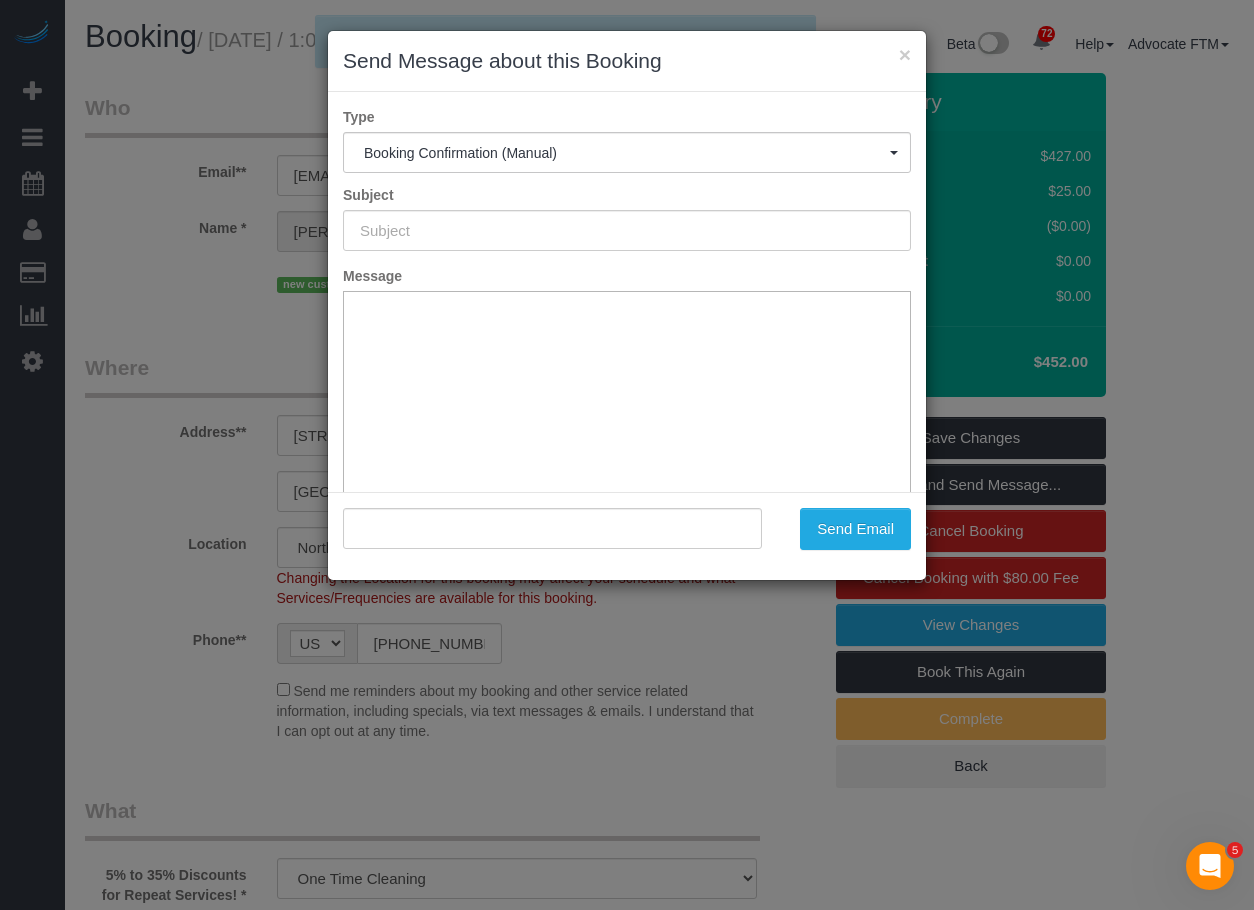 type on "Your Booking With Fresh Tech Maid, Confirmed!" 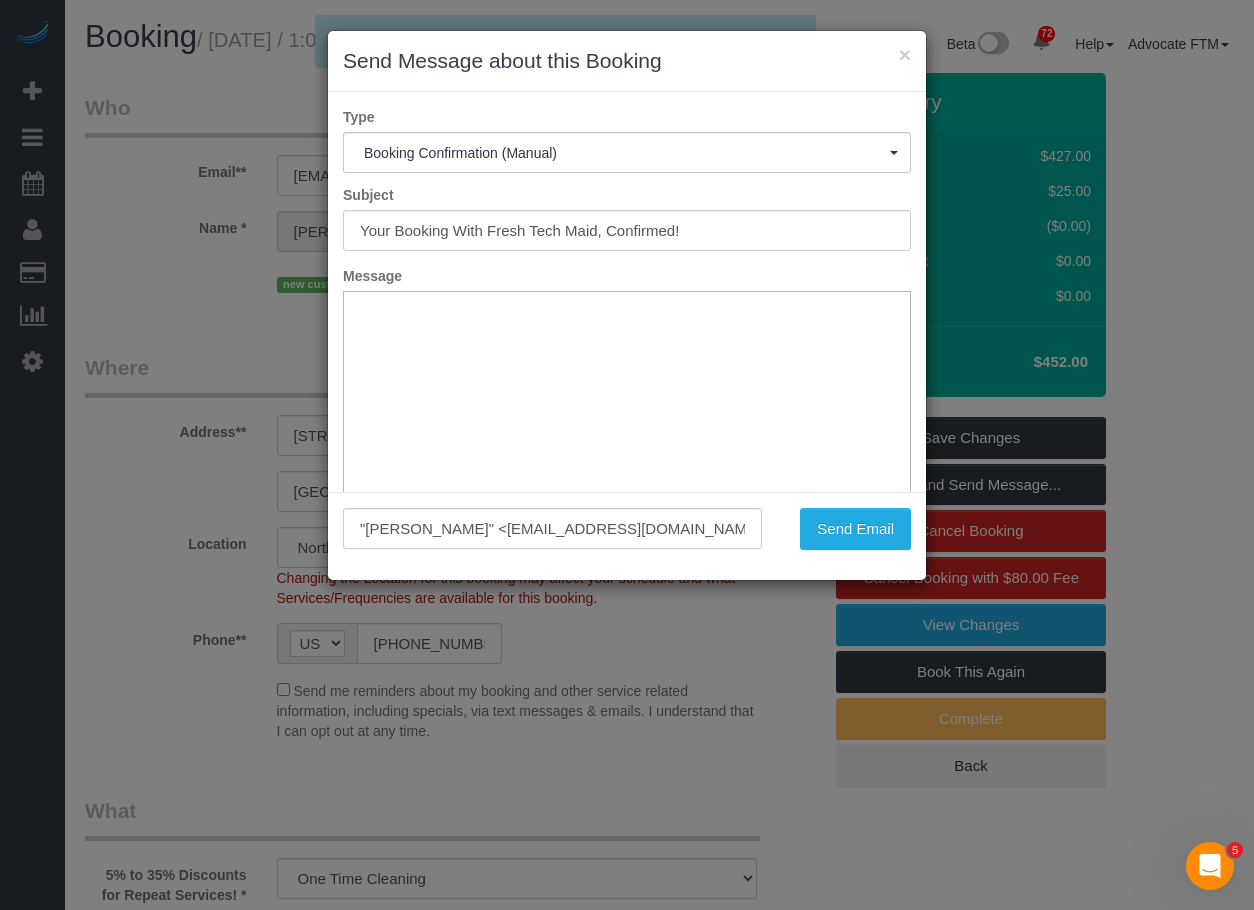 scroll, scrollTop: 0, scrollLeft: 0, axis: both 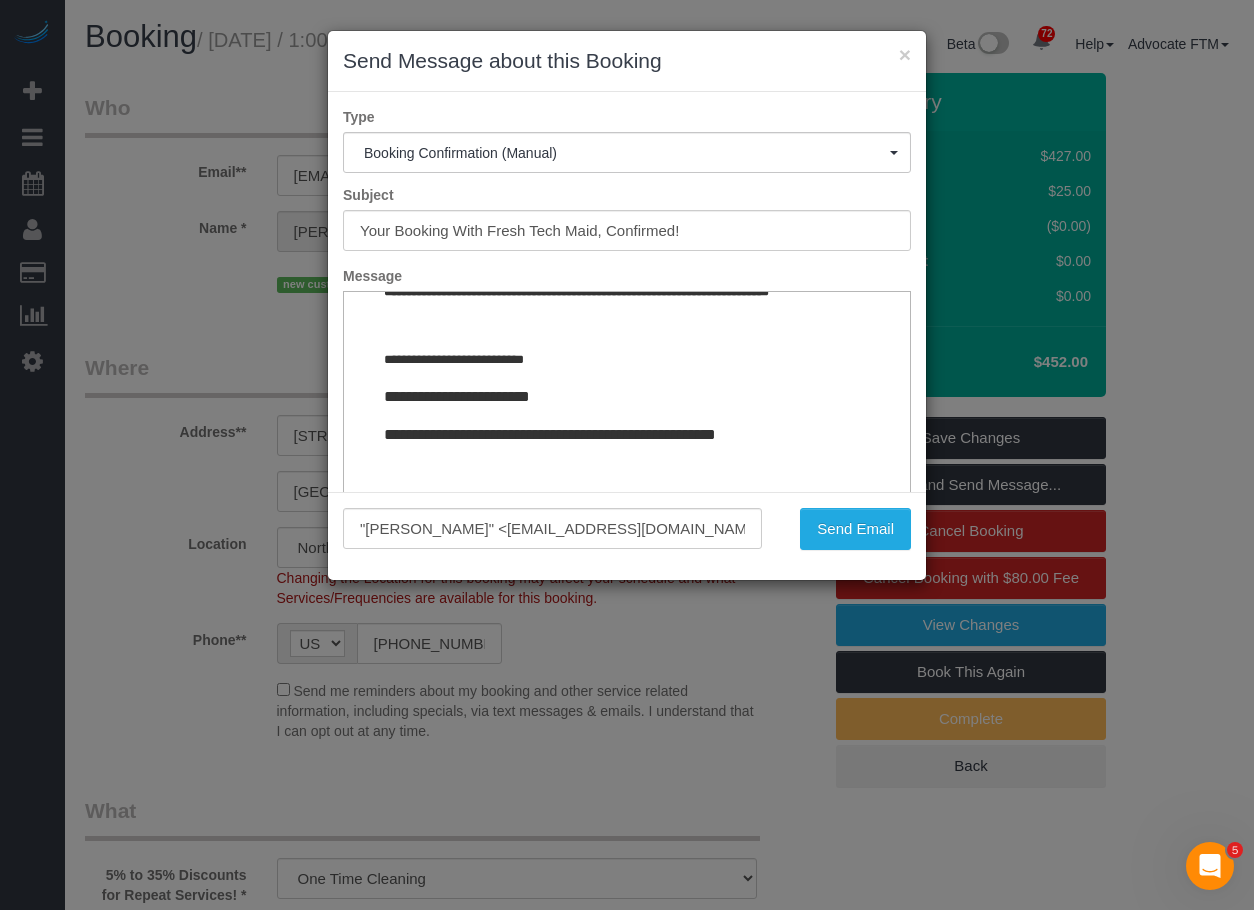 drag, startPoint x: 888, startPoint y: 340, endPoint x: 1212, endPoint y: 838, distance: 594.1212 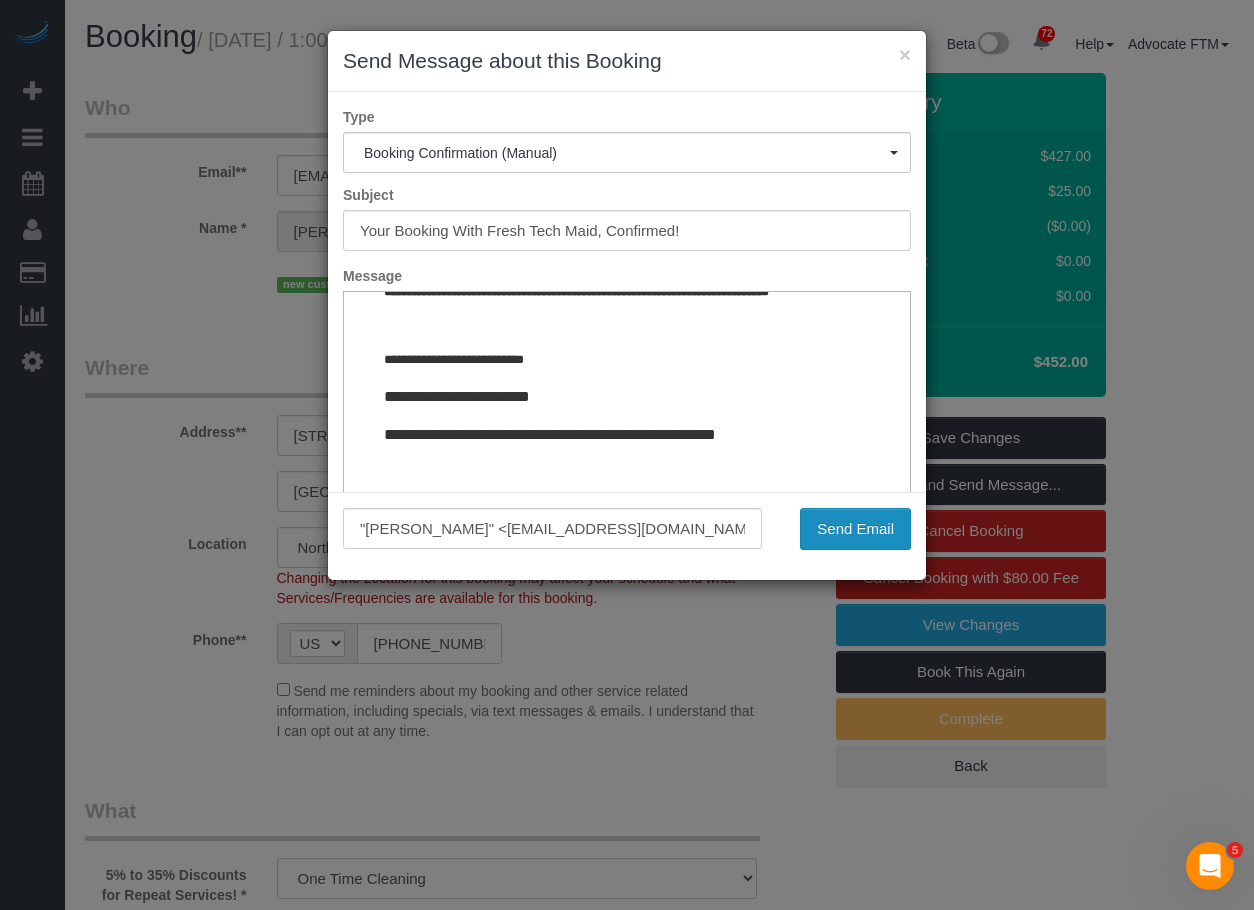 click on "Send Email" at bounding box center (855, 529) 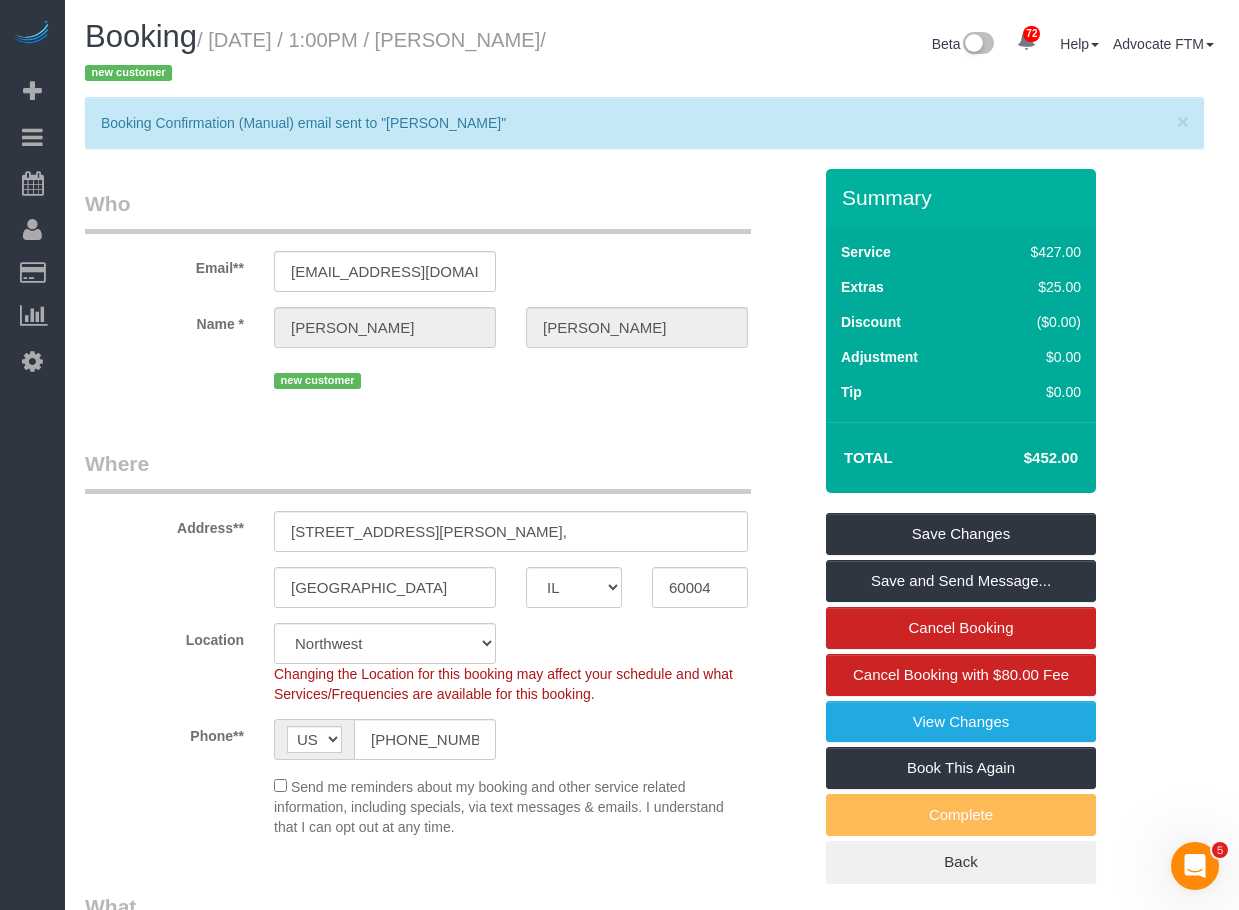 drag, startPoint x: 1018, startPoint y: 446, endPoint x: 993, endPoint y: 478, distance: 40.60788 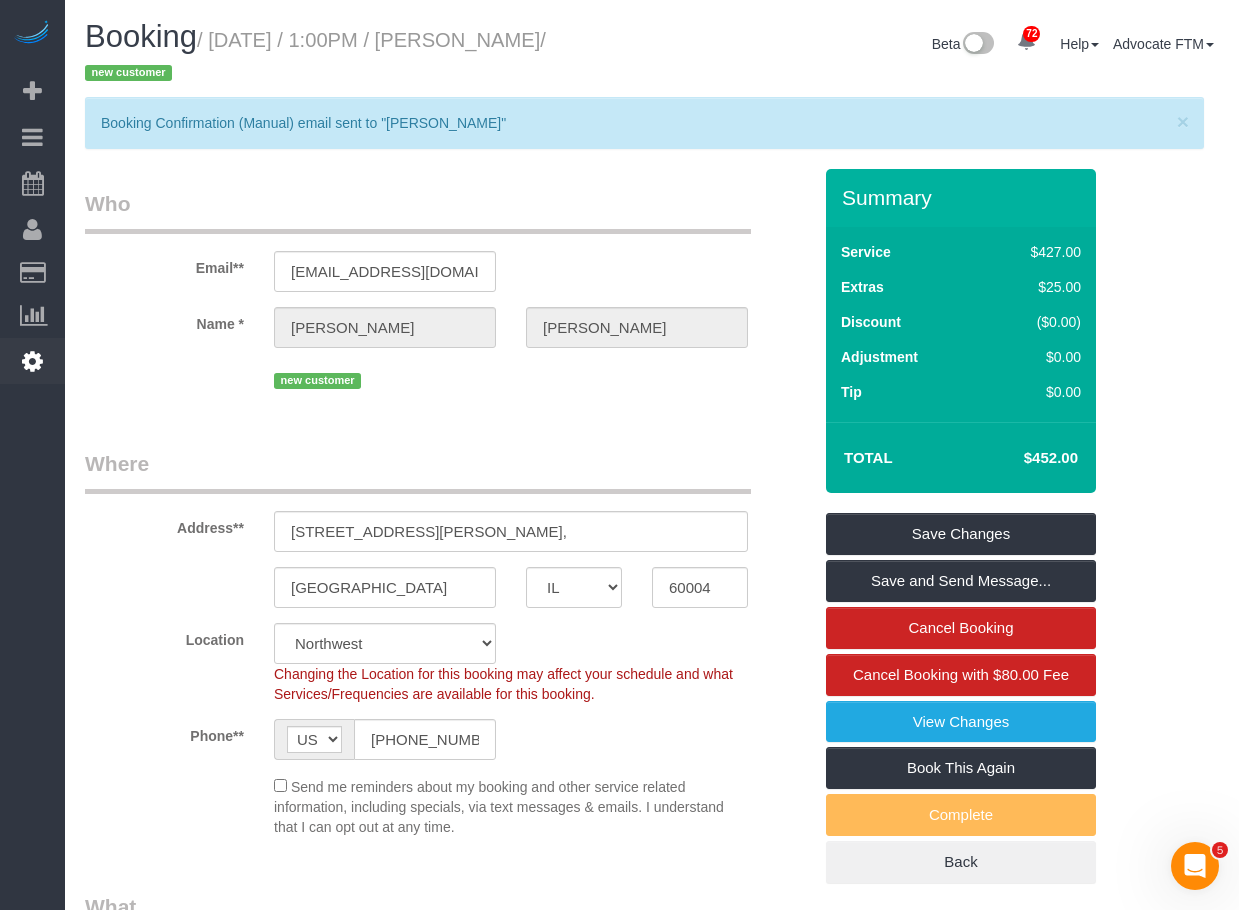 copy on "[PERSON_NAME]" 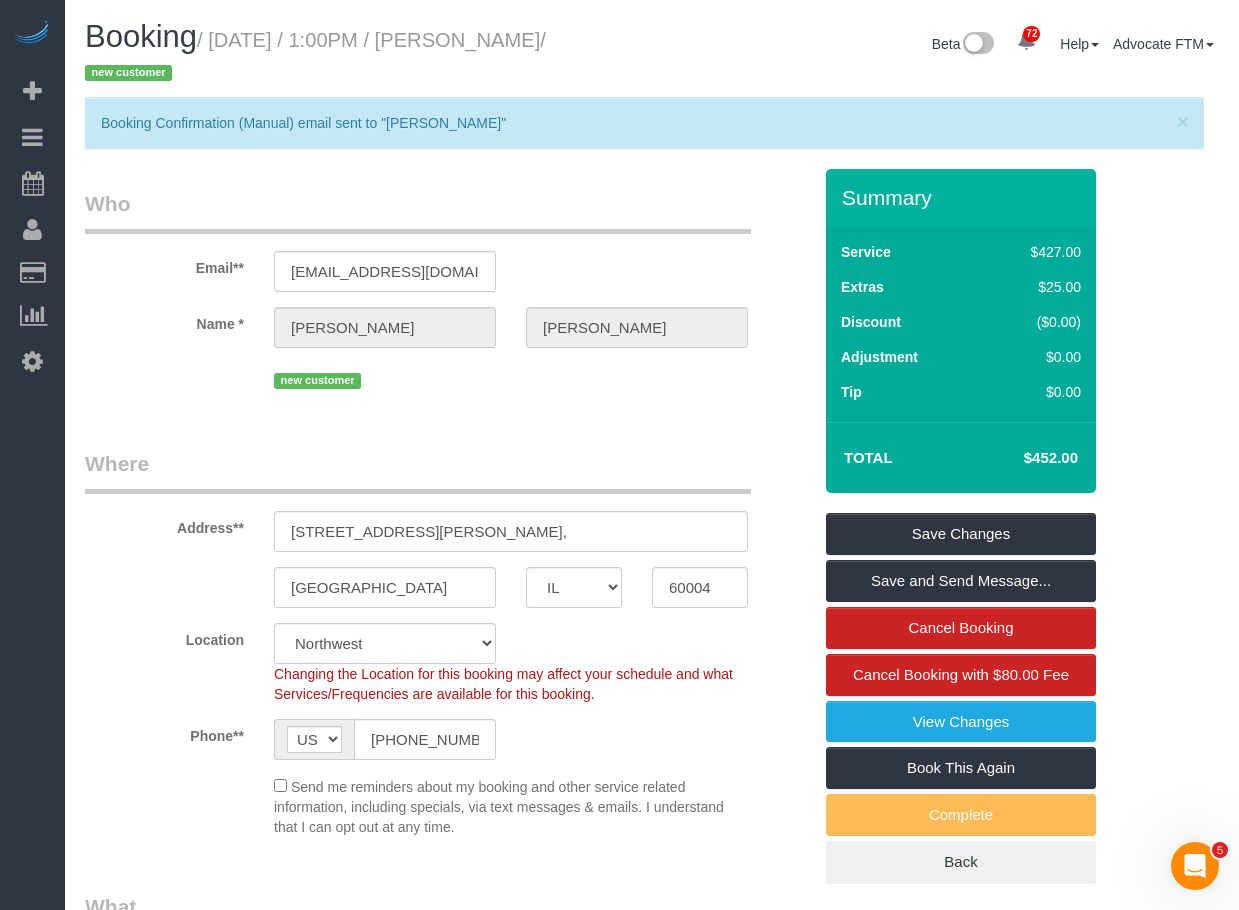scroll, scrollTop: 100, scrollLeft: 0, axis: vertical 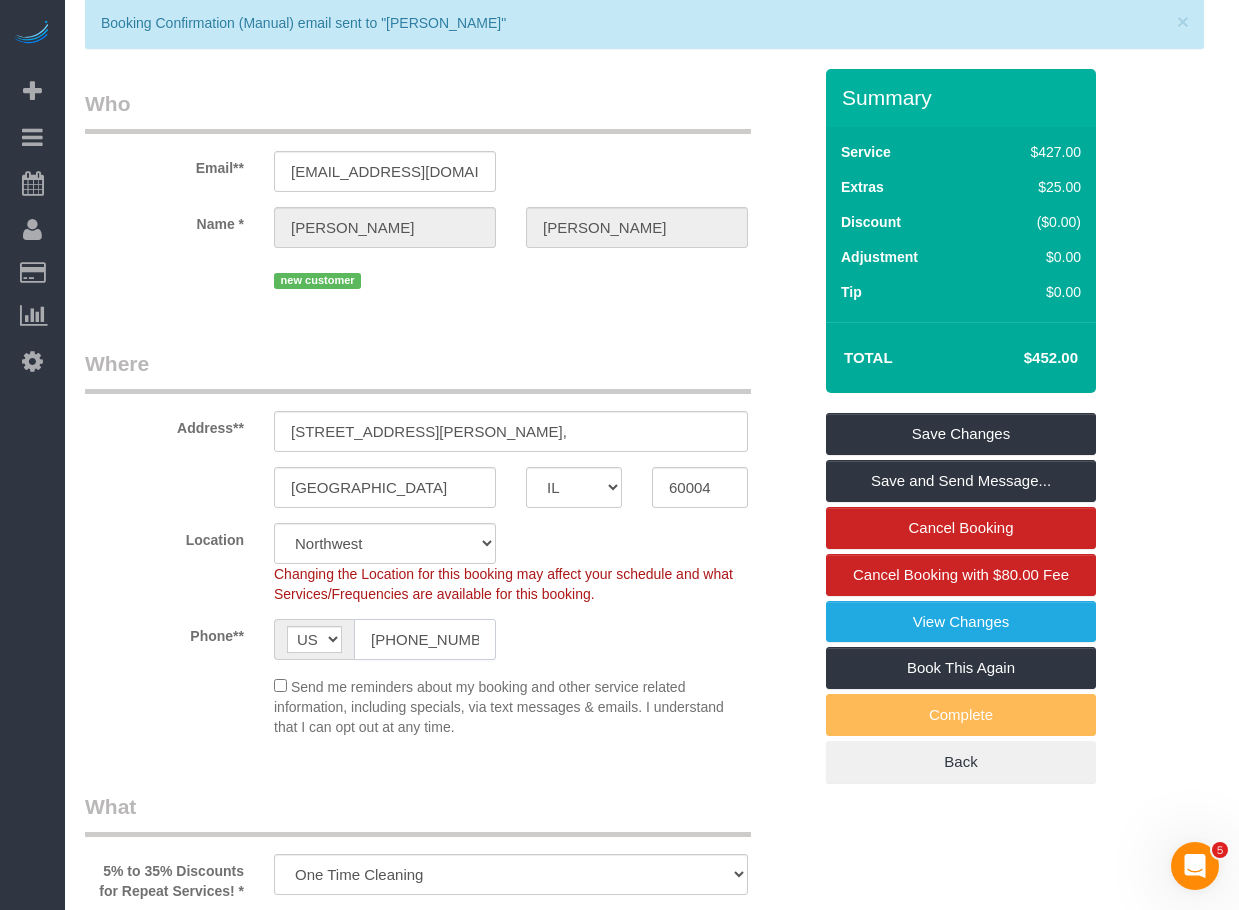 click on "[PHONE_NUMBER]" 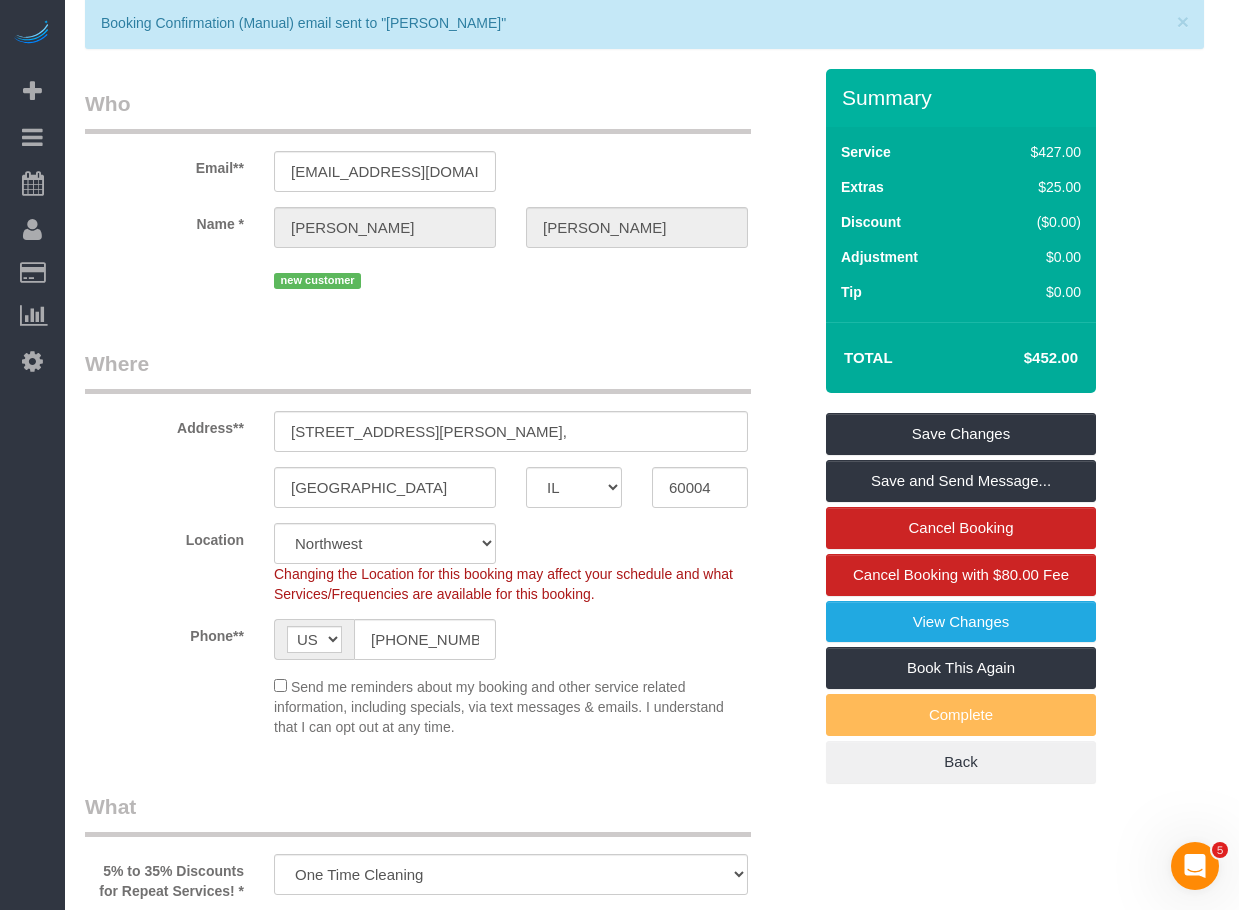 scroll, scrollTop: 0, scrollLeft: 0, axis: both 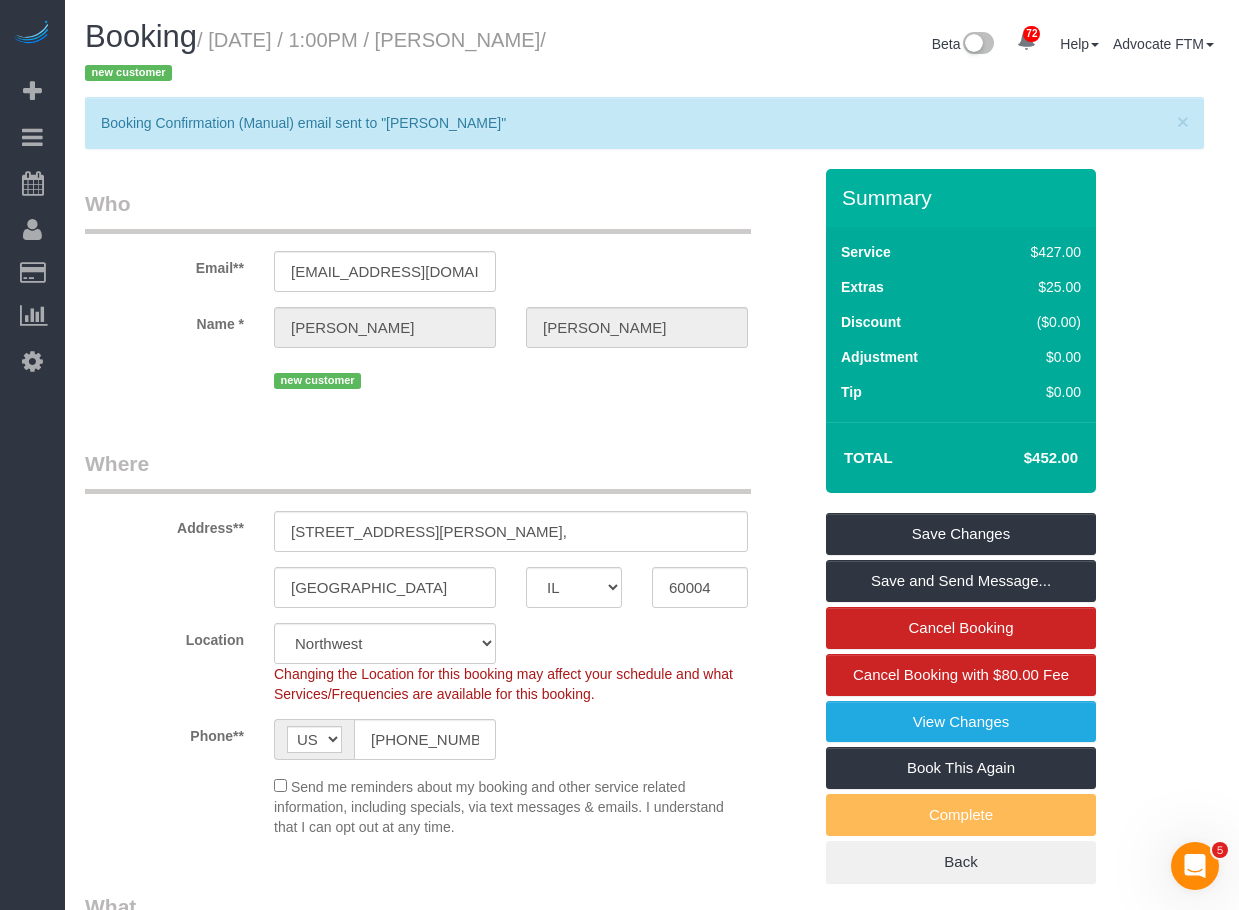 drag, startPoint x: 442, startPoint y: 40, endPoint x: 564, endPoint y: 40, distance: 122 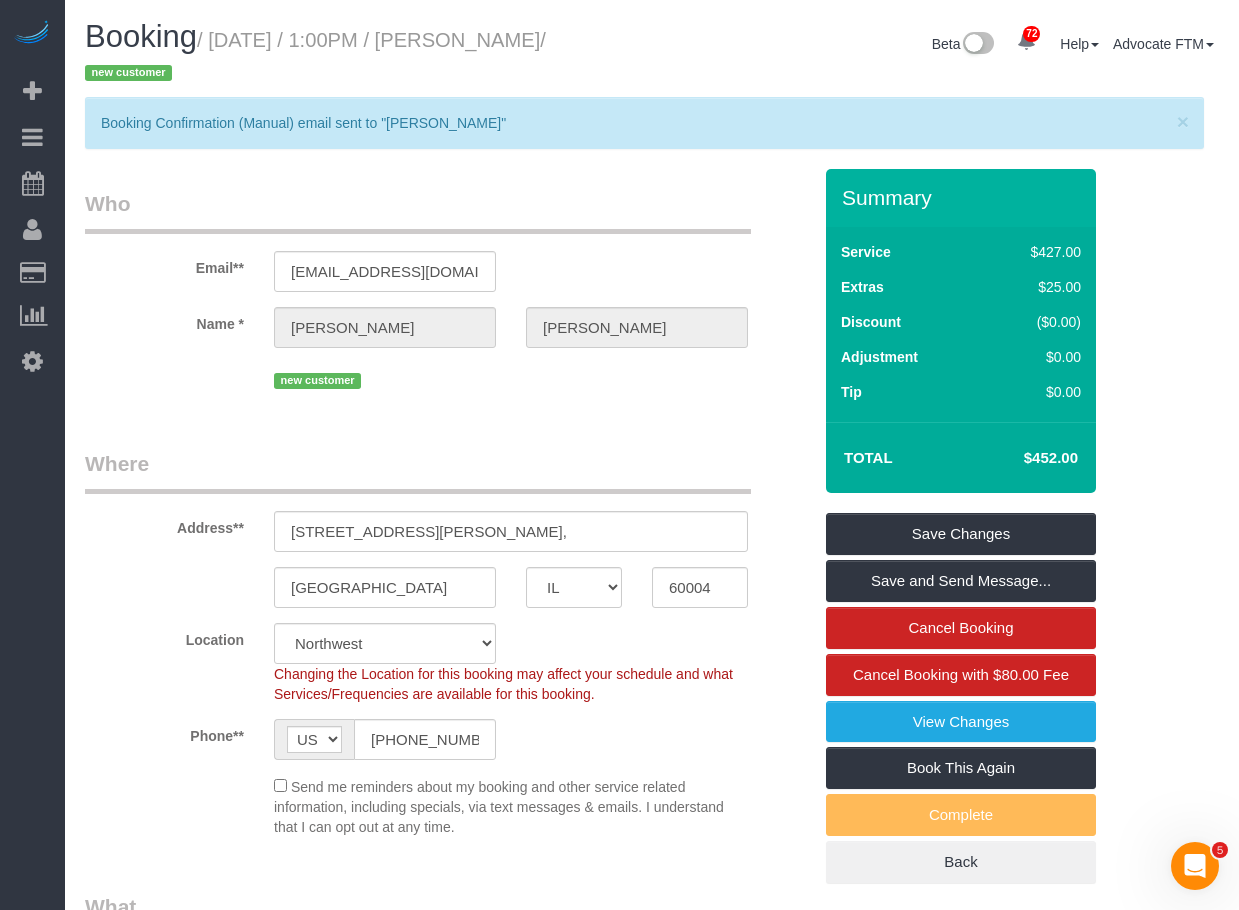 click on "Booking
/ [DATE] / 1:00PM / [PERSON_NAME]
/
new customer" at bounding box center [361, 54] 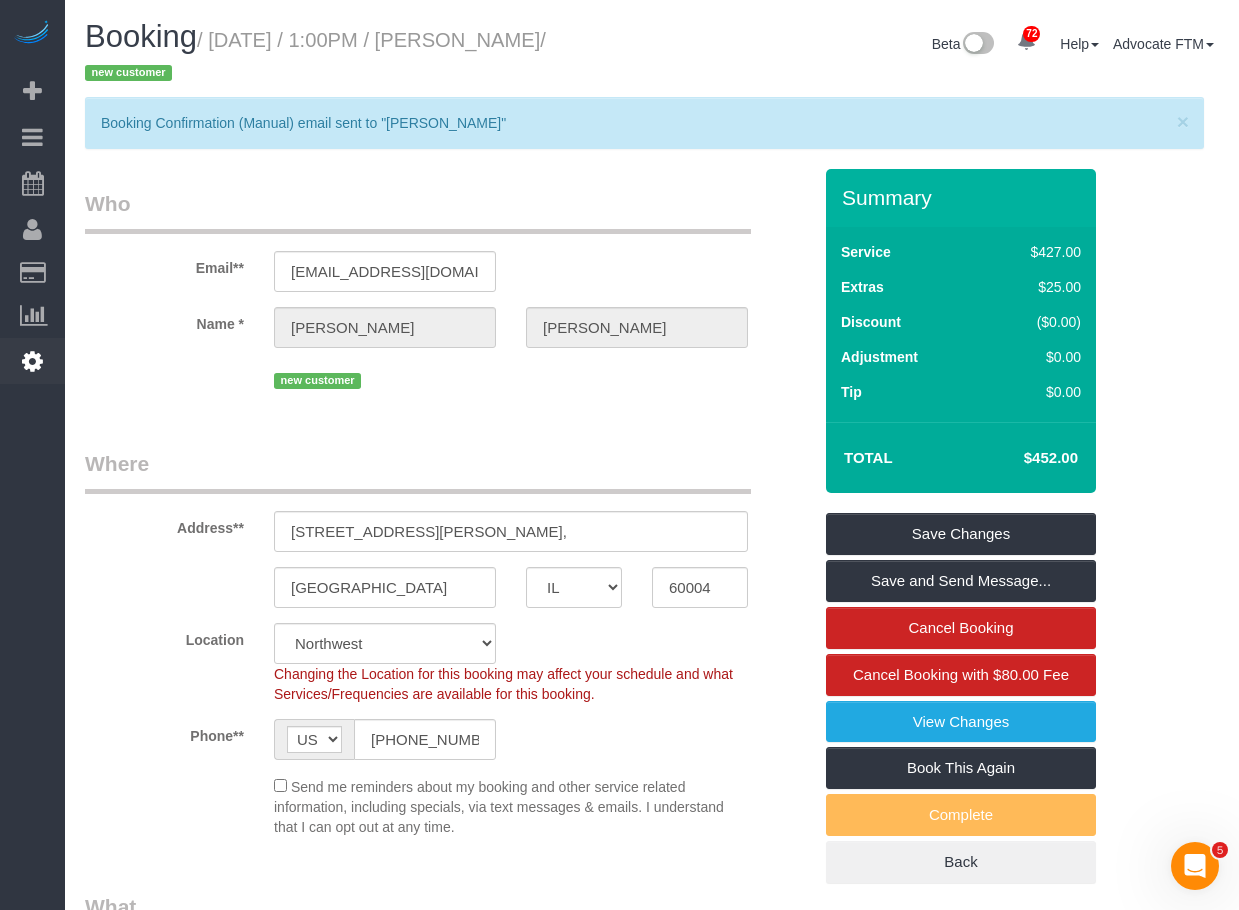 copy on "[PERSON_NAME]" 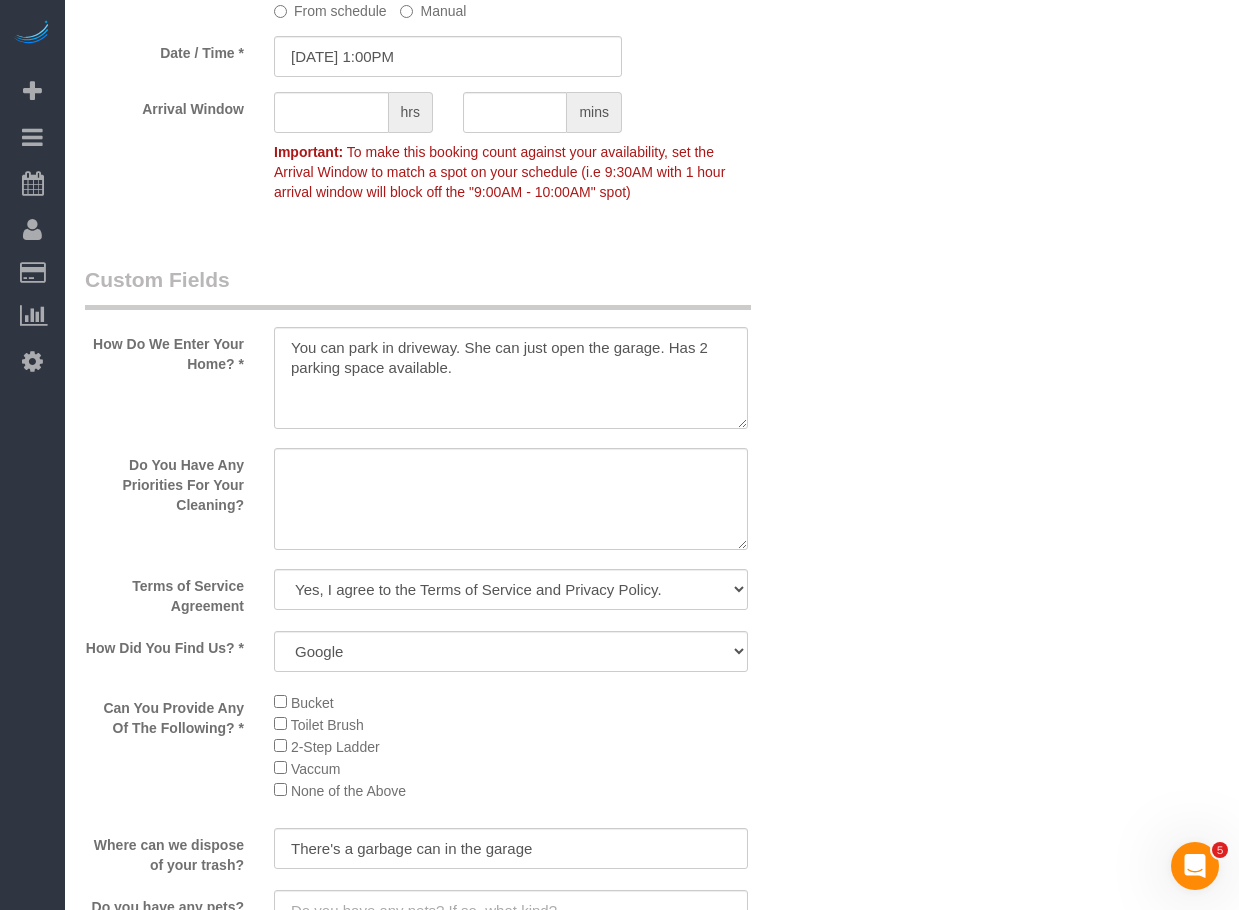 scroll, scrollTop: 2600, scrollLeft: 0, axis: vertical 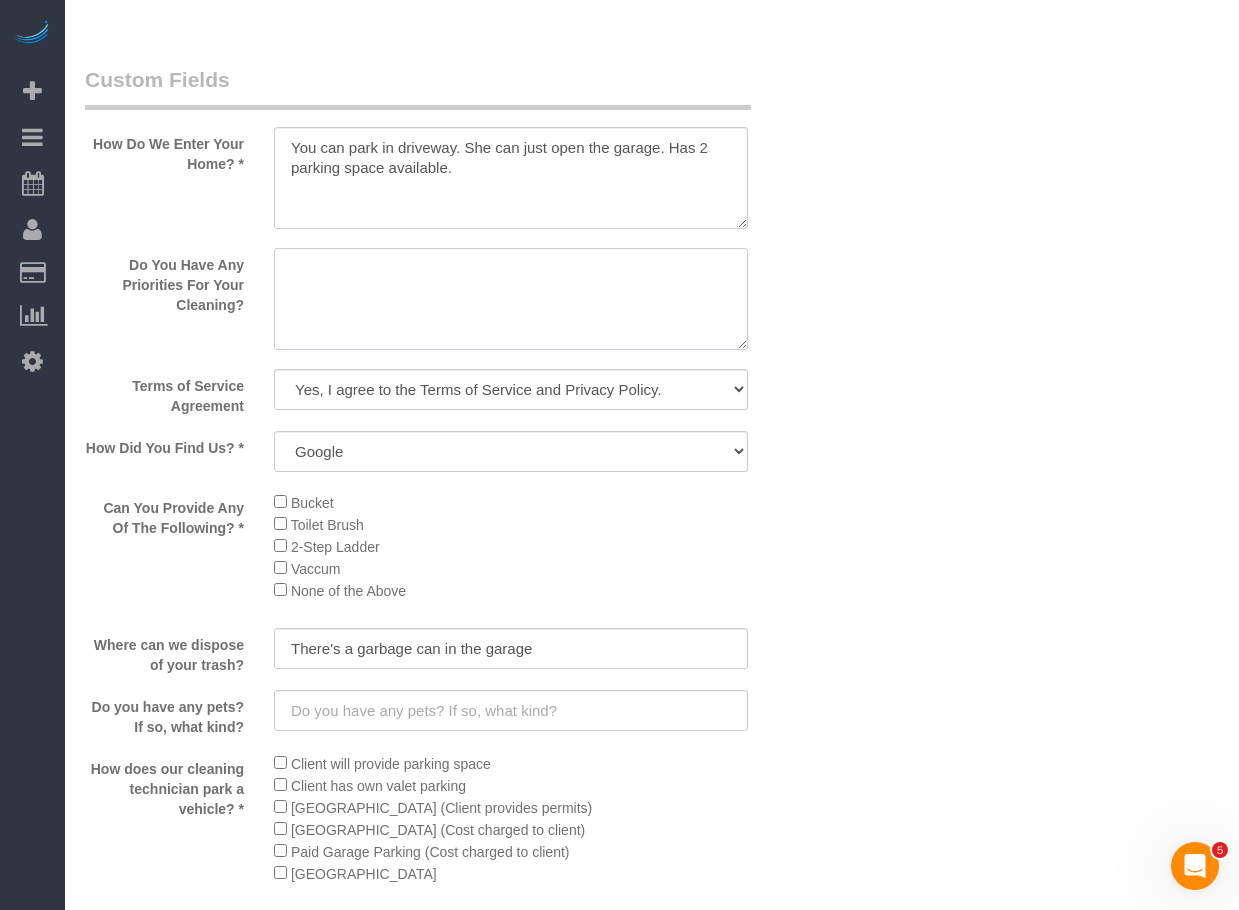 click at bounding box center (511, 299) 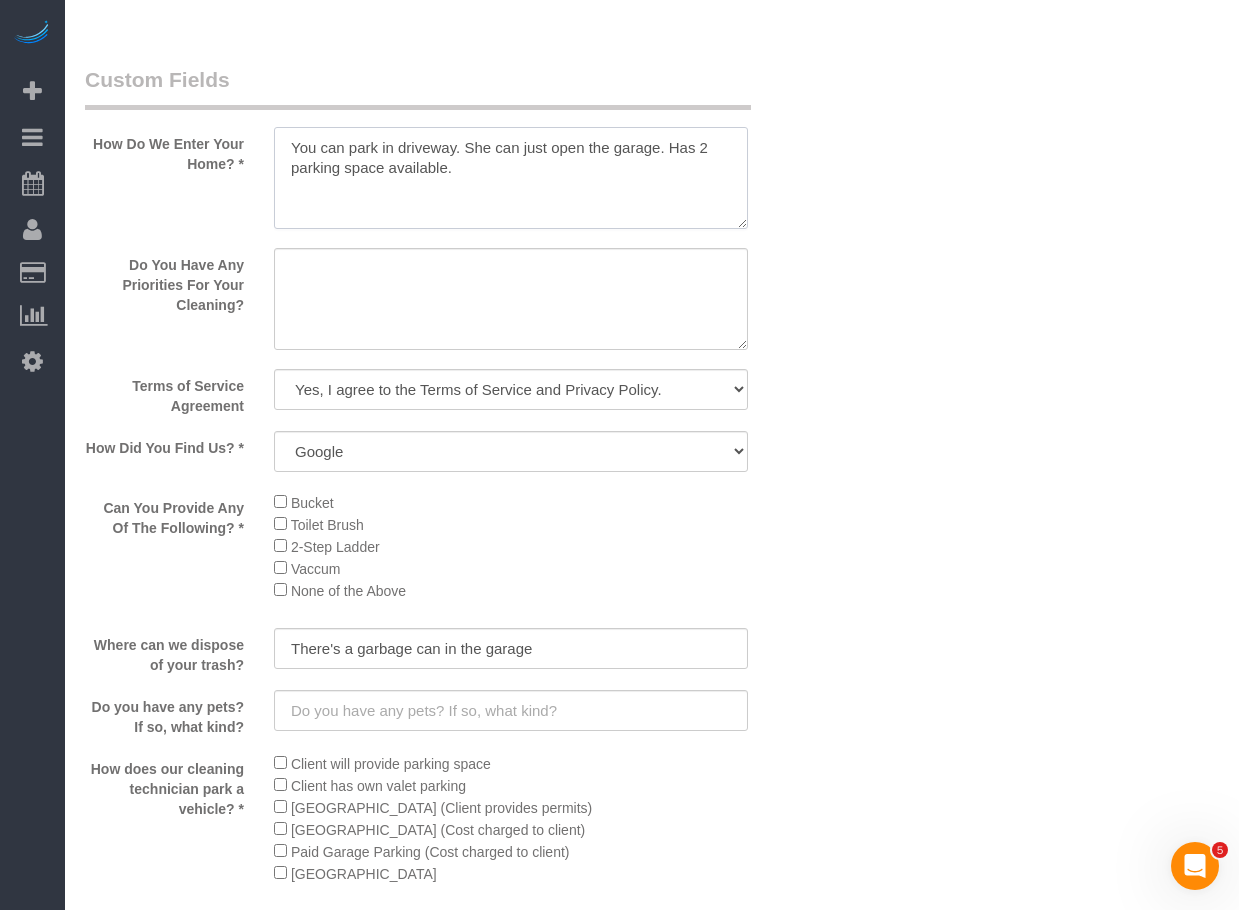 click at bounding box center [511, 178] 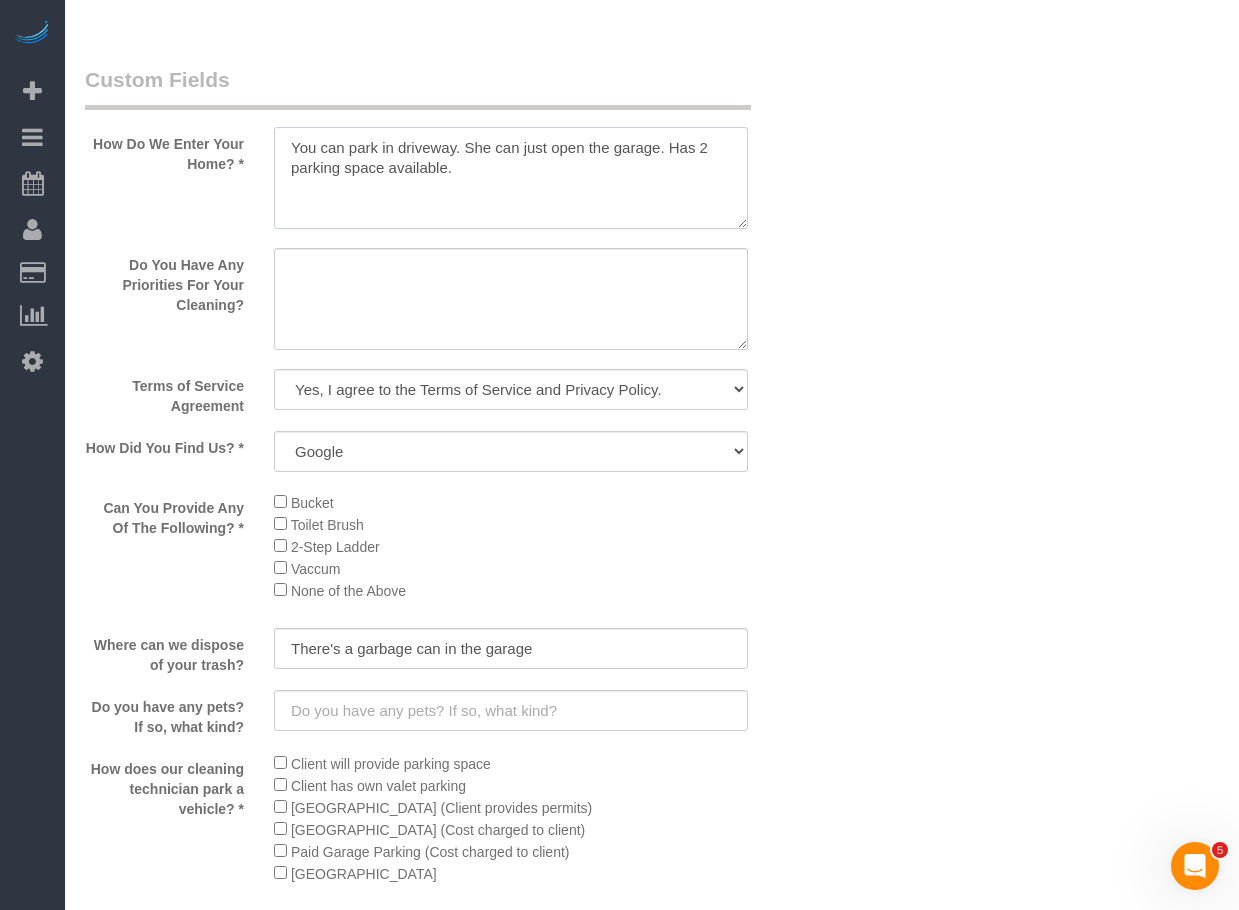 click at bounding box center (511, 178) 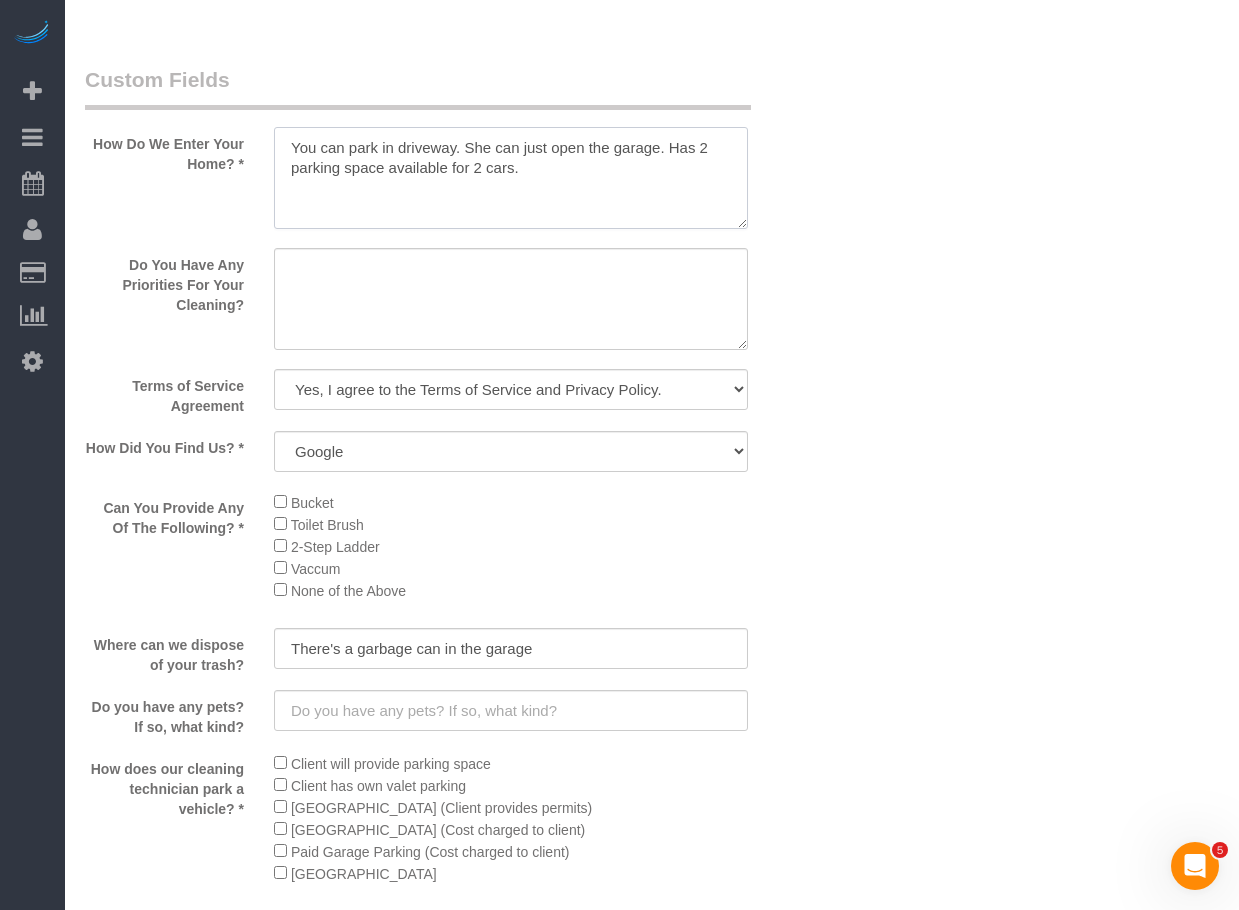 click at bounding box center (511, 178) 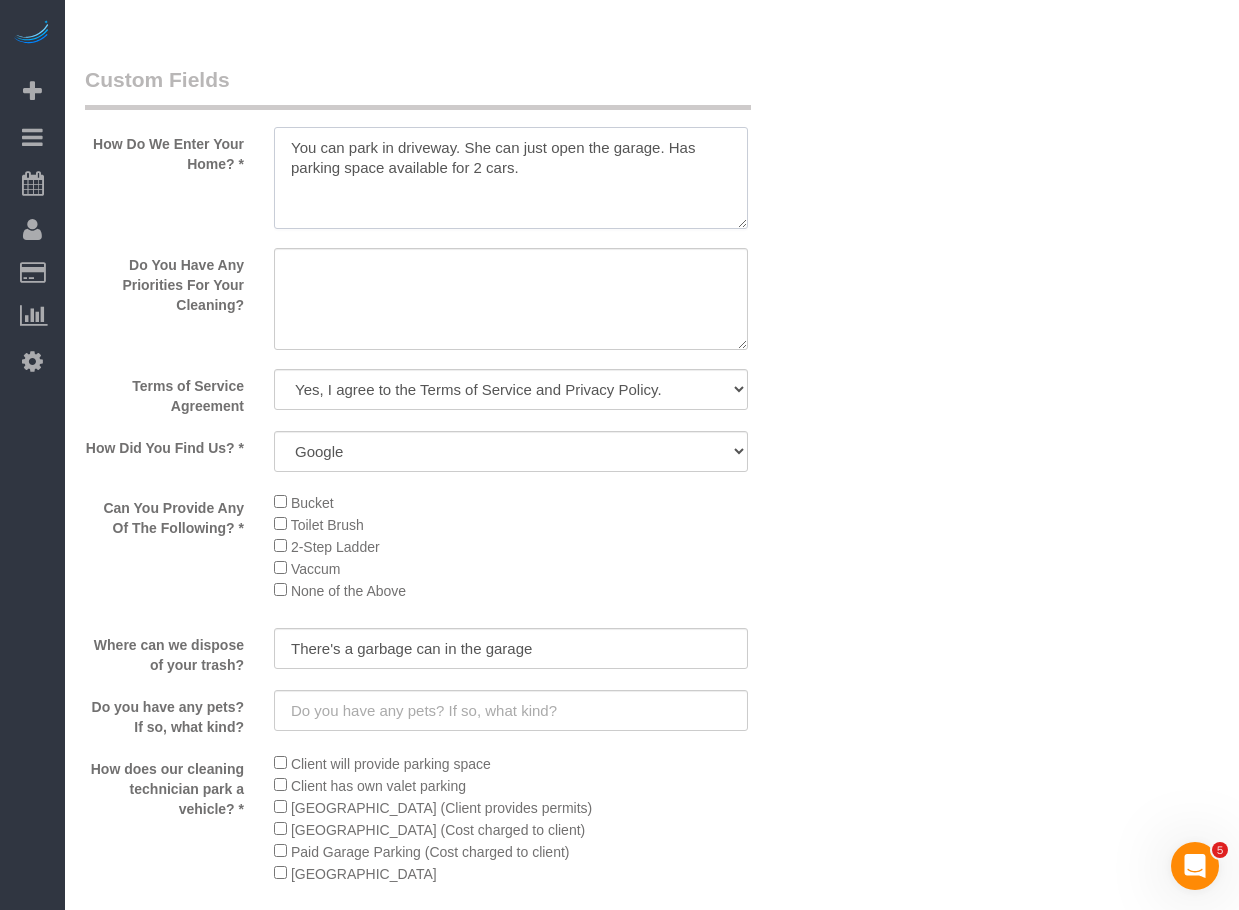 click at bounding box center [511, 178] 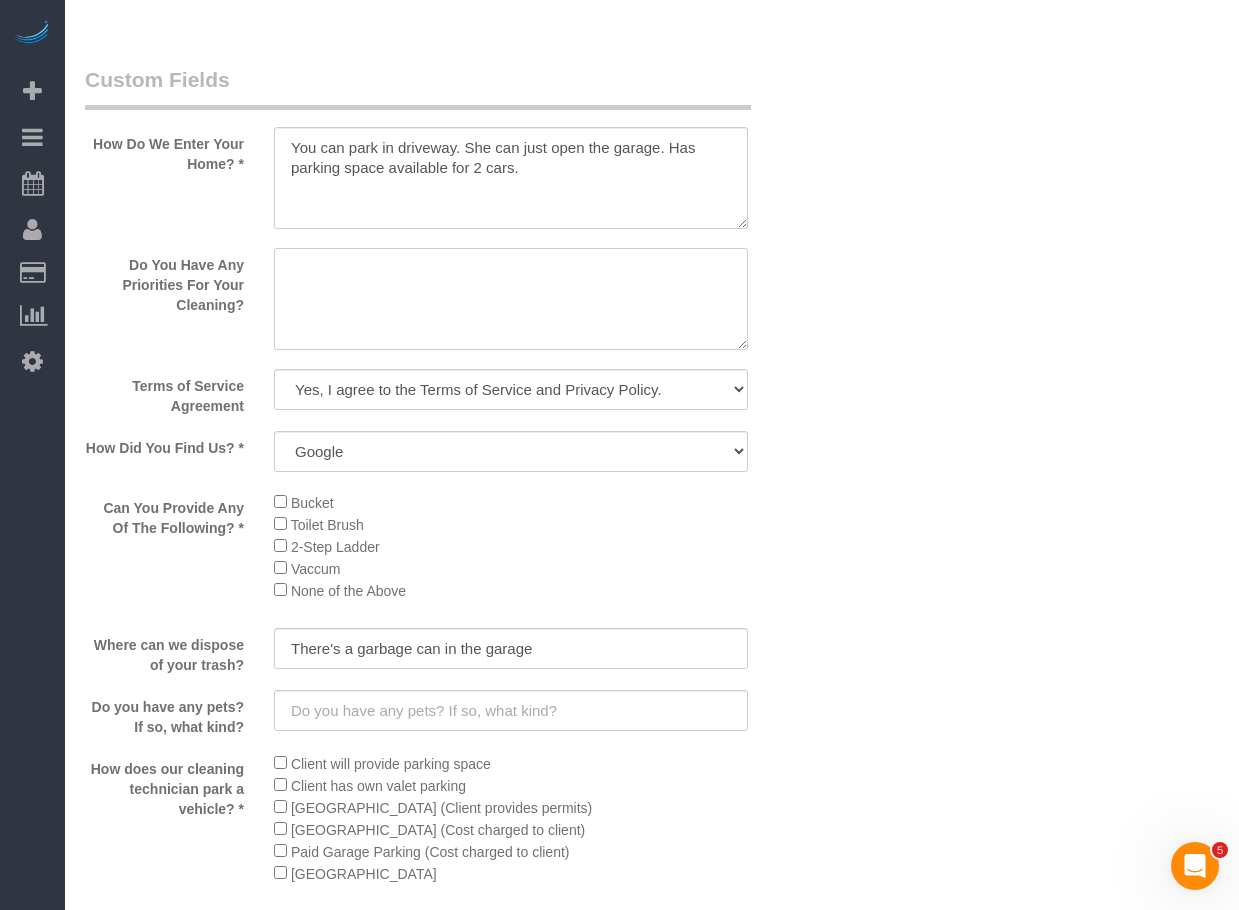 click at bounding box center [511, 299] 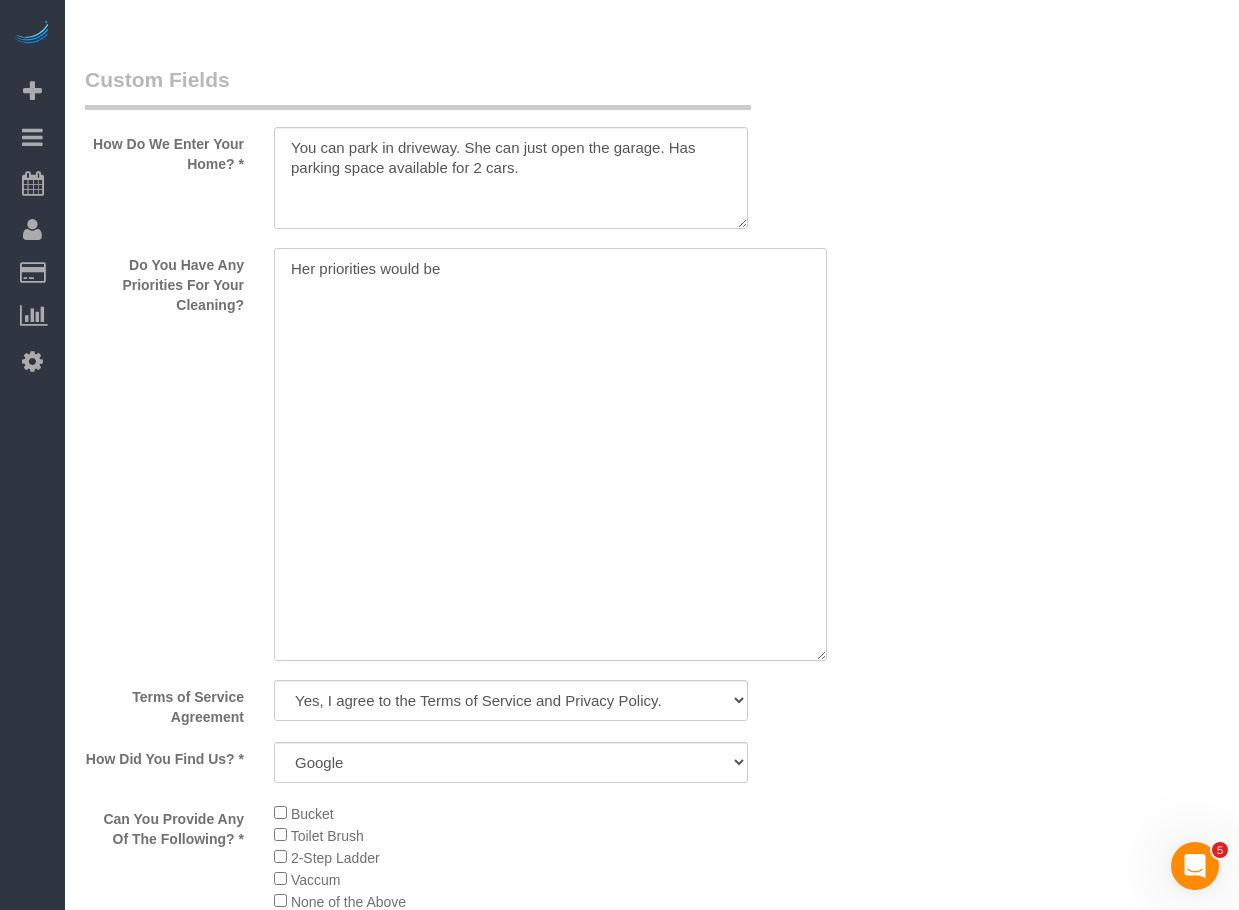 drag, startPoint x: 286, startPoint y: 265, endPoint x: 288, endPoint y: 292, distance: 27.073973 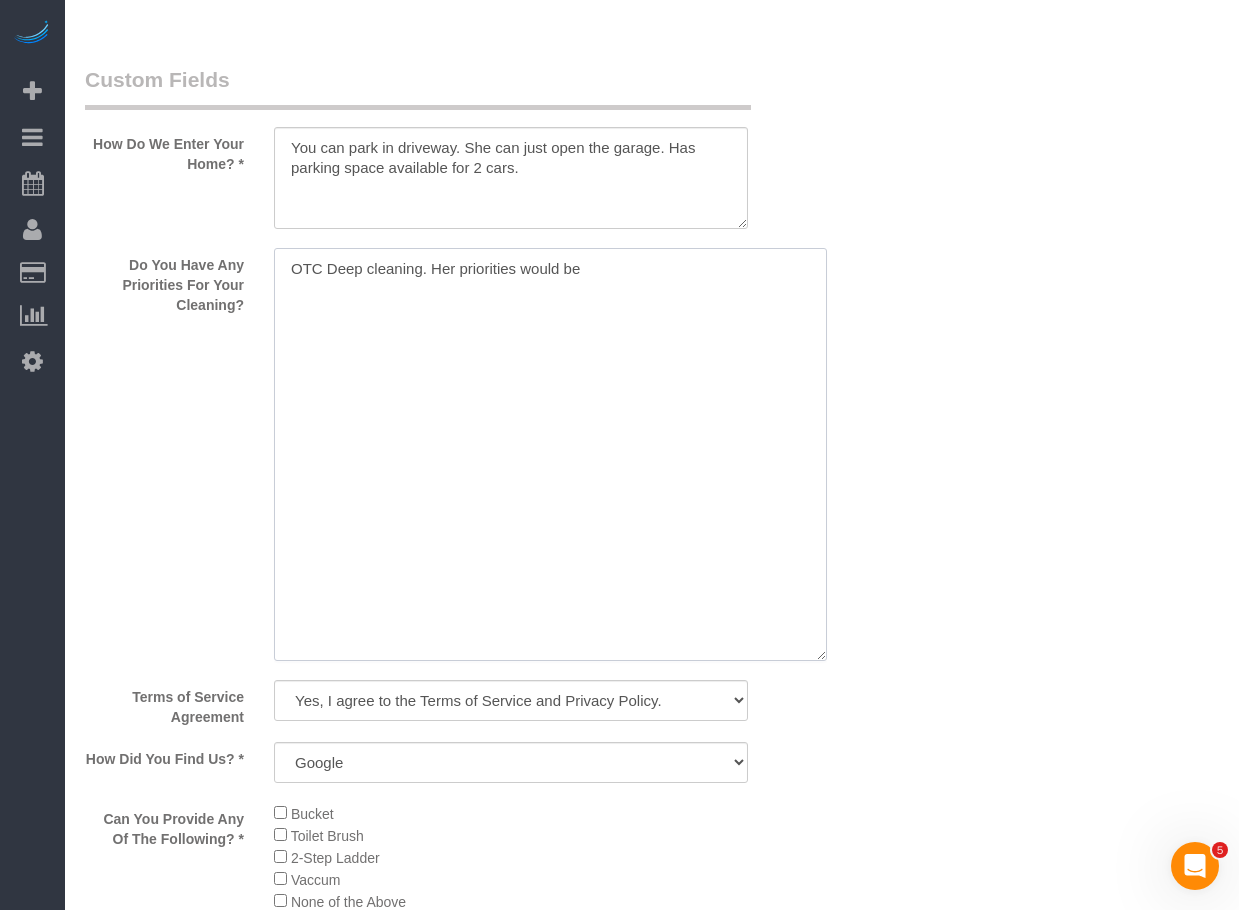 click at bounding box center (550, 454) 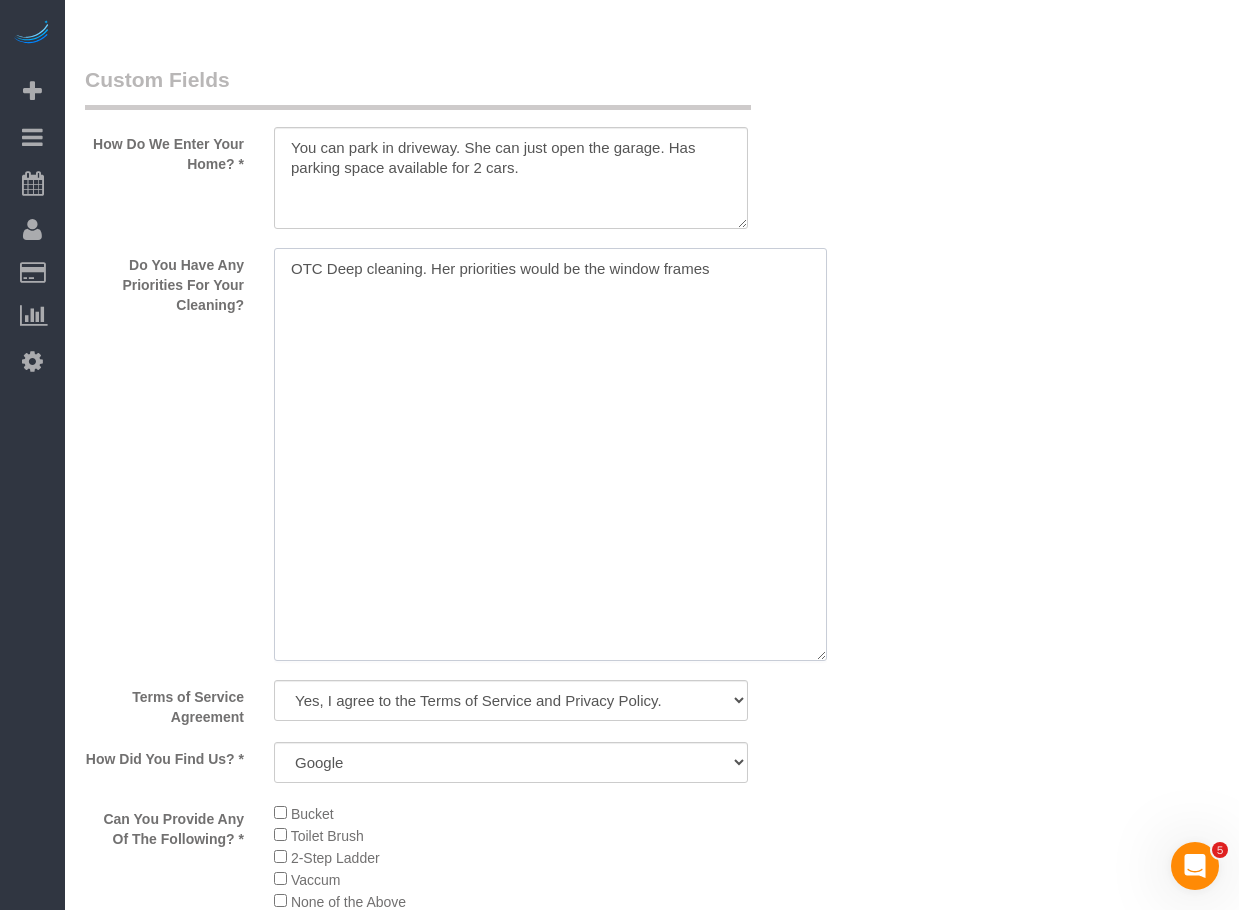 click at bounding box center [550, 454] 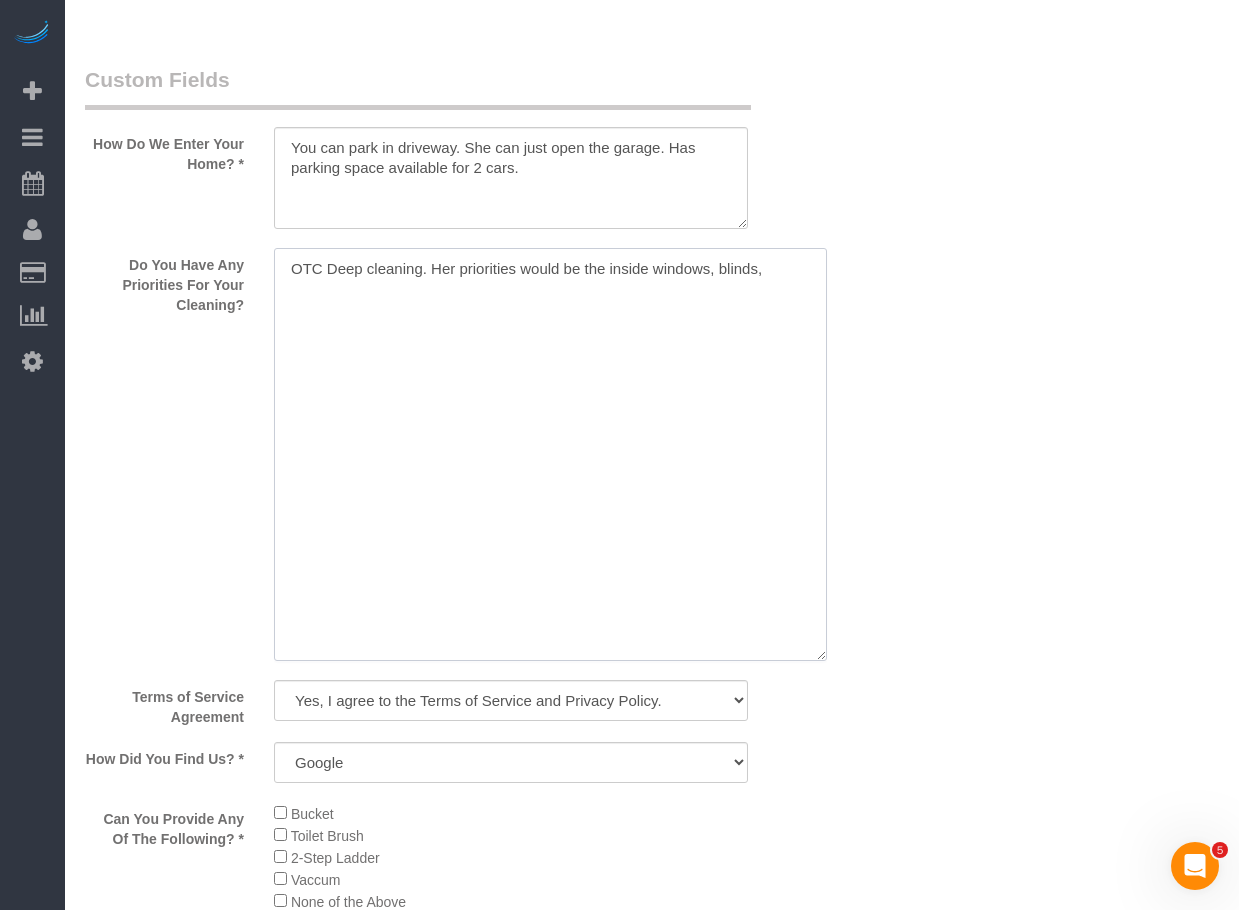 click at bounding box center [550, 454] 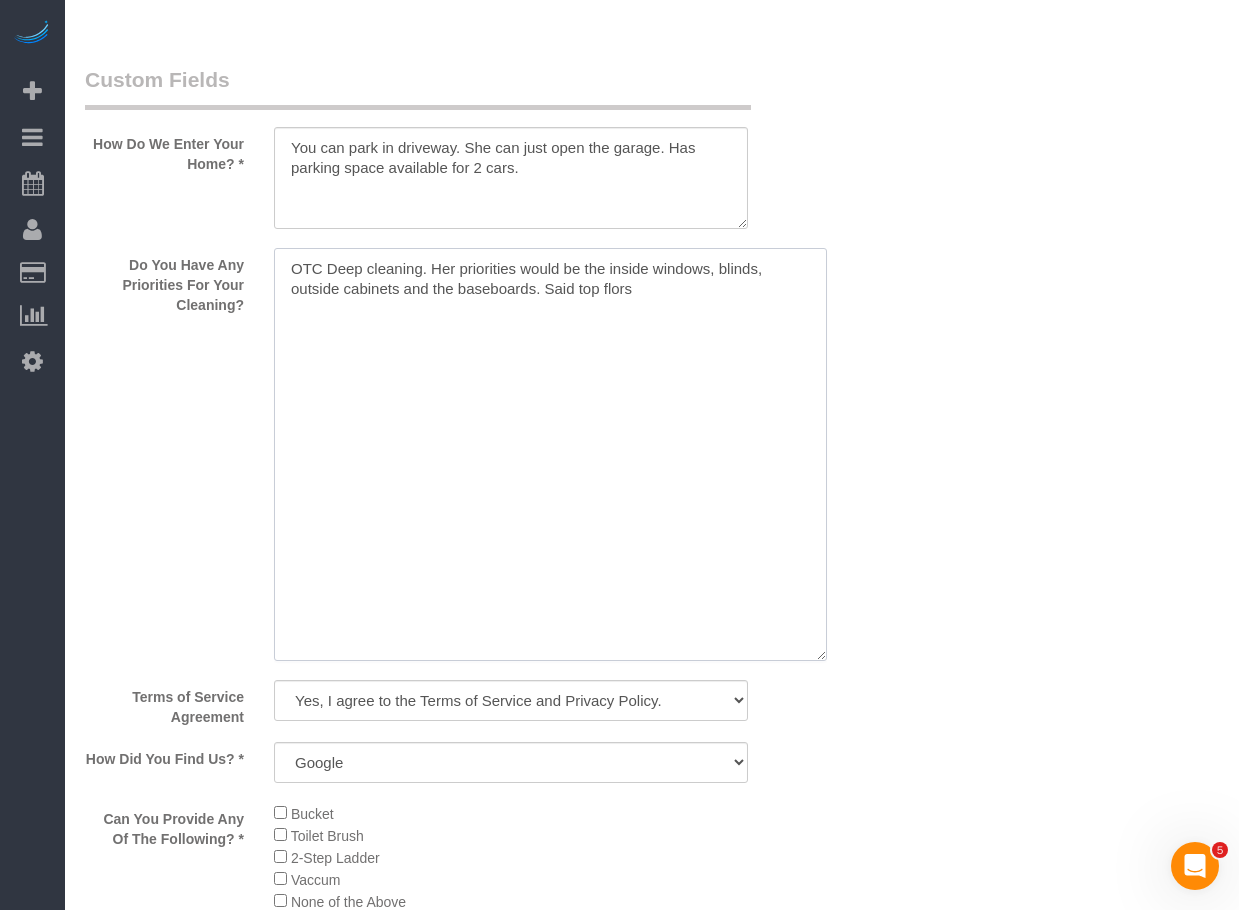 drag, startPoint x: 497, startPoint y: 283, endPoint x: 465, endPoint y: 351, distance: 75.153175 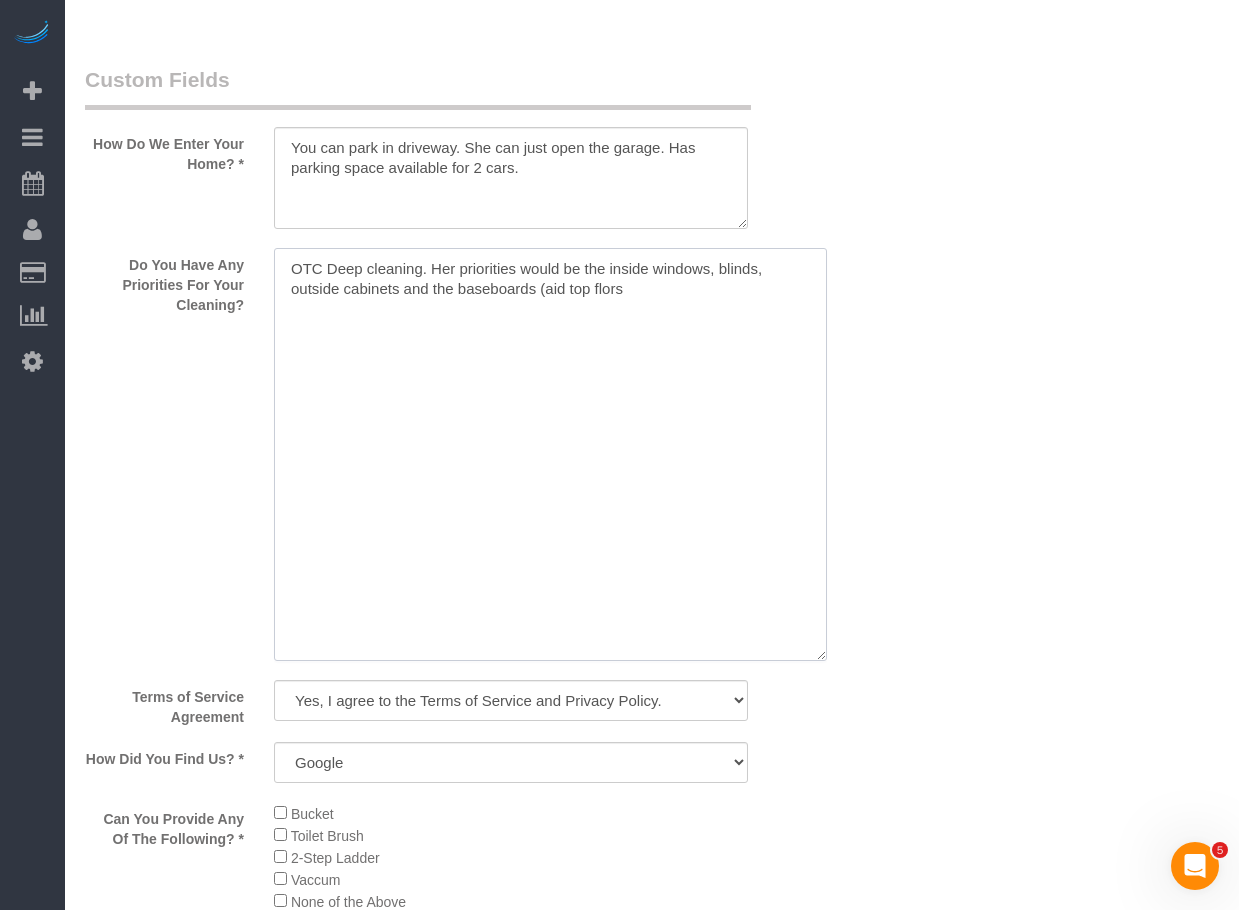 drag, startPoint x: 511, startPoint y: 287, endPoint x: 487, endPoint y: 290, distance: 24.186773 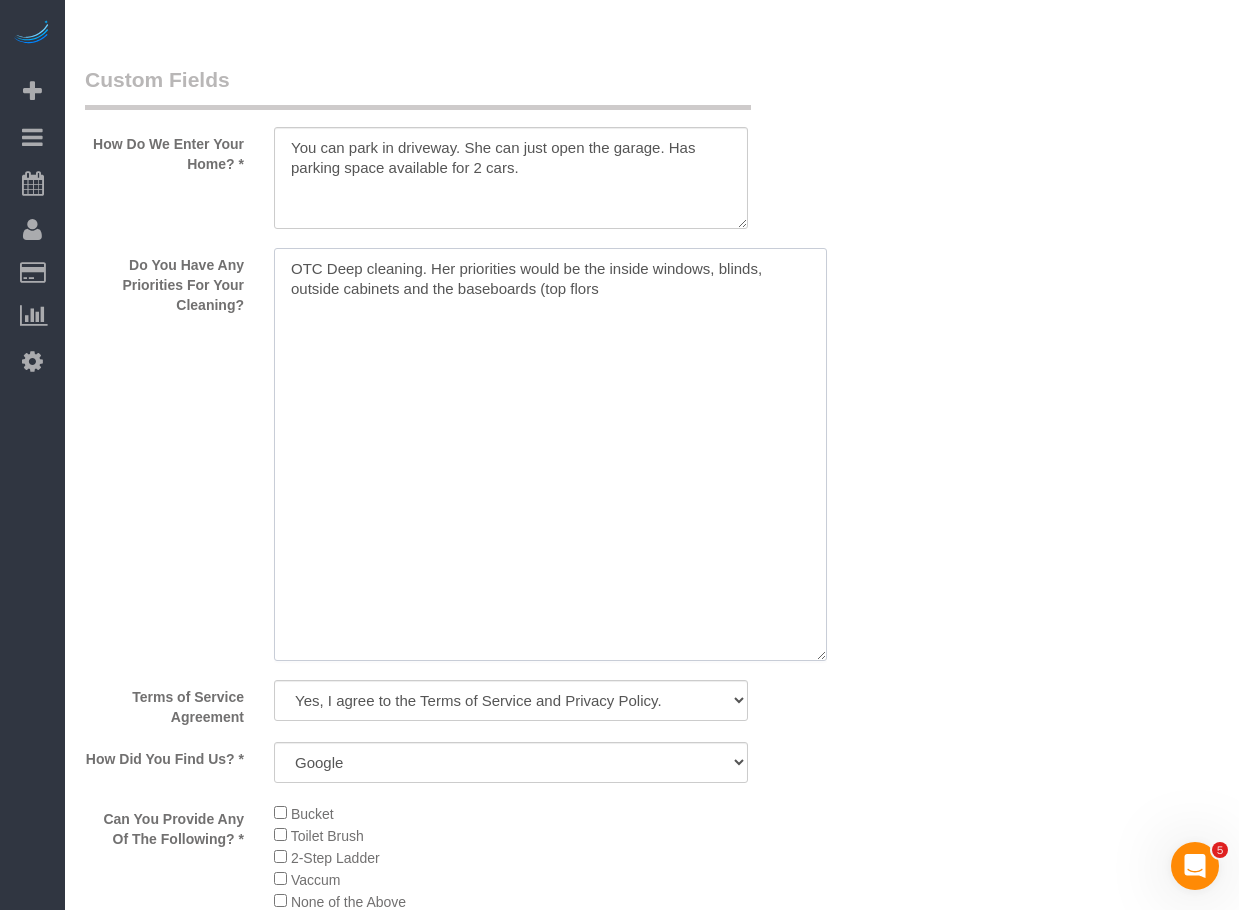 click at bounding box center (550, 454) 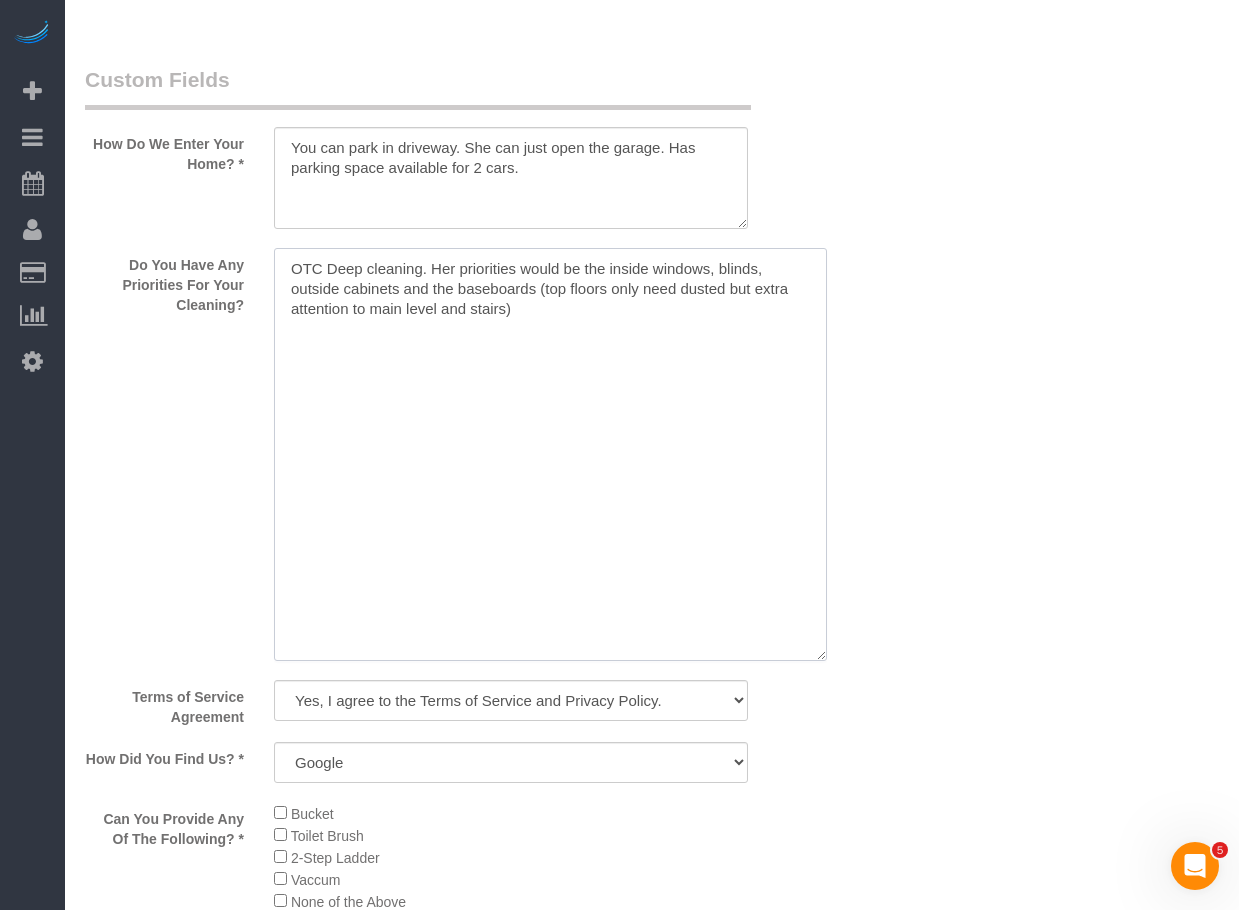 click at bounding box center [550, 454] 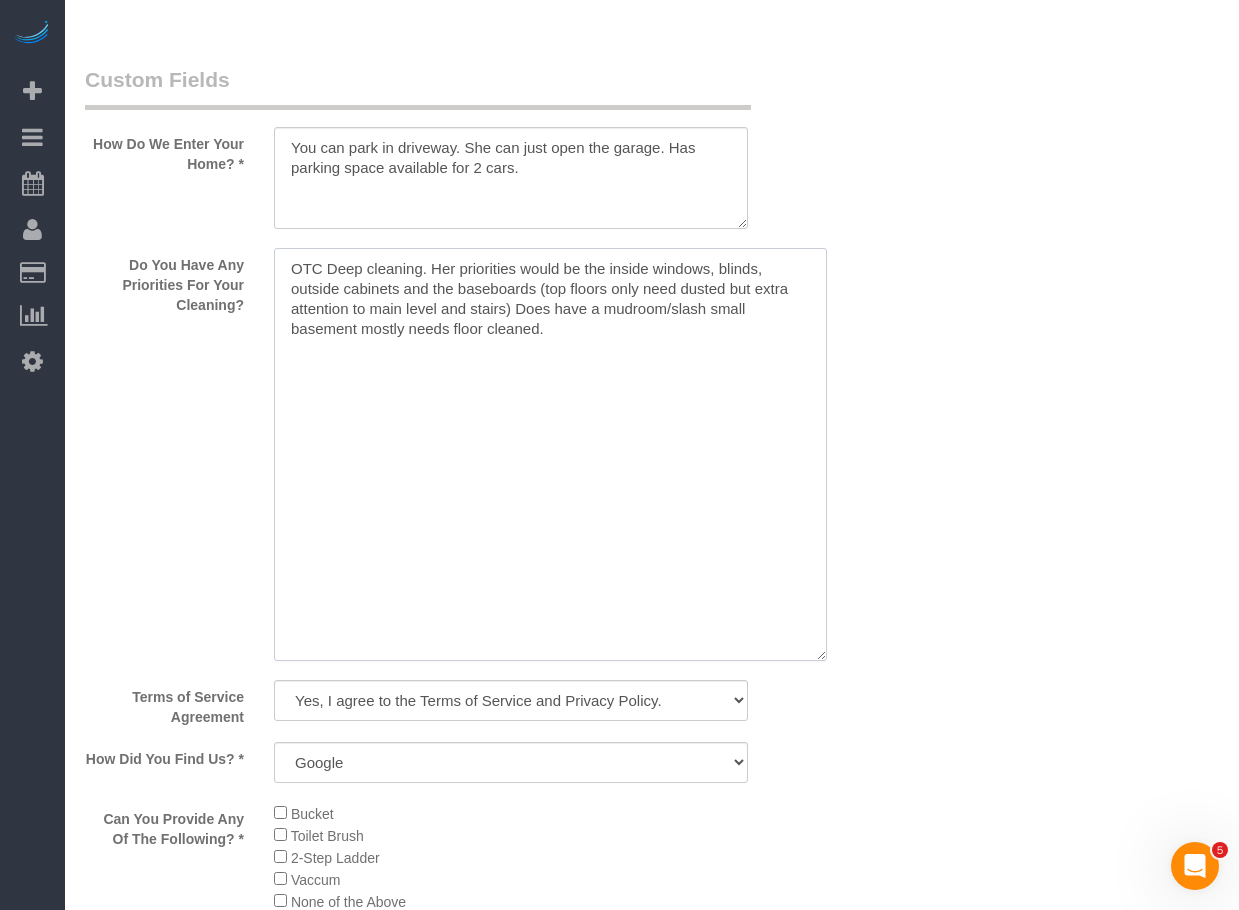 click at bounding box center [550, 454] 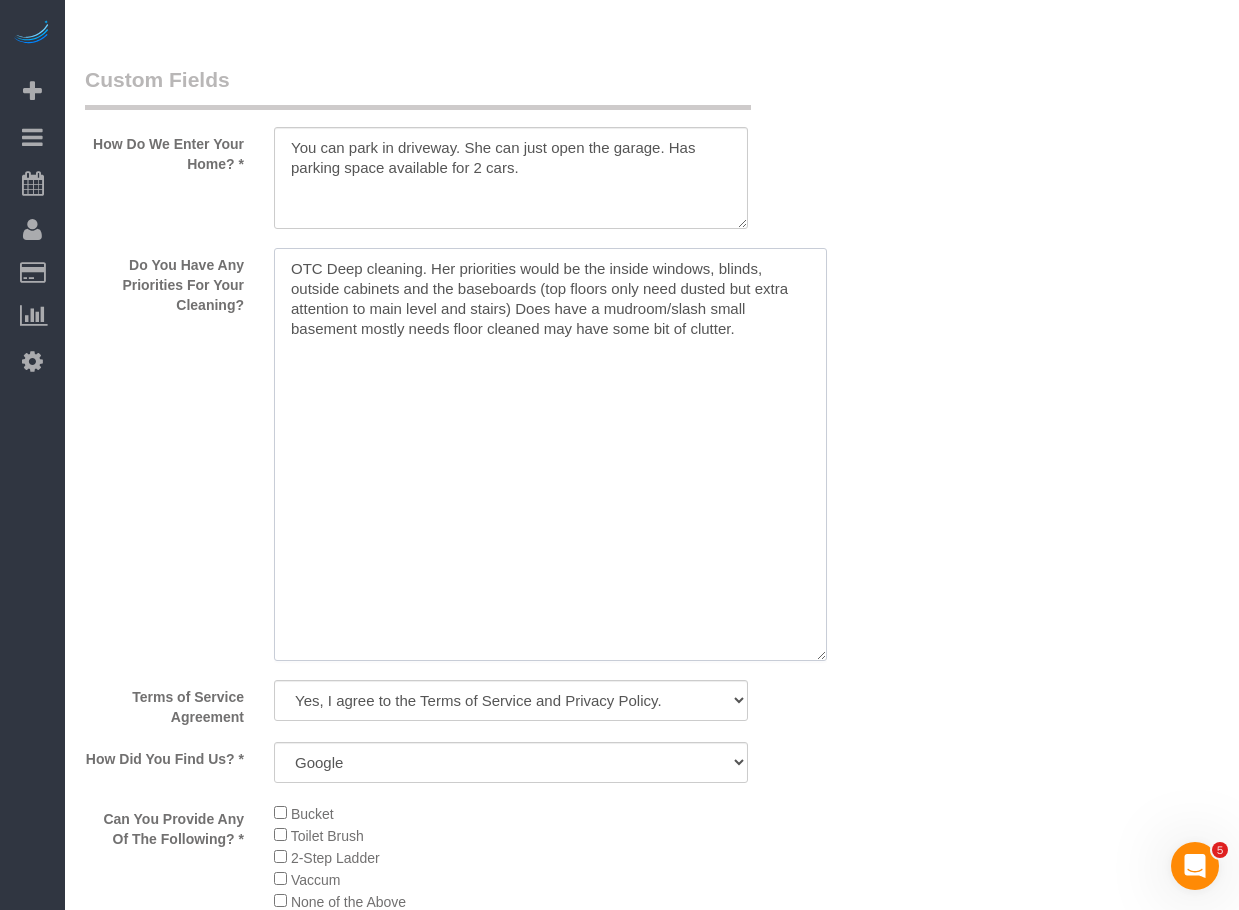 click at bounding box center [550, 454] 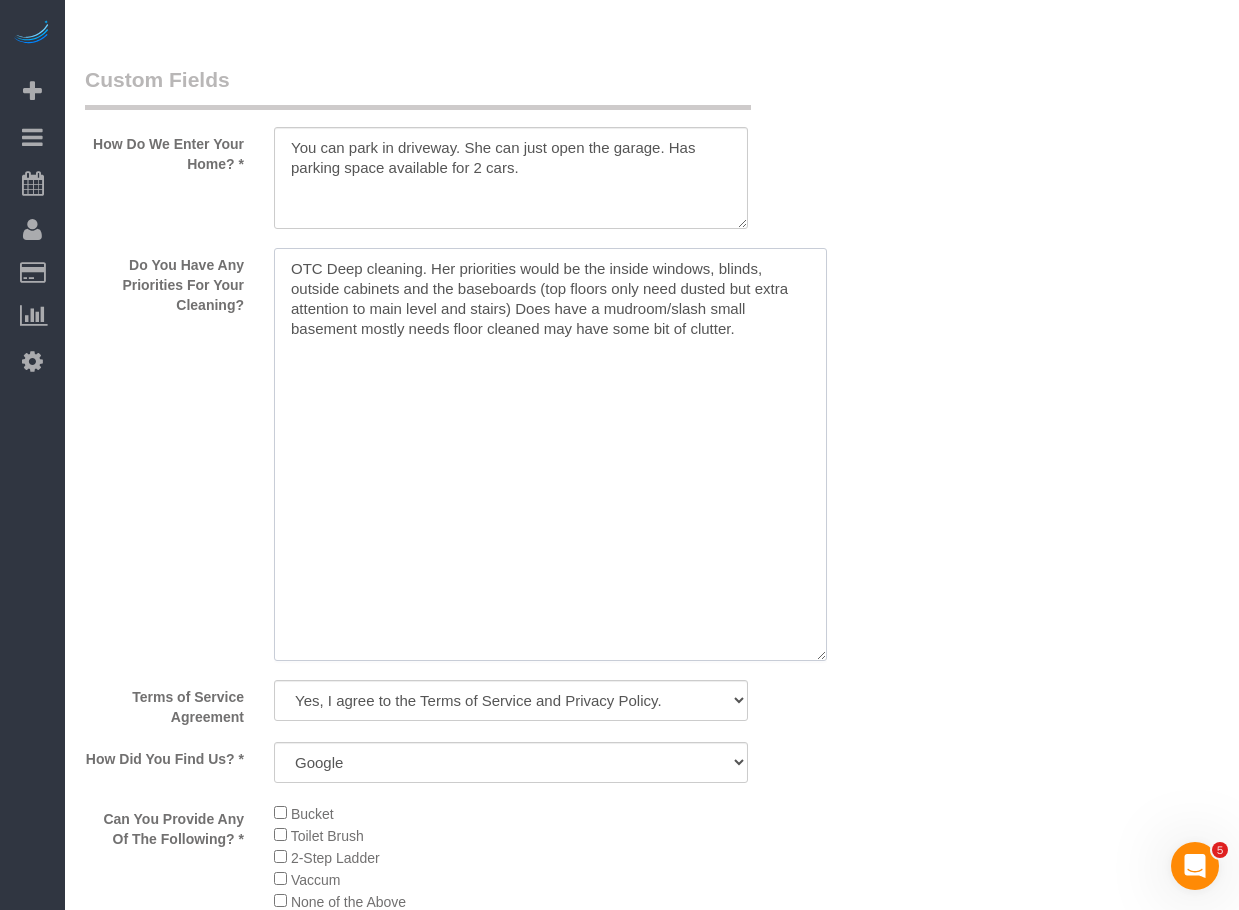 click at bounding box center (550, 454) 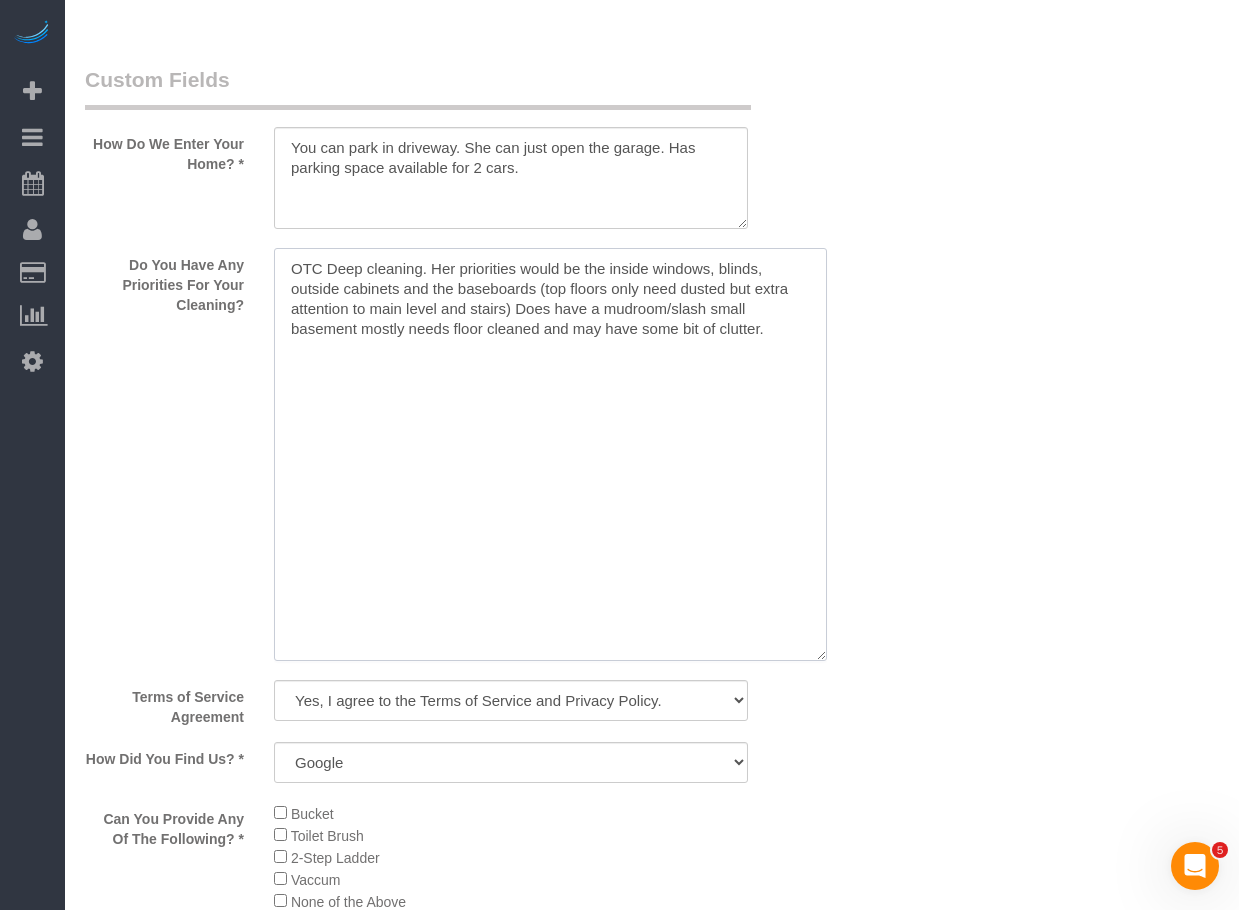 click at bounding box center [550, 454] 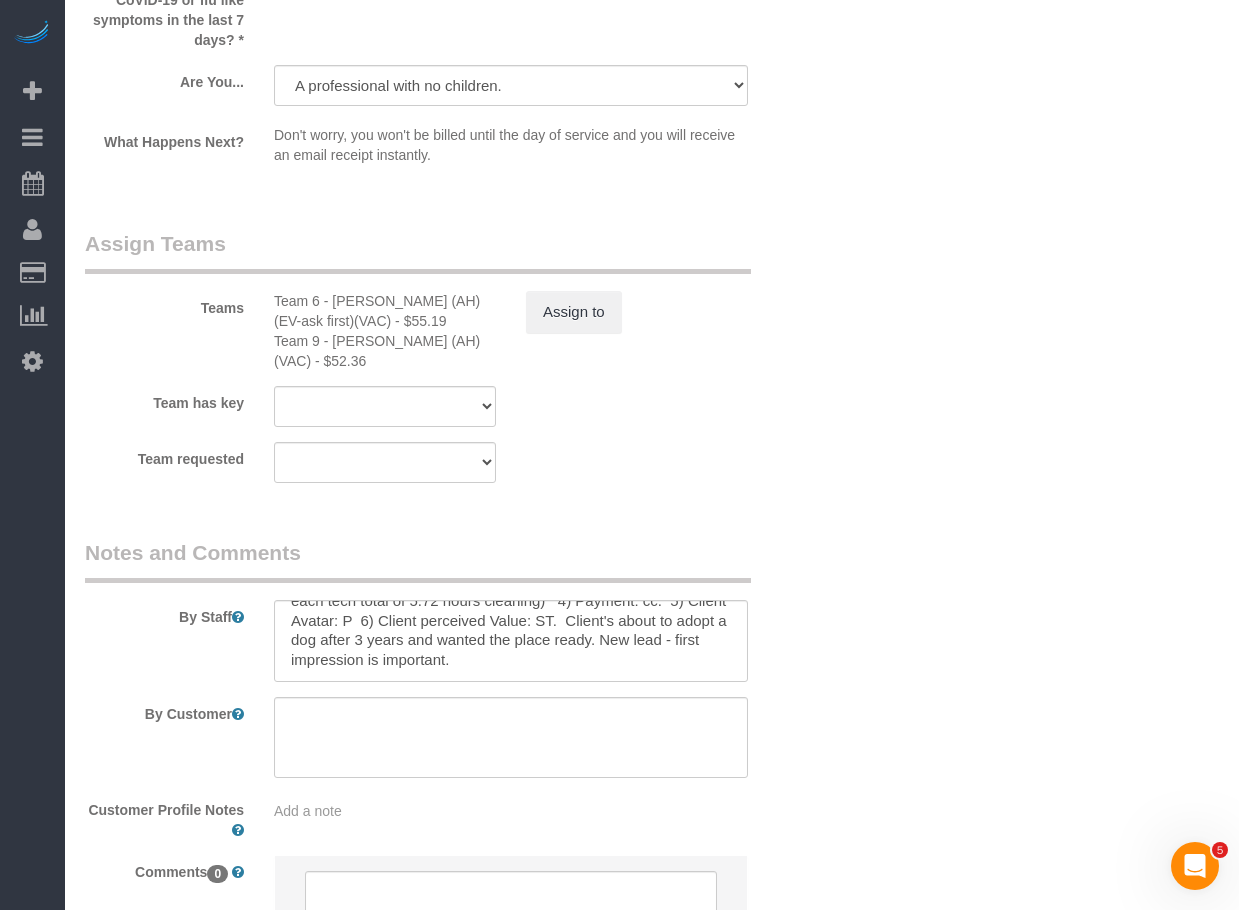 scroll, scrollTop: 4000, scrollLeft: 0, axis: vertical 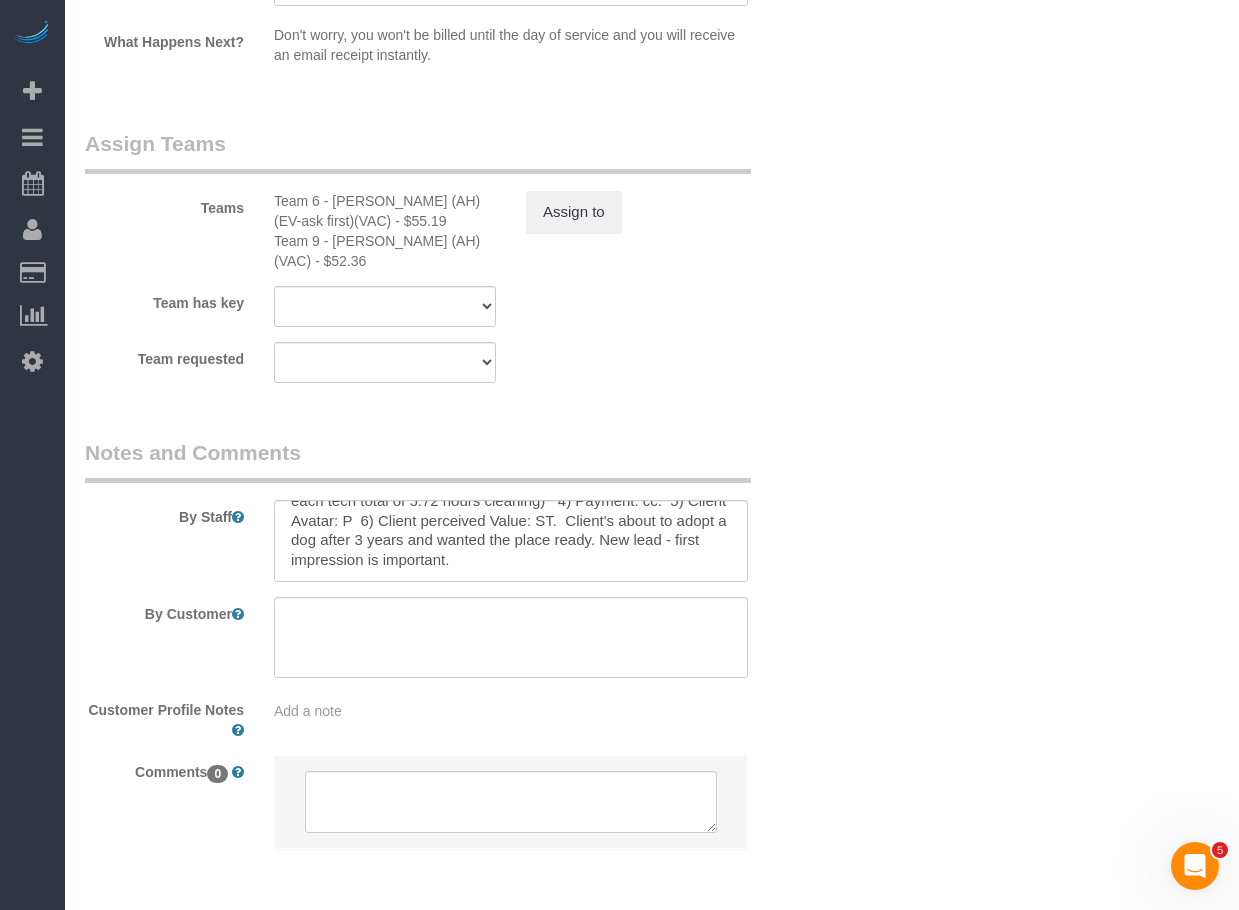 type on "OTC Deep cleaning. Her priorities would be the inside windows, blinds, outside cabinets and the baseboards (top floors only need dusted but extra attention to main level and stairs) Does have a mudroom/slash small basement mostly needs floor cleaned and may have some bit of clutter. Other than that please feel free to ask client but make sure that the WO is our focus.
Also mentioned she has working vacuum, 2 step ladder and toilet brush and will buy a bucket. So please make sure 1 of you bring one of the vacuum." 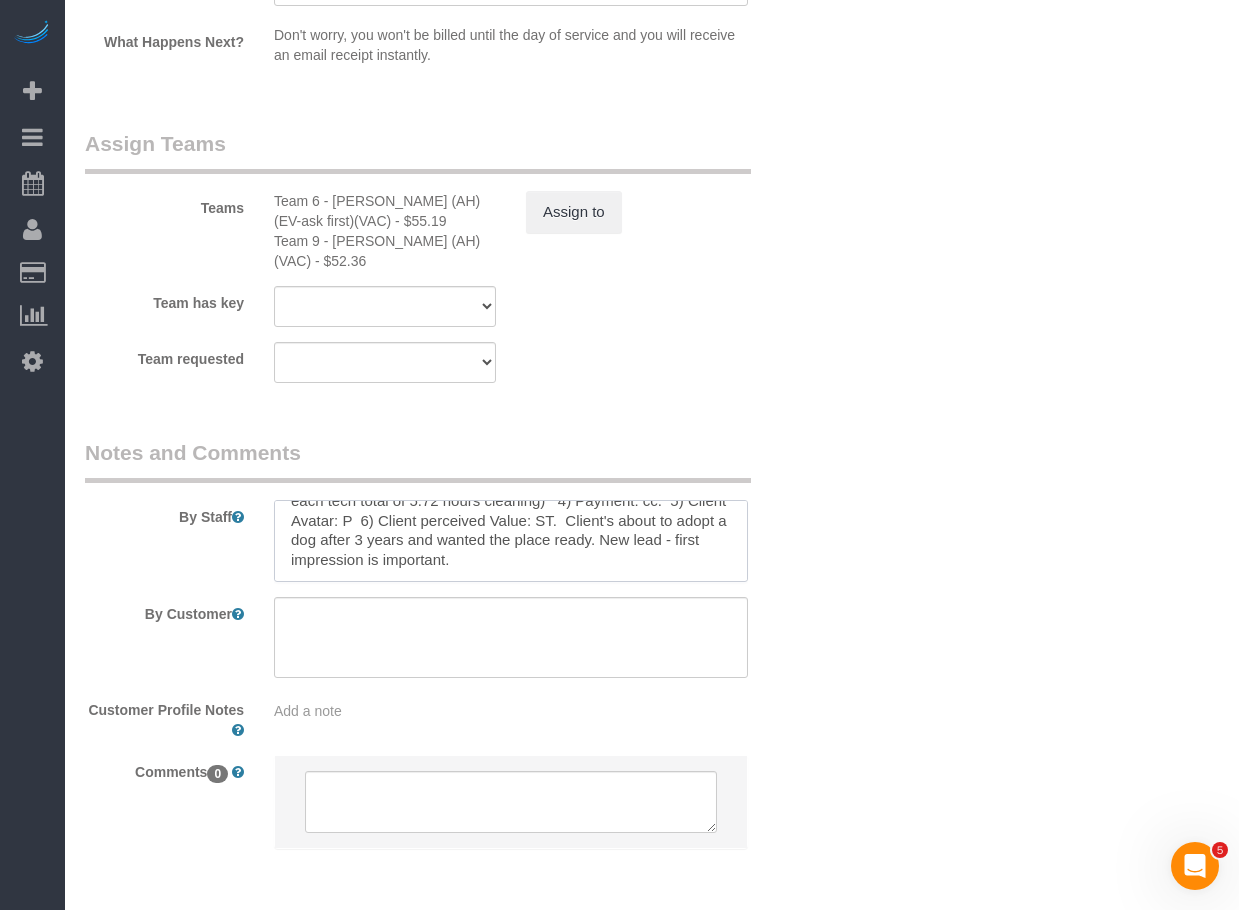 scroll, scrollTop: 0, scrollLeft: 0, axis: both 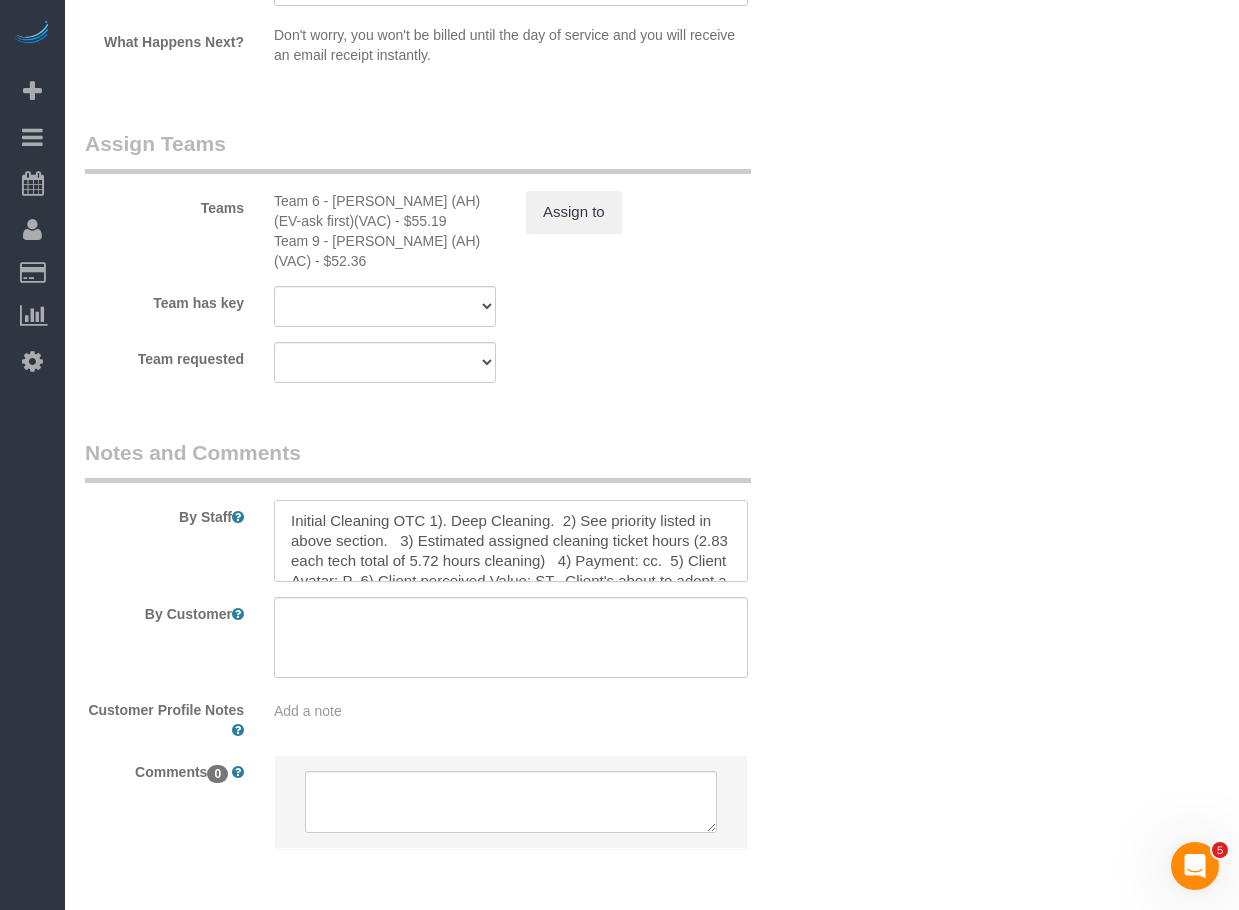 drag, startPoint x: 729, startPoint y: 558, endPoint x: 781, endPoint y: 473, distance: 99.64437 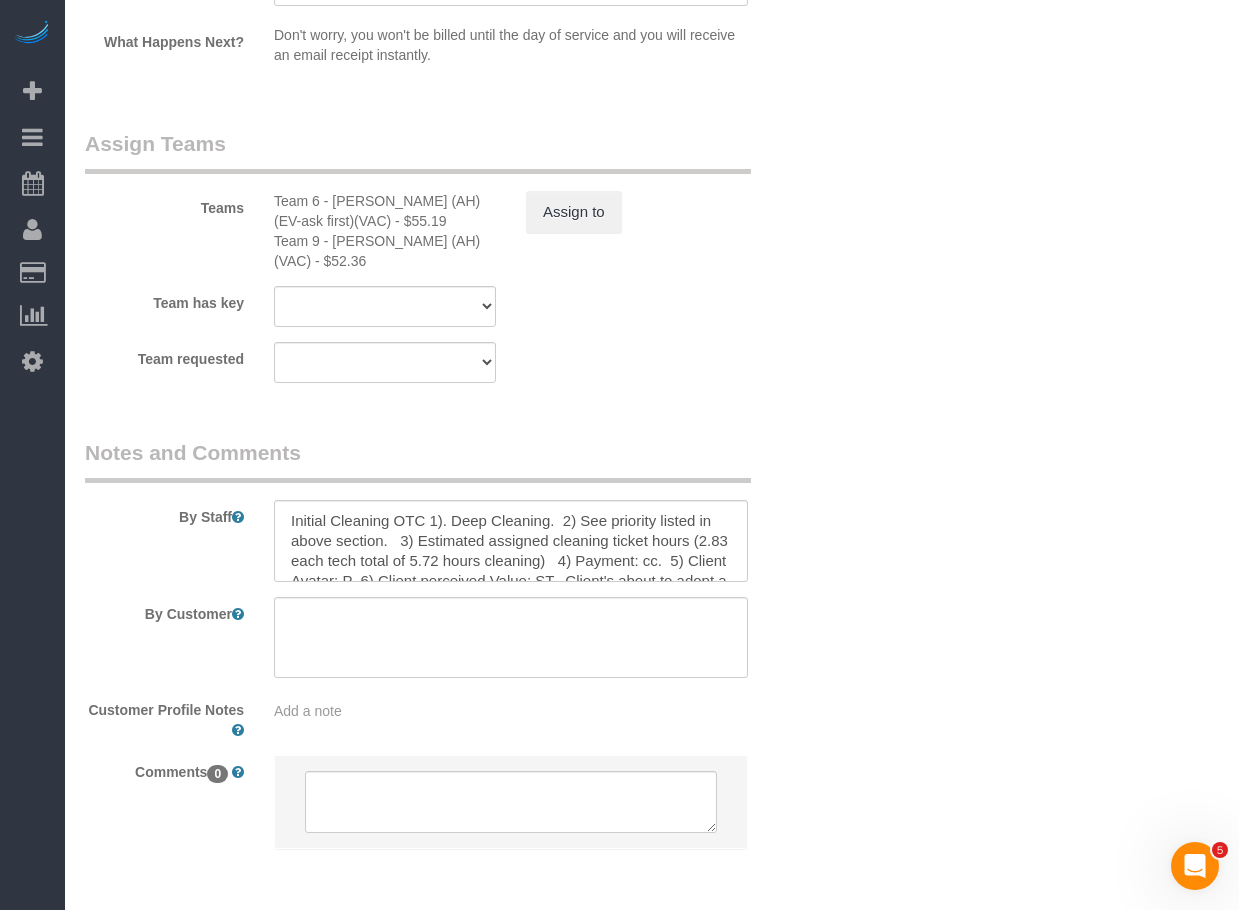 click on "By Staff" at bounding box center (448, 510) 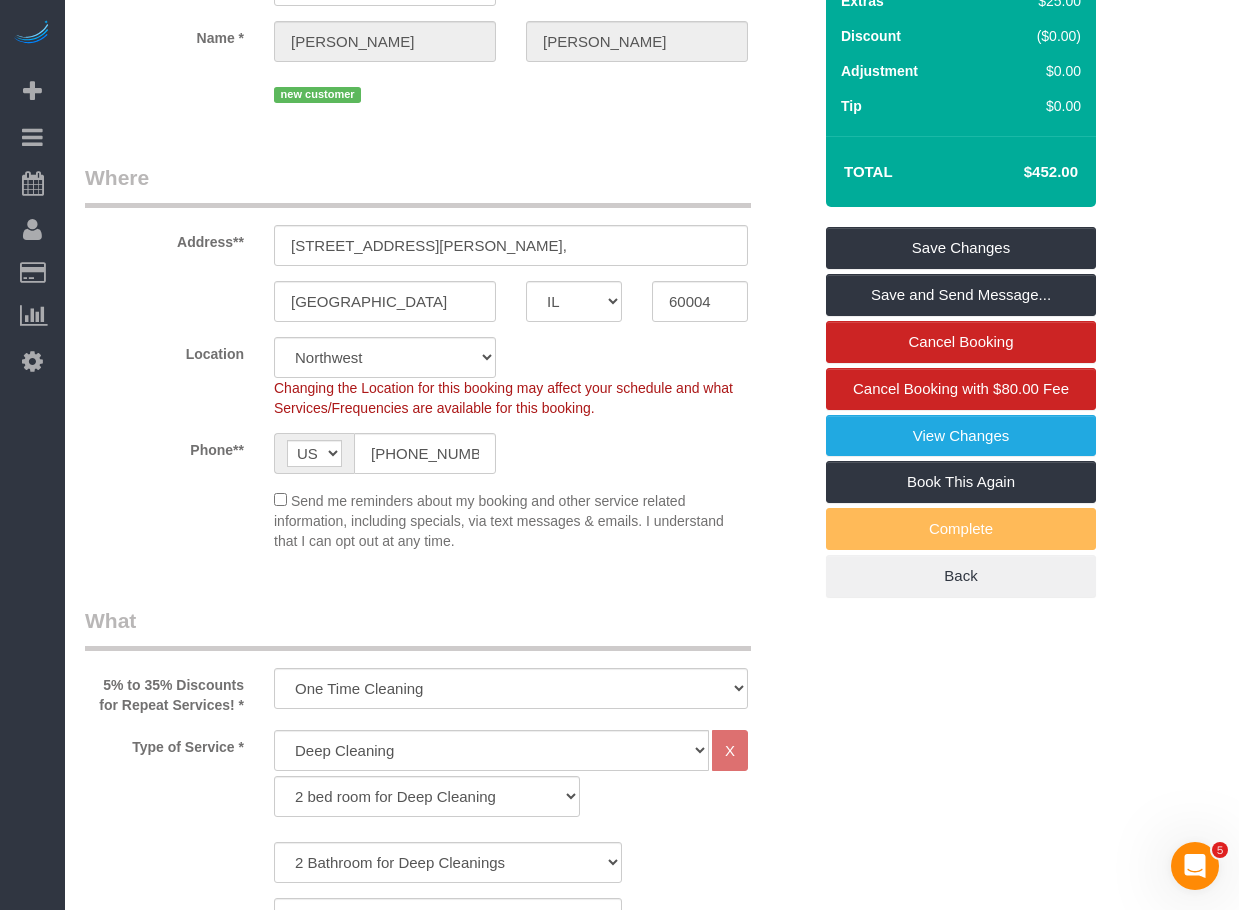 scroll, scrollTop: 0, scrollLeft: 0, axis: both 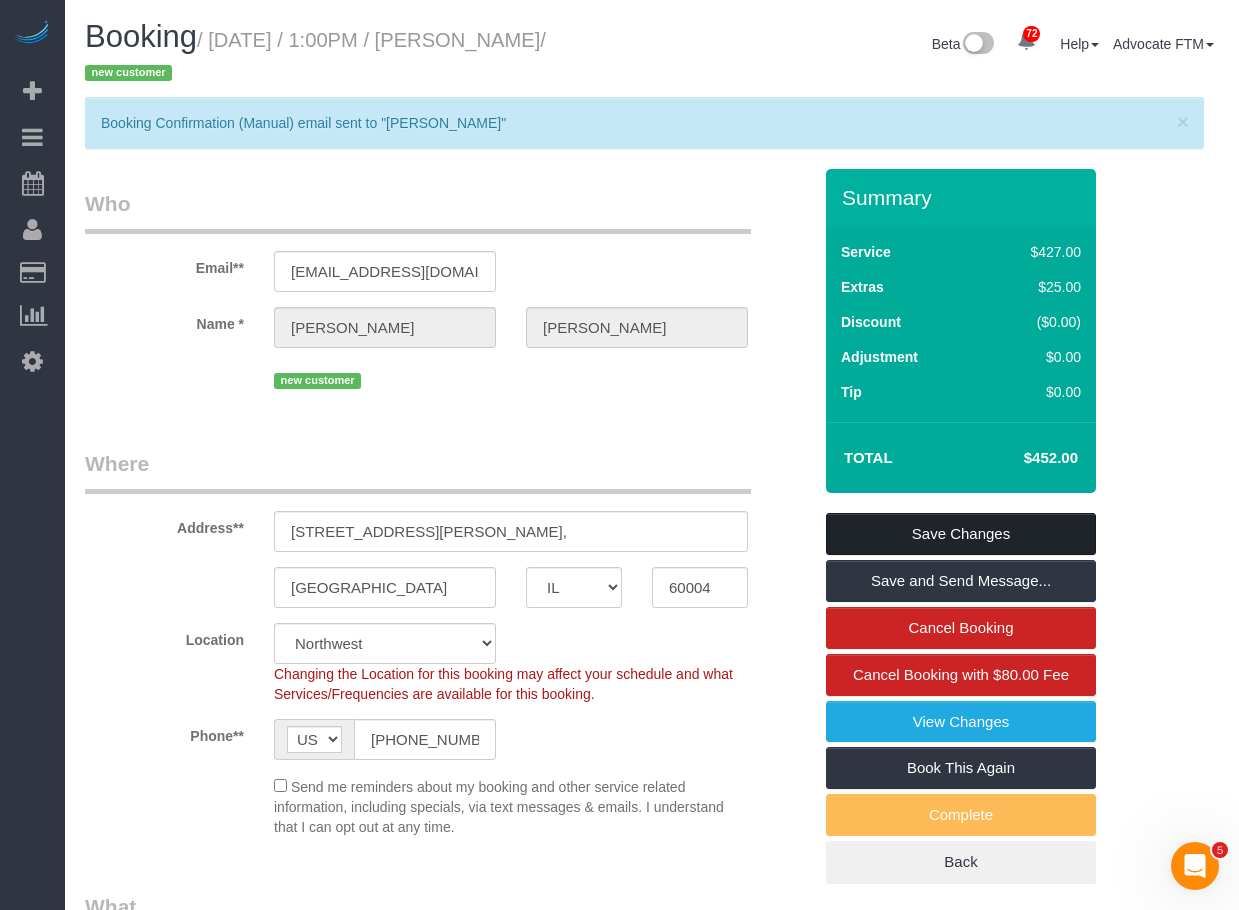 click on "Save Changes" at bounding box center (961, 534) 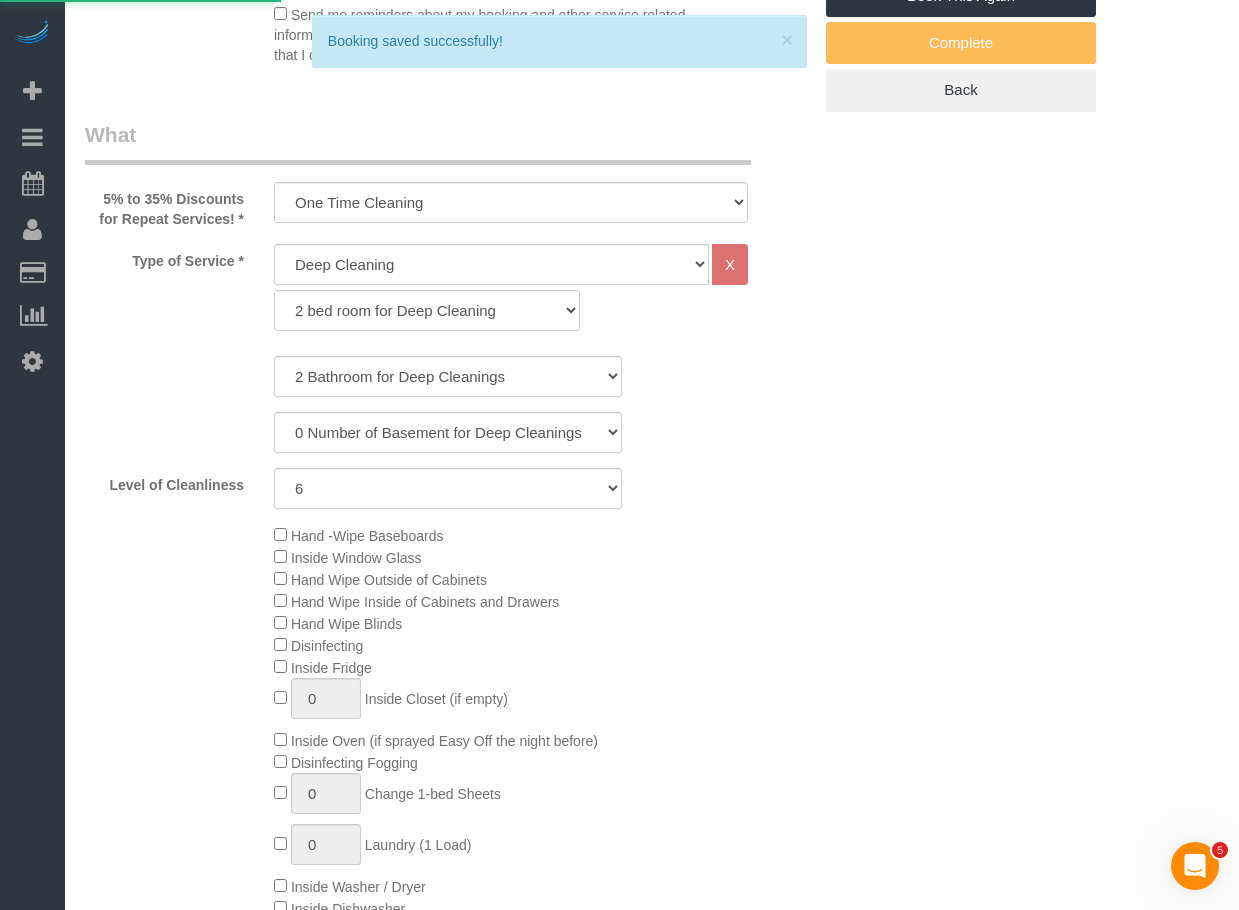 scroll, scrollTop: 1000, scrollLeft: 0, axis: vertical 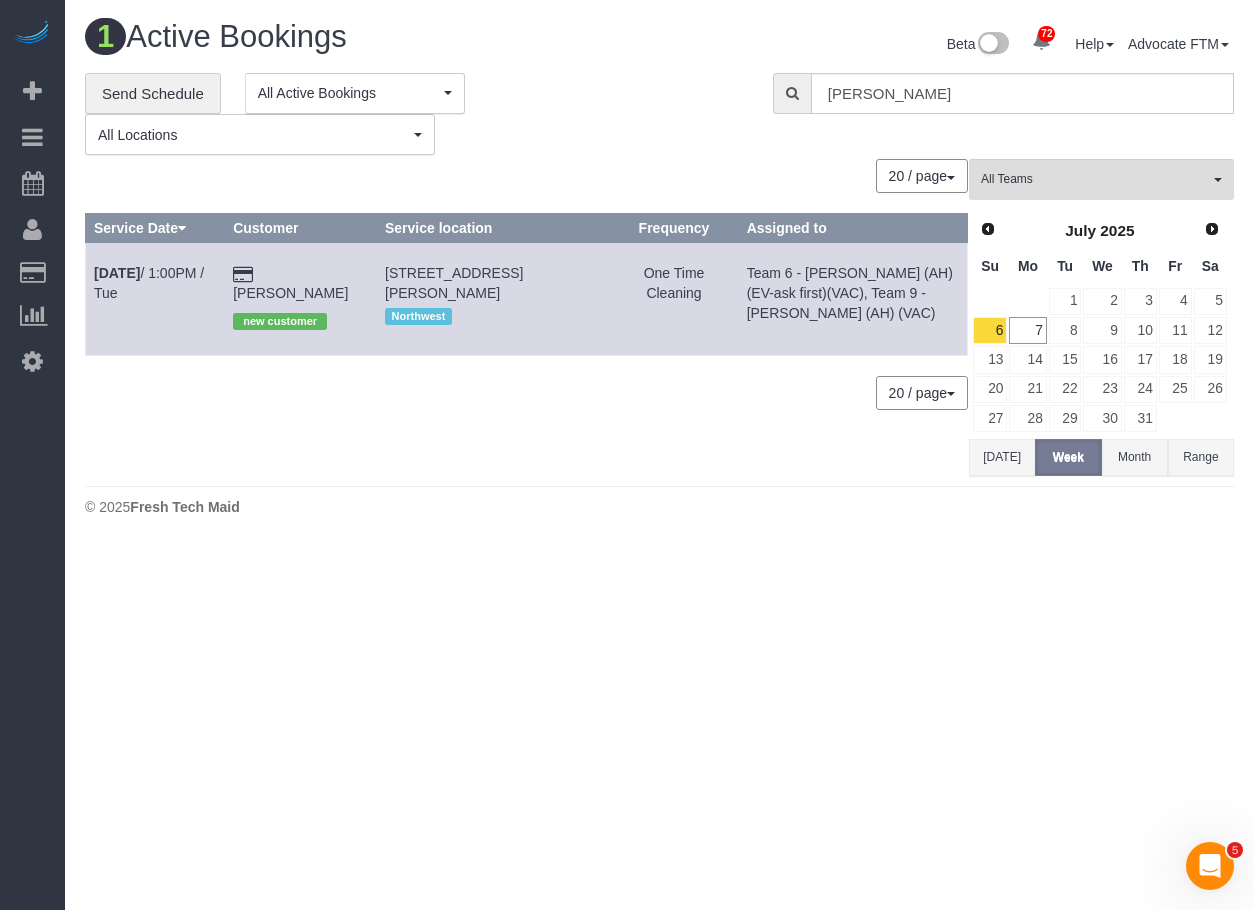 click on "[PERSON_NAME]
new customer" at bounding box center (301, 299) 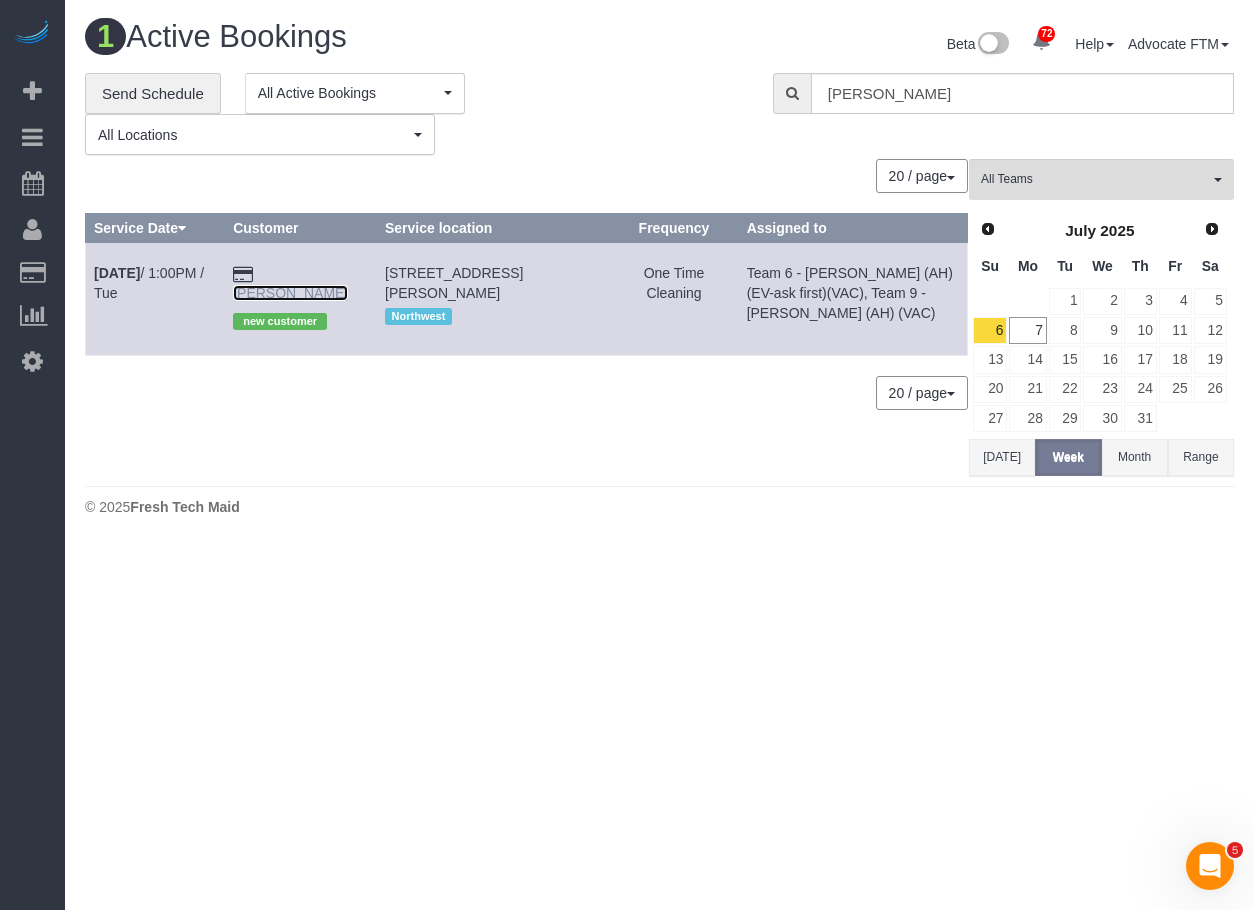 click on "[PERSON_NAME]" at bounding box center (290, 293) 